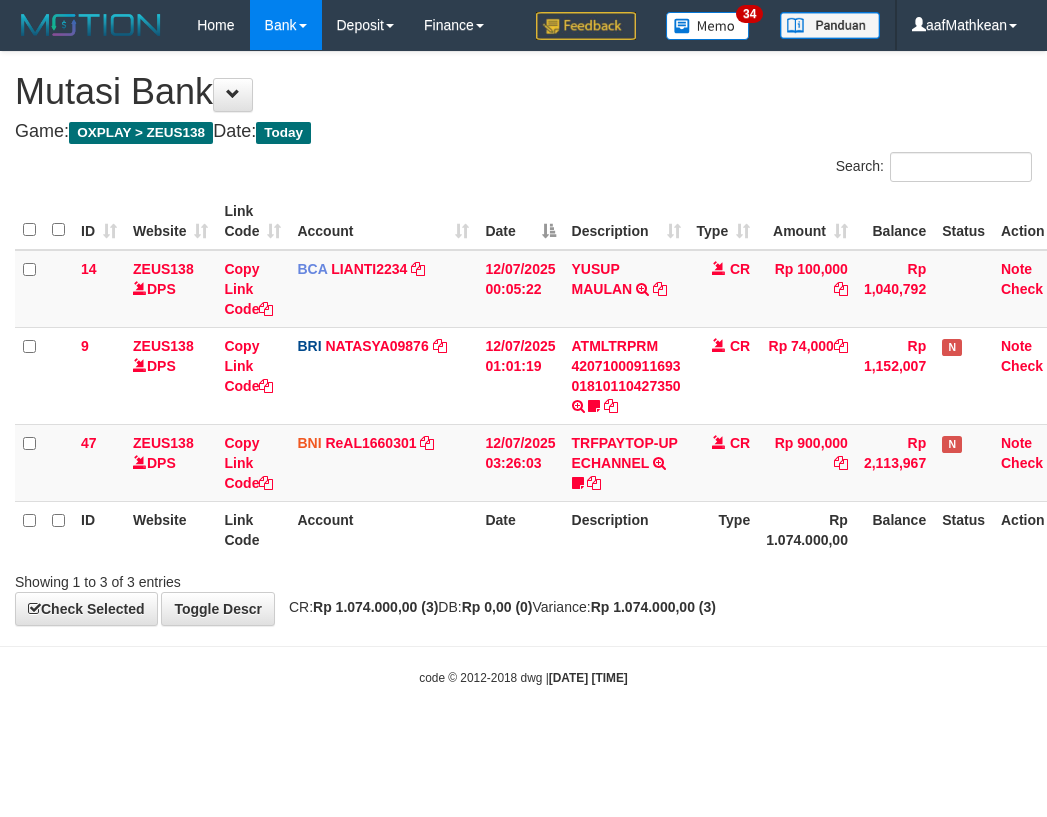 scroll, scrollTop: 0, scrollLeft: 27, axis: horizontal 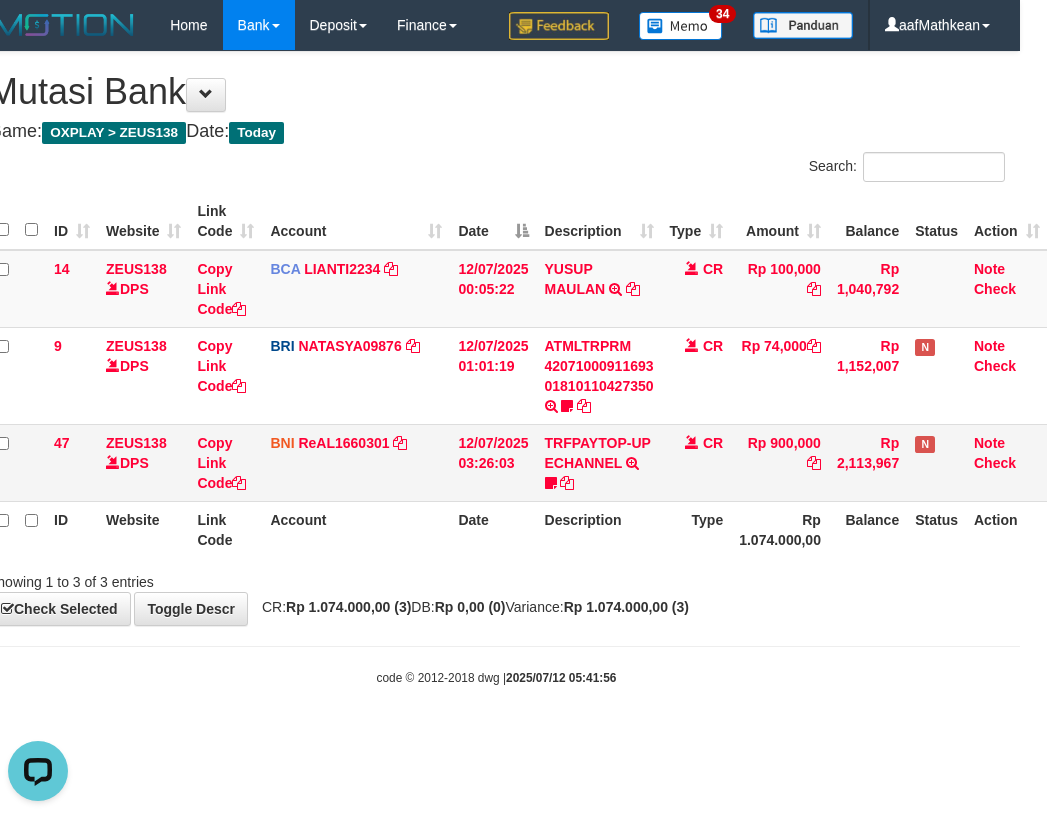 click on "47
ZEUS138    DPS
Copy Link Code
BNI
ReAL1660301
DPS
[FIRST] [LAST]
mutasi_20250712_4647 | 47
mutasi_20250712_4647 | 47
[DATE] [TIME]
TRFPAYTOP-UP ECHANNEL            TRF/PAY/TOP-UP ECHANNEL    [NAME]
CR
Rp 900,000
Rp 2,113,967
N
Note
Check" at bounding box center [518, 462] 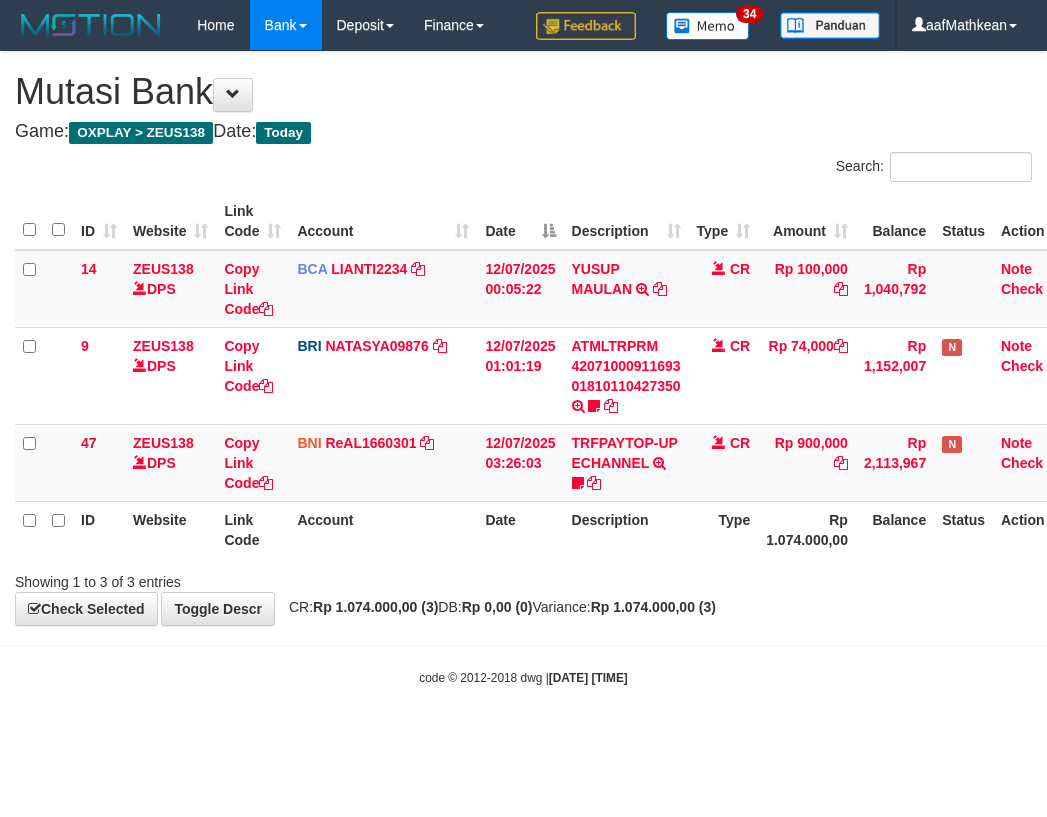 scroll, scrollTop: 0, scrollLeft: 27, axis: horizontal 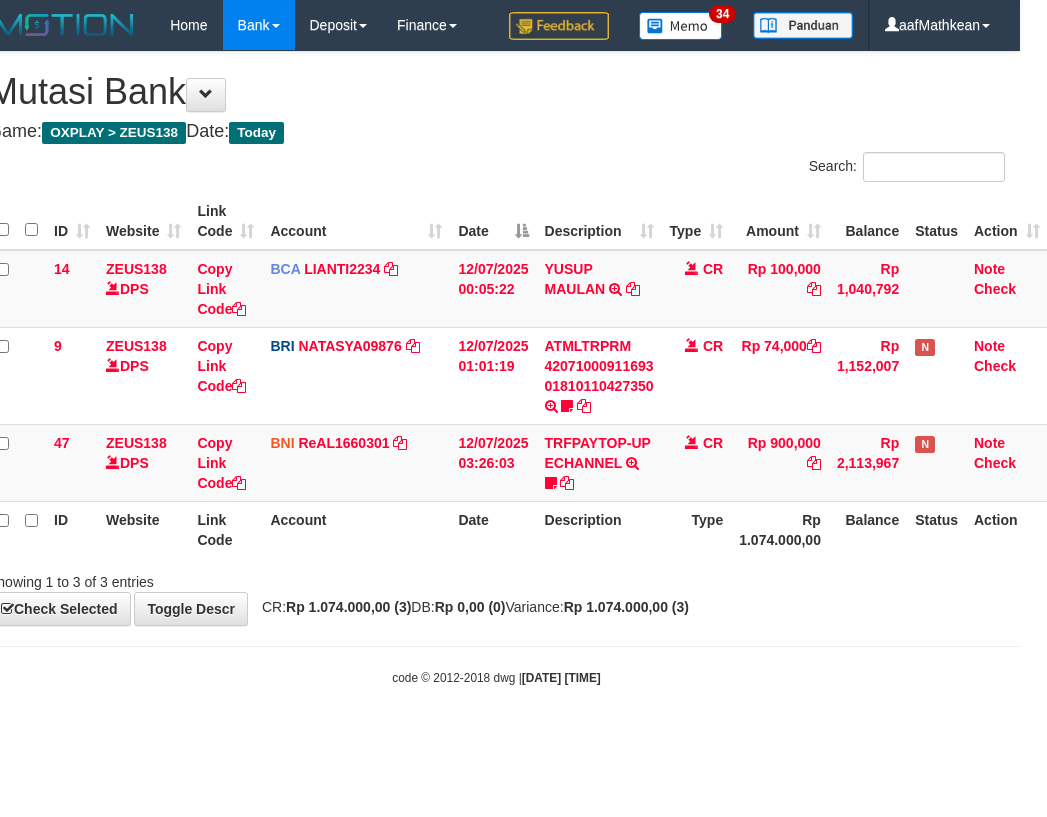 click on "Showing 1 to 3 of 3 entries" at bounding box center (496, 578) 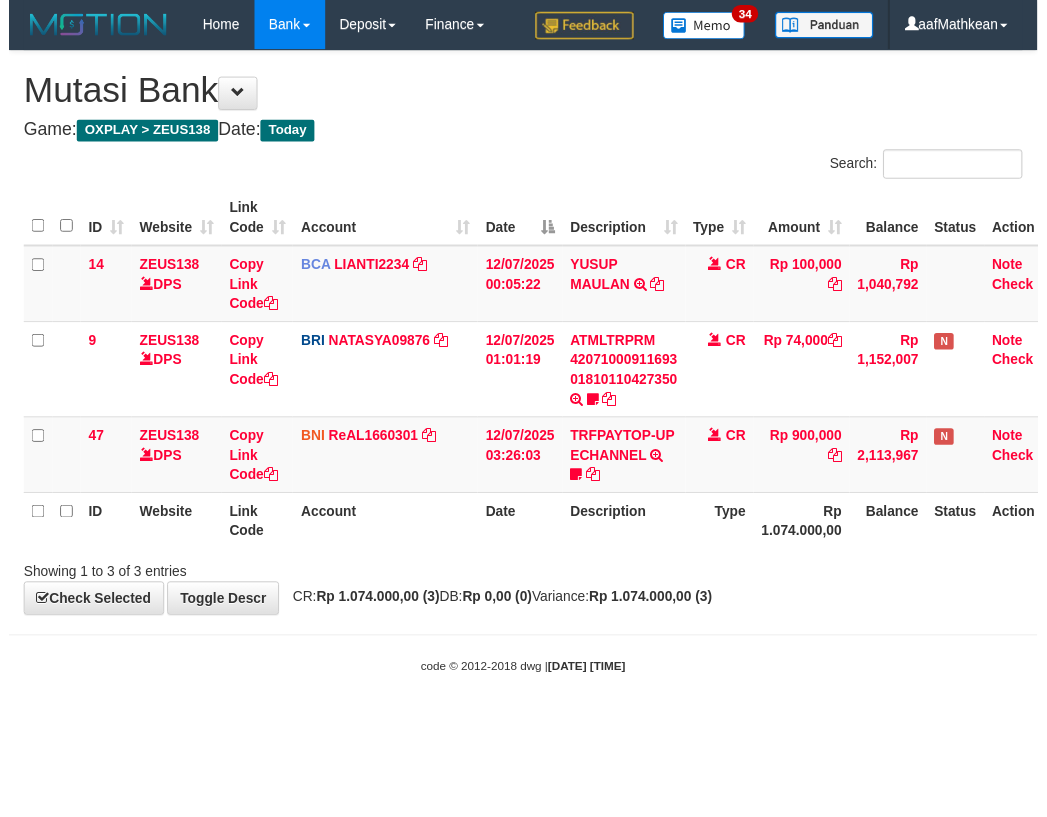 scroll, scrollTop: 0, scrollLeft: 27, axis: horizontal 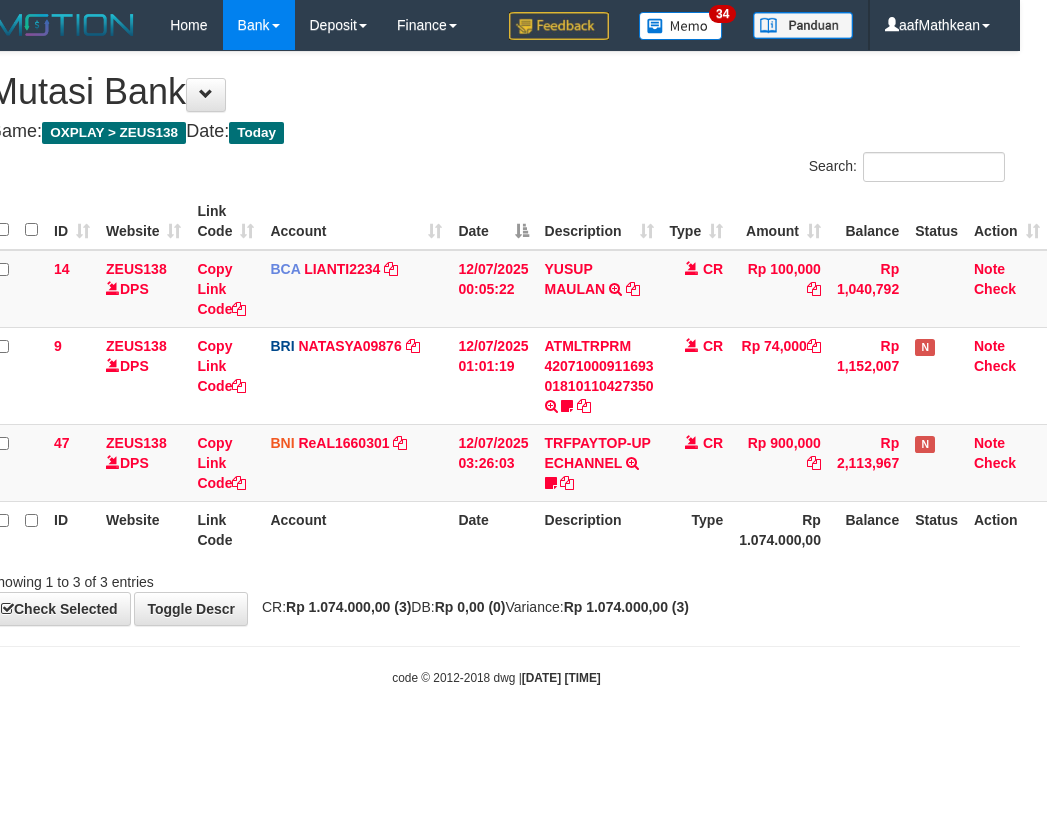 click on "Showing 1 to 3 of 3 entries" at bounding box center [496, 578] 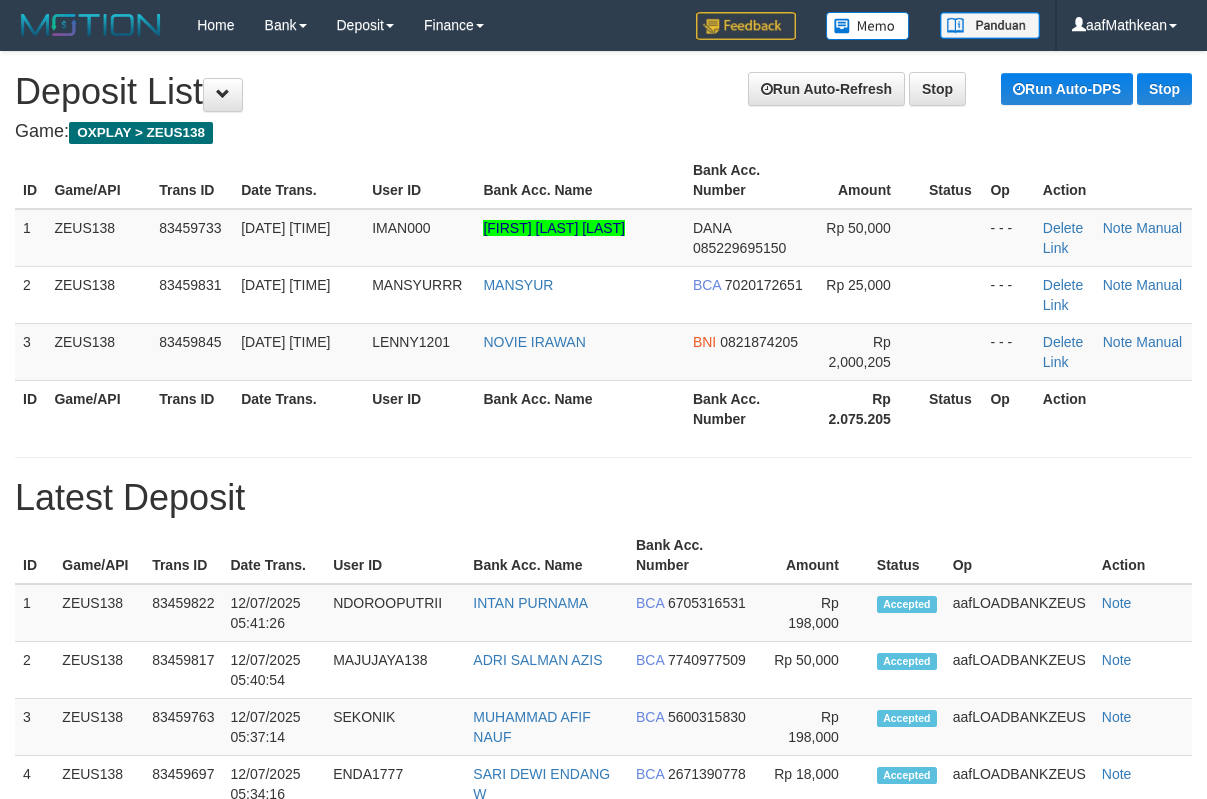 scroll, scrollTop: 0, scrollLeft: 0, axis: both 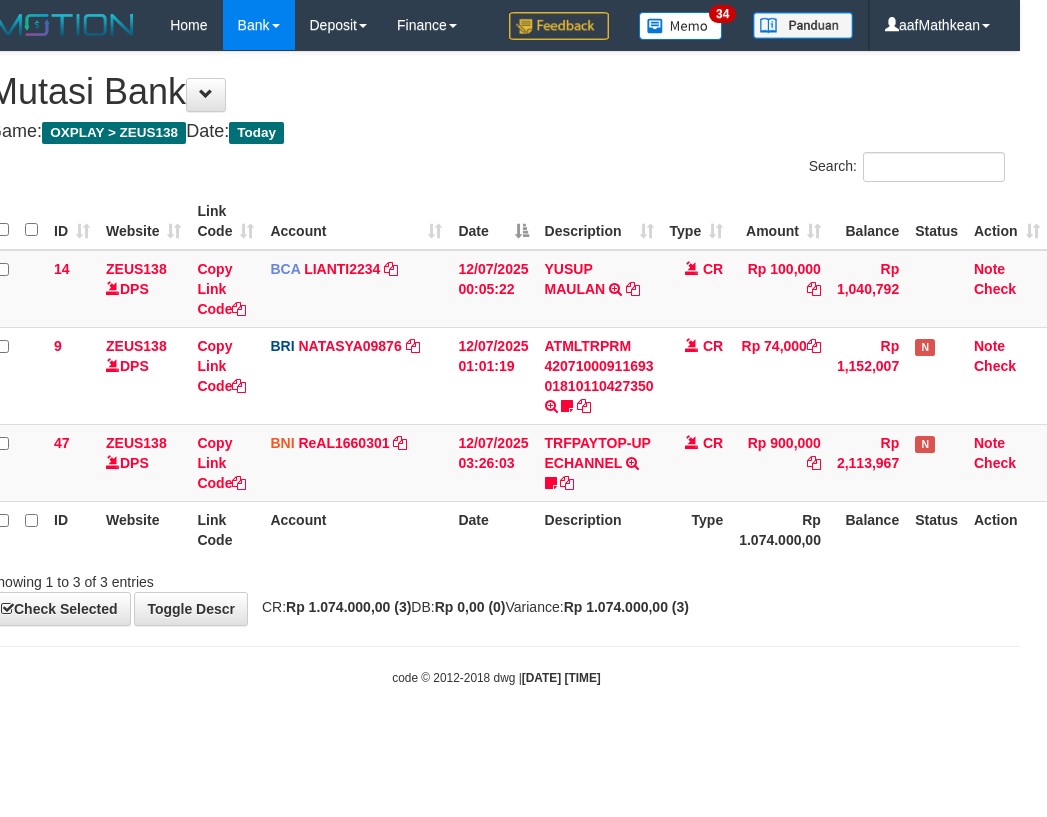 drag, startPoint x: 468, startPoint y: 565, endPoint x: 1038, endPoint y: 531, distance: 571.0131 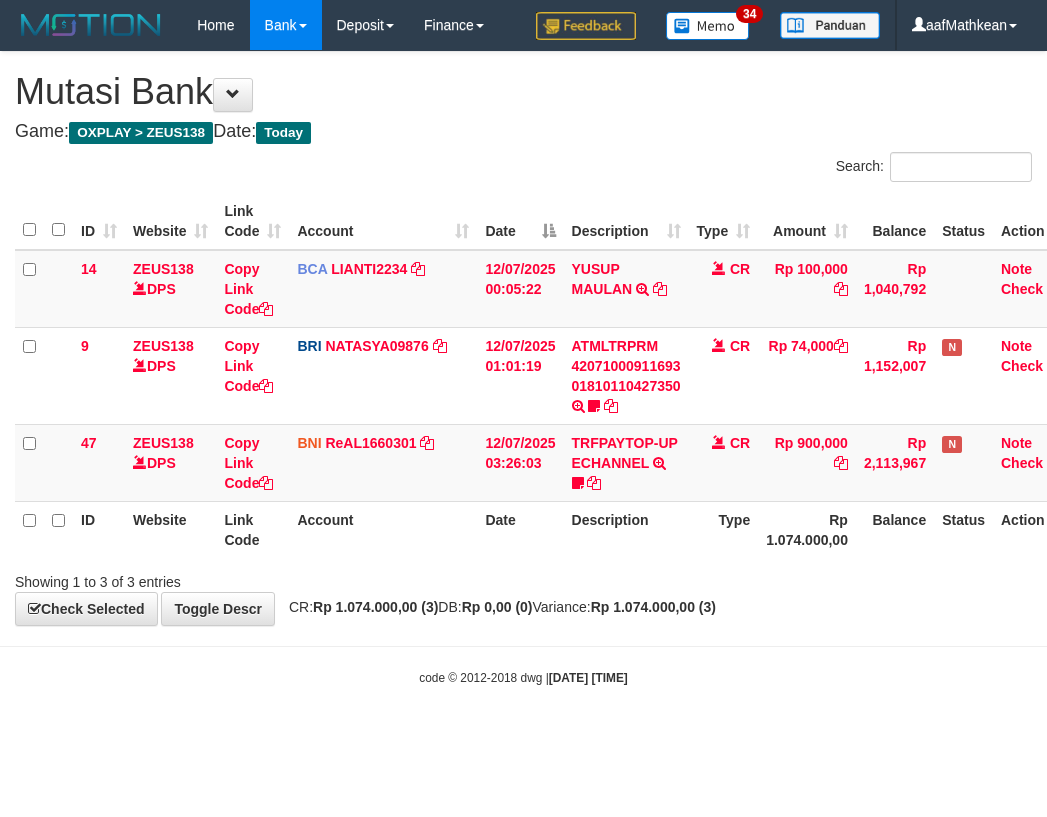 scroll, scrollTop: 0, scrollLeft: 27, axis: horizontal 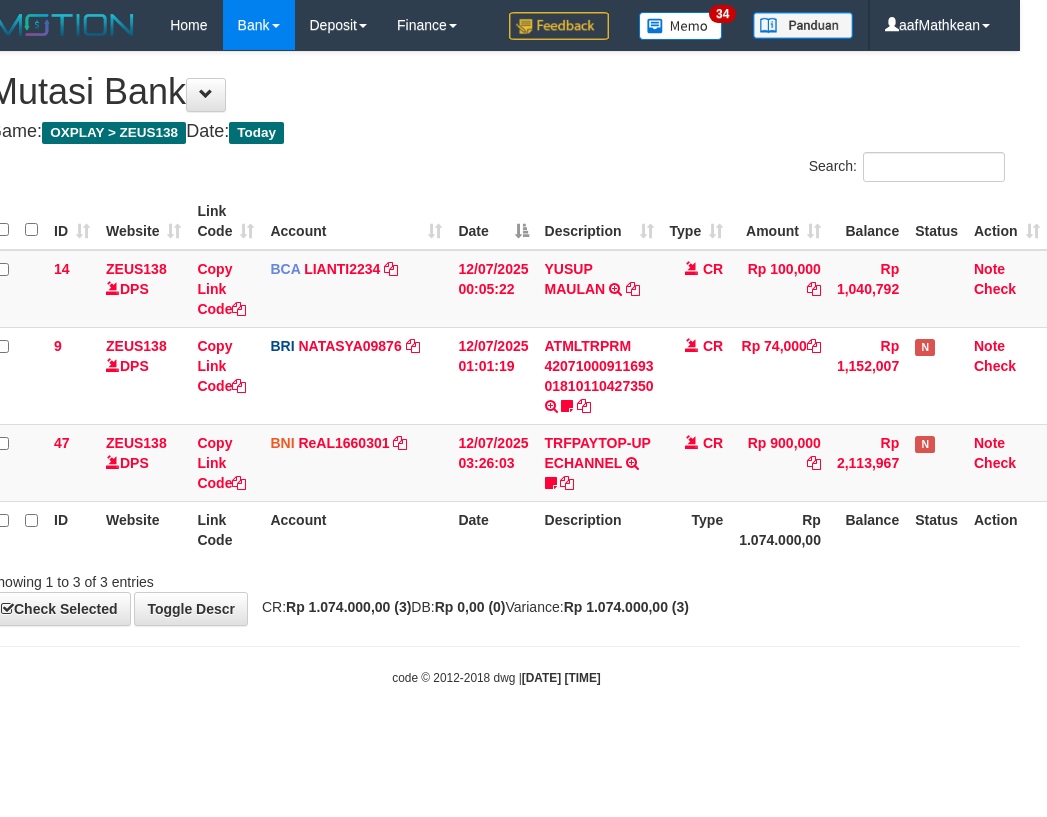 click on "**********" at bounding box center (496, 338) 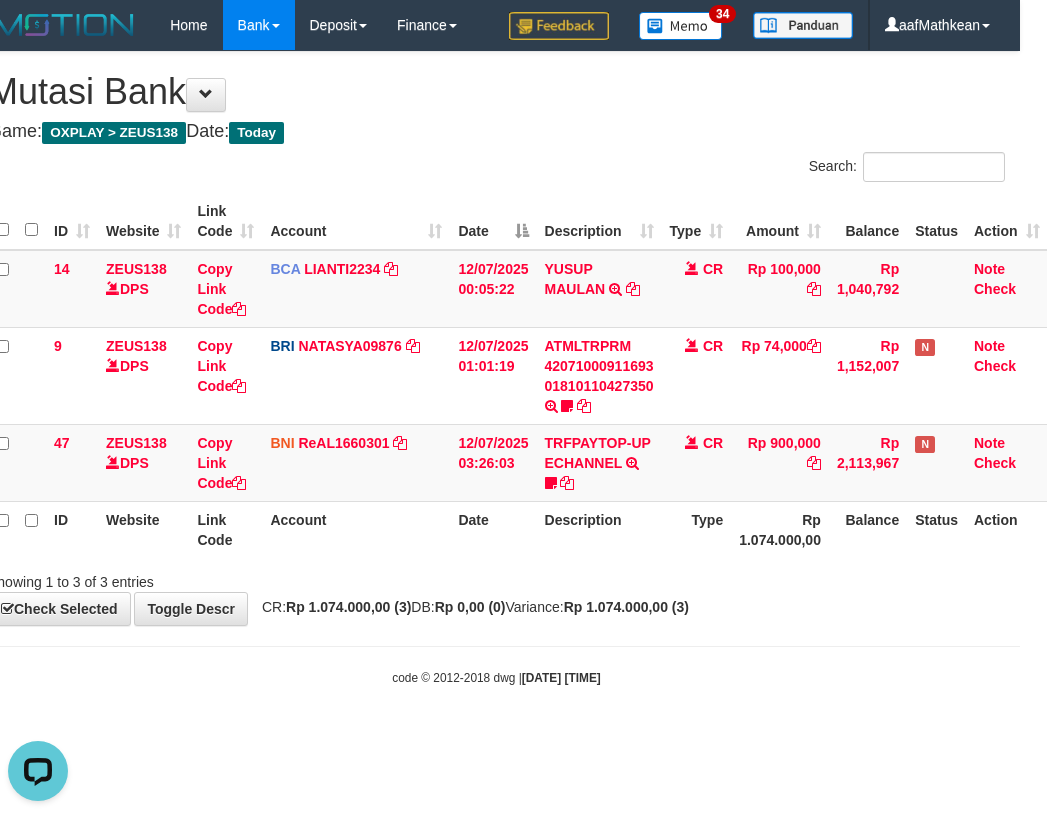 scroll, scrollTop: 0, scrollLeft: 0, axis: both 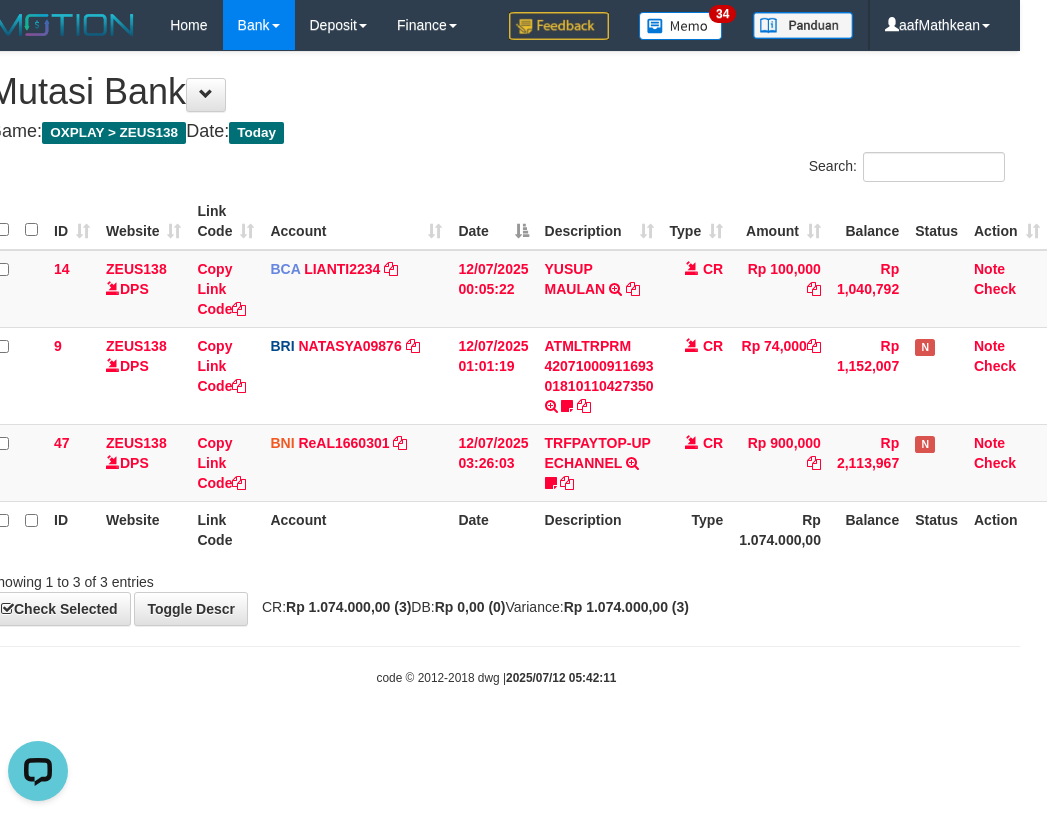 click on "CR:  Rp 1.074.000,00 (3)      DB:  Rp 0,00 (0)      Variance:  Rp 1.074.000,00 (3)" at bounding box center (470, 607) 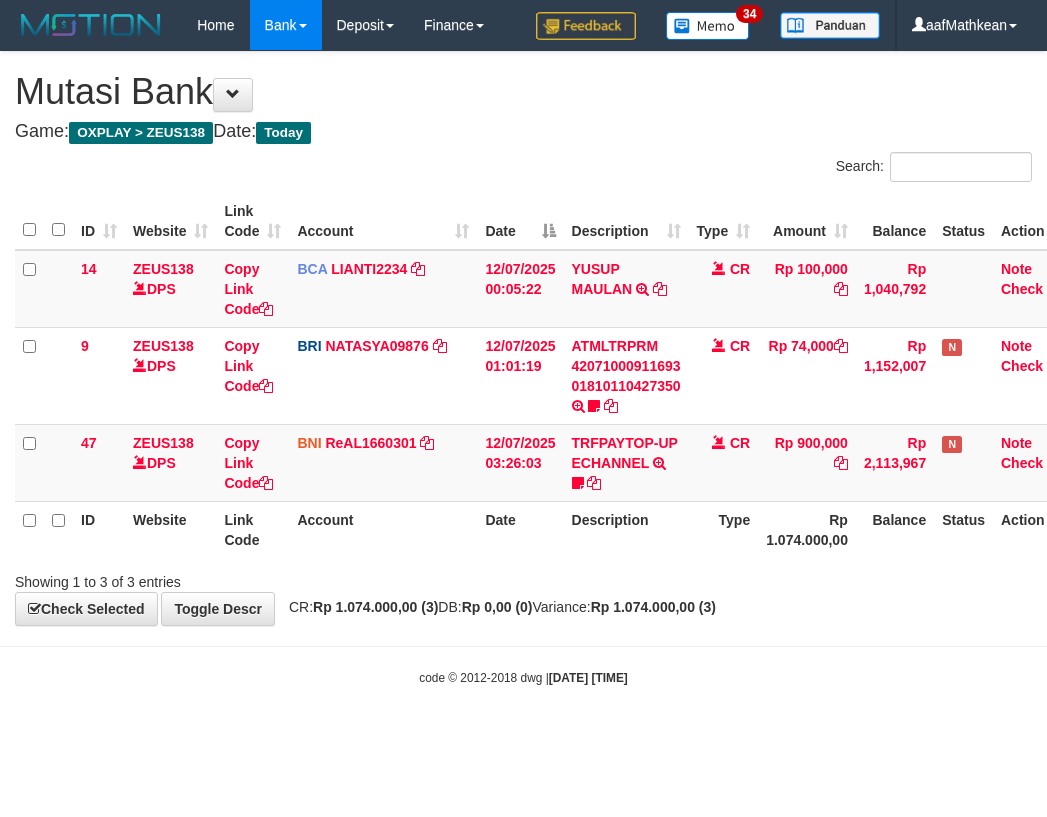 scroll, scrollTop: 0, scrollLeft: 27, axis: horizontal 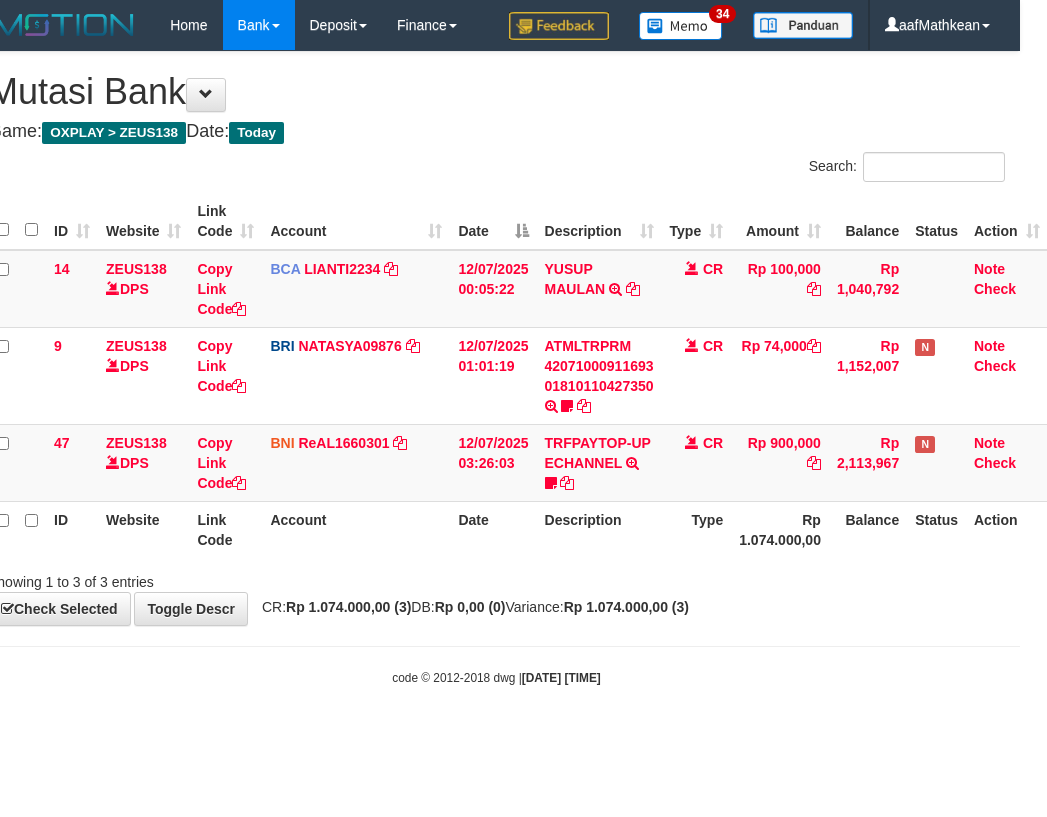 click on "**********" at bounding box center [496, 338] 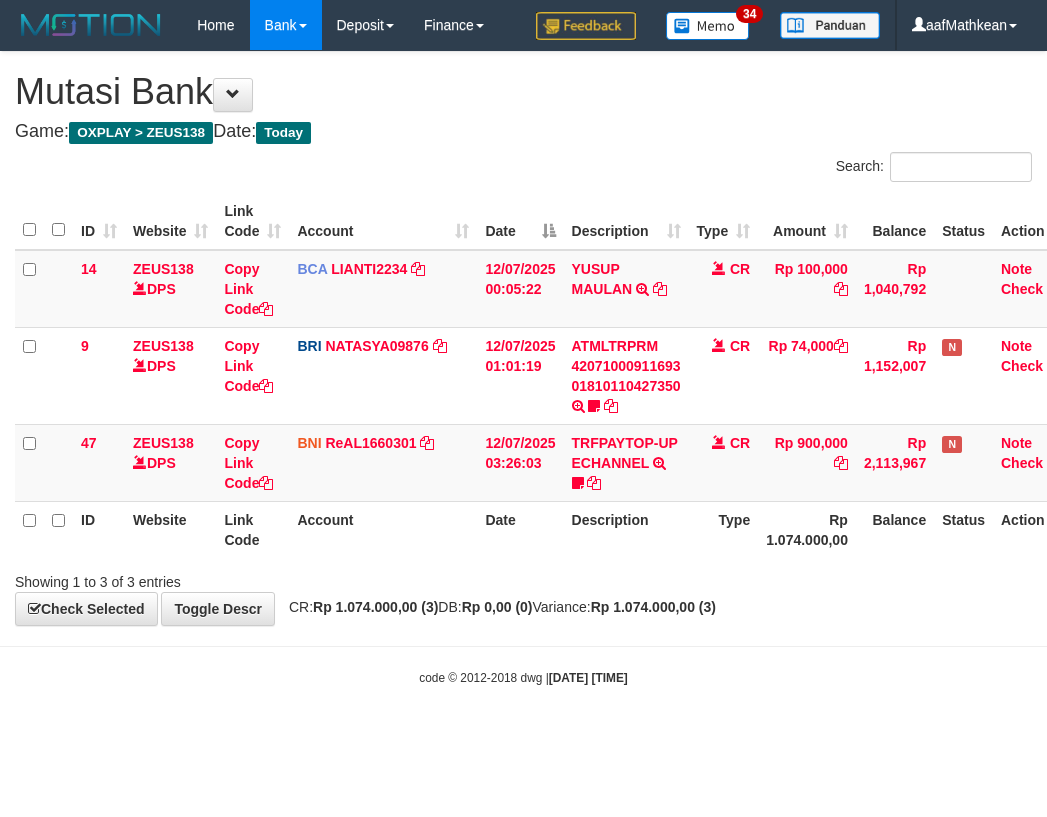 scroll, scrollTop: 0, scrollLeft: 27, axis: horizontal 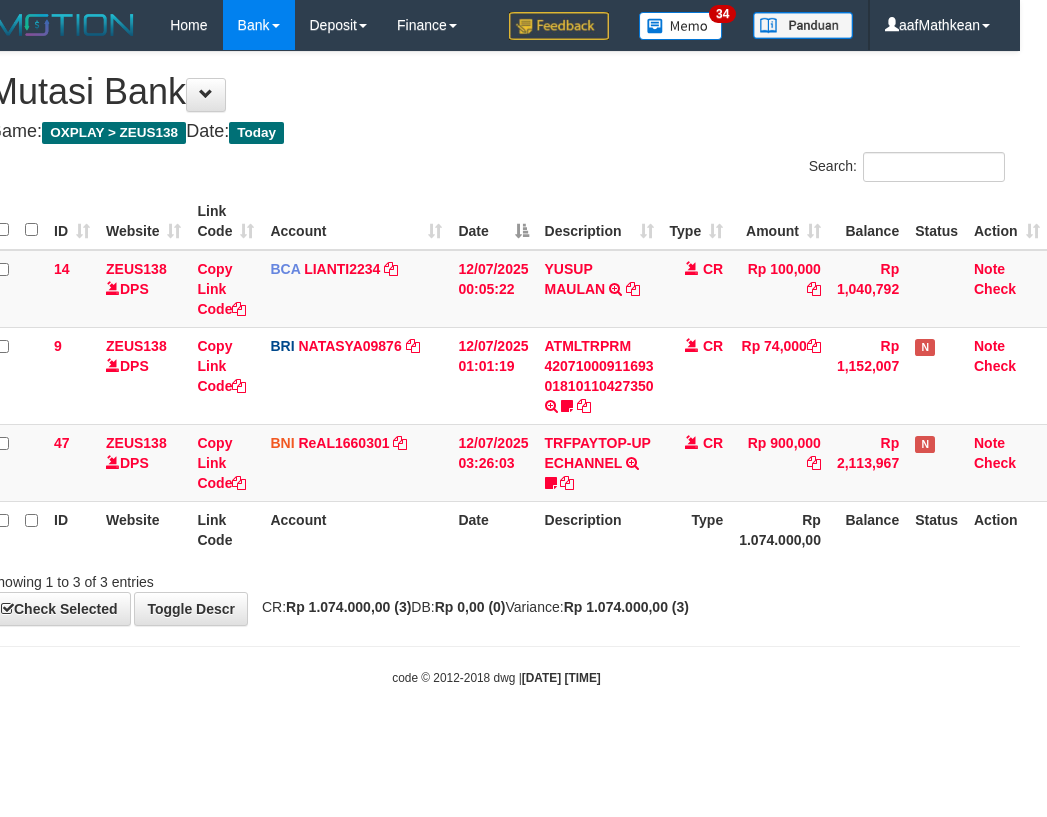 click on "CR:  Rp 1.074.000,00 (3)      DB:  Rp 0,00 (0)      Variance:  Rp 1.074.000,00 (3)" at bounding box center [470, 607] 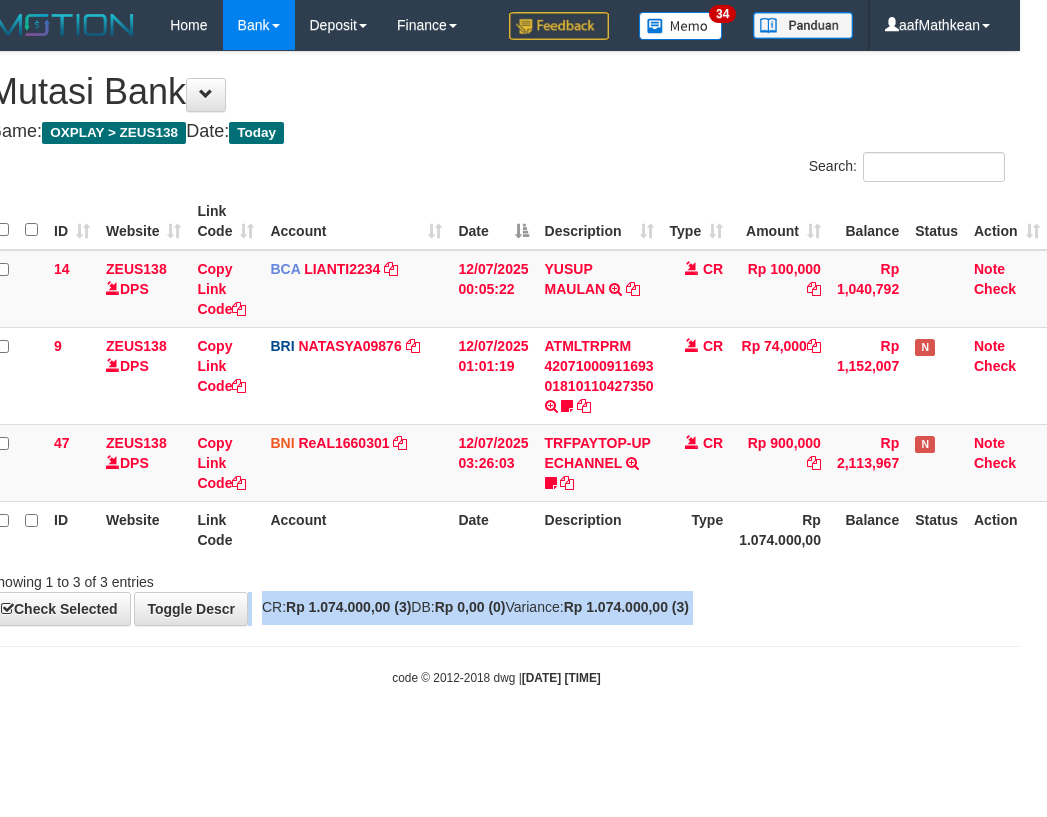 click on "CR:  Rp 1.074.000,00 (3)      DB:  Rp 0,00 (0)      Variance:  Rp 1.074.000,00 (3)" at bounding box center [470, 607] 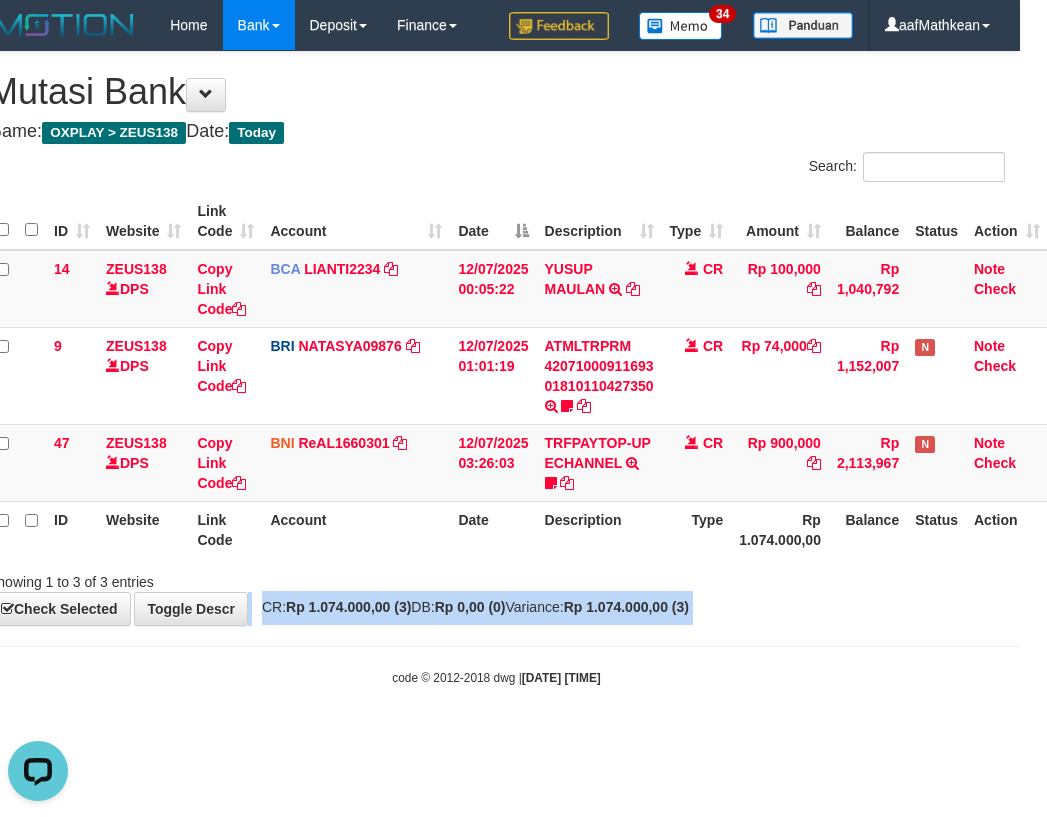 scroll, scrollTop: 0, scrollLeft: 0, axis: both 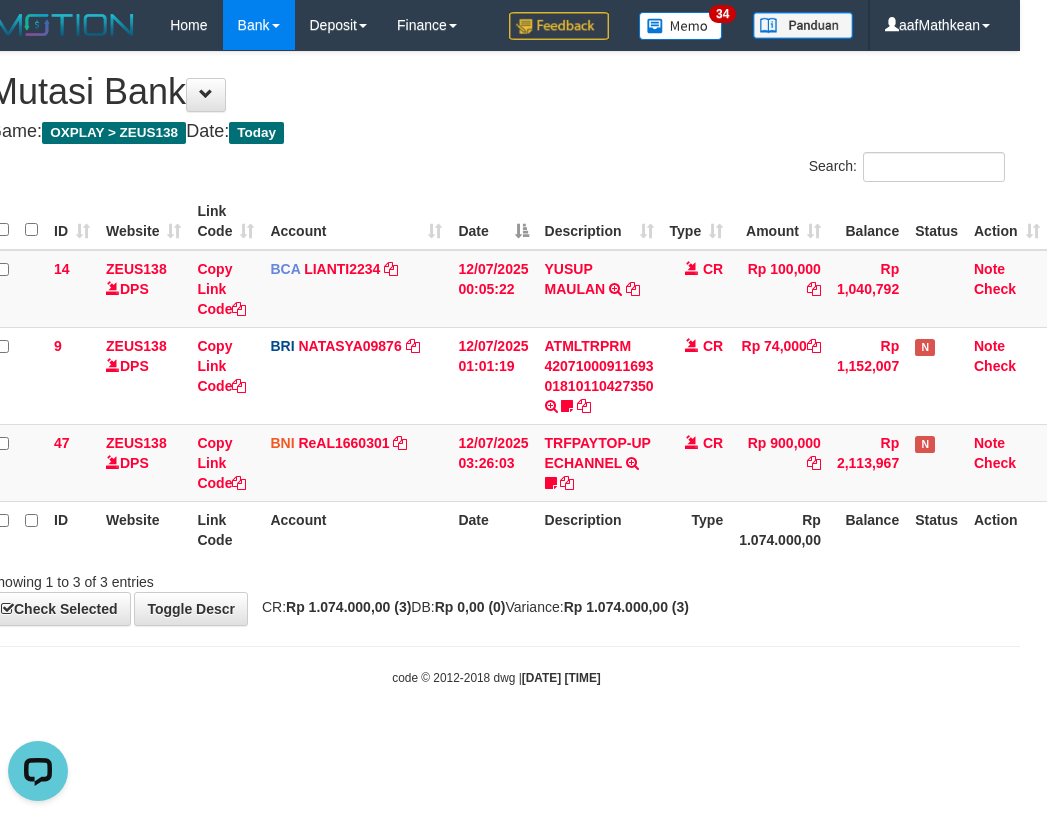 click on "CR:  Rp 1.074.000,00 (3)      DB:  Rp 0,00 (0)      Variance:  Rp 1.074.000,00 (3)" at bounding box center [470, 607] 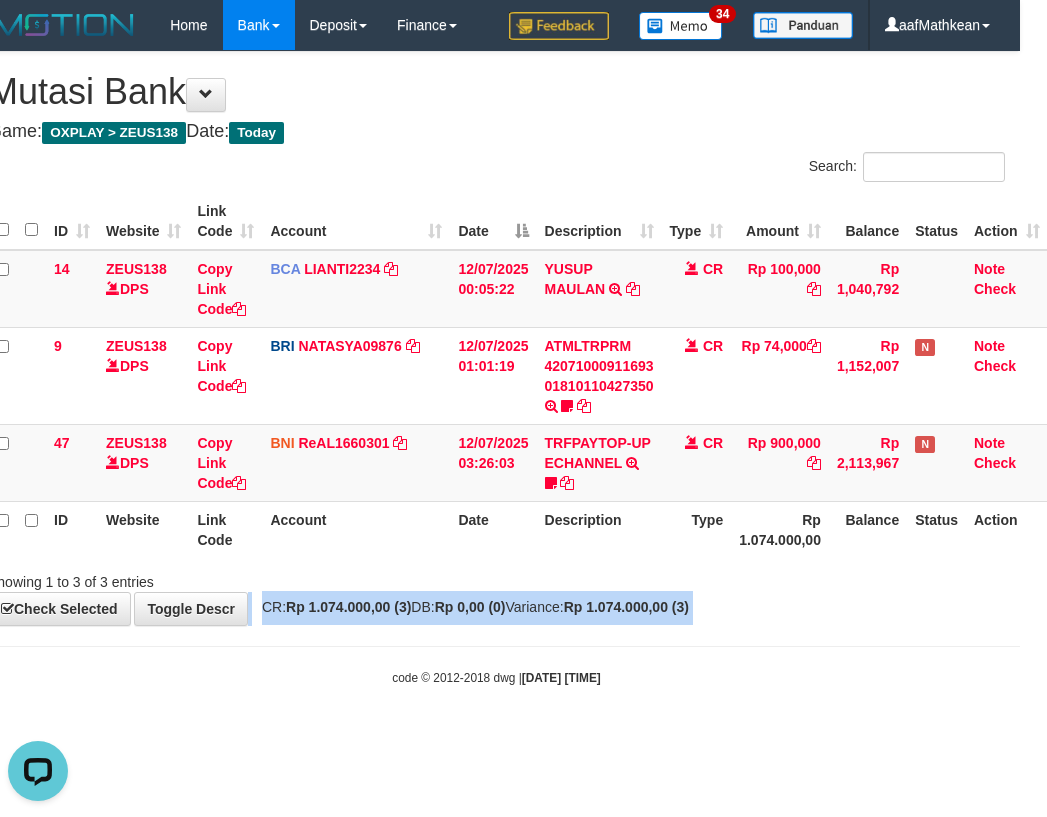 click on "CR:  Rp 1.074.000,00 (3)      DB:  Rp 0,00 (0)      Variance:  Rp 1.074.000,00 (3)" at bounding box center [470, 607] 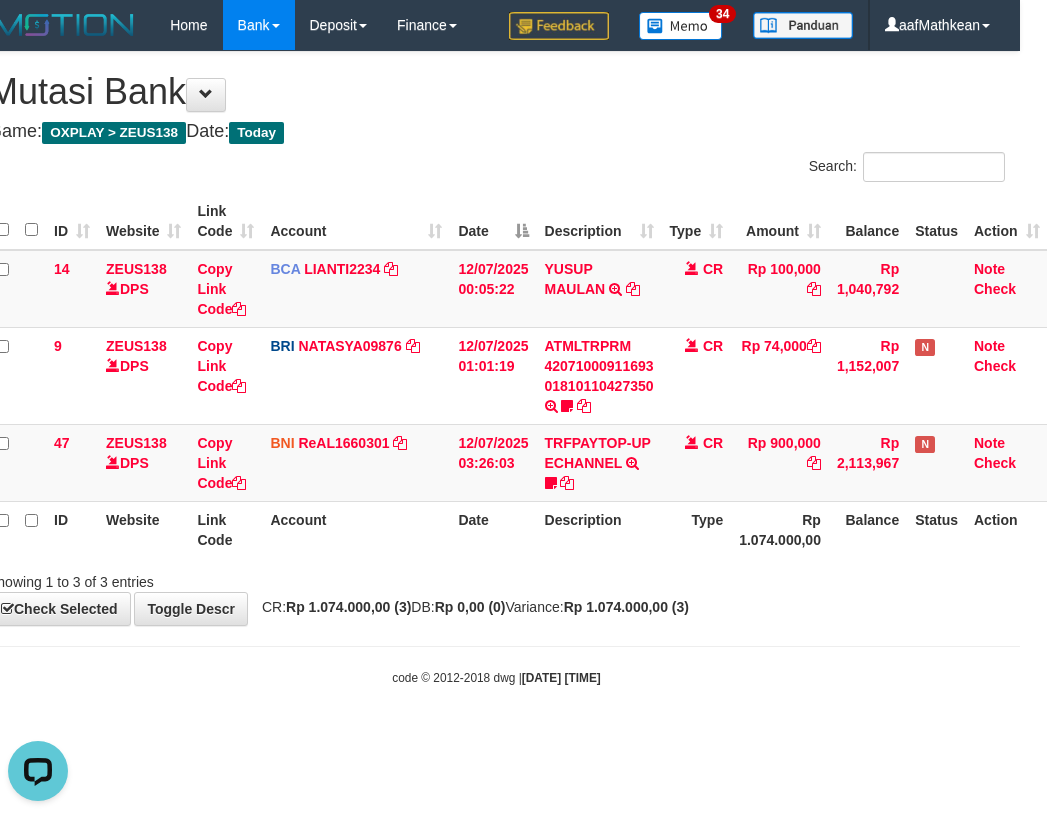 click on "CR:  Rp 1.074.000,00 (3)      DB:  Rp 0,00 (0)      Variance:  Rp 1.074.000,00 (3)" at bounding box center (470, 607) 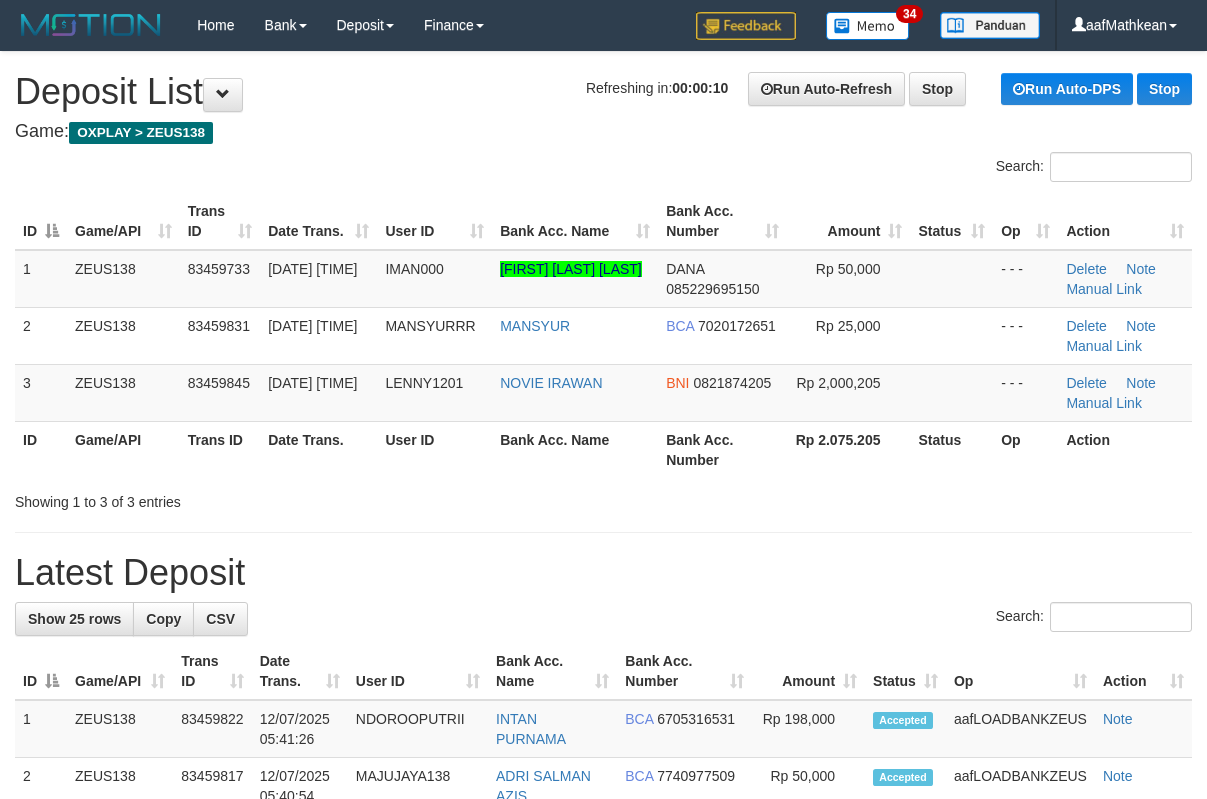 scroll, scrollTop: 0, scrollLeft: 0, axis: both 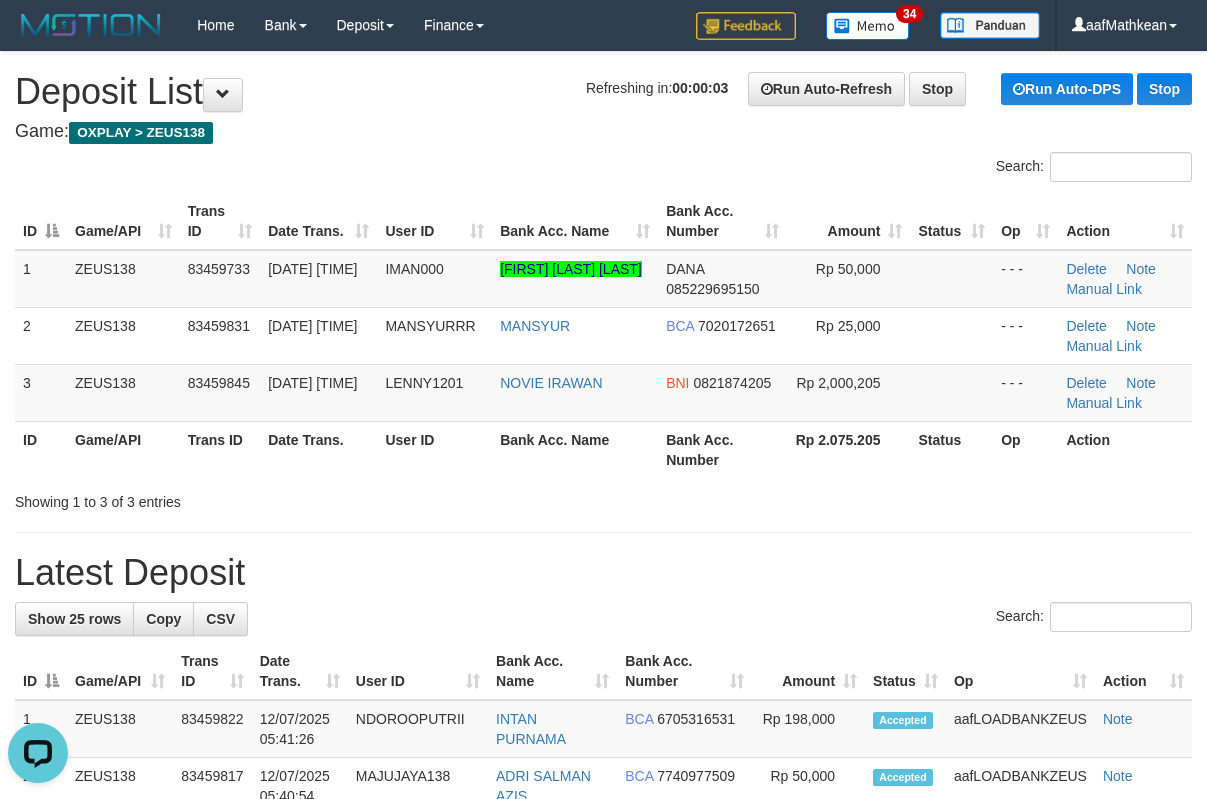 click on "Search:" at bounding box center [603, 169] 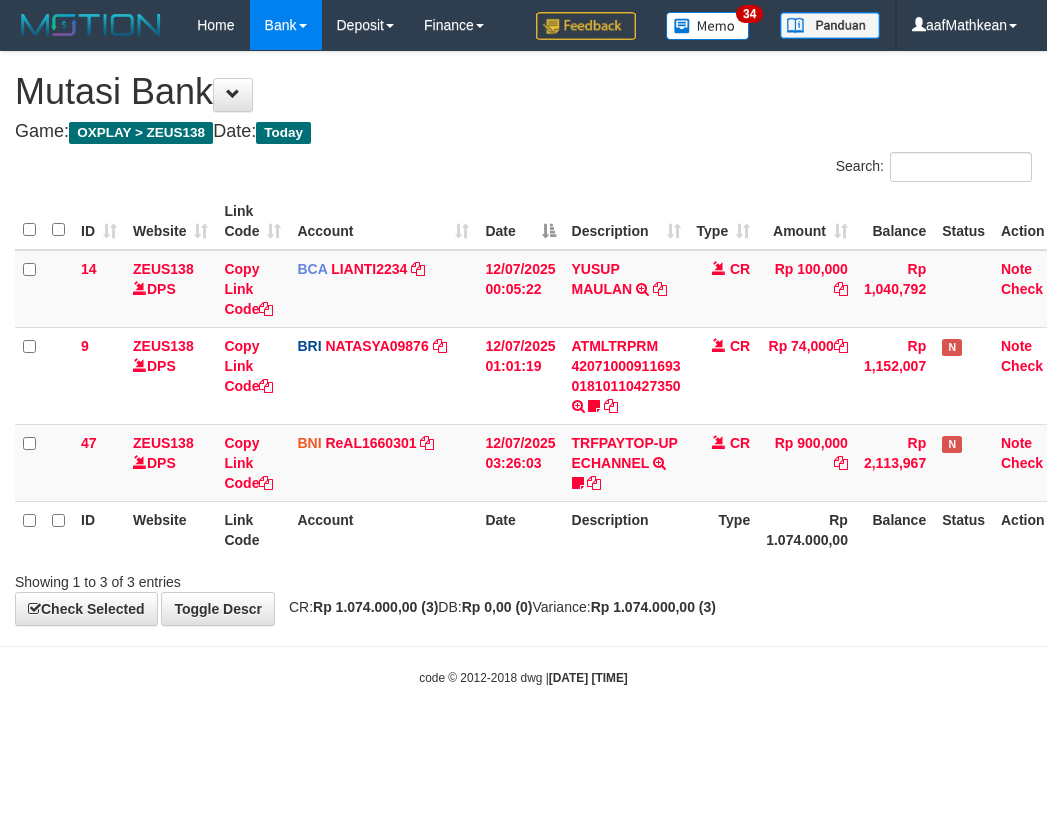 scroll, scrollTop: 0, scrollLeft: 27, axis: horizontal 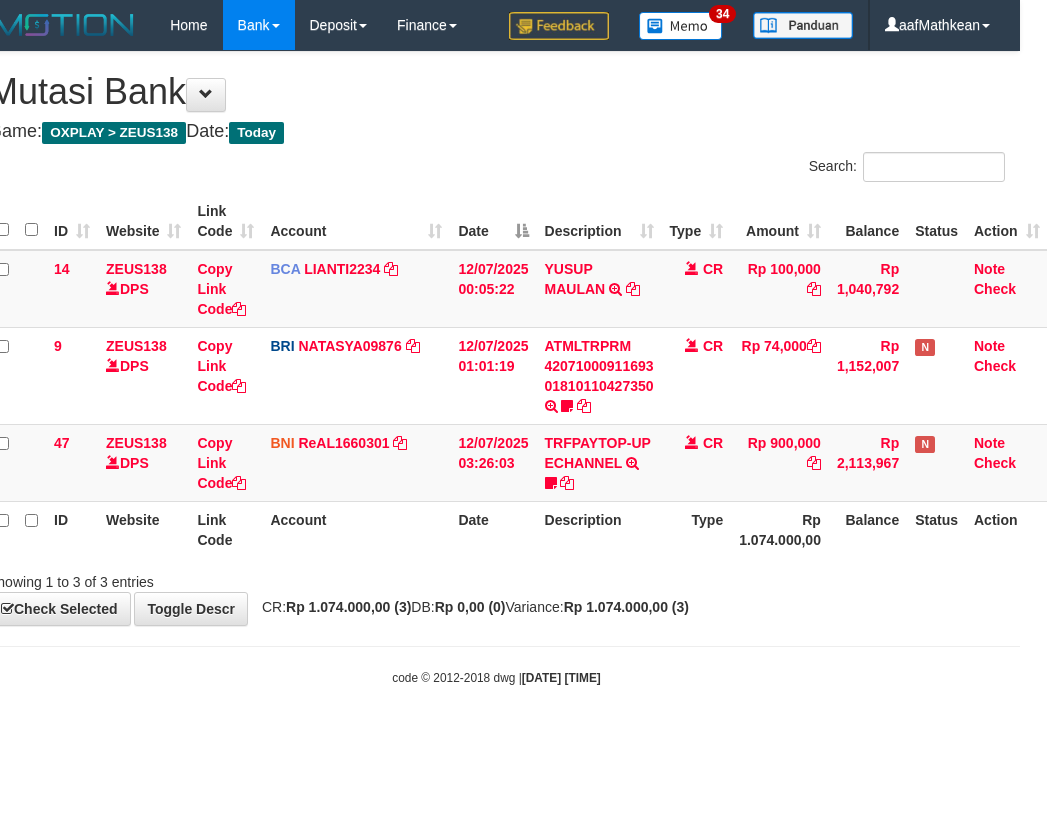 click on "code © 2012-2018 dwg |  [DATE] [TIME]" at bounding box center (496, 677) 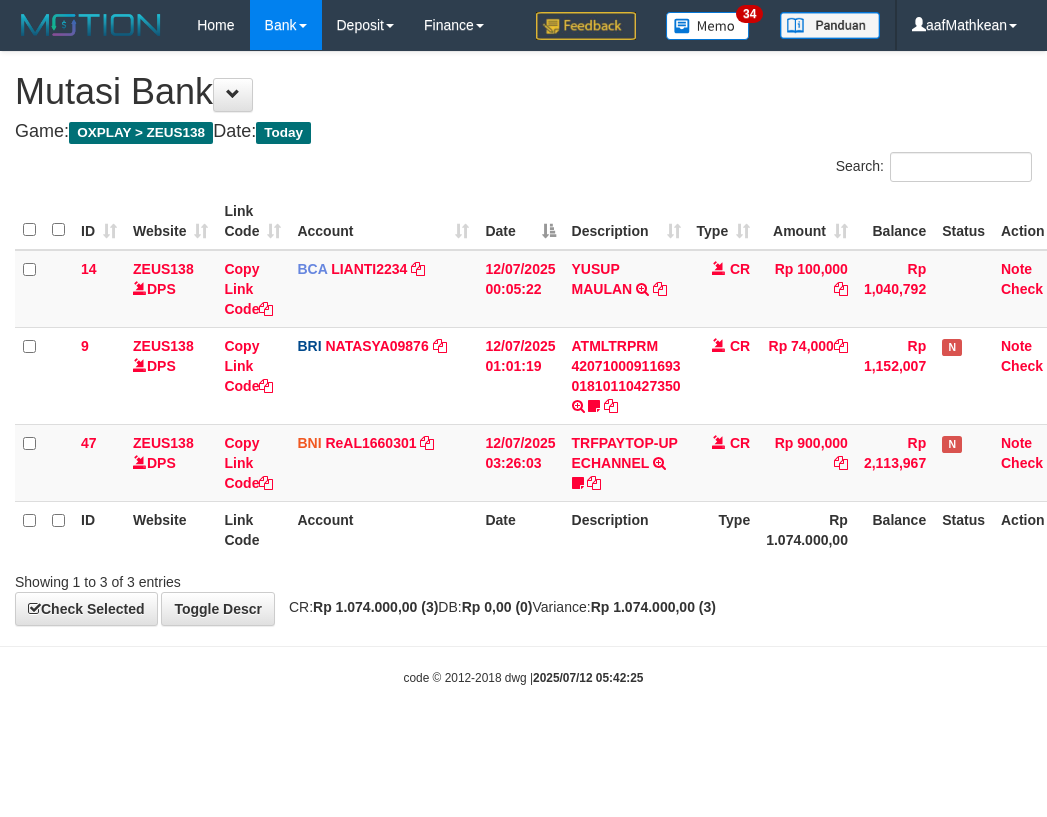 scroll, scrollTop: 0, scrollLeft: 27, axis: horizontal 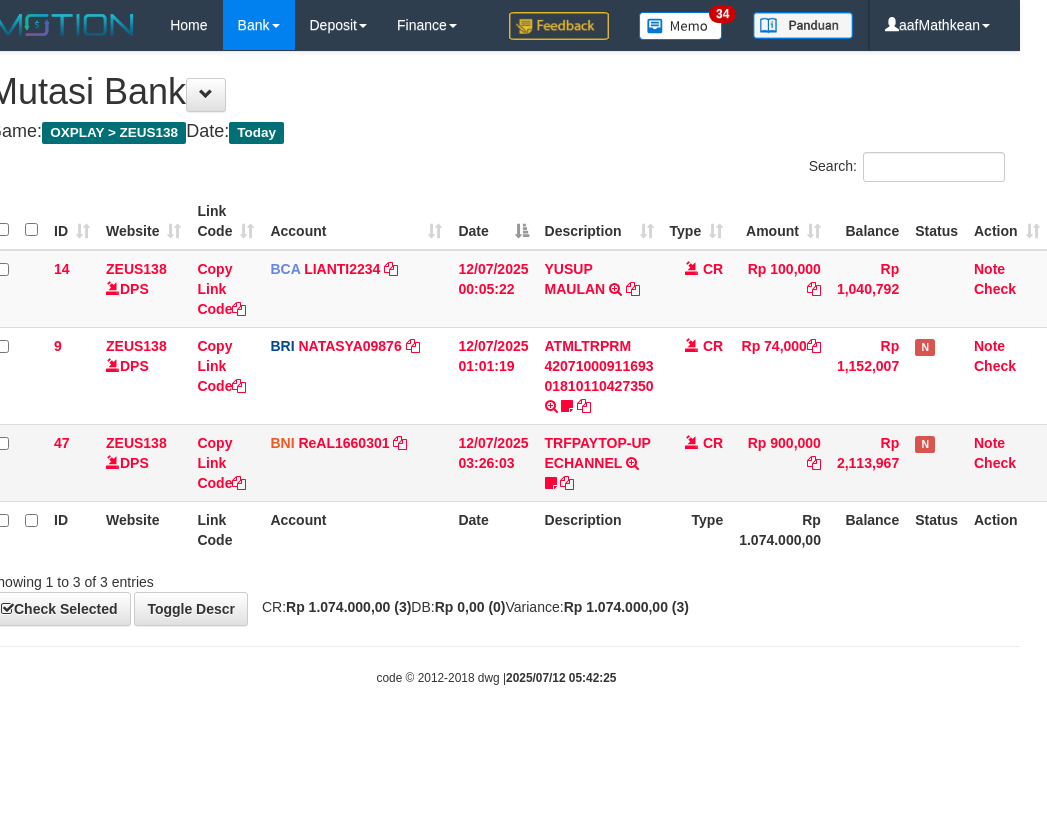 click on "CR" at bounding box center (697, 462) 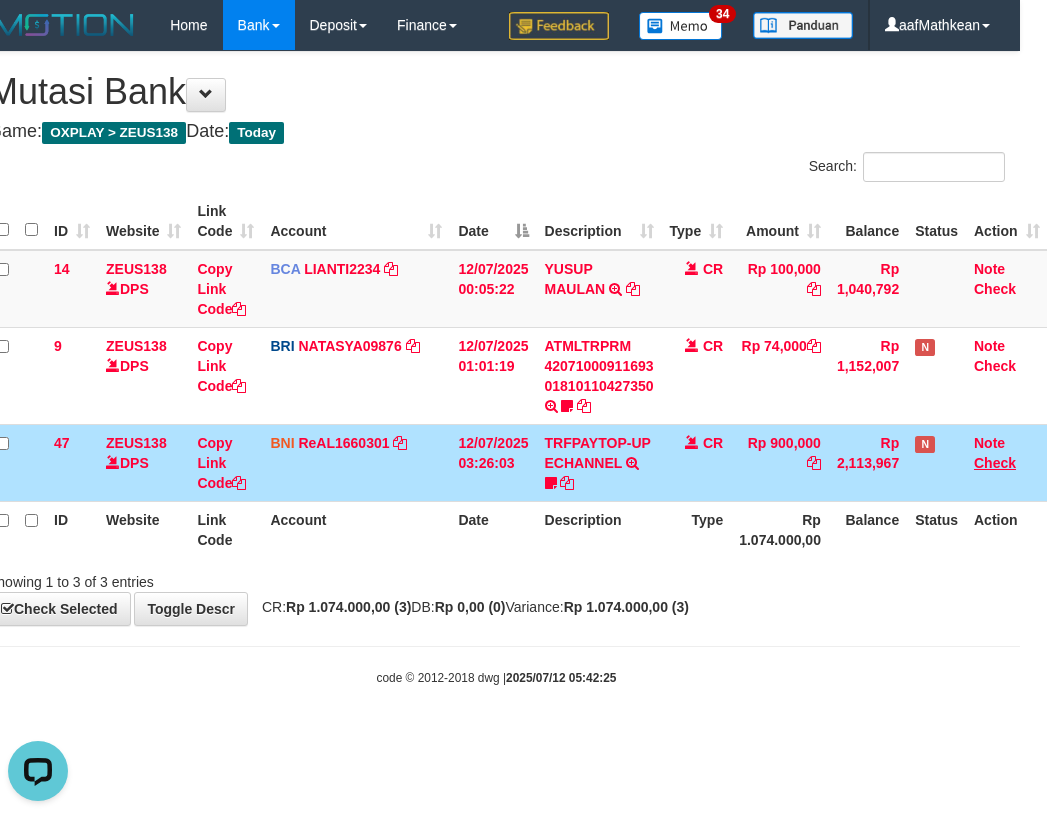 scroll, scrollTop: 0, scrollLeft: 0, axis: both 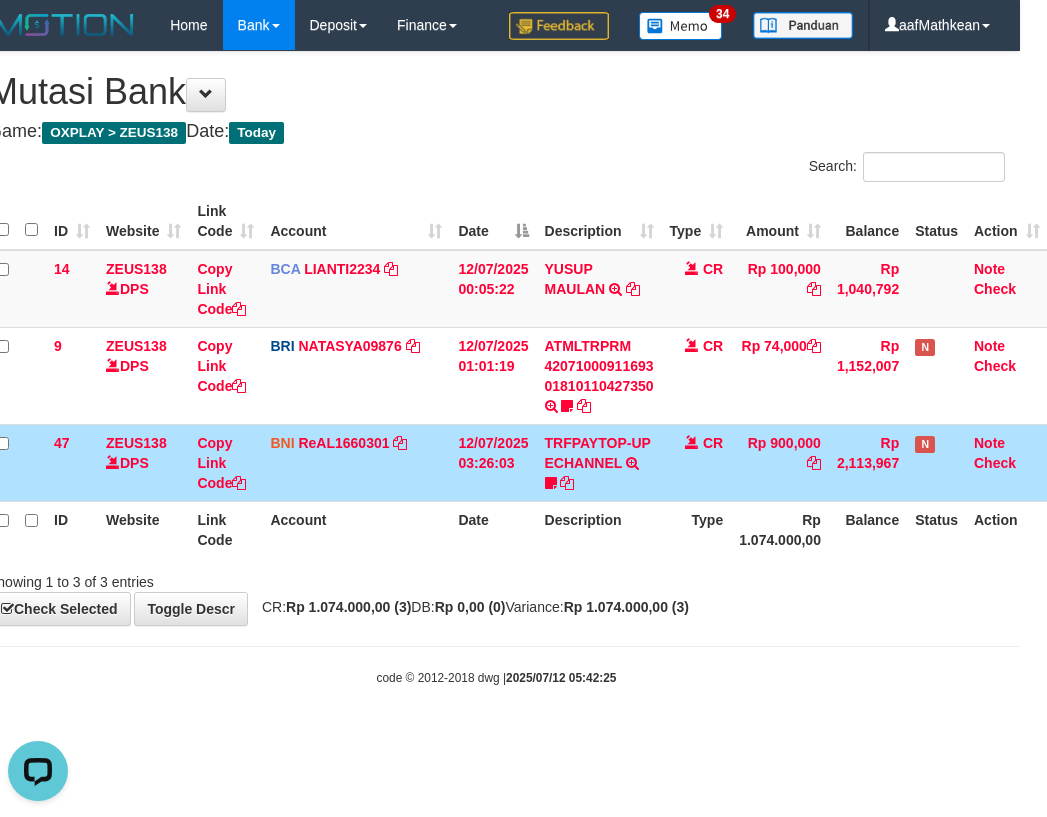 drag, startPoint x: 641, startPoint y: 526, endPoint x: 642, endPoint y: 542, distance: 16.03122 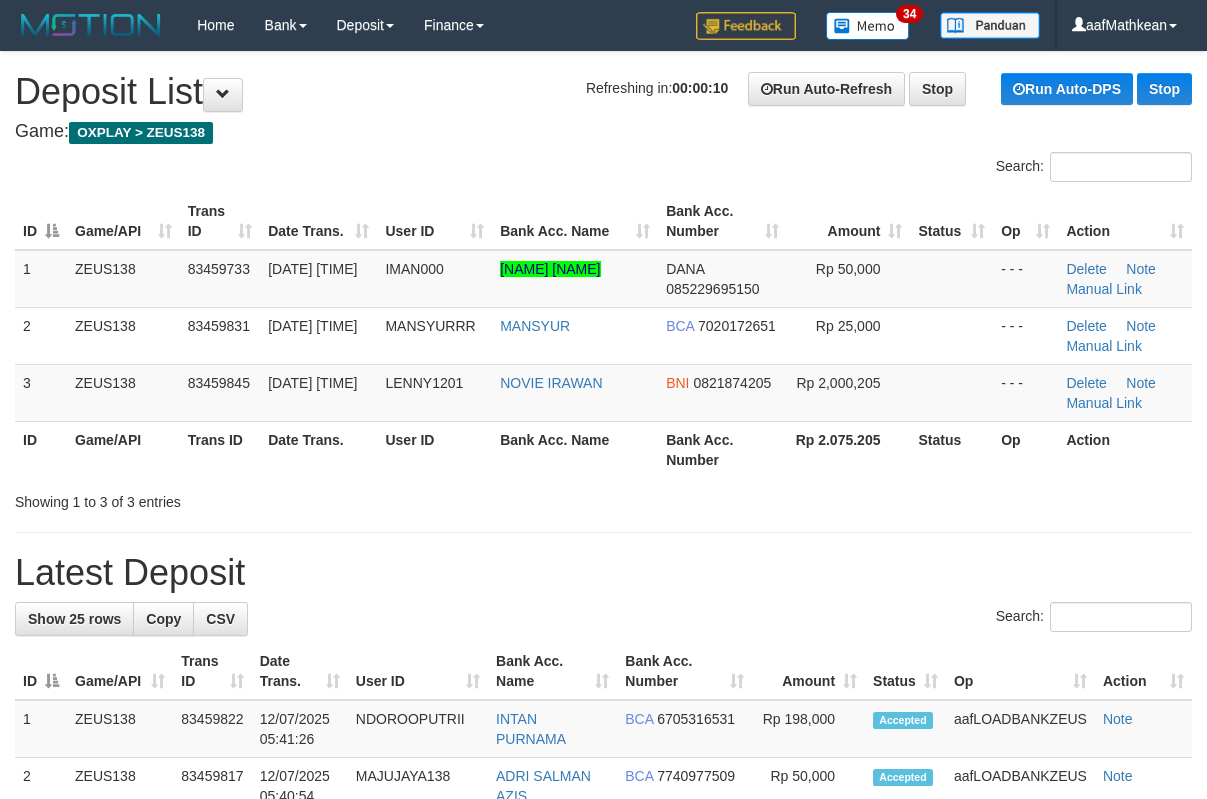 scroll, scrollTop: 0, scrollLeft: 0, axis: both 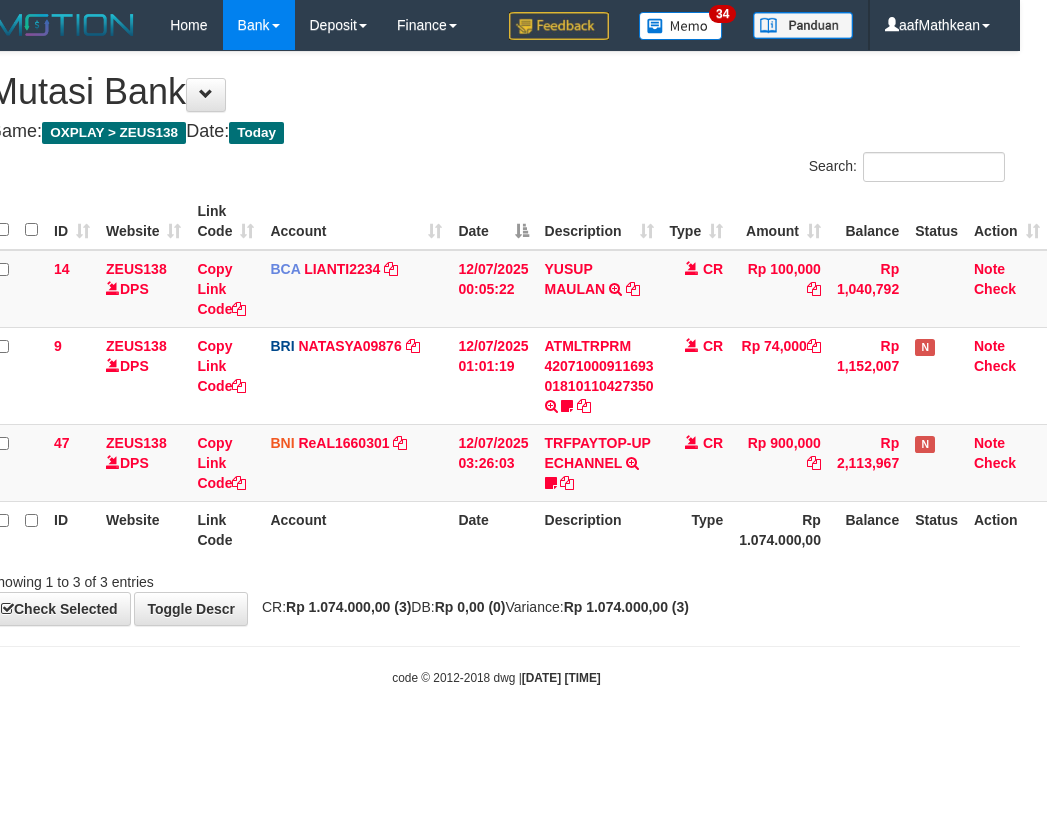 click on "Toggle navigation
Home
Bank
Account List
Load
By Website
Group
[OXPLAY]													ZEUS138
By Load Group (DPS)
Sync" at bounding box center (496, 368) 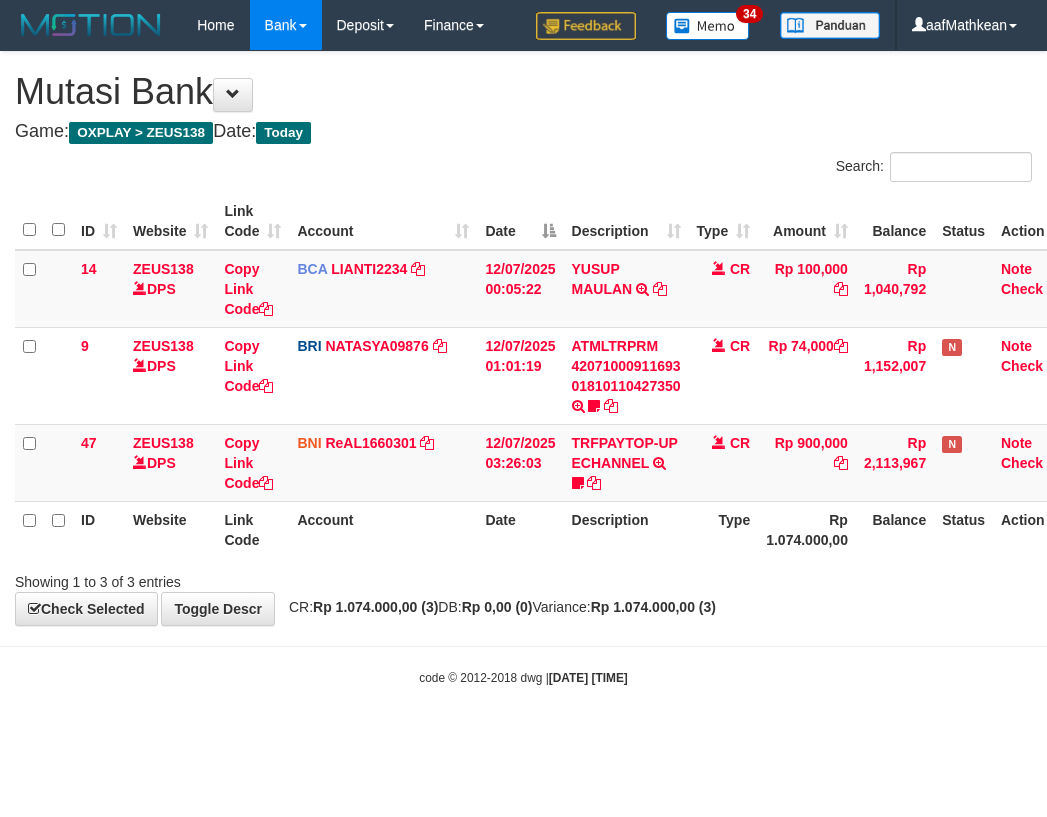 click on "Toggle navigation
Home
Bank
Account List
Load
By Website
Group
[OXPLAY]													ZEUS138
By Load Group (DPS)
Sync" at bounding box center [523, 368] 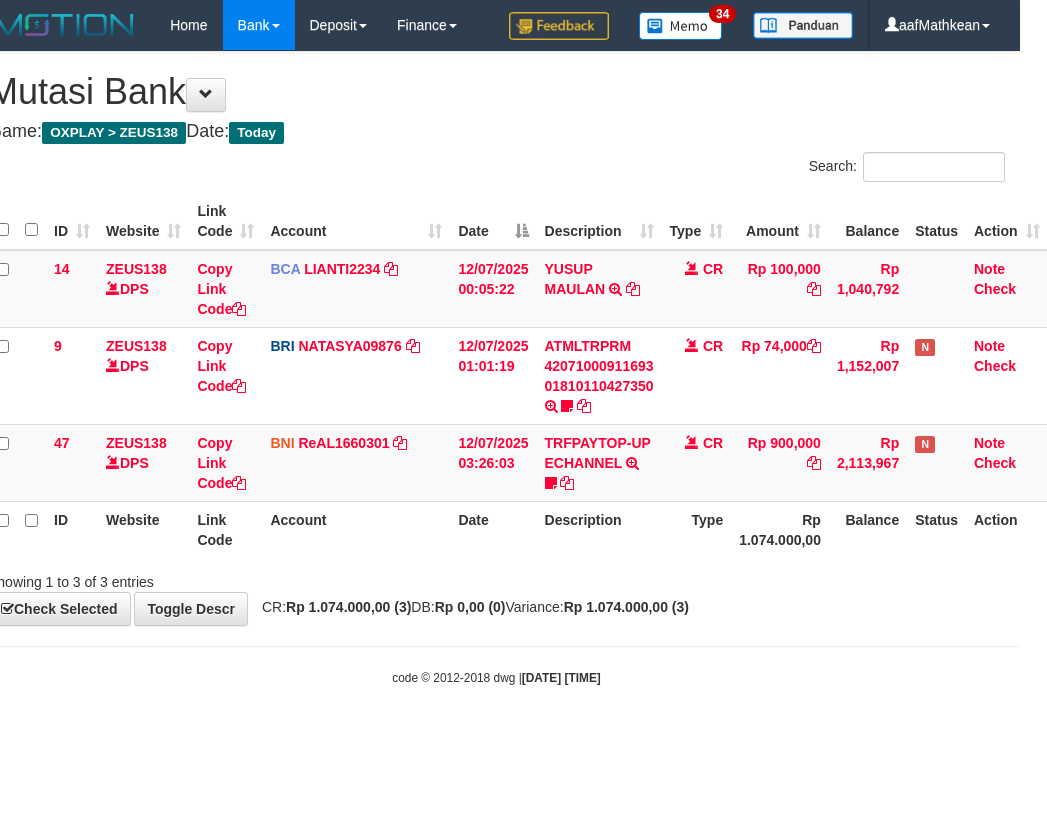 click on "Toggle navigation
Home
Bank
Account List
Load
By Website
Group
[OXPLAY]													ZEUS138
By Load Group (DPS)
Sync" at bounding box center [496, 368] 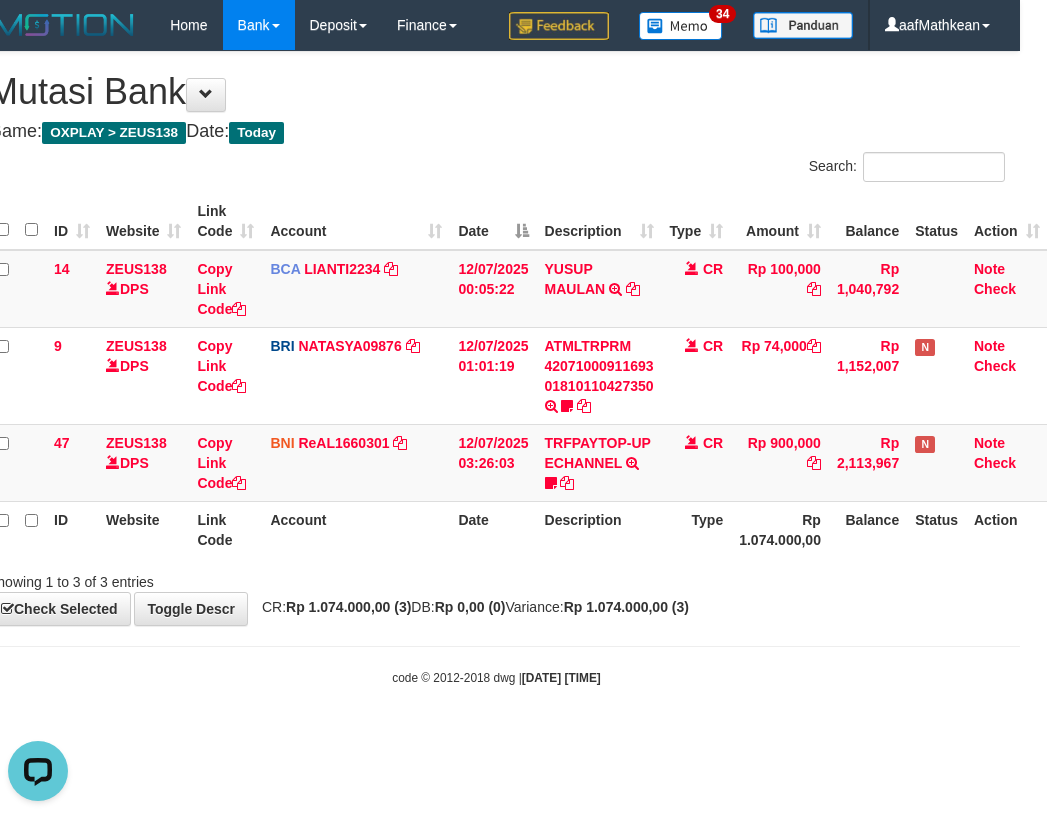 scroll, scrollTop: 0, scrollLeft: 0, axis: both 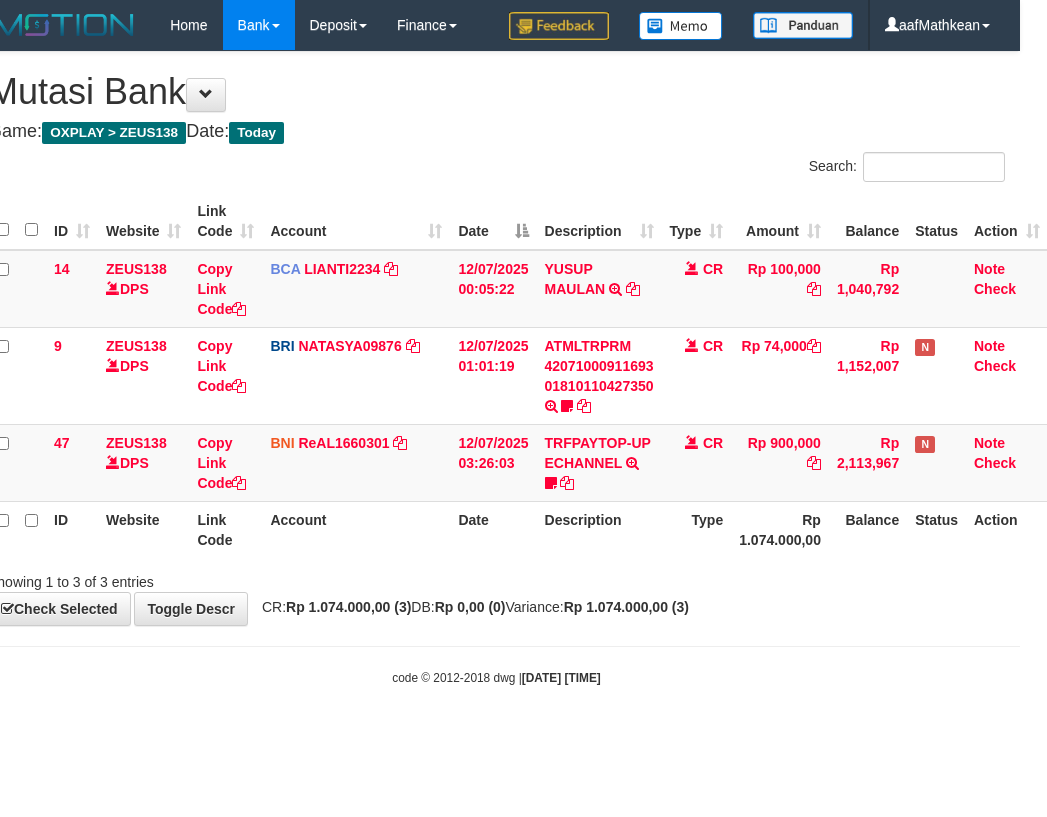 click on "Toggle navigation
Home
Bank
Account List
Load
By Website
Group
[OXPLAY]													ZEUS138
By Load Group (DPS)" at bounding box center (496, 368) 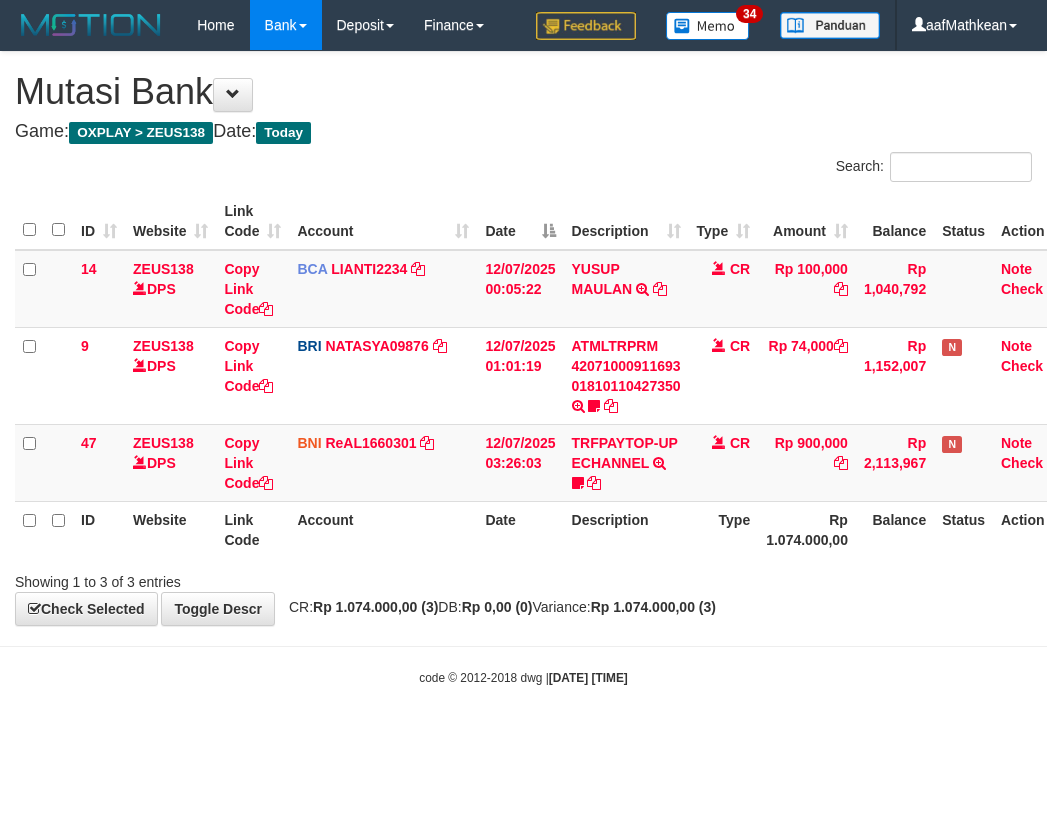click on "Toggle navigation
Home
Bank
Account List
Load
By Website
Group
[OXPLAY]													ZEUS138
By Load Group (DPS)" at bounding box center [523, 368] 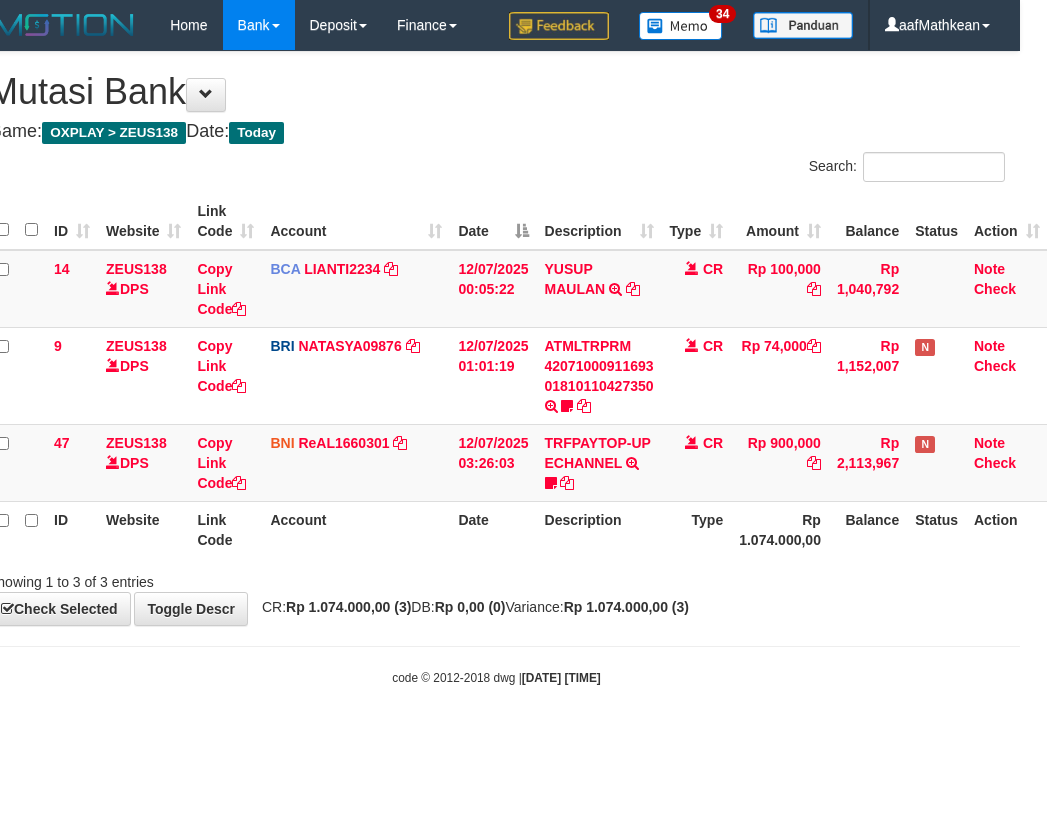drag, startPoint x: 0, startPoint y: 0, endPoint x: 745, endPoint y: 716, distance: 1033.2865 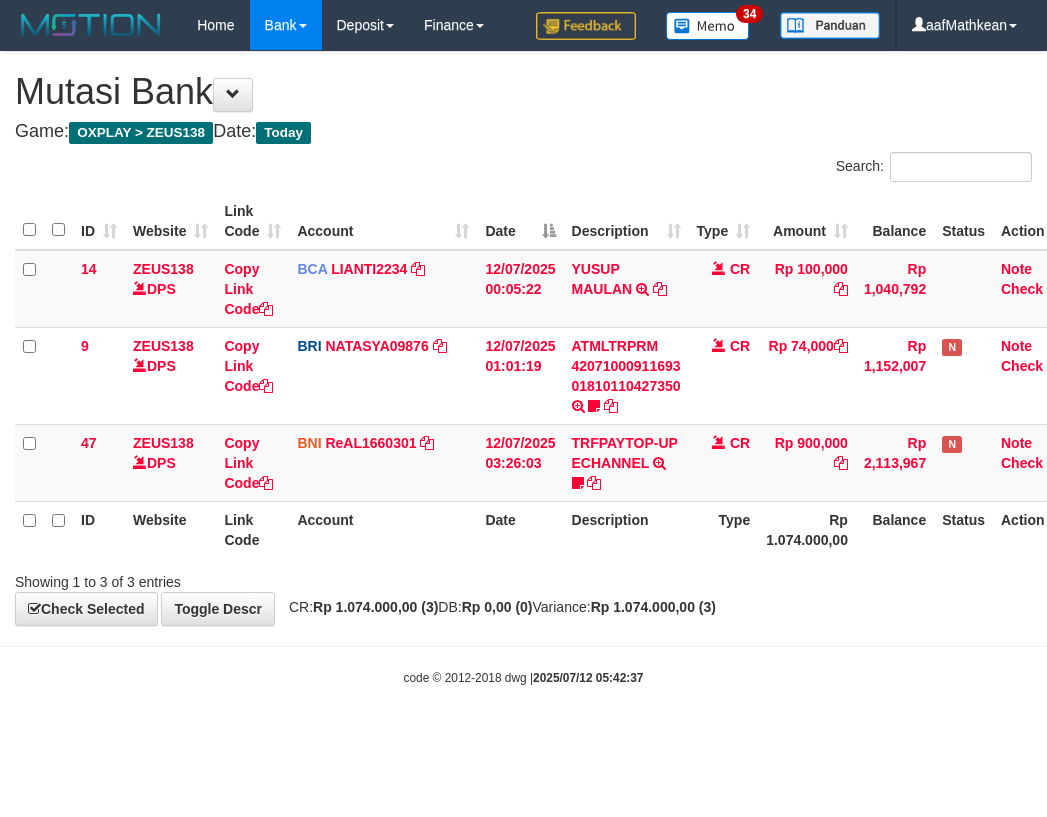 scroll, scrollTop: 0, scrollLeft: 27, axis: horizontal 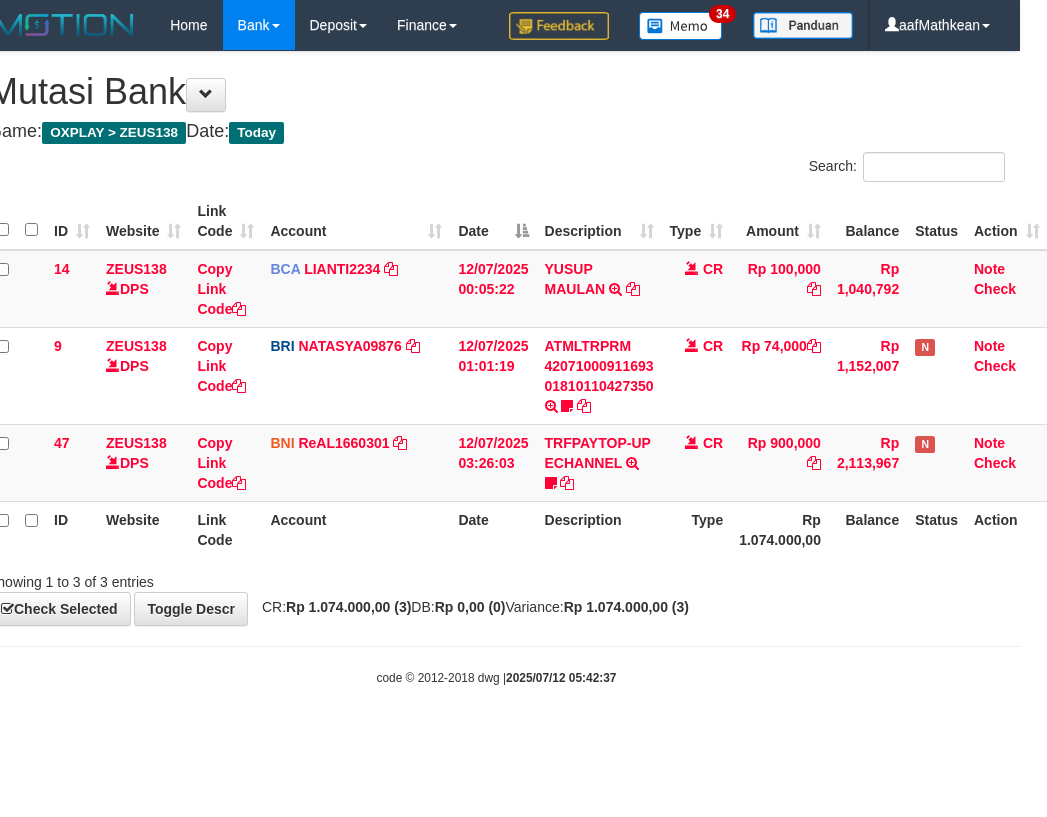 click on "Toggle navigation
Home
Bank
Account List
Load
By Website
Group
[OXPLAY]													ZEUS138
By Load Group (DPS)" at bounding box center (496, 368) 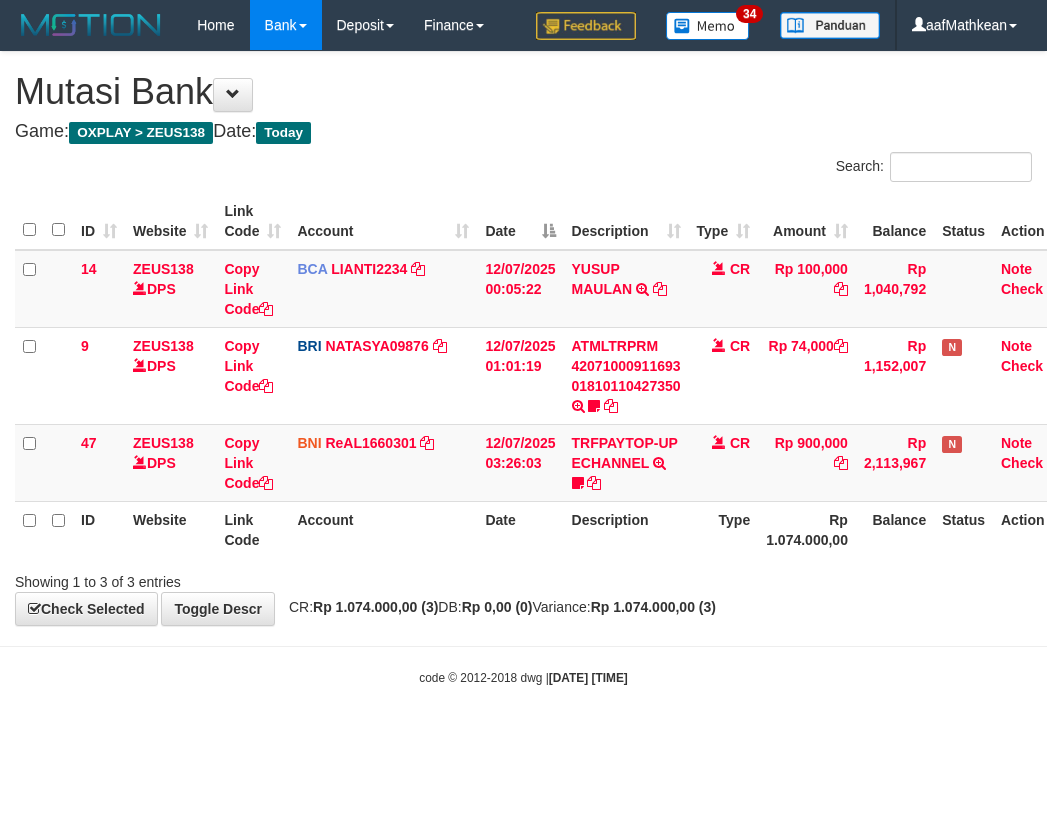 scroll, scrollTop: 0, scrollLeft: 27, axis: horizontal 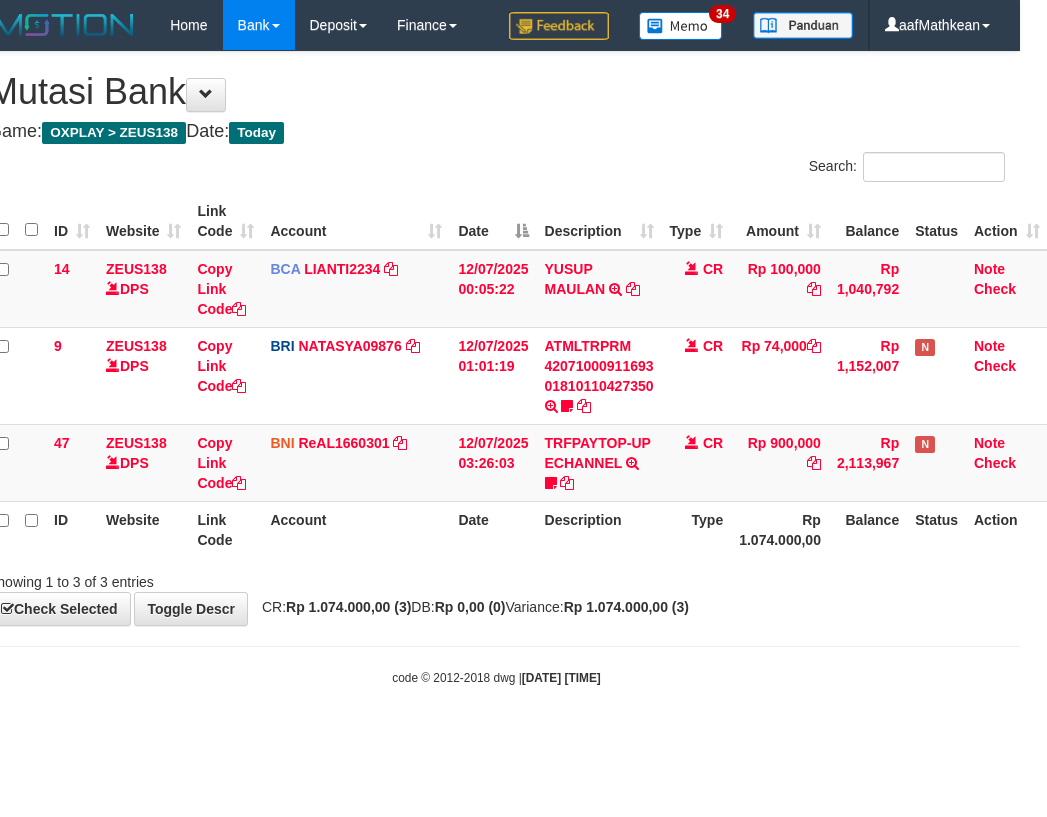 drag, startPoint x: 662, startPoint y: 656, endPoint x: 712, endPoint y: 654, distance: 50.039986 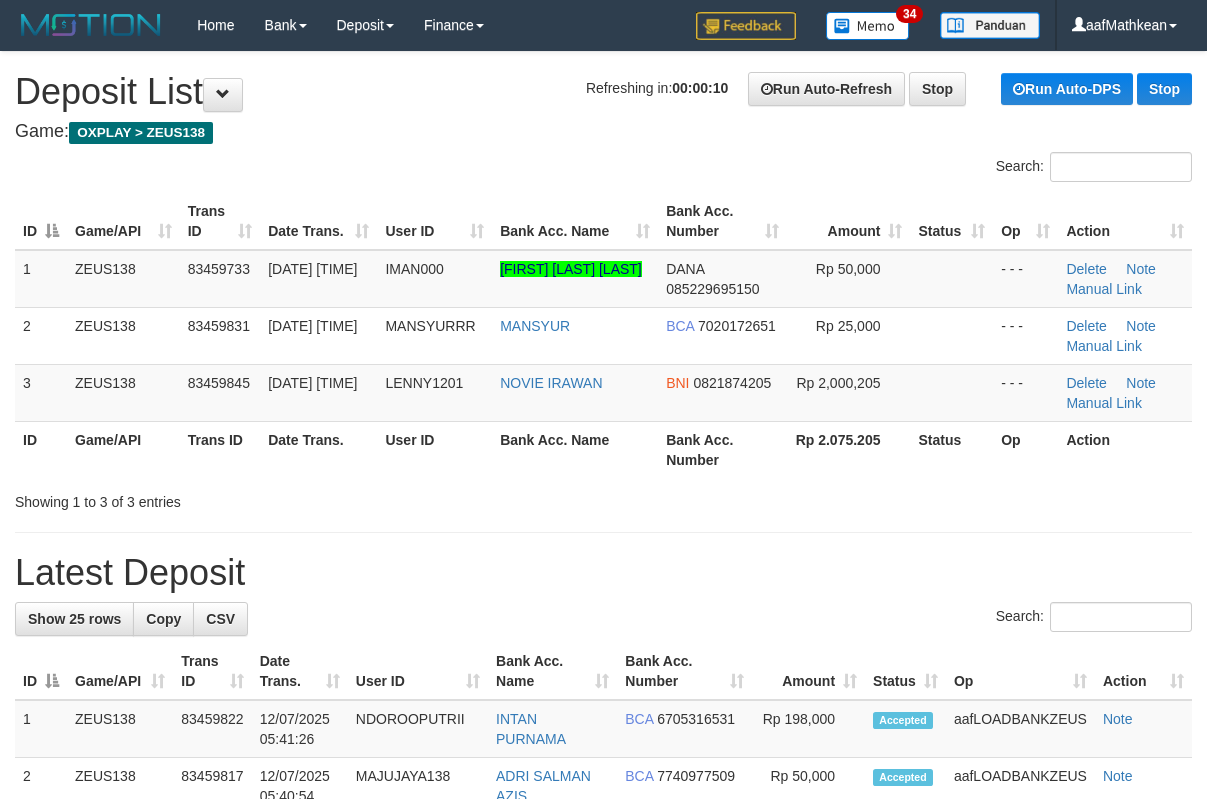 scroll, scrollTop: 0, scrollLeft: 0, axis: both 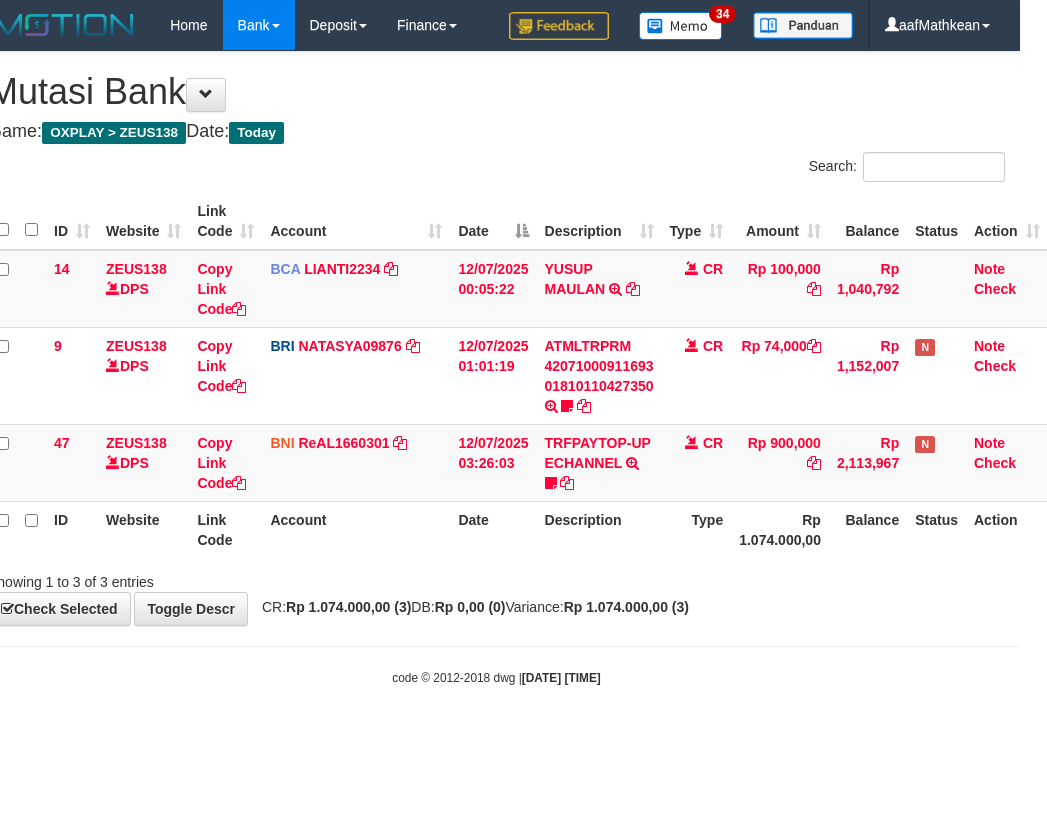 drag, startPoint x: 504, startPoint y: 620, endPoint x: 652, endPoint y: 597, distance: 149.7765 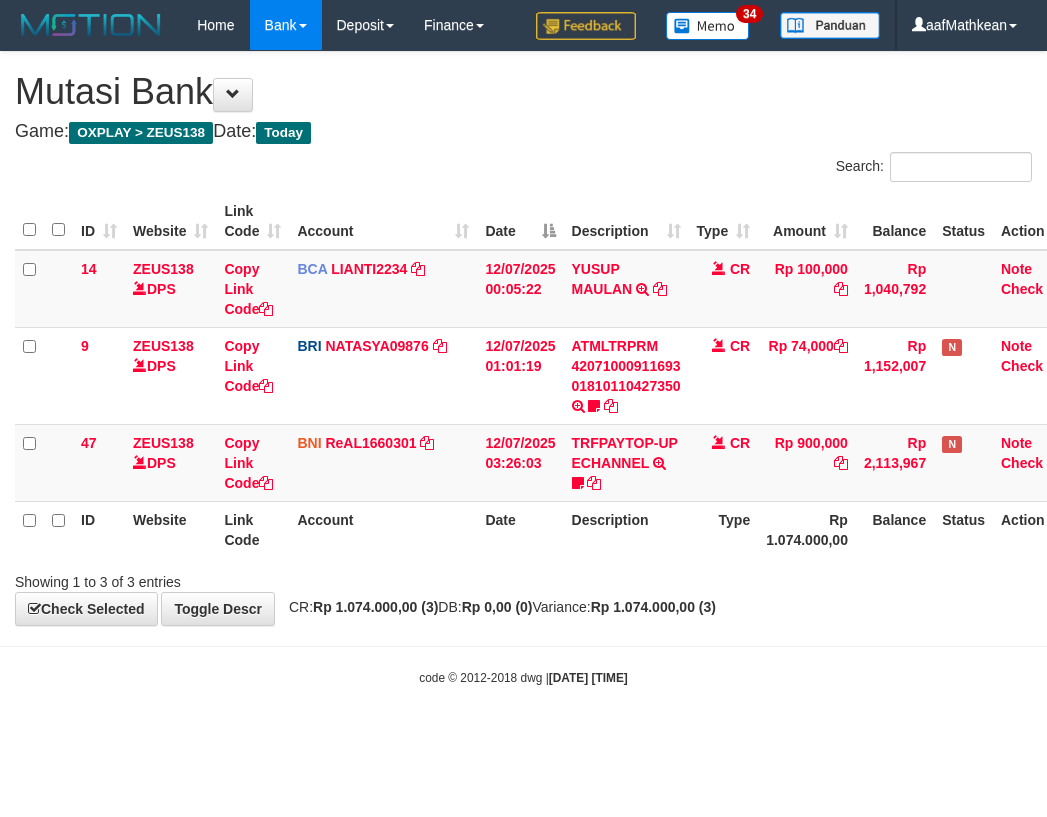 scroll, scrollTop: 0, scrollLeft: 27, axis: horizontal 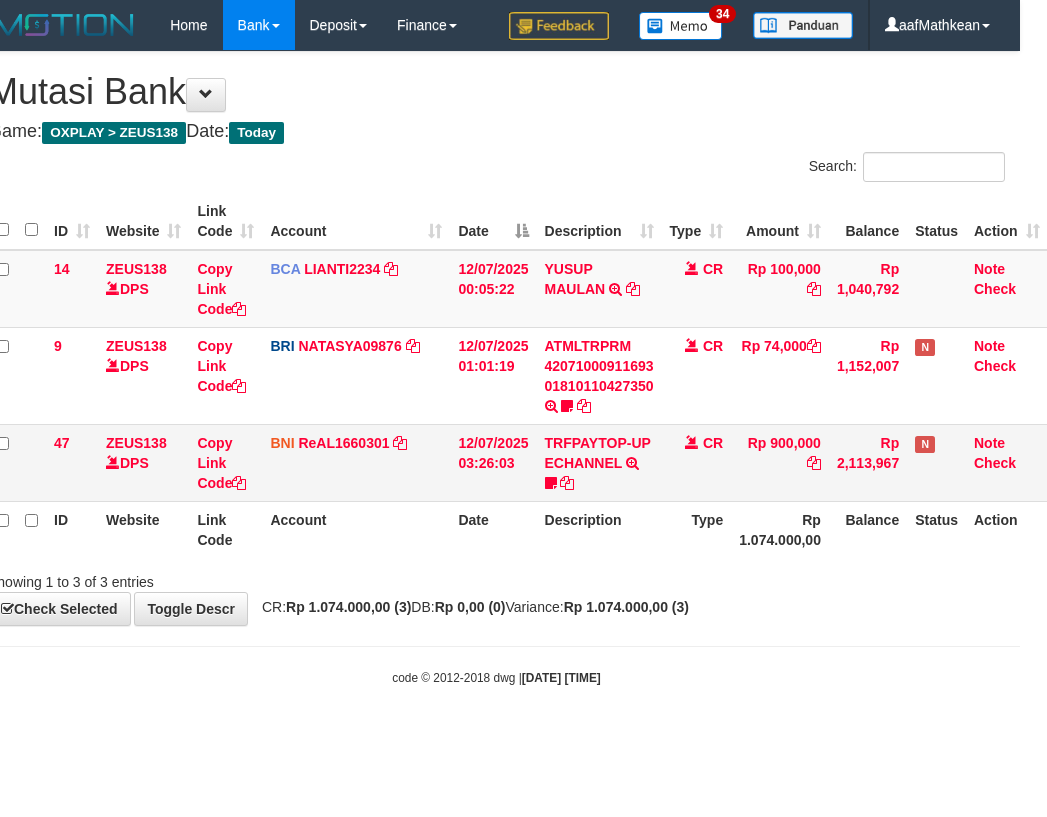 click on "ATMLTRPRM 42071000911693 01810110427350            TRANSAKSI KREDIT DARI BANK LAIN ATMLTRPRM 42071000911693 01810110427350    DEWAJUDI777BANTU BUKTI TRANSFER" at bounding box center [599, 375] 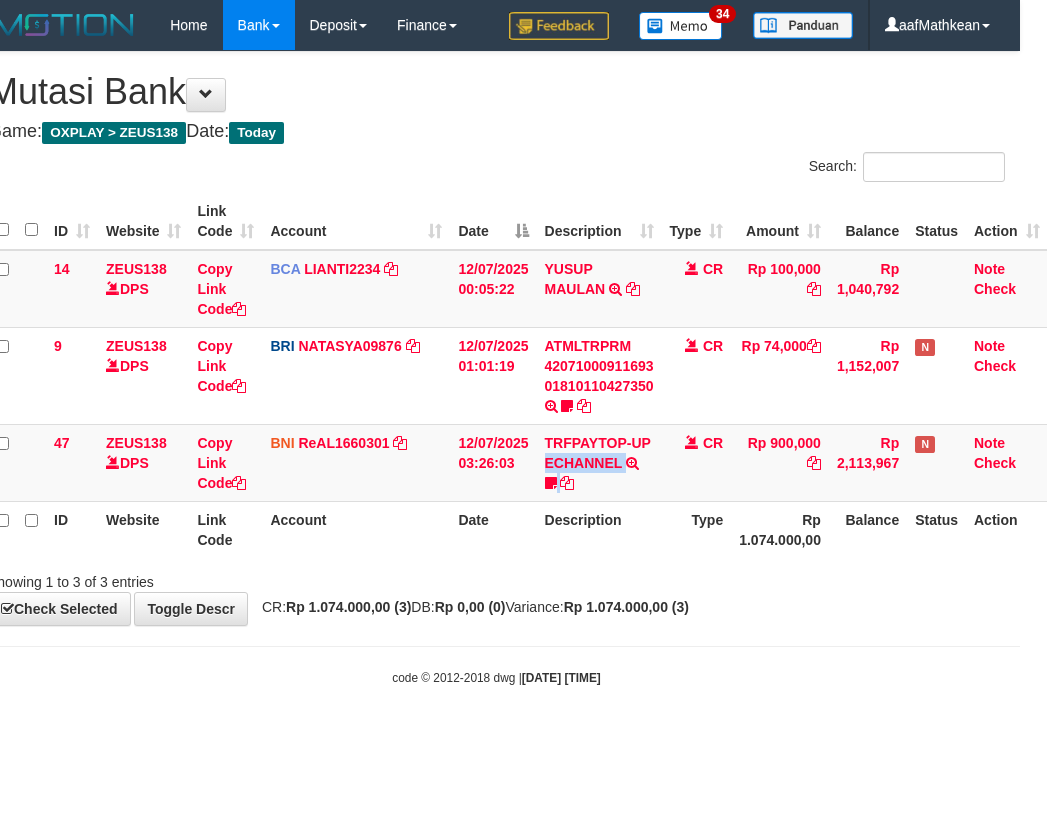 click on "Description" at bounding box center [599, 529] 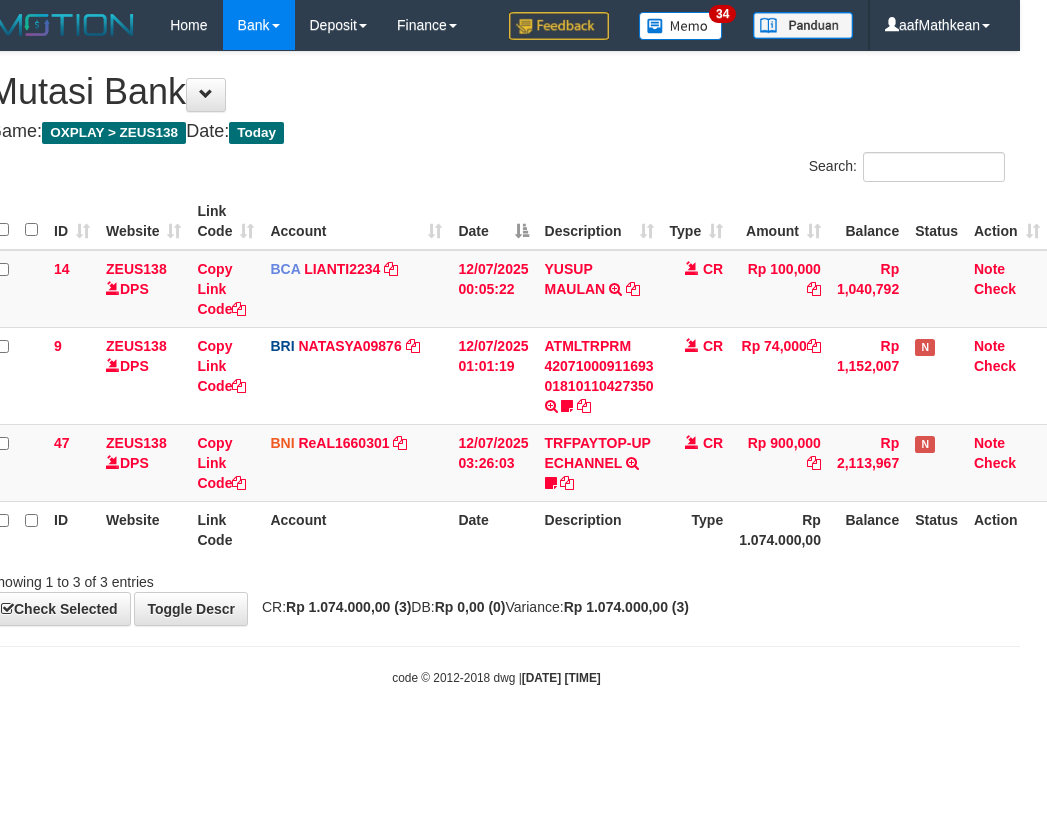 drag, startPoint x: 603, startPoint y: 581, endPoint x: 588, endPoint y: 603, distance: 26.627054 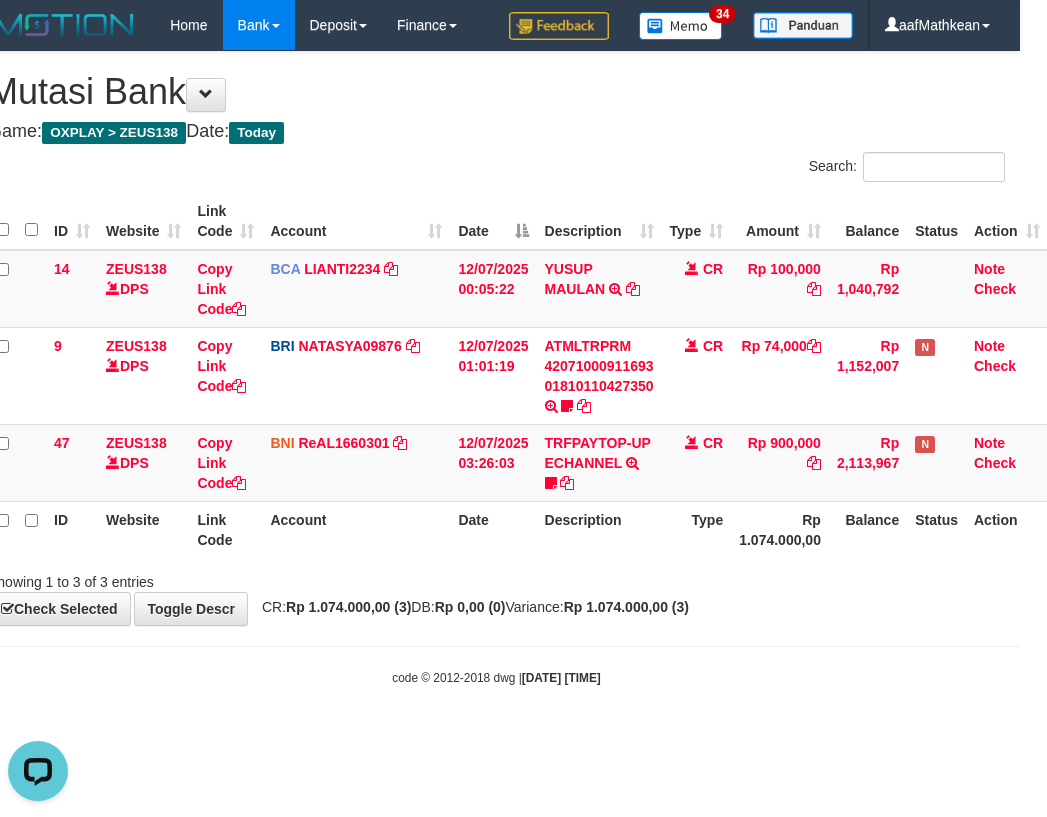 scroll, scrollTop: 0, scrollLeft: 0, axis: both 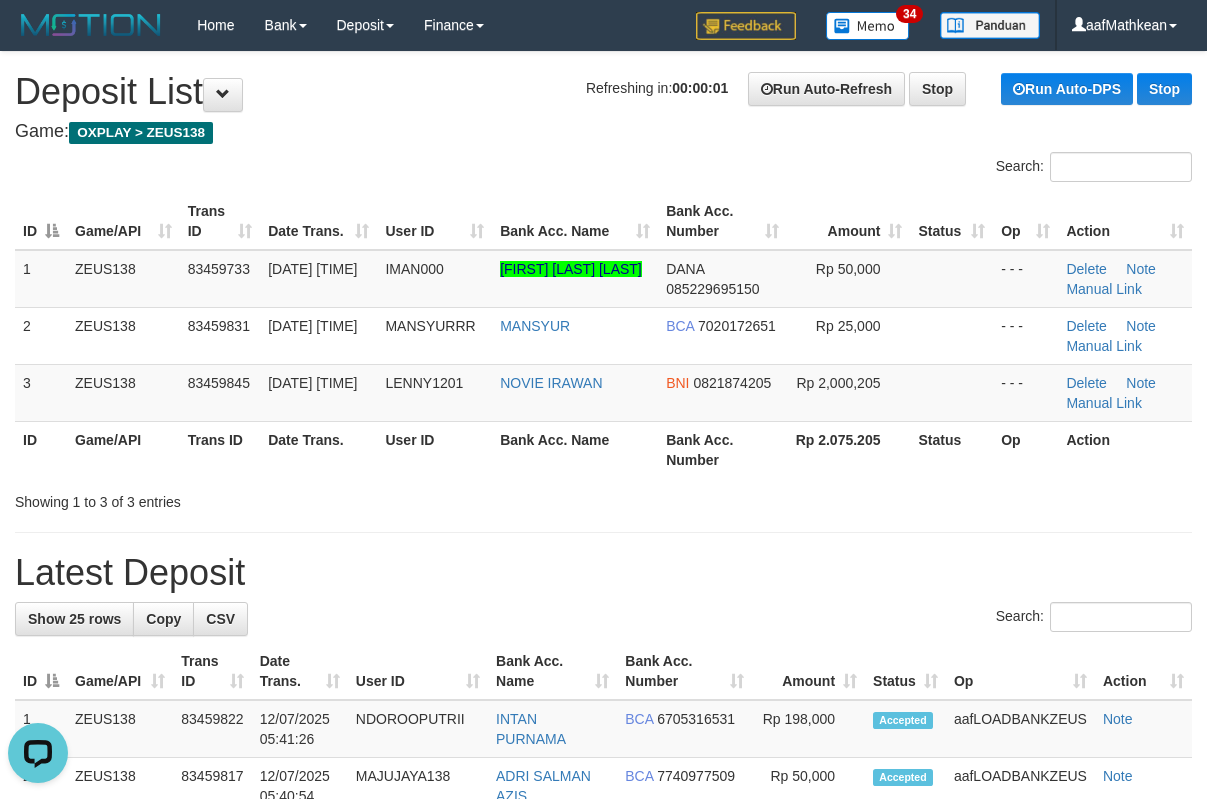 drag, startPoint x: 314, startPoint y: 205, endPoint x: 3, endPoint y: 315, distance: 329.88028 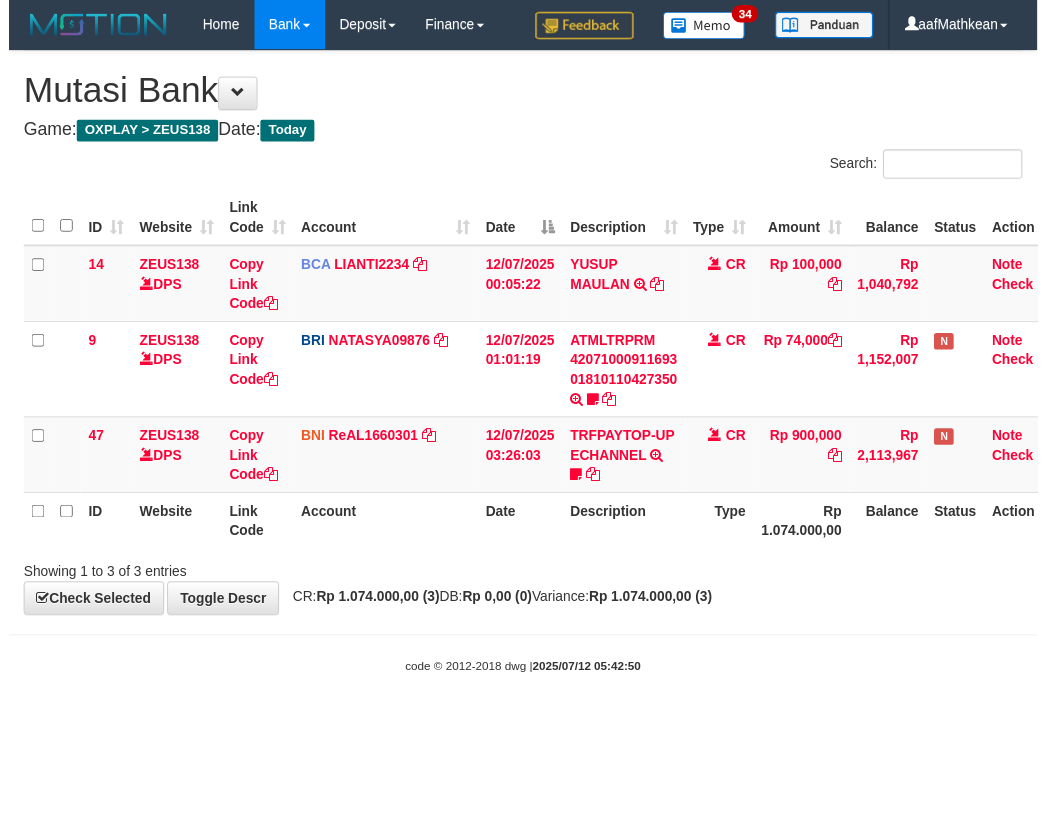 scroll, scrollTop: 0, scrollLeft: 27, axis: horizontal 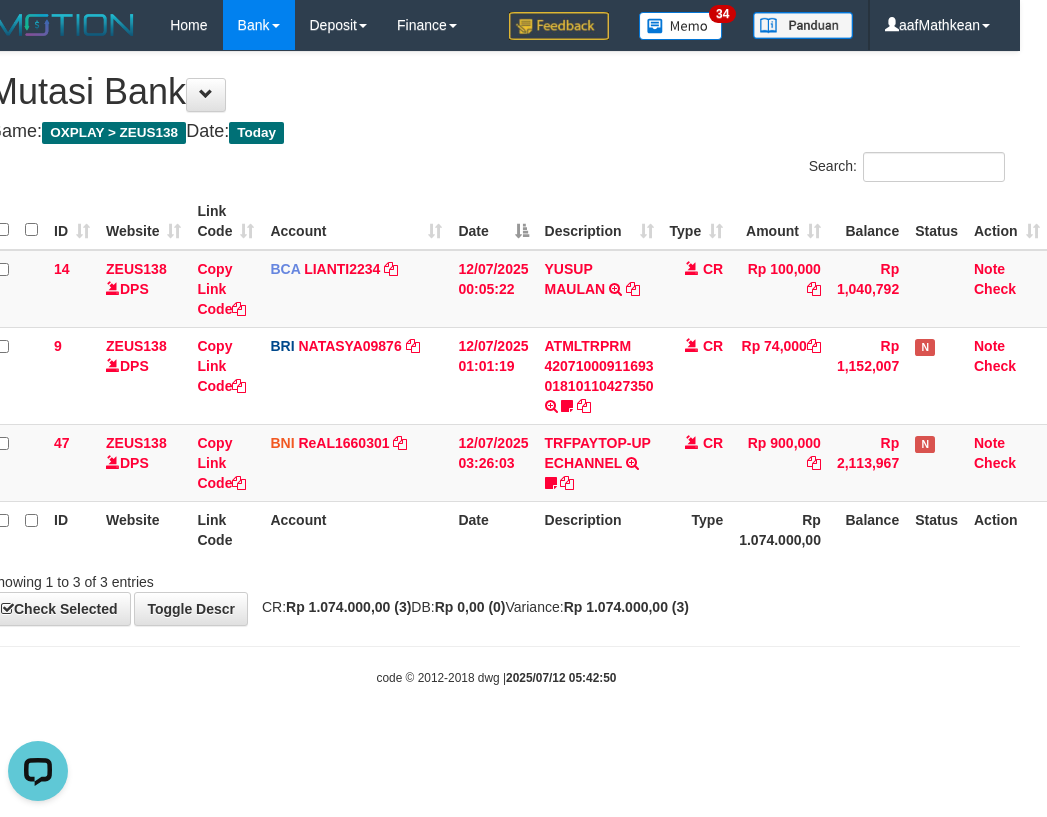 drag, startPoint x: 467, startPoint y: 586, endPoint x: 439, endPoint y: 628, distance: 50.47772 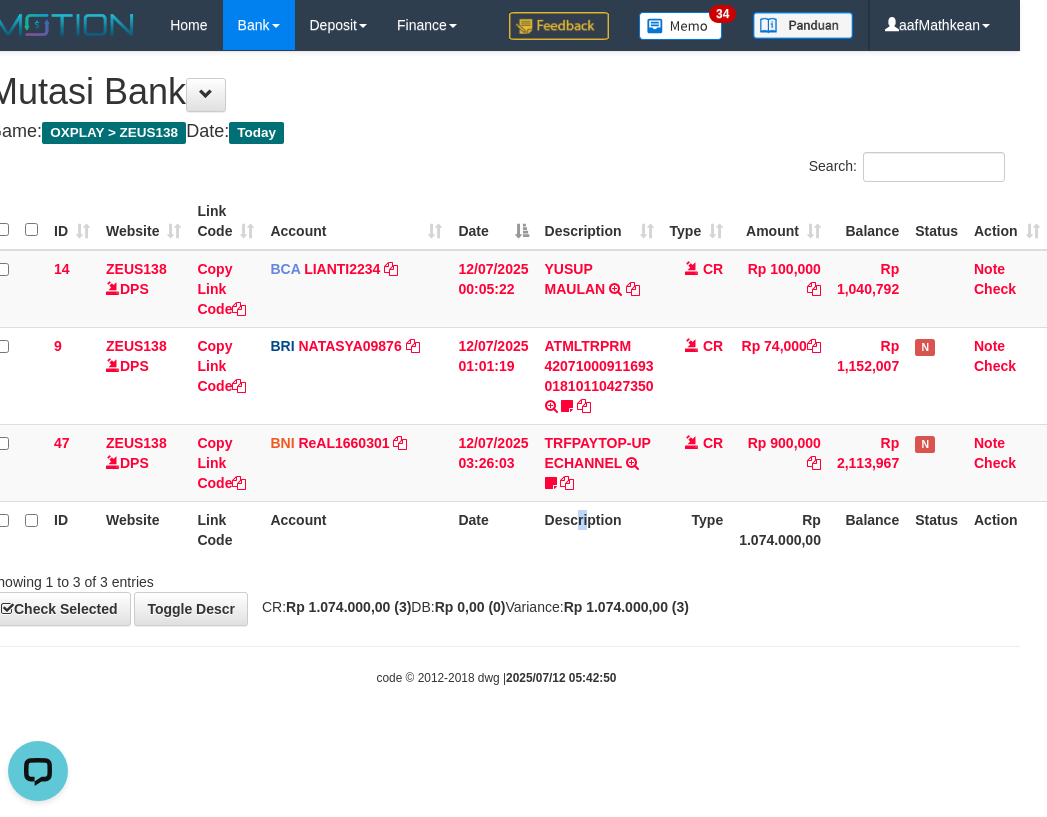 drag, startPoint x: 585, startPoint y: 550, endPoint x: 573, endPoint y: 531, distance: 22.472204 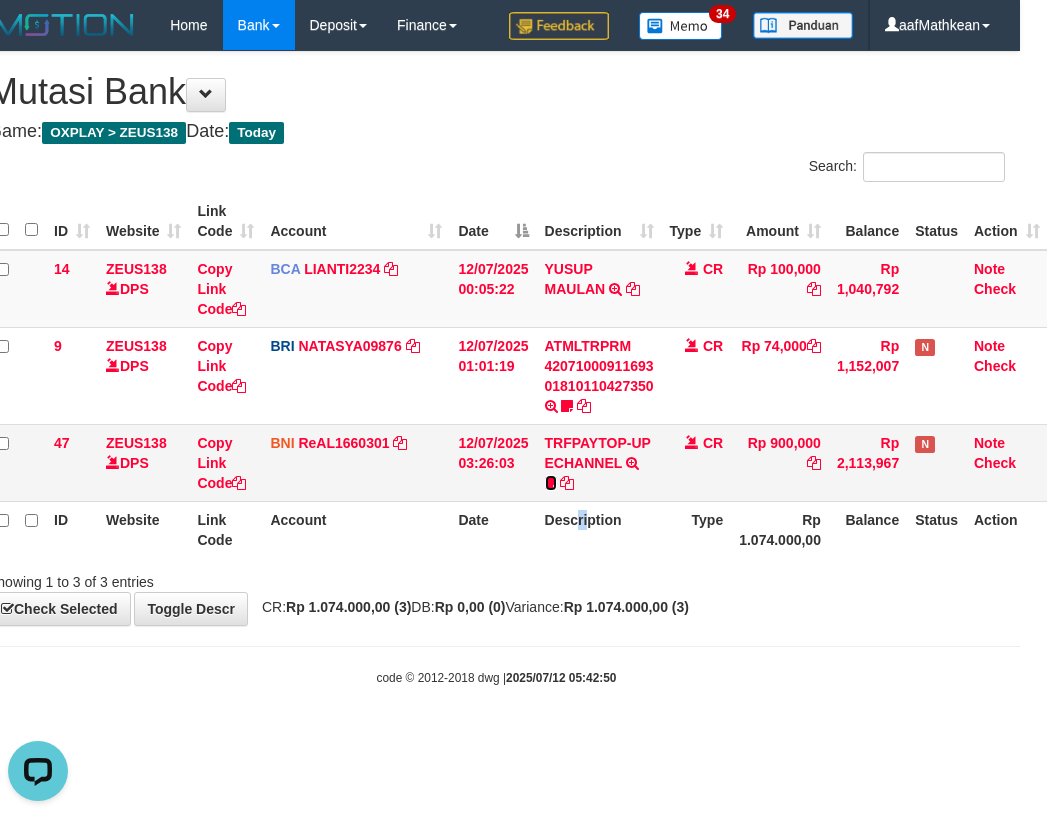click at bounding box center [551, 483] 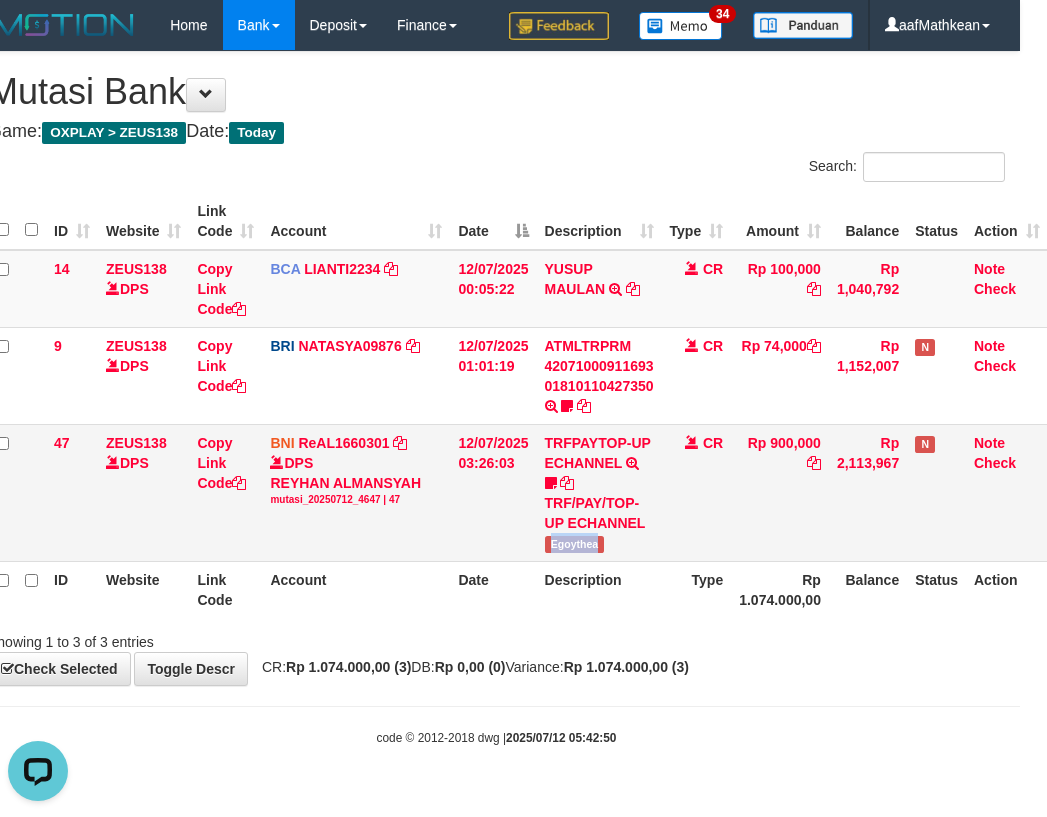 drag, startPoint x: 545, startPoint y: 544, endPoint x: 651, endPoint y: 518, distance: 109.14211 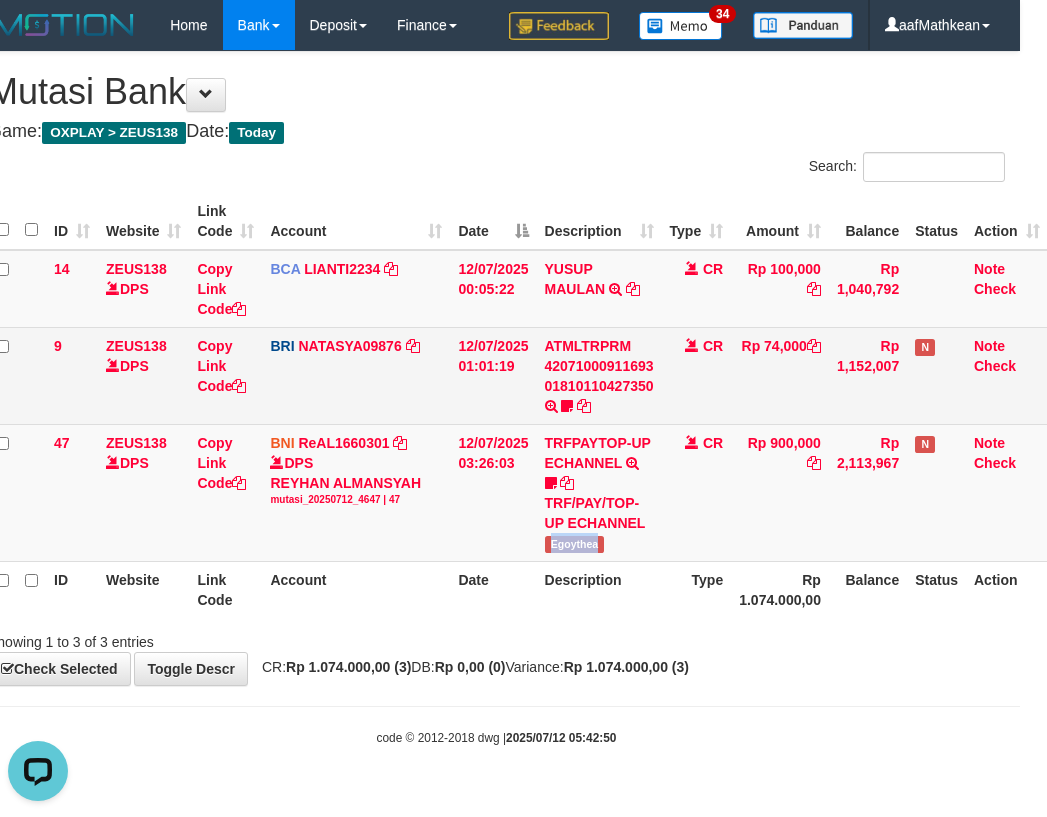 copy on "Egoythea" 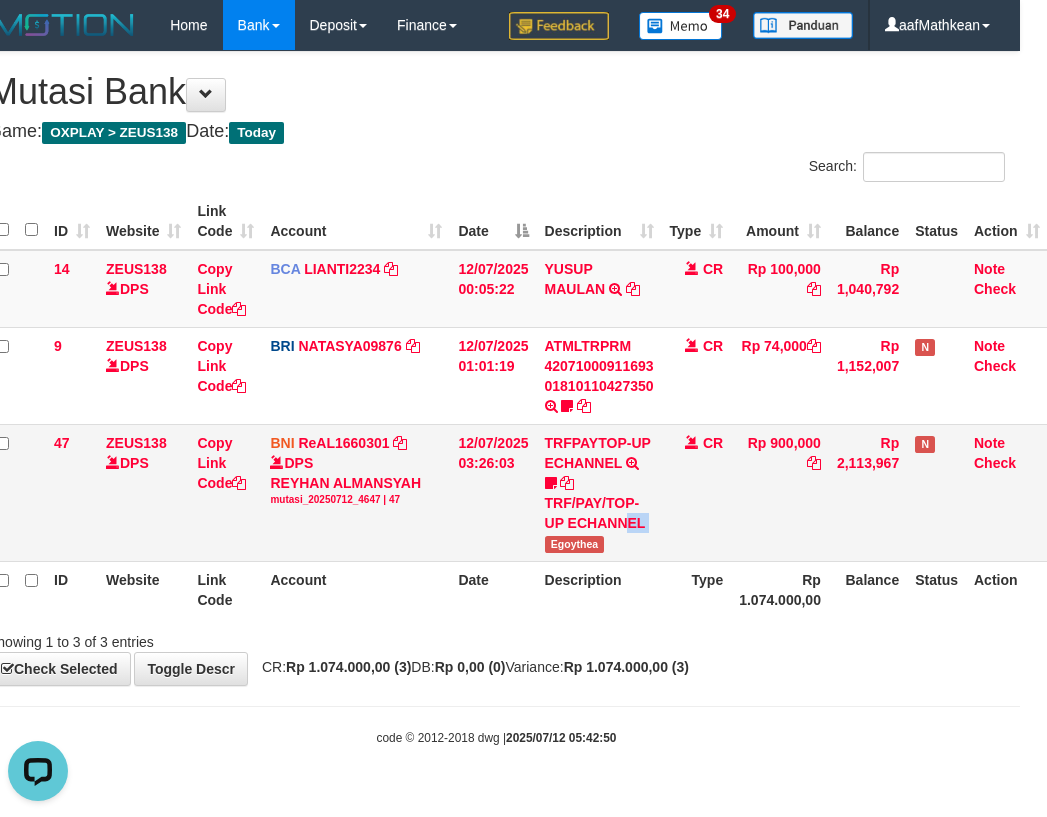 drag, startPoint x: 722, startPoint y: 492, endPoint x: 720, endPoint y: 507, distance: 15.132746 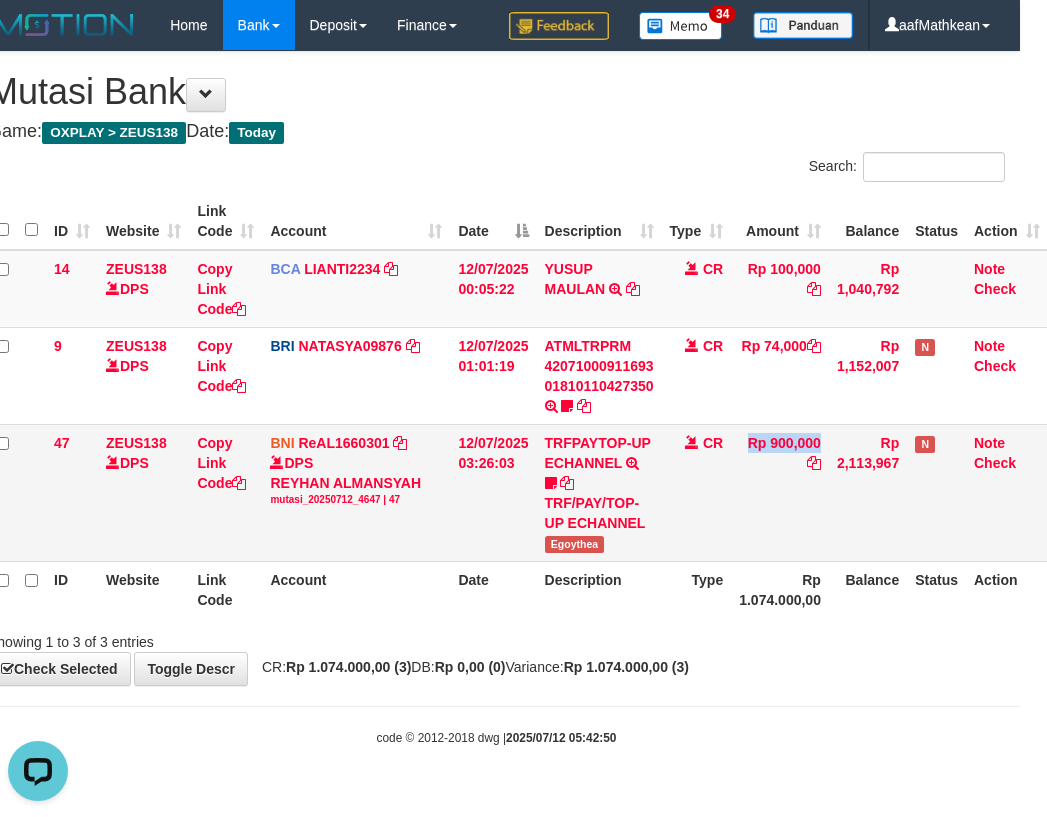 click on "47
ZEUS138    DPS
Copy Link Code
BNI
ReAL1660301
DPS
REYHAN ALMANSYAH
mutasi_20250712_4647 | 47
mutasi_20250712_4647 | 47
12/07/2025 03:26:03
TRFPAYTOP-UP ECHANNEL            TRF/PAY/TOP-UP ECHANNEL    Egoythea
CR
Rp 900,000
Rp 2,113,967
N
Note
Check" at bounding box center (518, 492) 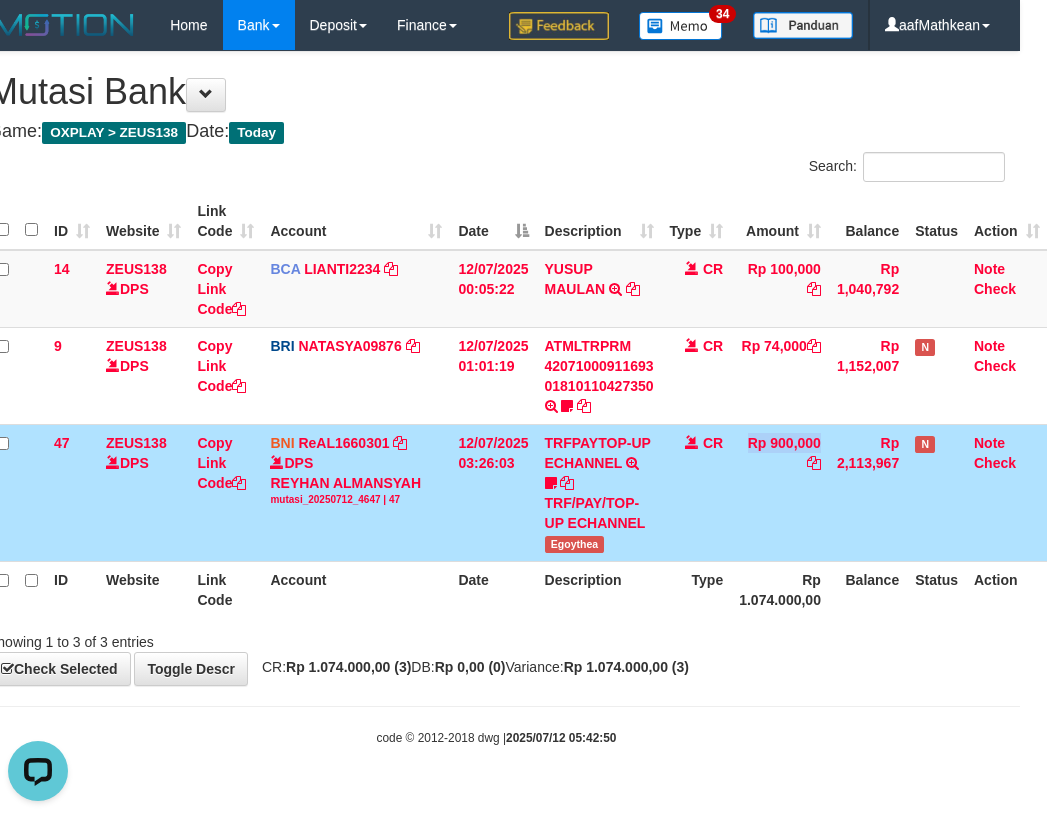 click on "Egoythea" at bounding box center [575, 544] 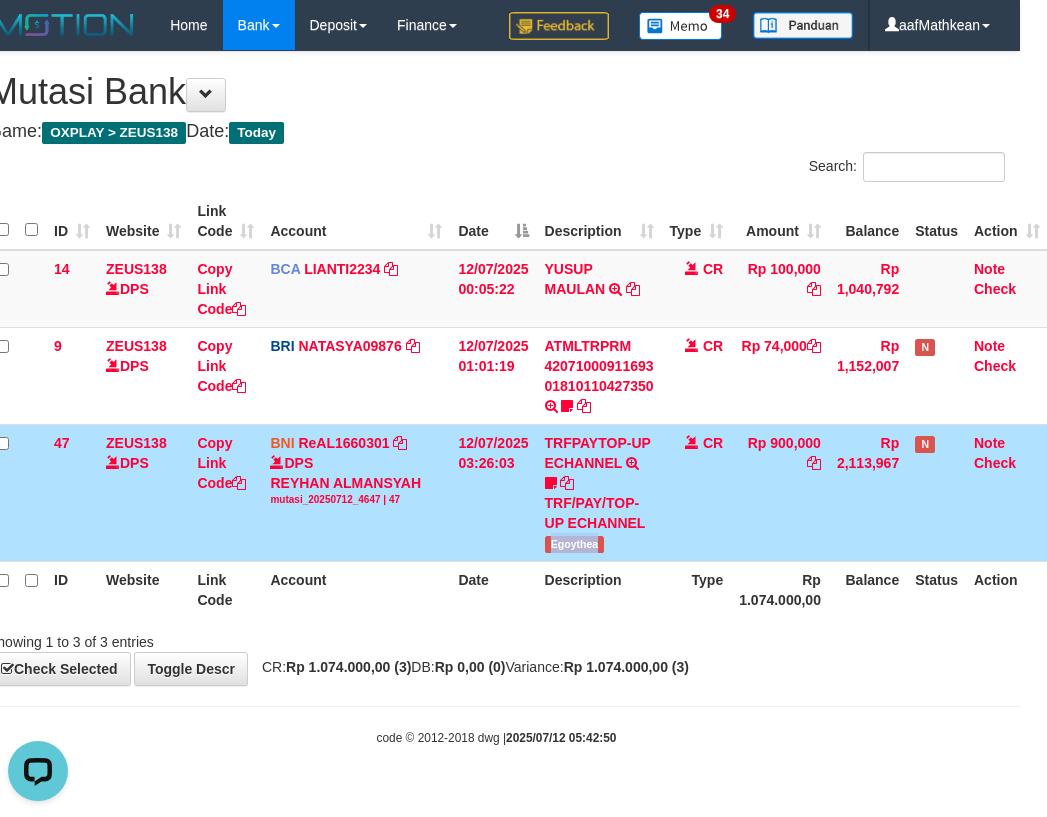 click on "Egoythea" at bounding box center (575, 544) 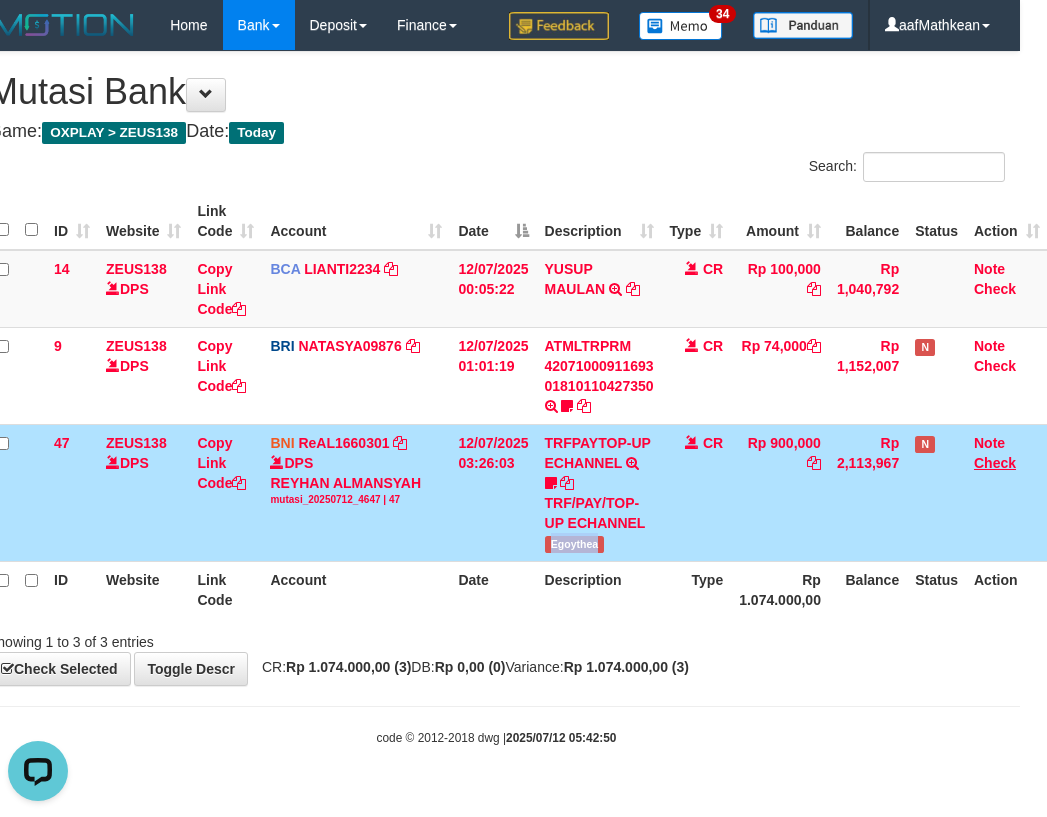 copy on "Egoythea" 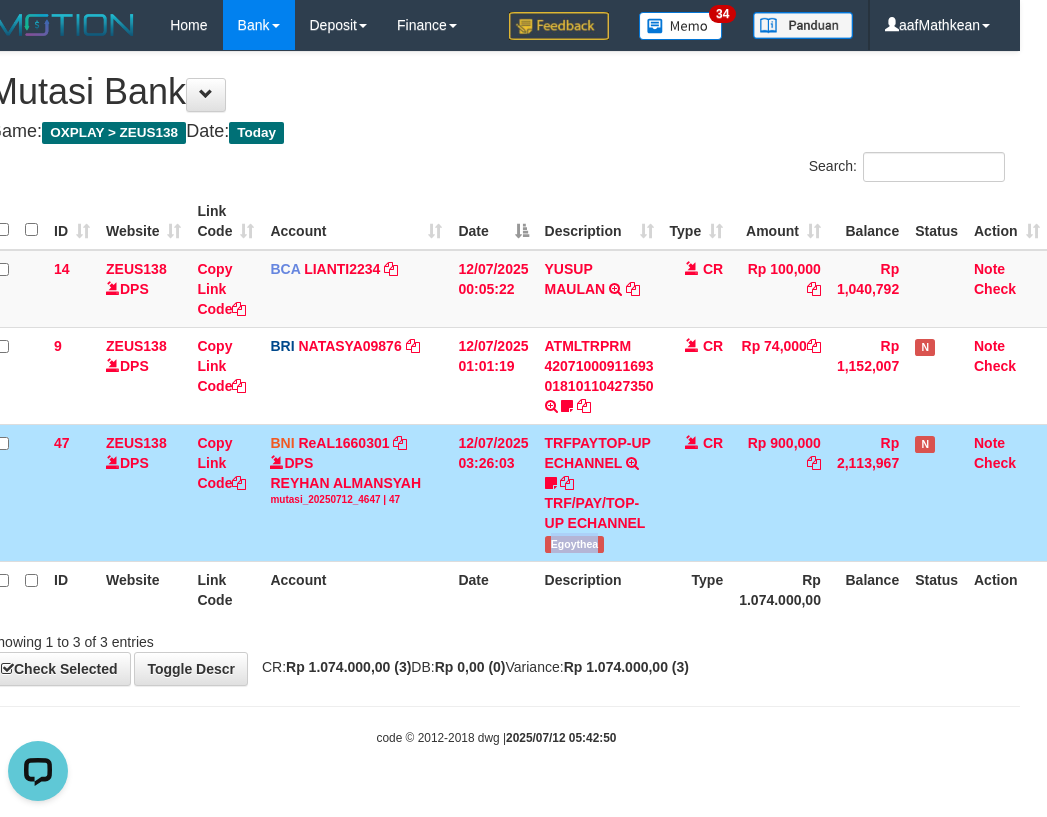 drag, startPoint x: 528, startPoint y: 574, endPoint x: 979, endPoint y: 620, distance: 453.3398 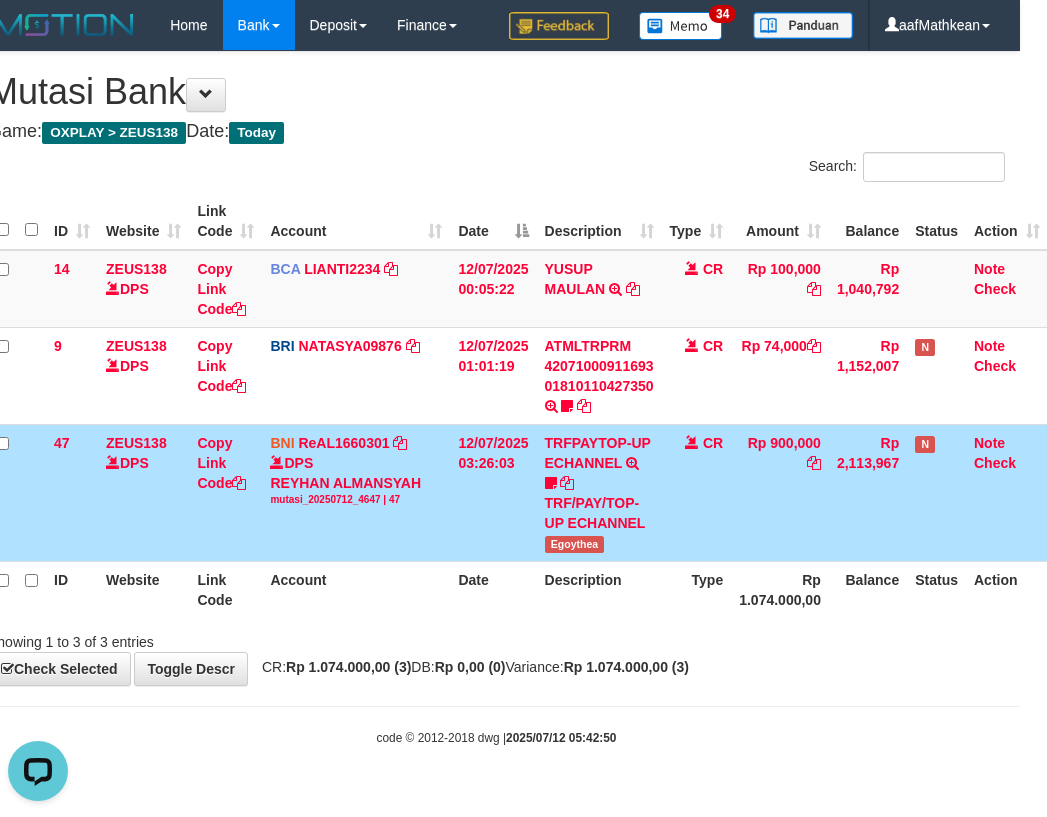 click on "ID Website Link Code Account Date Description Type Rp 1.074.000,00 Balance Status Action" at bounding box center (518, 589) 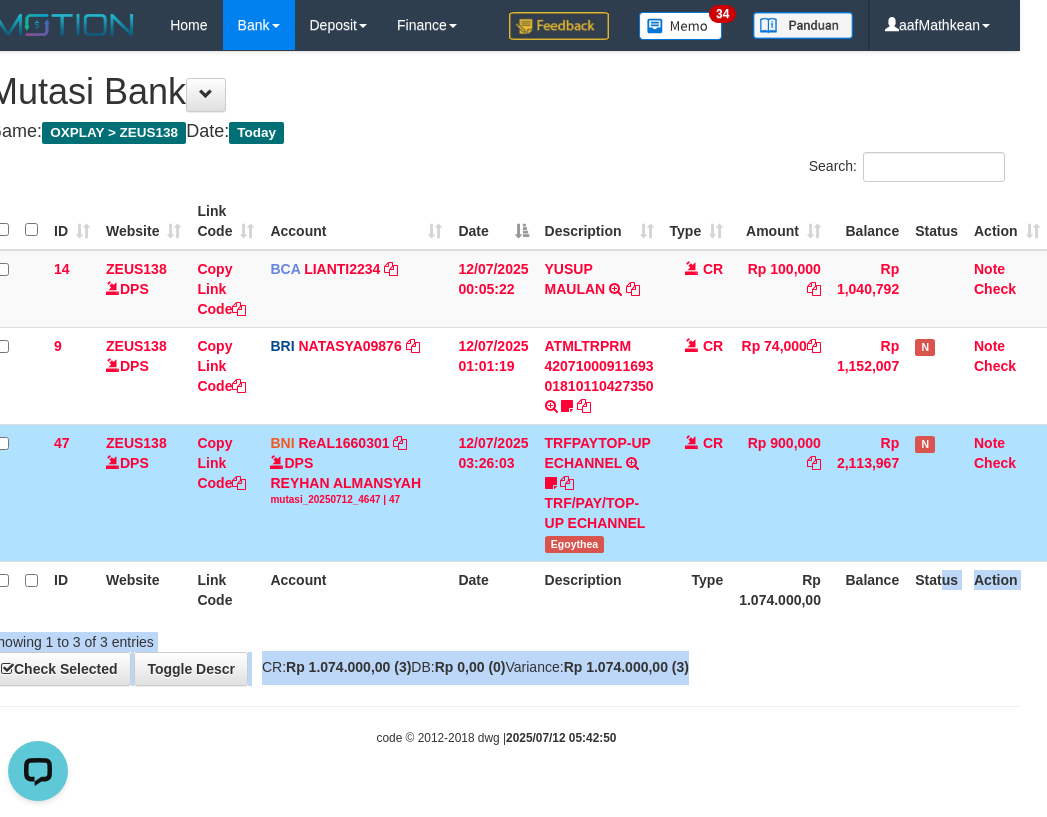 drag, startPoint x: 620, startPoint y: 700, endPoint x: 1043, endPoint y: 671, distance: 423.99292 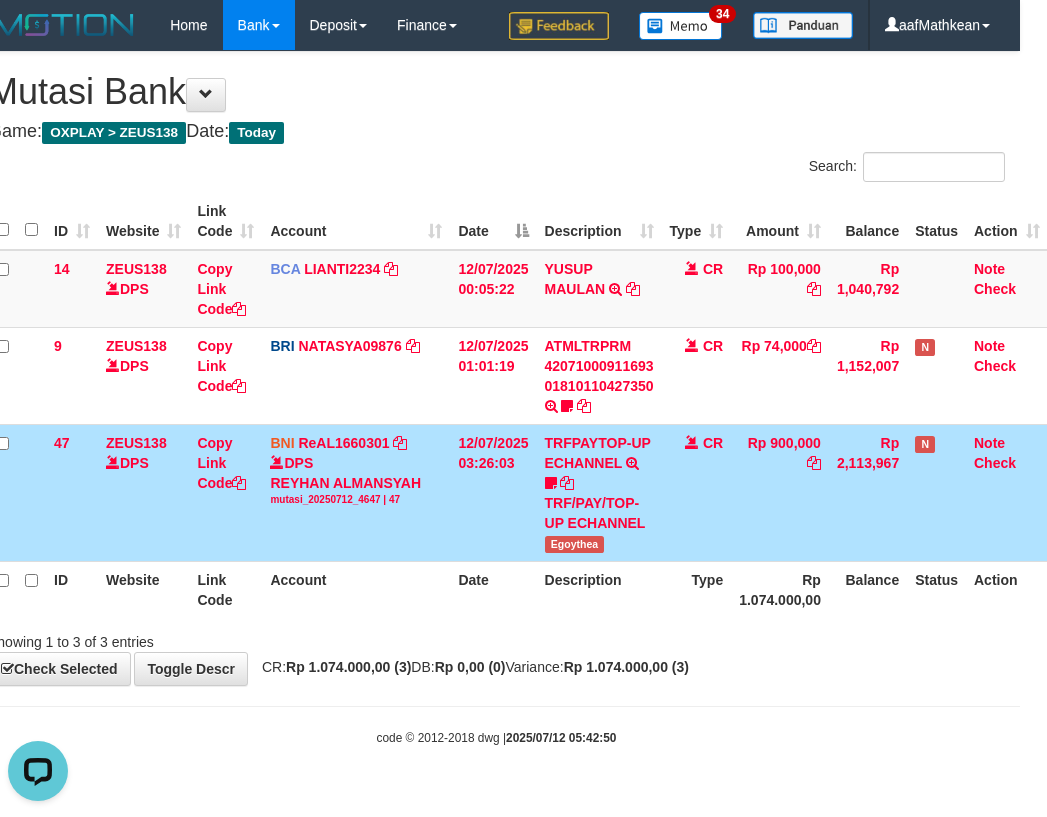 click on "Showing 1 to 3 of 3 entries" at bounding box center [496, 638] 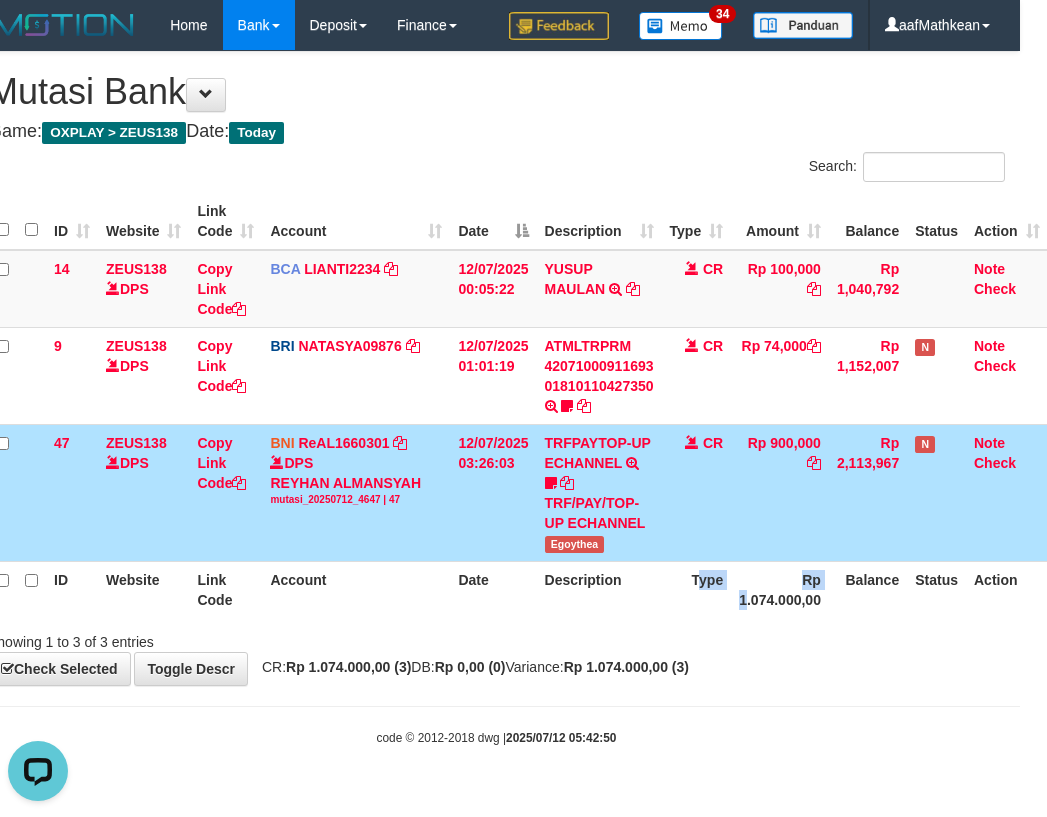 click on "Rp 1.074.000,00" at bounding box center [780, 589] 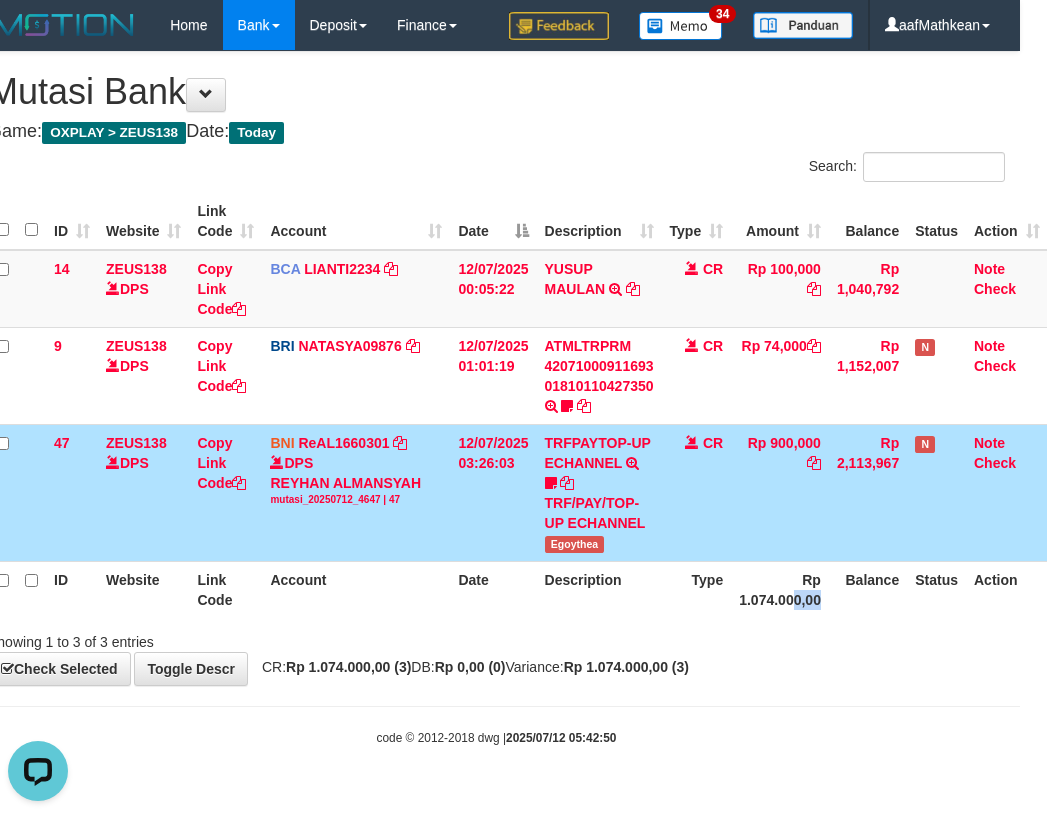 click on "**********" at bounding box center [496, 368] 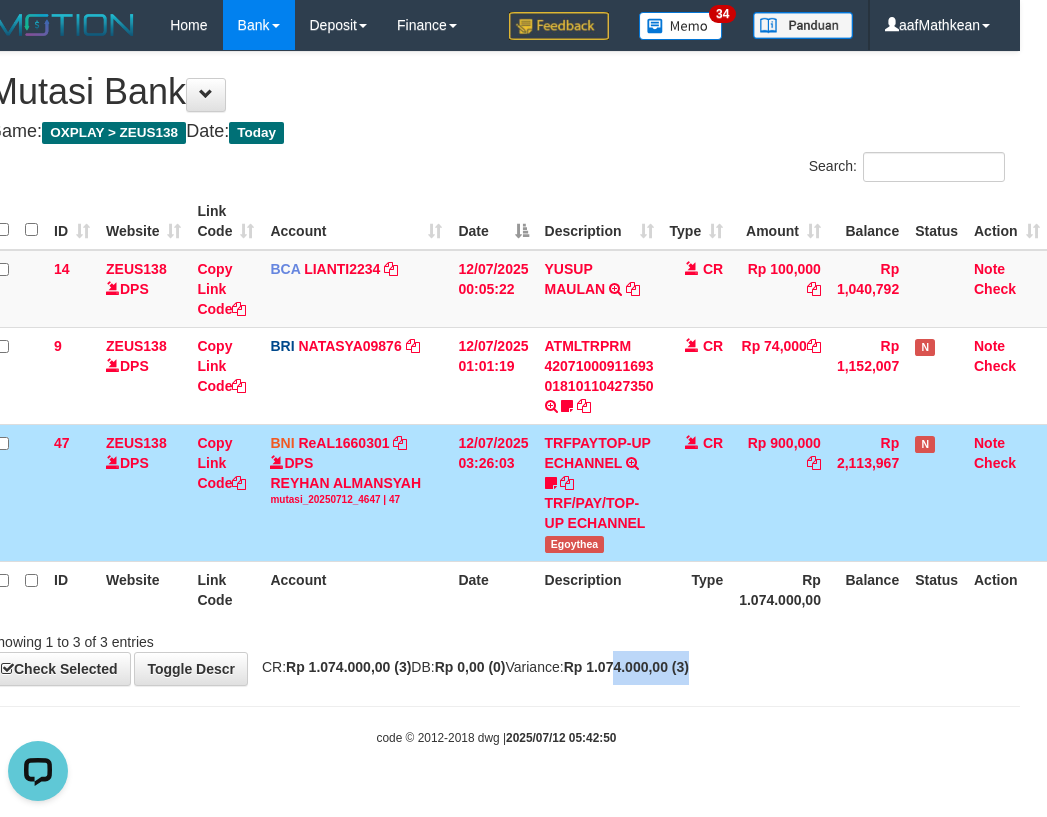 drag, startPoint x: 482, startPoint y: 580, endPoint x: 499, endPoint y: 577, distance: 17.262676 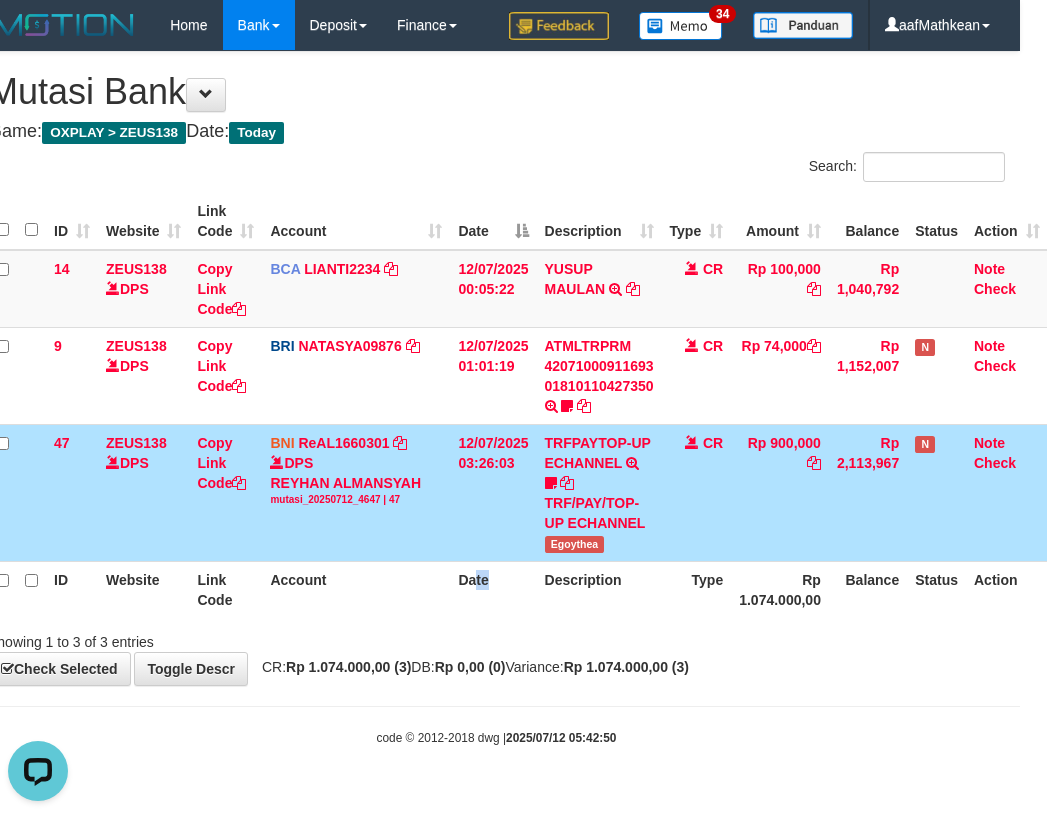 drag, startPoint x: 699, startPoint y: 655, endPoint x: 1055, endPoint y: 675, distance: 356.56134 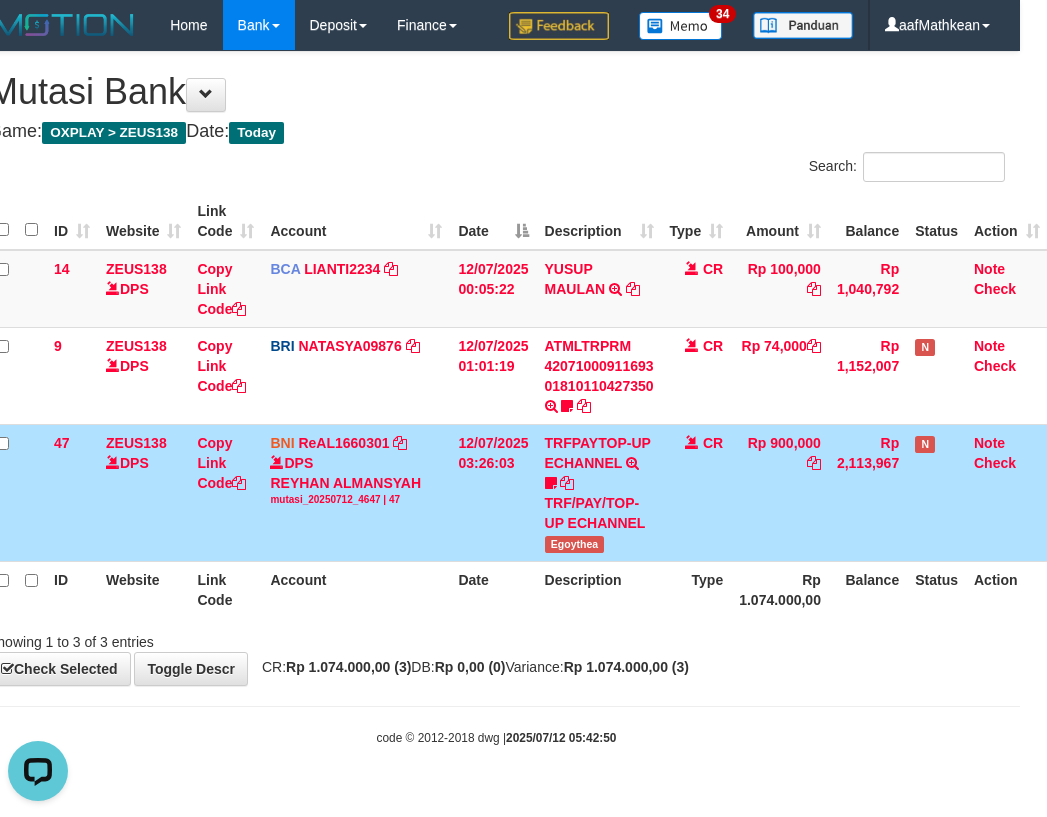 click on "Toggle navigation
Home
Bank
Account List
Load
By Website
Group
[OXPLAY]													ZEUS138
By Load Group (DPS)
Sync" at bounding box center [496, 398] 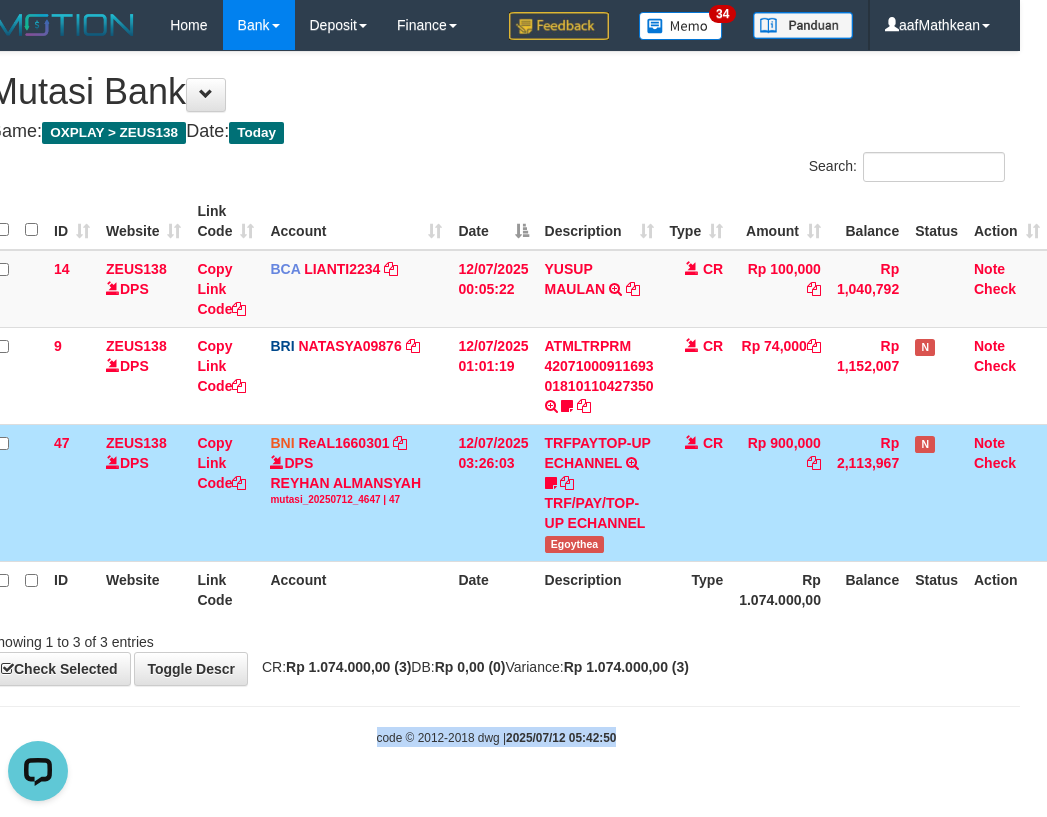 click on "Toggle navigation
Home
Bank
Account List
Load
By Website
Group
[OXPLAY]													ZEUS138
By Load Group (DPS)
Sync" at bounding box center (496, 398) 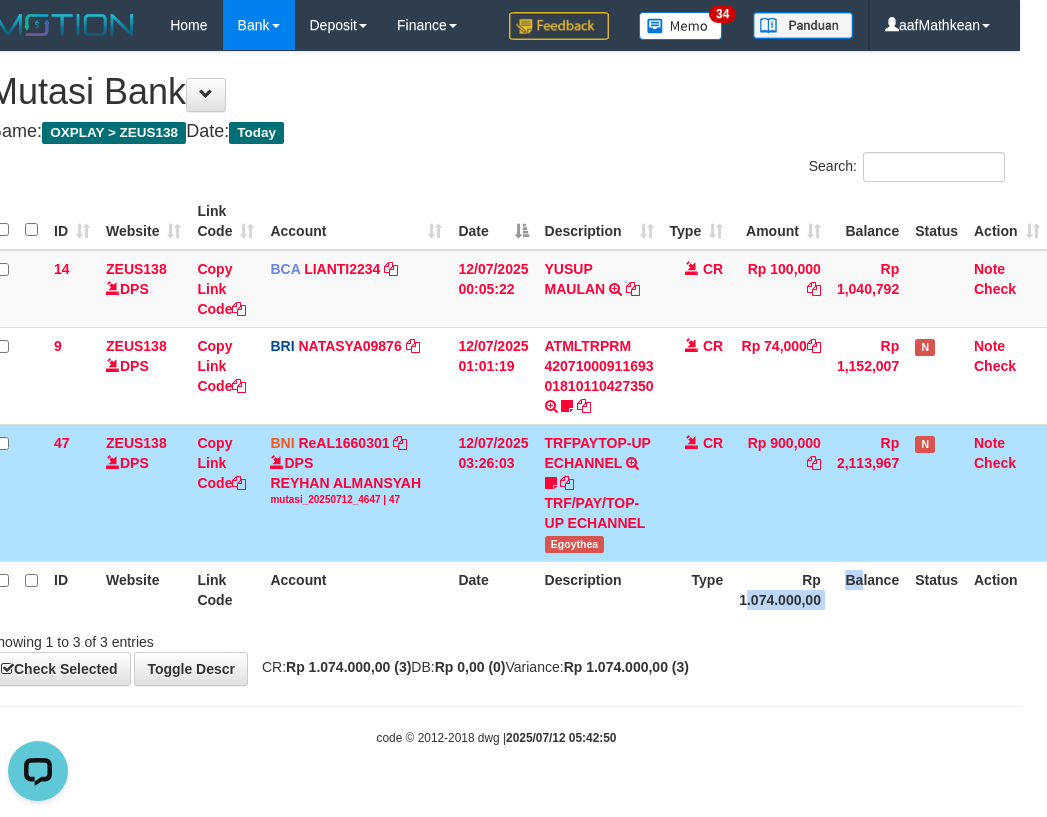 click on "Search:
ID Website Link Code Account Date Description Type Amount Balance Status Action
14
ZEUS138    DPS
Copy Link Code
BCA
LIANTI2234
DPS
YULIANTI
mutasi_20250712_4646 | 14
mutasi_20250712_4646 | 14
12/07/2025 00:05:22
YUSUP MAULAN         TRSF E-BANKING CR 1207/FTSCY/WS95051
100000.002025071262819090 TRFDN-YUSUP MAULANESPAY DEBIT INDONE
CR
Rp 100,000
Rp 1,040,792
Note
Check
9
ZEUS138    DPS
Copy Link Code
BRI
NATASYA09876" at bounding box center [496, 402] 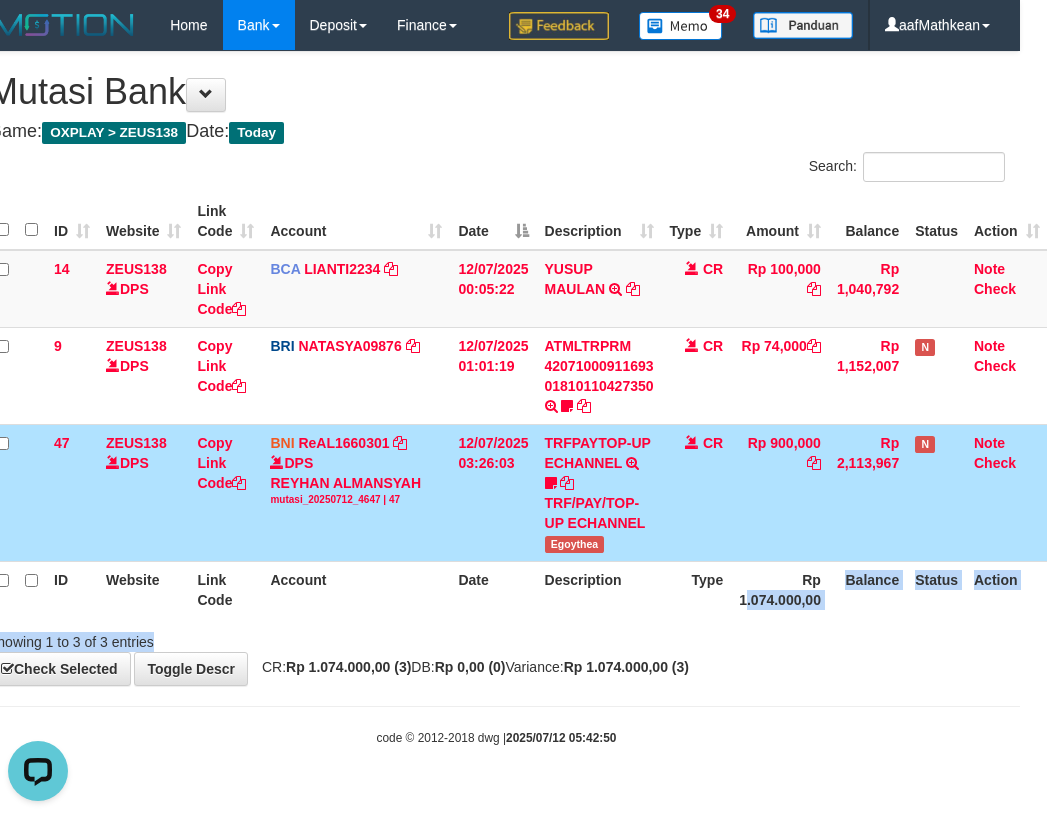 drag, startPoint x: 634, startPoint y: 608, endPoint x: 671, endPoint y: 607, distance: 37.01351 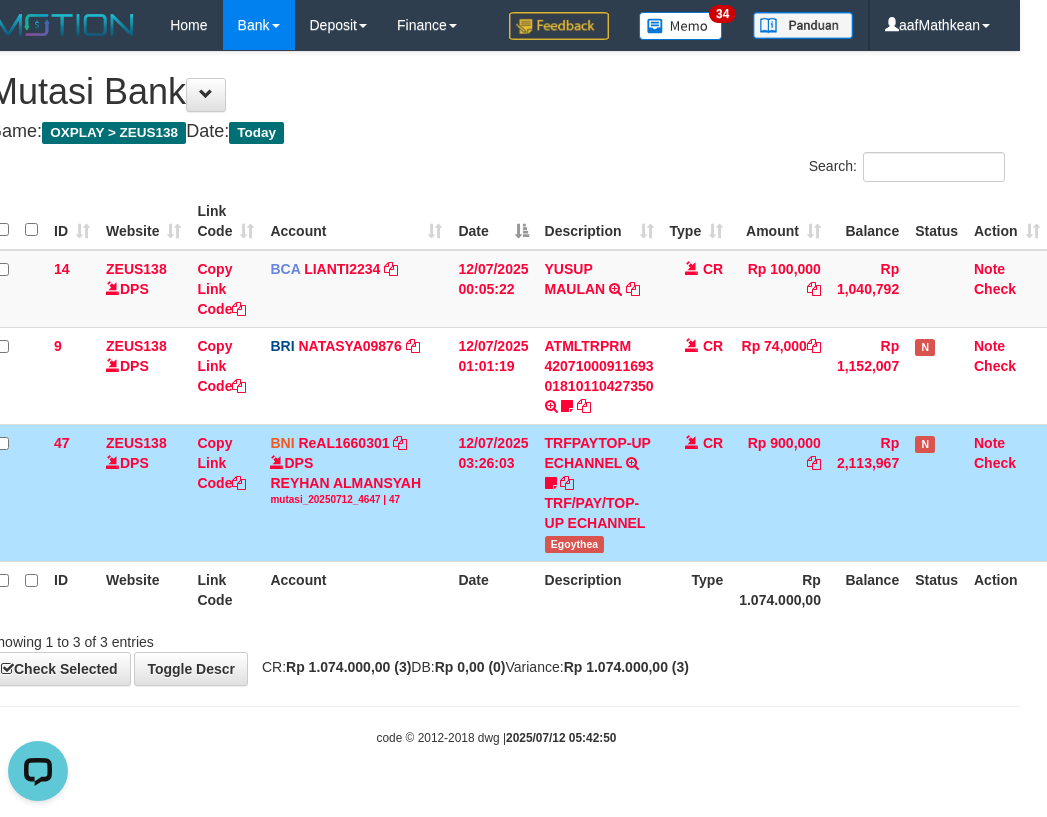 click on "ID Website Link Code Account Date Description Type Rp 1.074.000,00 Balance Status Action" at bounding box center [518, 589] 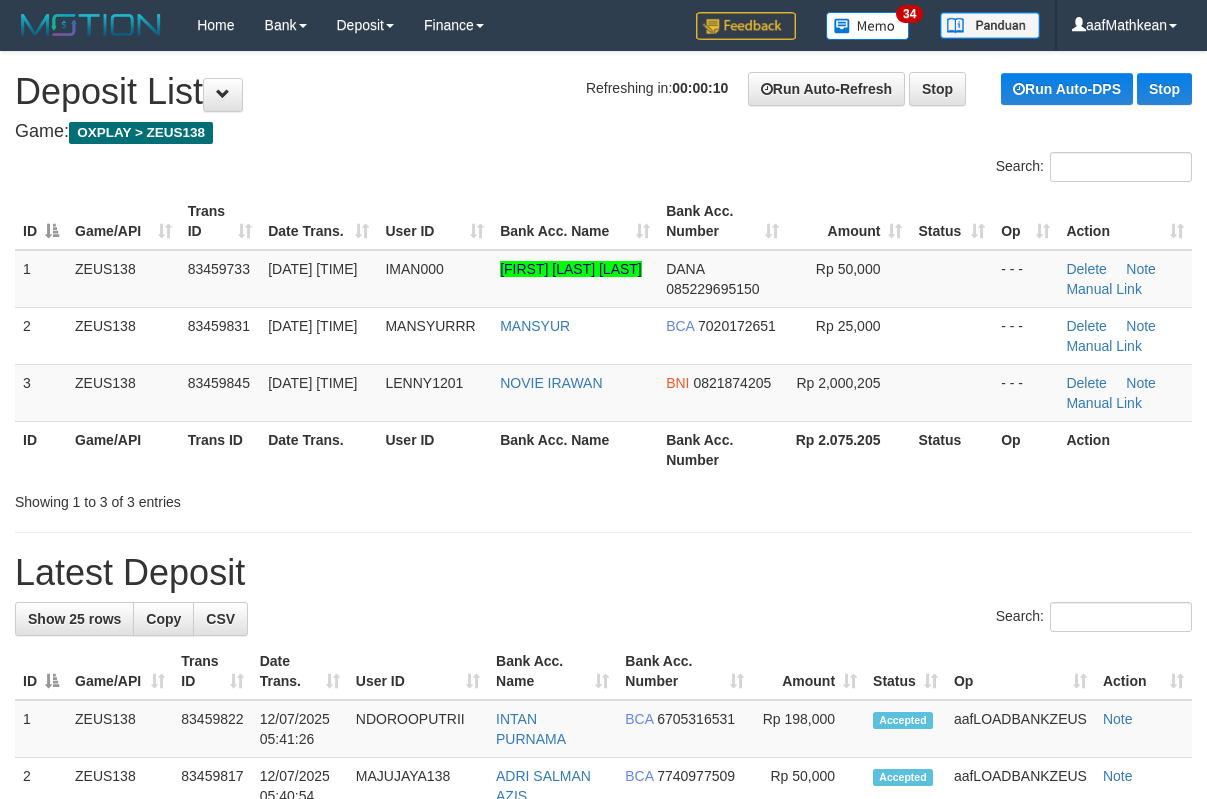 scroll, scrollTop: 0, scrollLeft: 0, axis: both 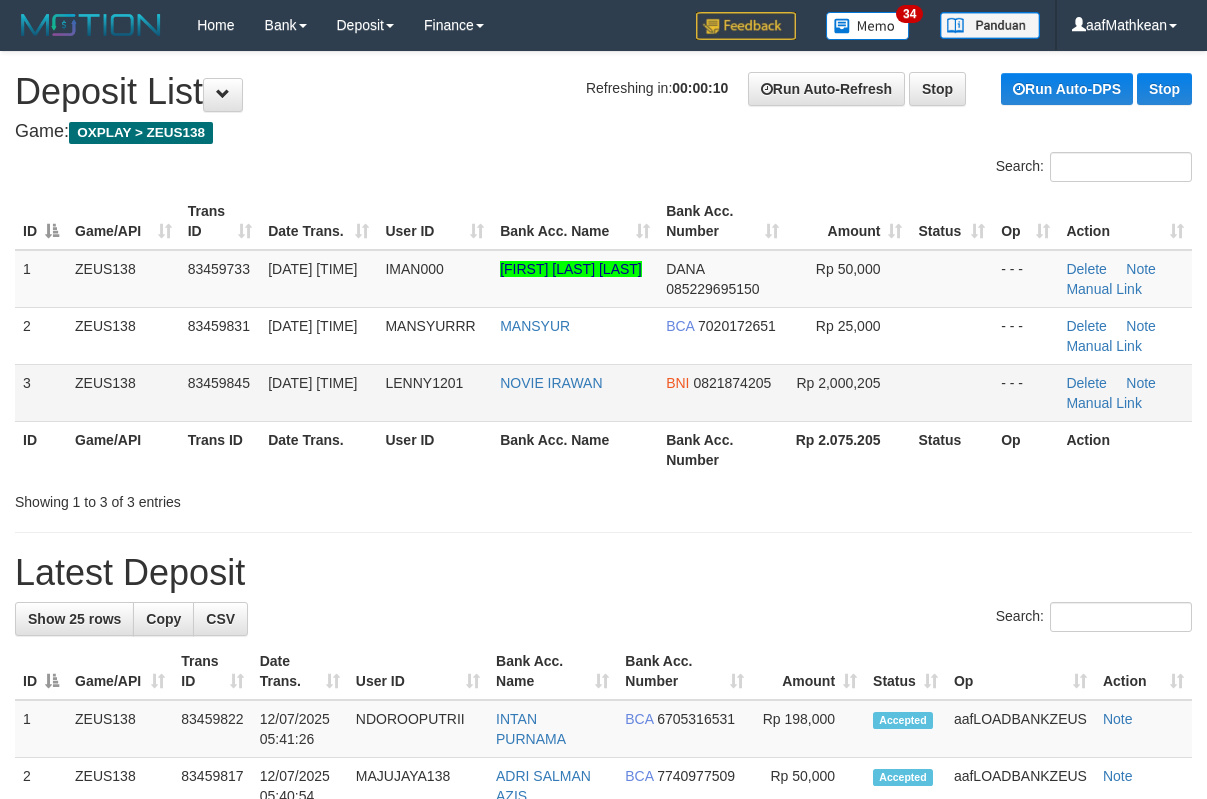 drag, startPoint x: 419, startPoint y: 331, endPoint x: 168, endPoint y: 397, distance: 259.53226 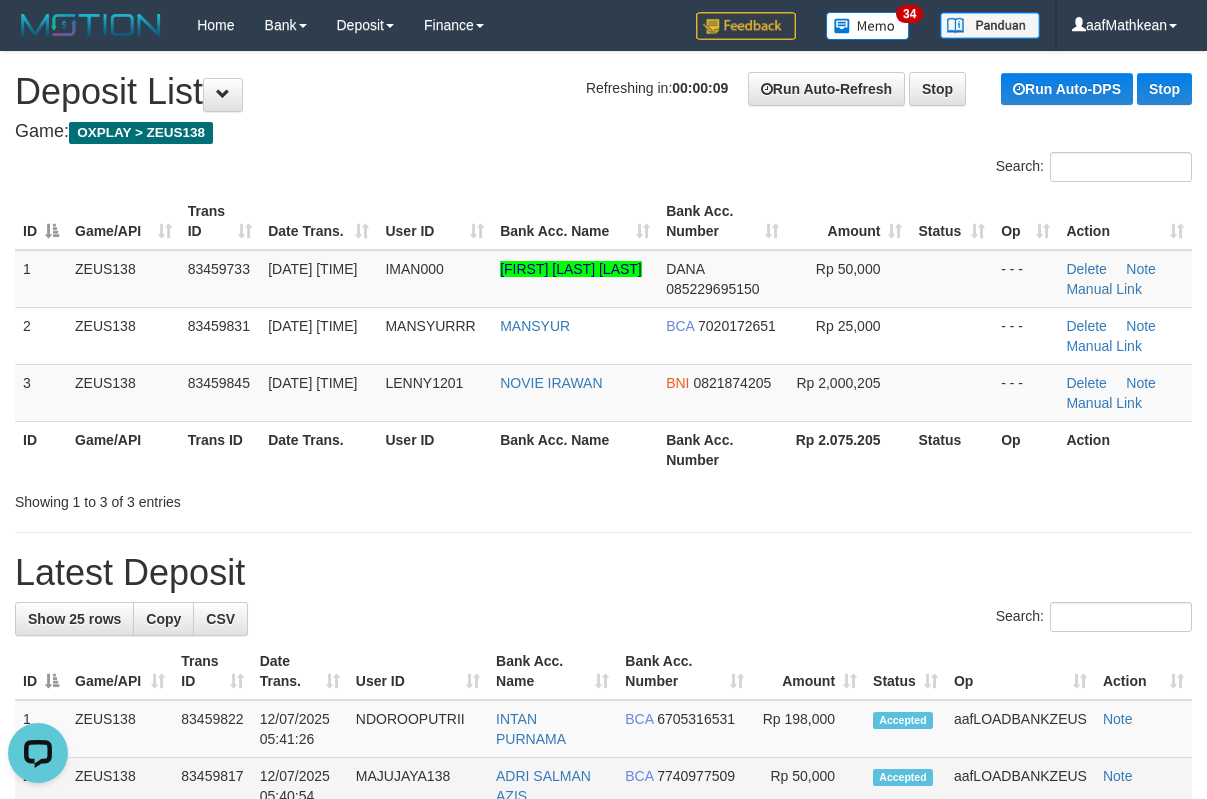 scroll, scrollTop: 0, scrollLeft: 0, axis: both 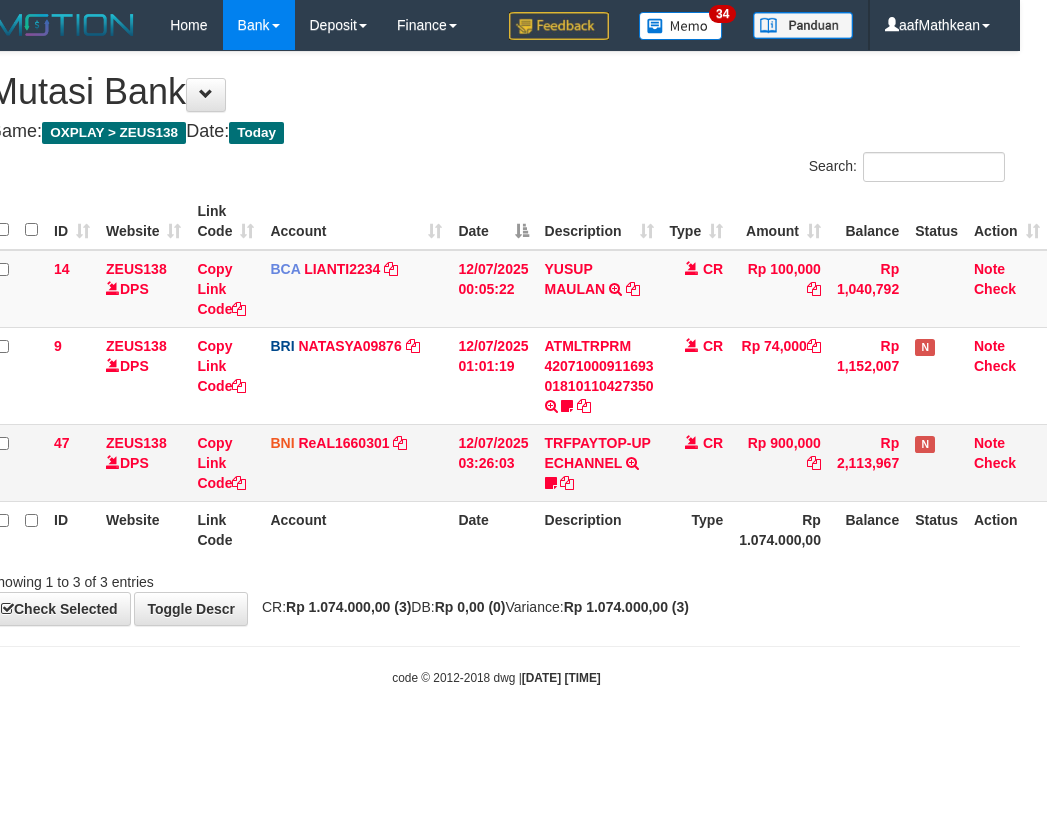 drag, startPoint x: 619, startPoint y: 492, endPoint x: 1046, endPoint y: 545, distance: 430.27664 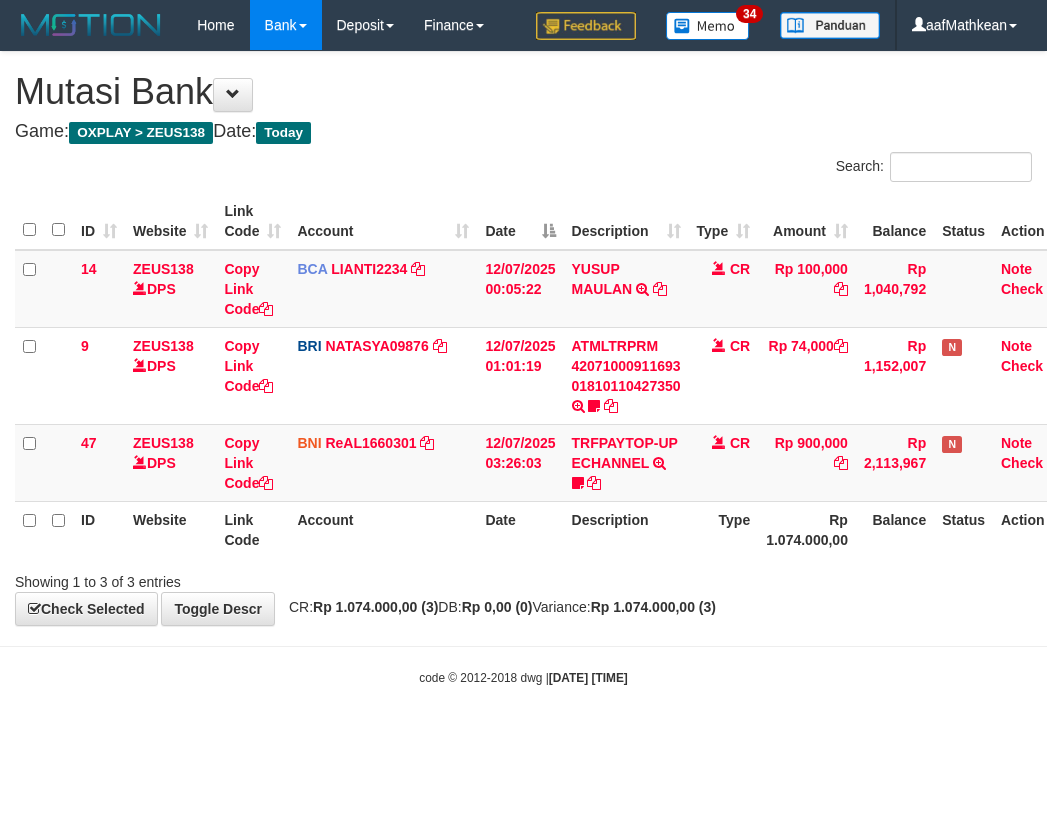 scroll, scrollTop: 0, scrollLeft: 27, axis: horizontal 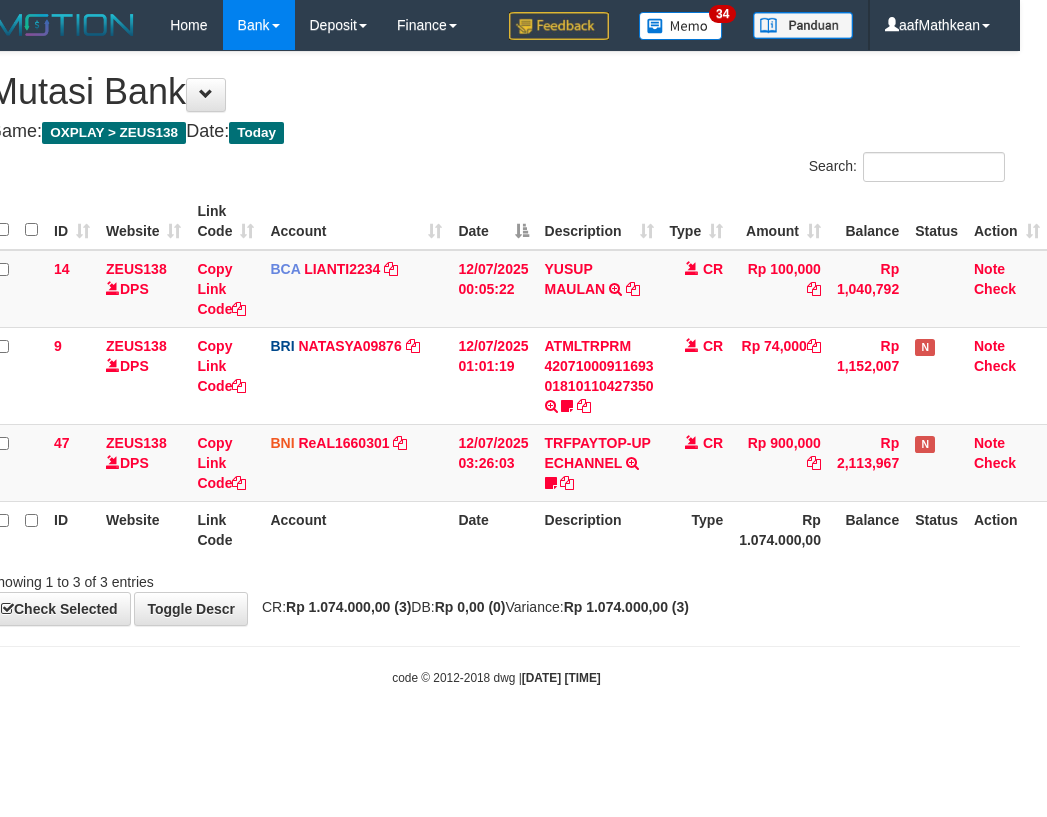 click on "**********" at bounding box center (496, 338) 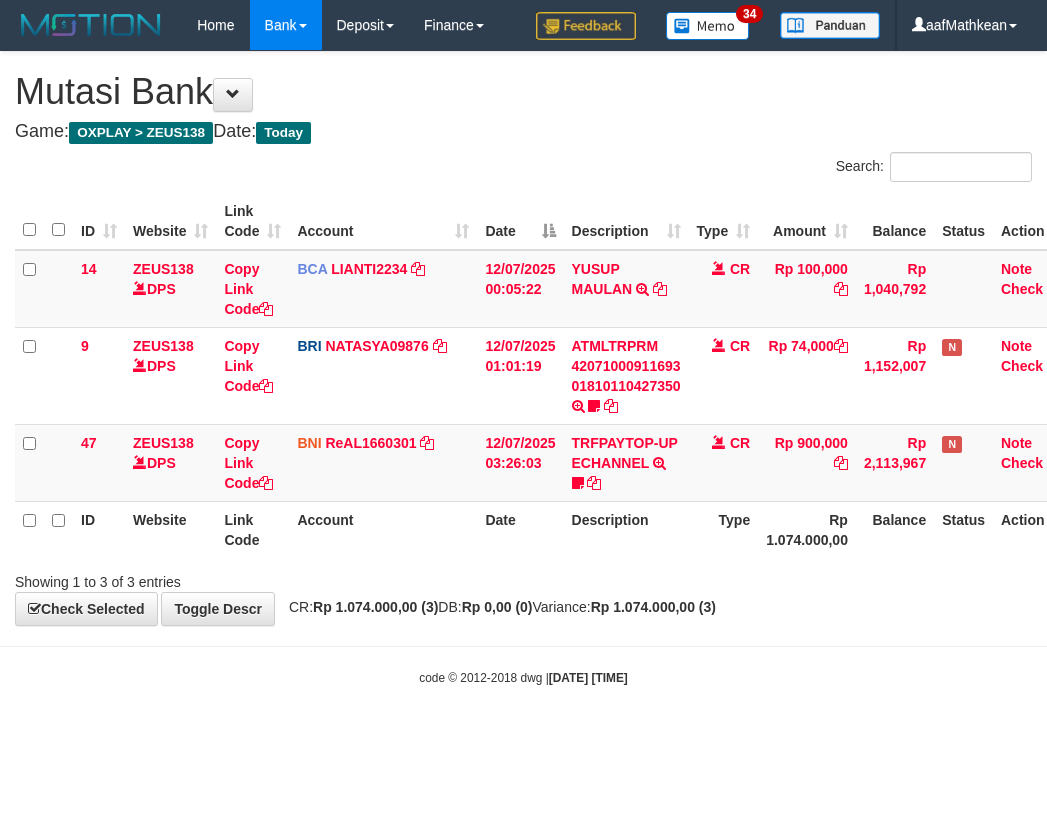 scroll, scrollTop: 0, scrollLeft: 27, axis: horizontal 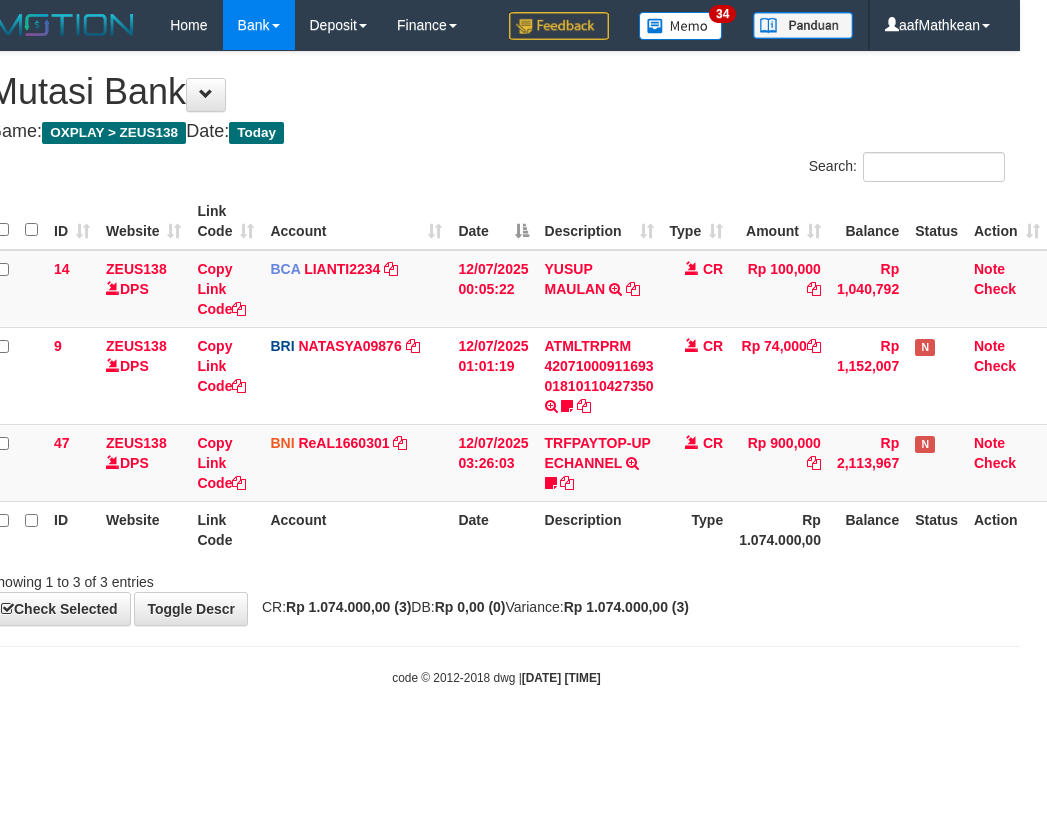 click on "Toggle navigation
Home
Bank
Account List
Load
By Website
Group
[OXPLAY]													ZEUS138
By Load Group (DPS)" at bounding box center [496, 368] 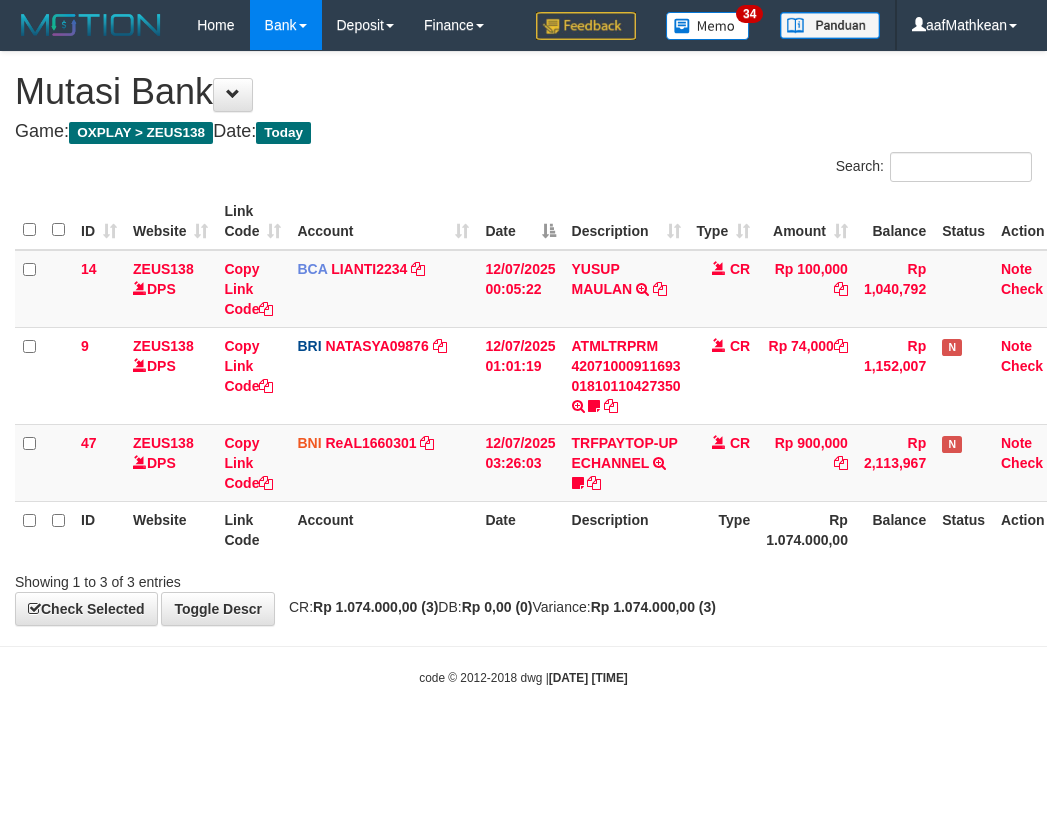 scroll, scrollTop: 0, scrollLeft: 27, axis: horizontal 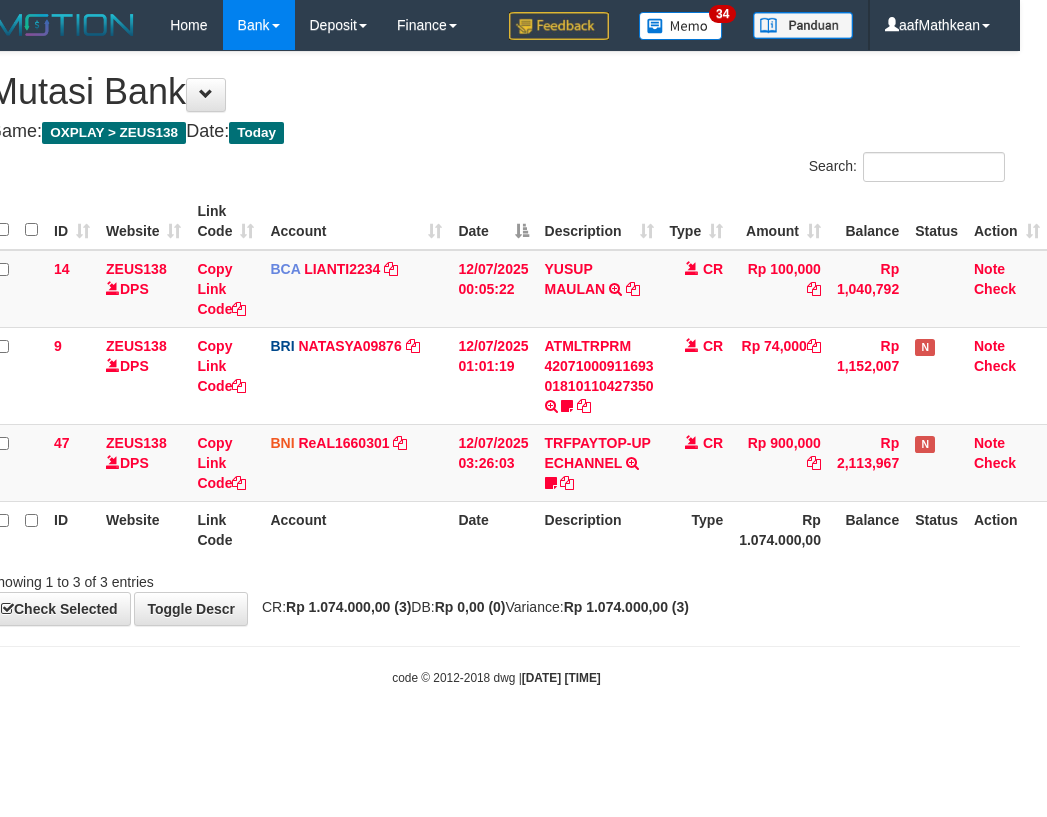 drag, startPoint x: 436, startPoint y: 651, endPoint x: 604, endPoint y: 663, distance: 168.42802 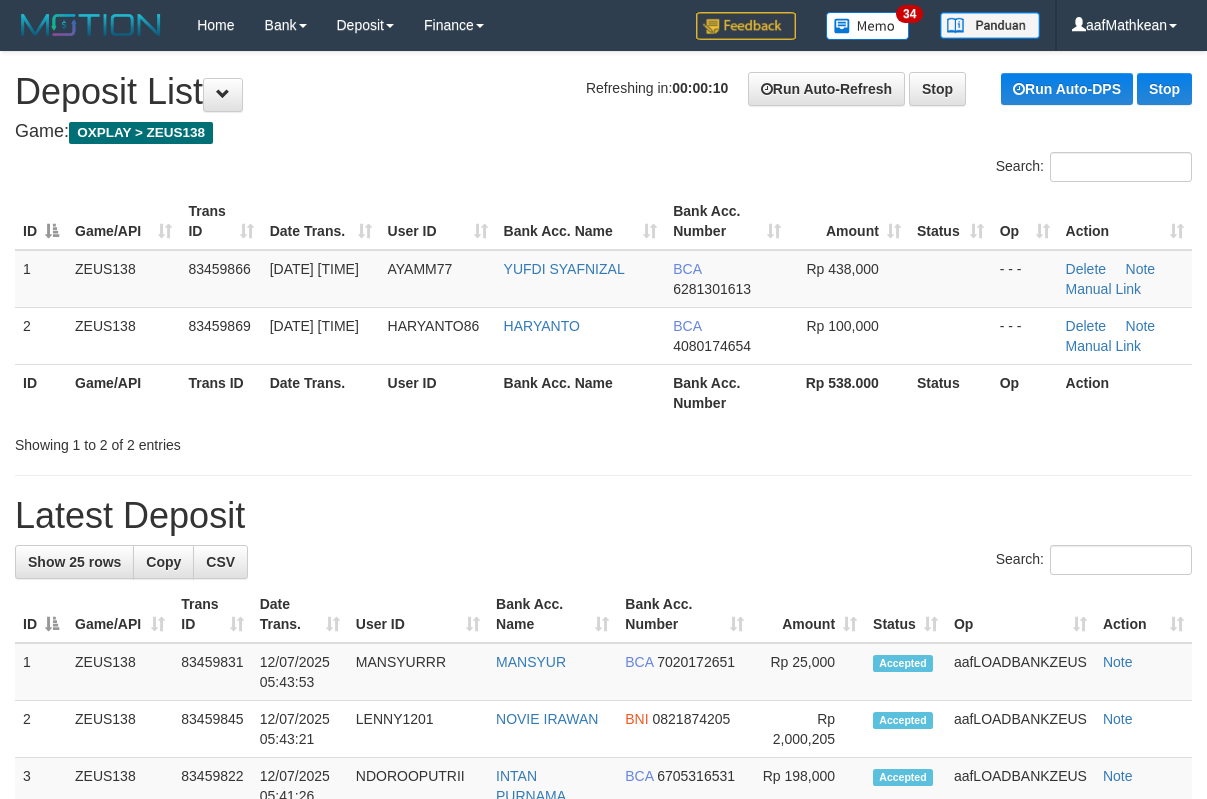 scroll, scrollTop: 0, scrollLeft: 0, axis: both 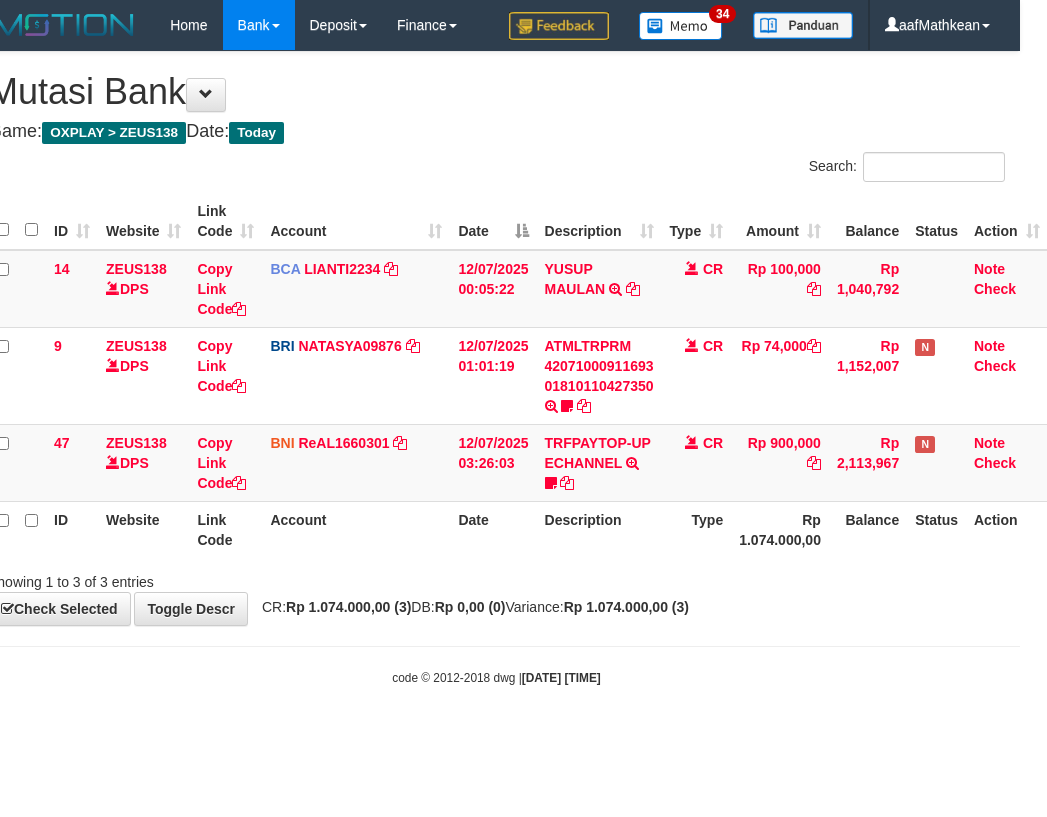 drag, startPoint x: 688, startPoint y: 660, endPoint x: 709, endPoint y: 665, distance: 21.587032 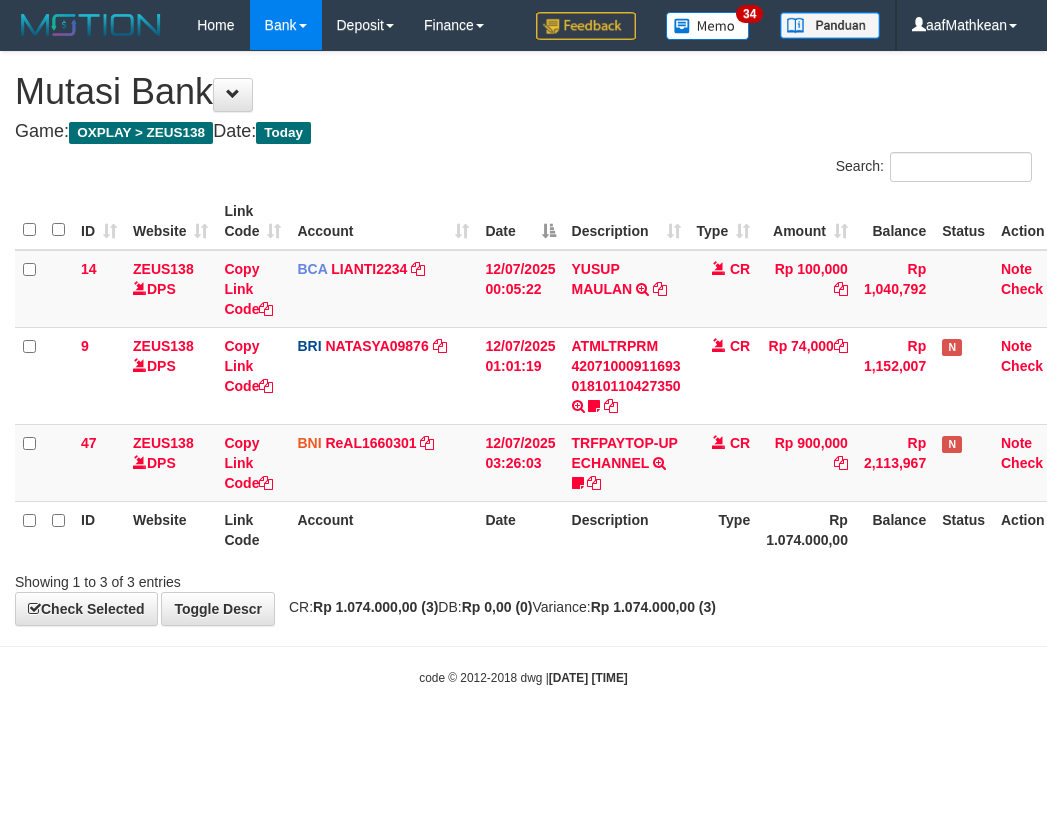 scroll, scrollTop: 0, scrollLeft: 27, axis: horizontal 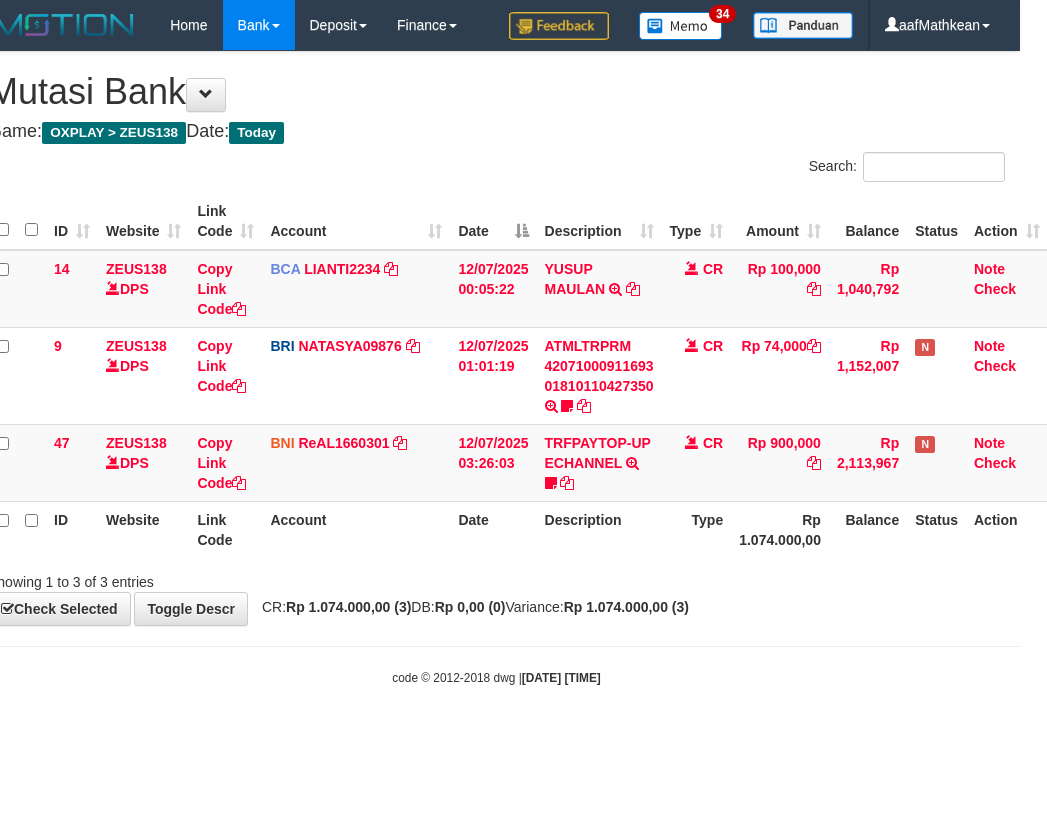 click on "Toggle navigation
Home
Bank
Account List
Load
By Website
Group
[OXPLAY]													ZEUS138
By Load Group (DPS)" at bounding box center [496, 368] 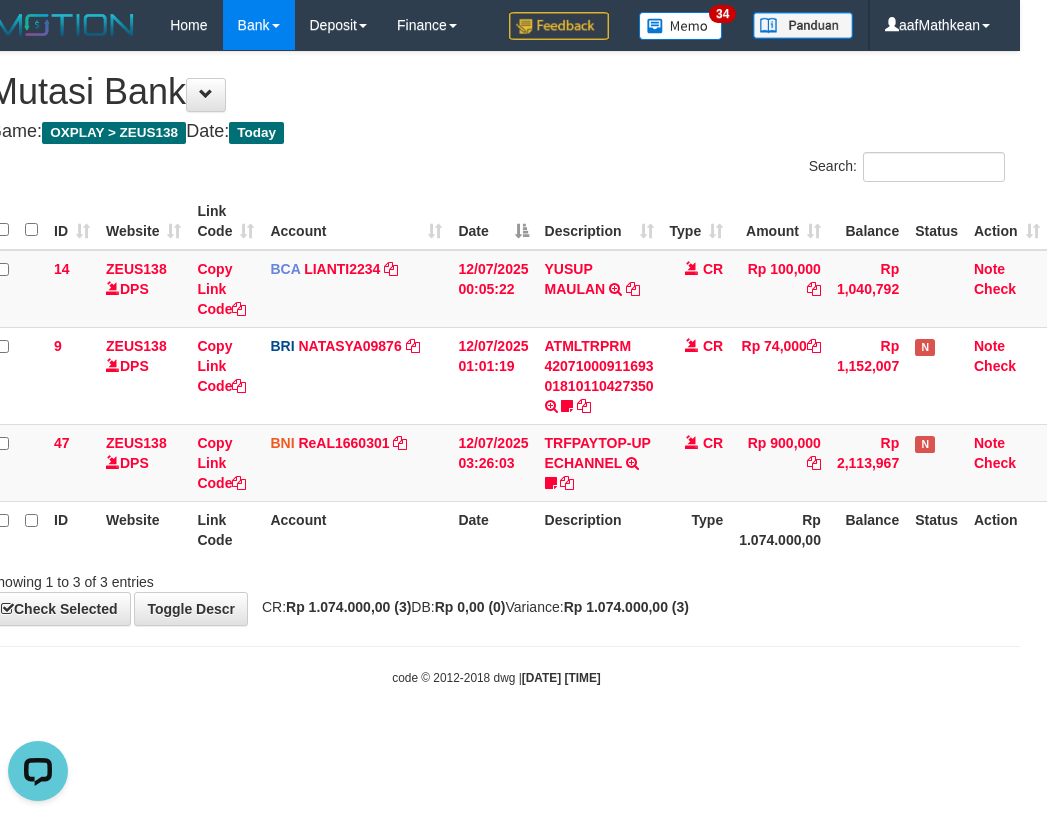 scroll, scrollTop: 0, scrollLeft: 0, axis: both 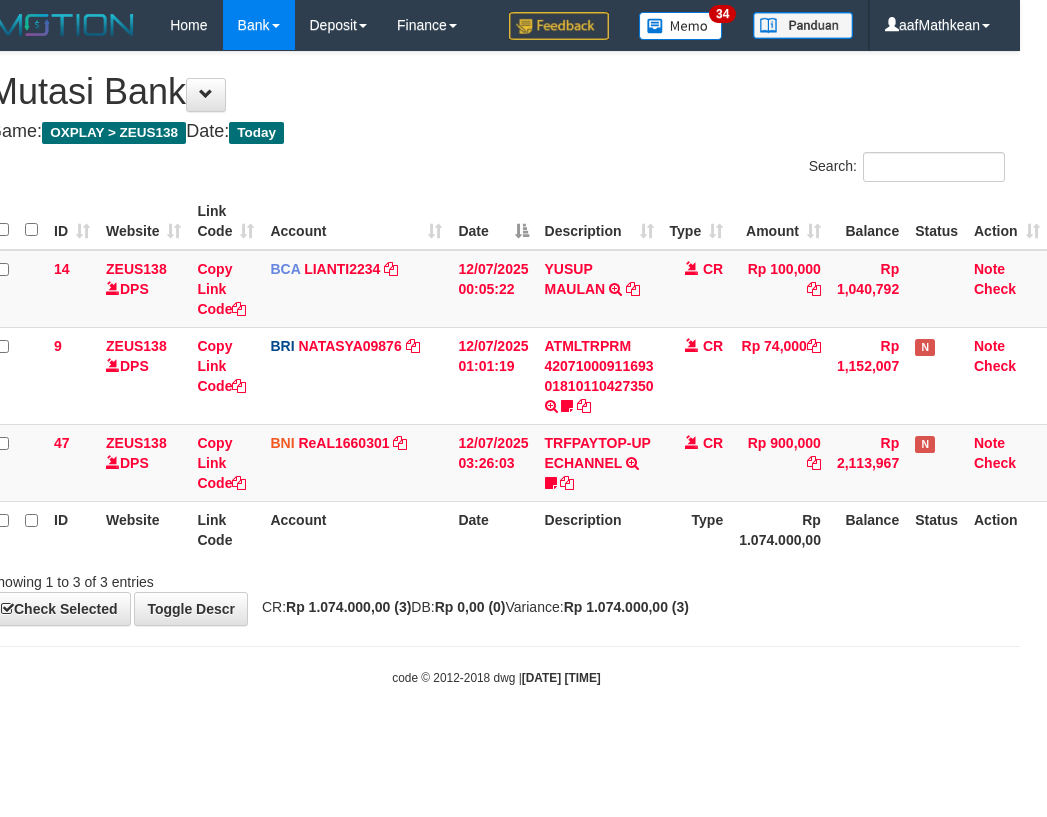 click on "Toggle navigation
Home
Bank
Account List
Load
By Website
Group
[OXPLAY]													ZEUS138
By Load Group (DPS)" at bounding box center [496, 368] 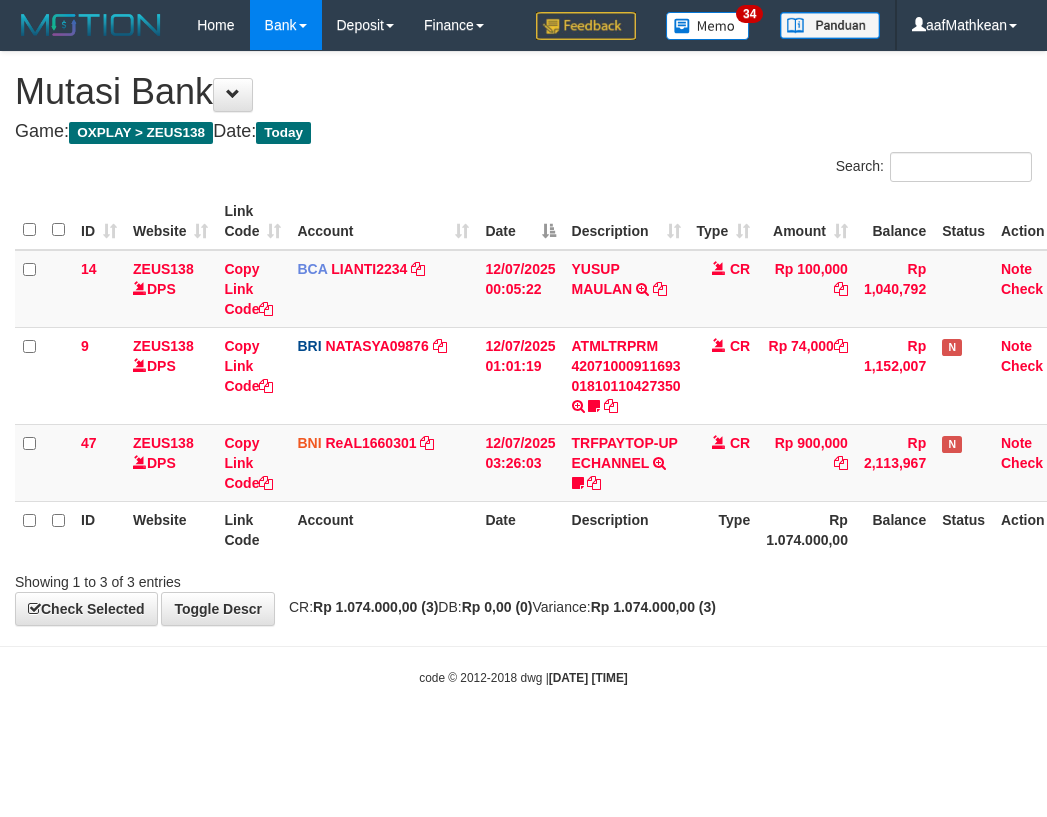 scroll, scrollTop: 0, scrollLeft: 27, axis: horizontal 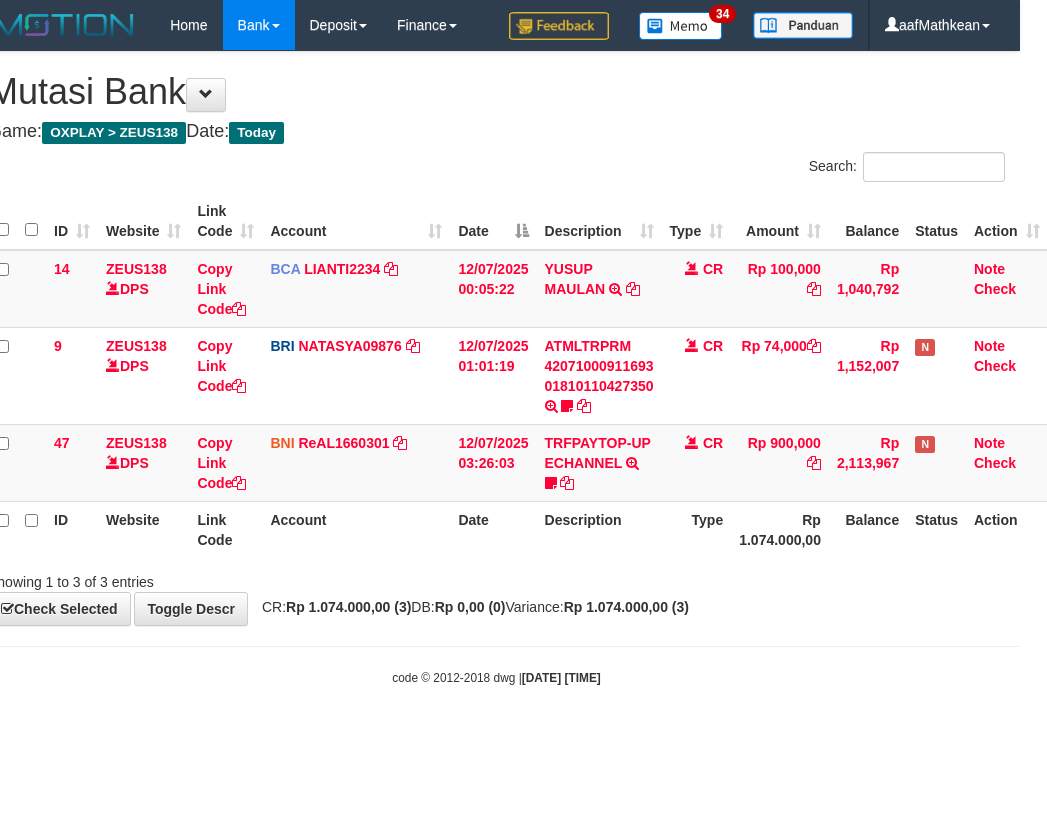 click on "code © 2012-2018 dwg |  2025/07/12 05:44:25" at bounding box center [496, 678] 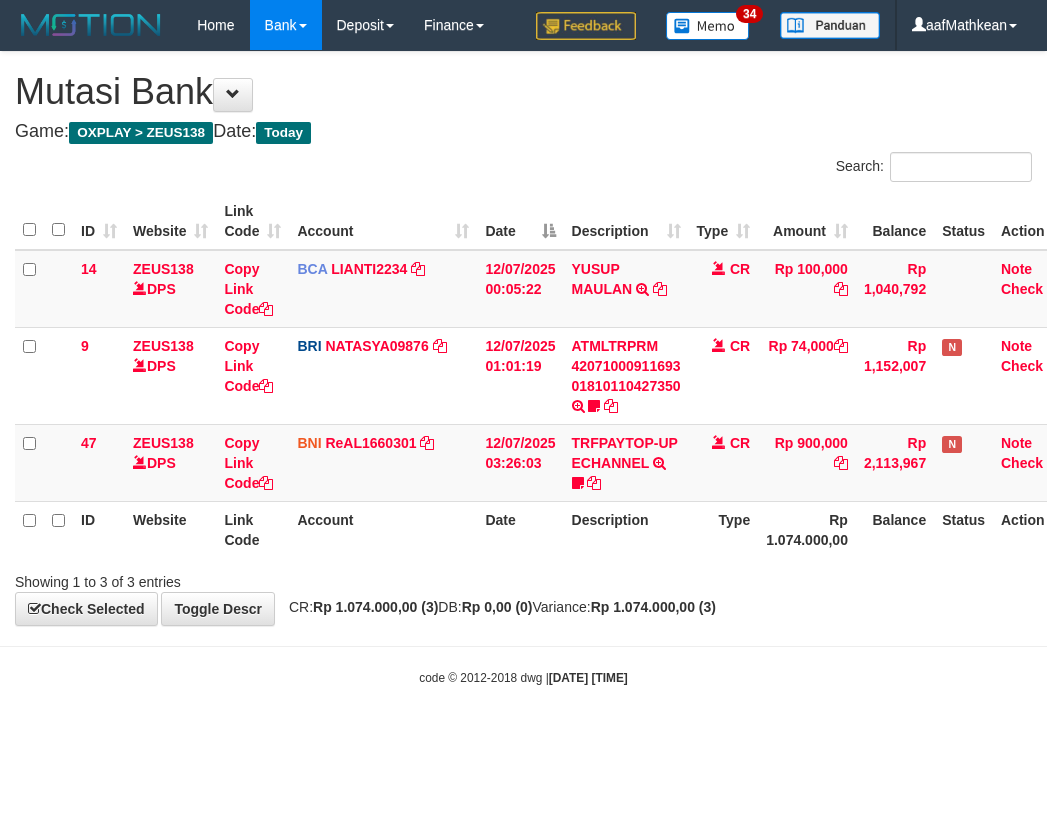 scroll, scrollTop: 0, scrollLeft: 27, axis: horizontal 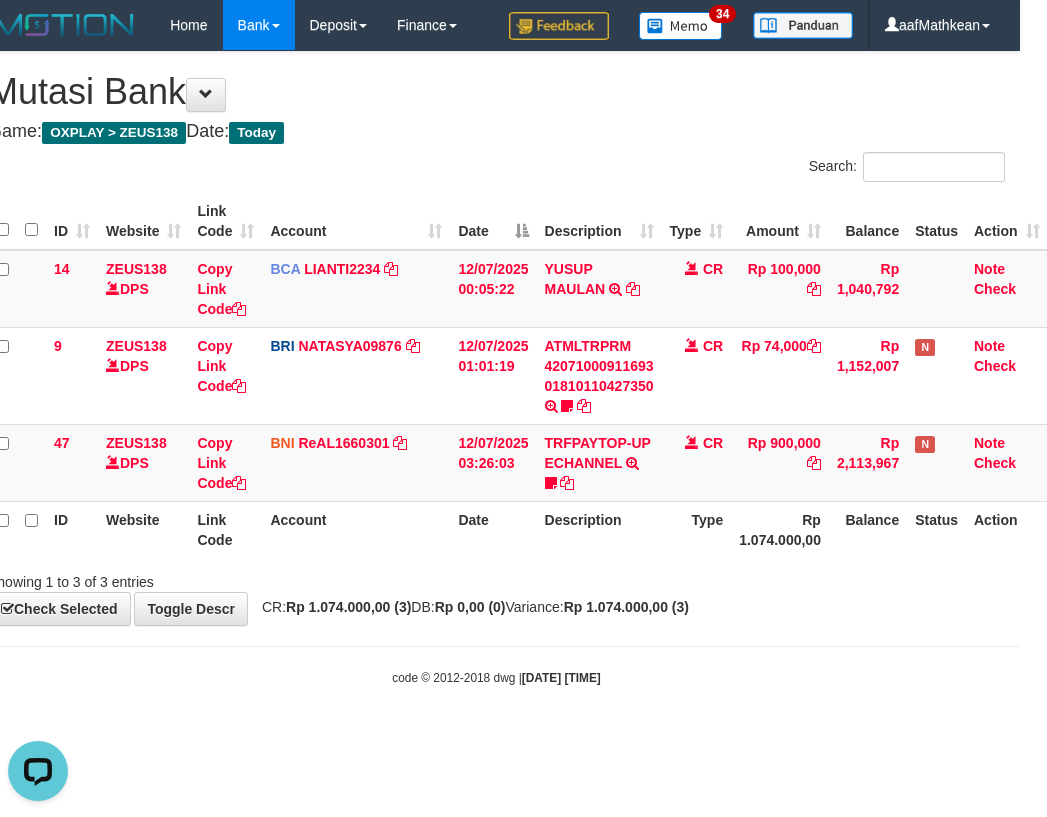 click on "**********" at bounding box center (496, 338) 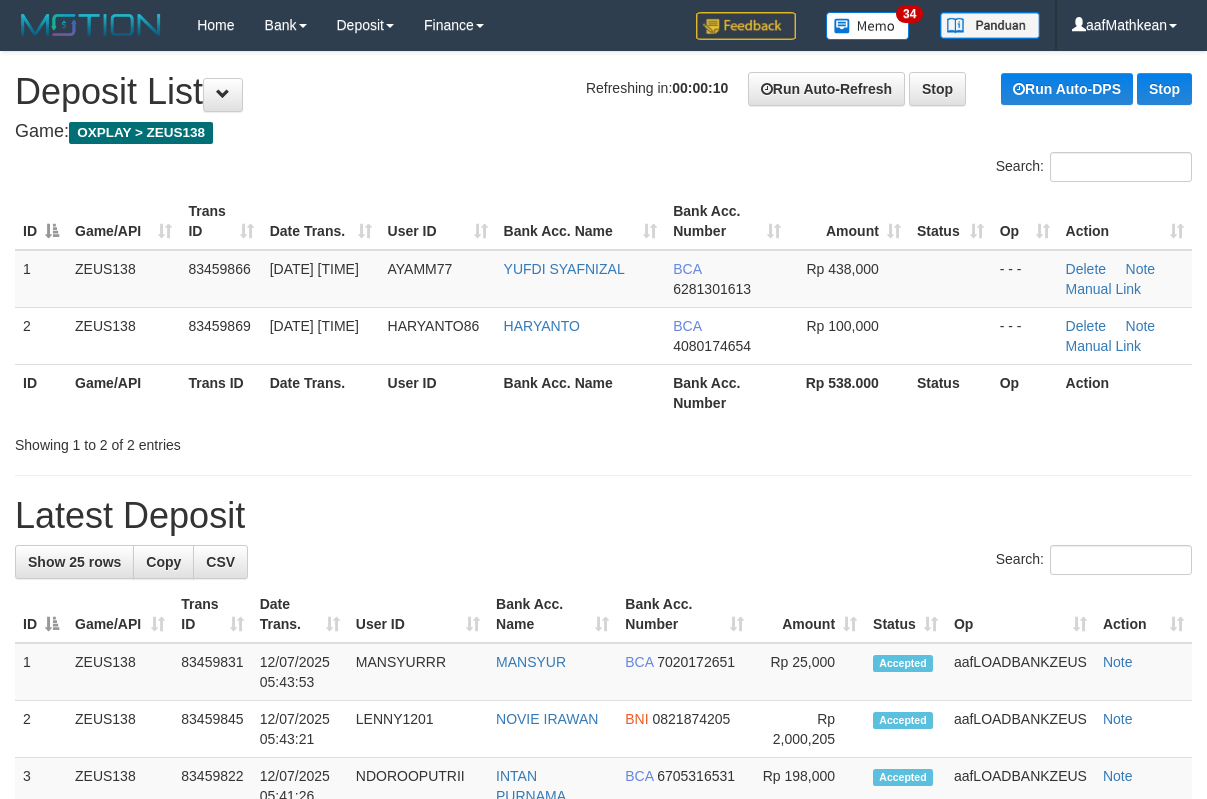 scroll, scrollTop: 0, scrollLeft: 0, axis: both 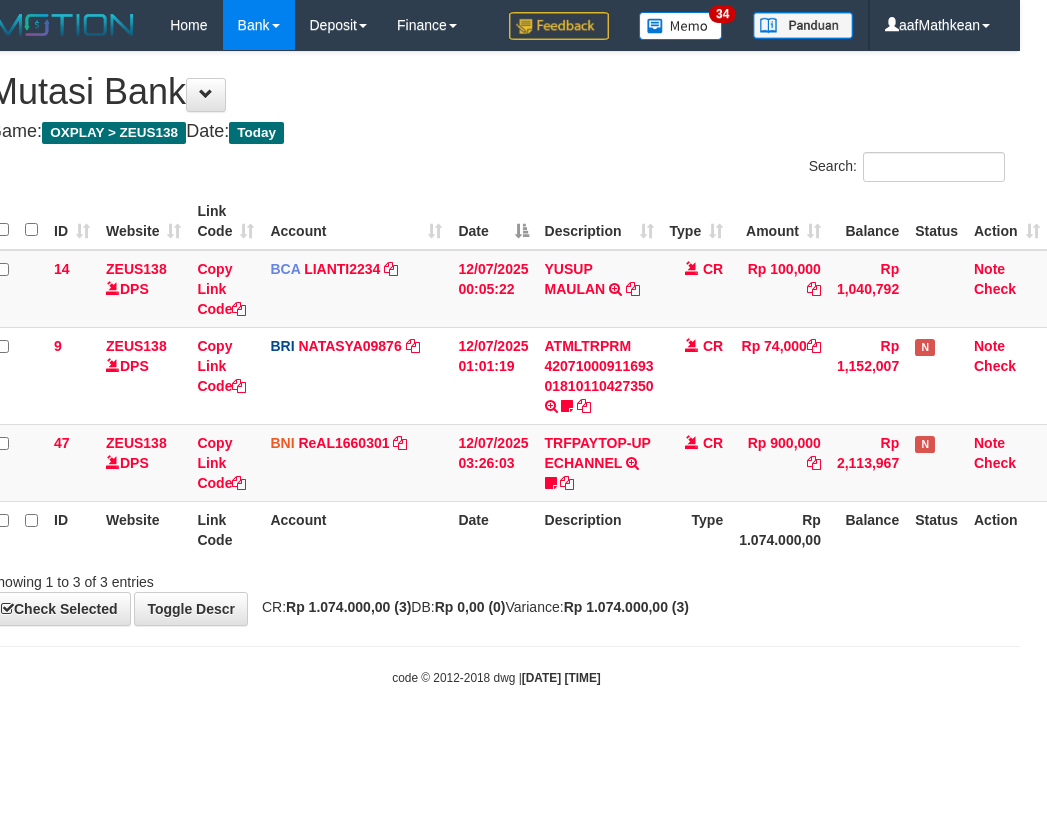 click on "code © 2012-2018 dwg |  2025/07/12 05:44:31" at bounding box center (496, 677) 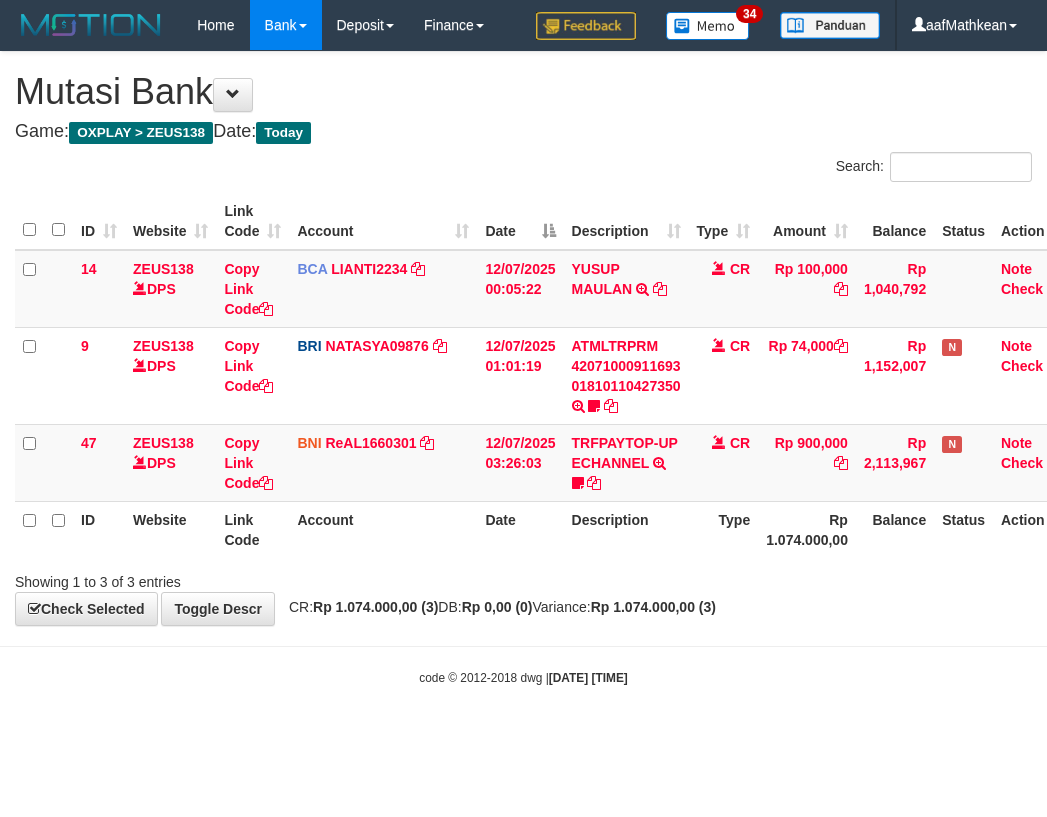 scroll, scrollTop: 0, scrollLeft: 27, axis: horizontal 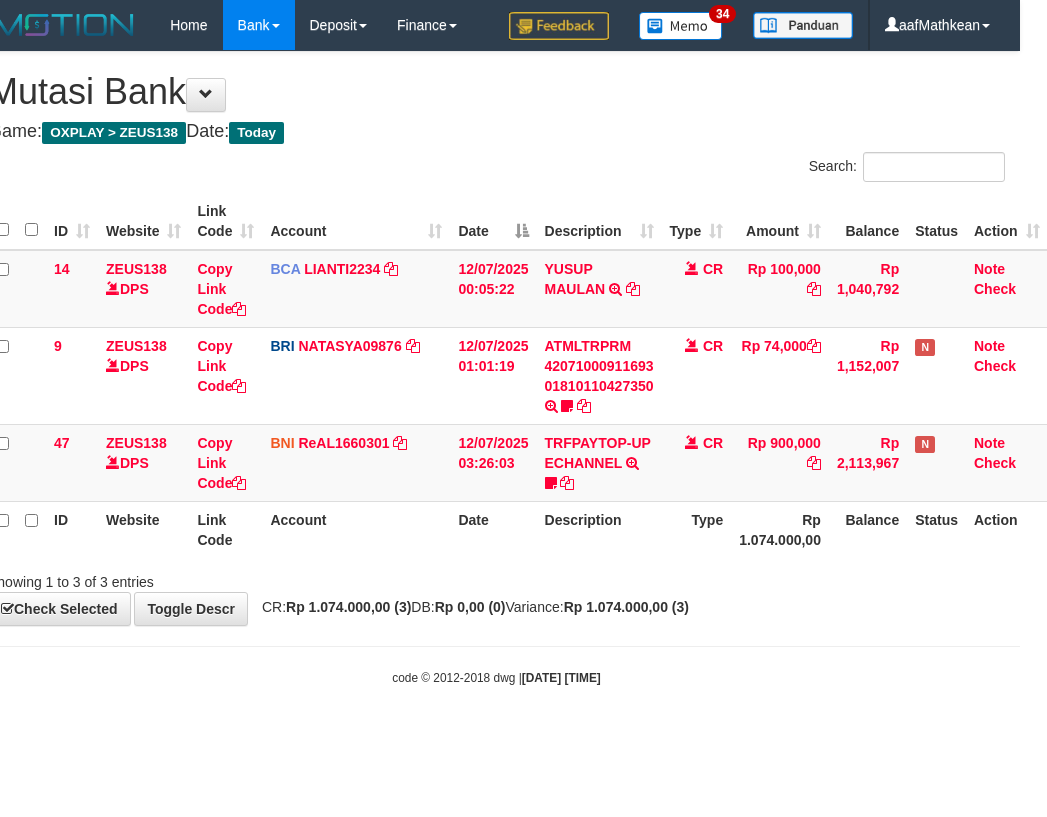 click on "Toggle navigation
Home
Bank
Account List
Load
By Website
Group
[OXPLAY]													ZEUS138
By Load Group (DPS)" at bounding box center [496, 368] 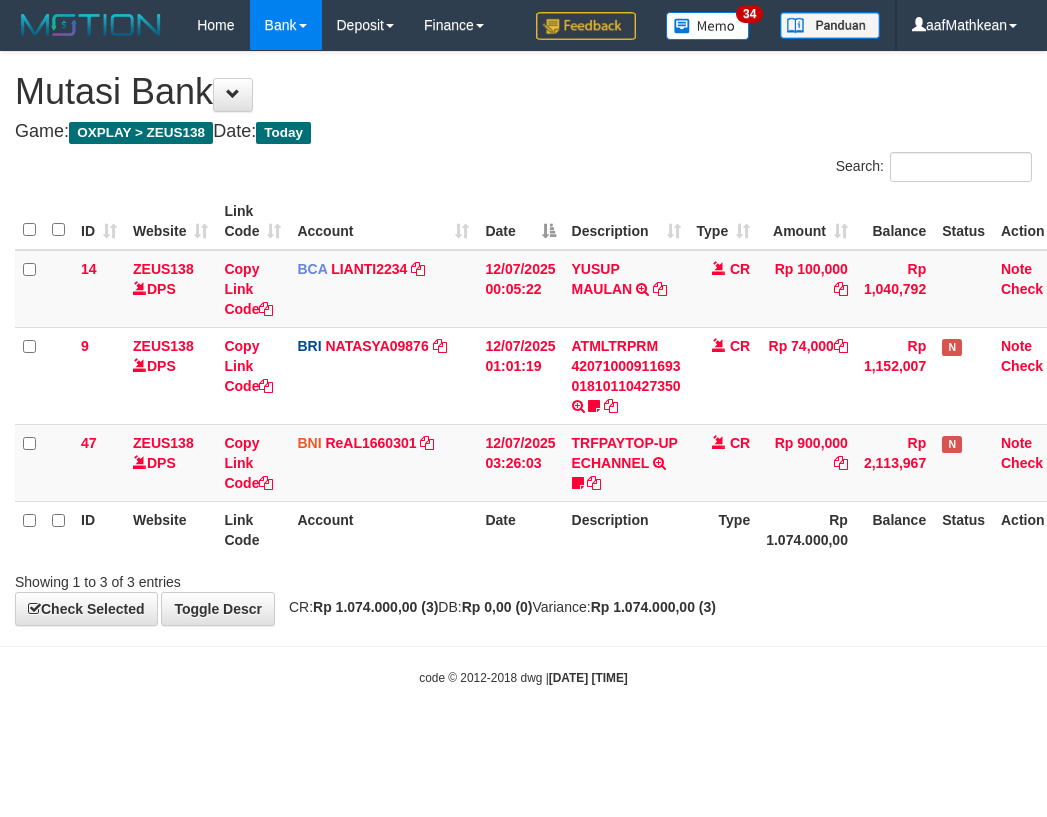 scroll, scrollTop: 0, scrollLeft: 27, axis: horizontal 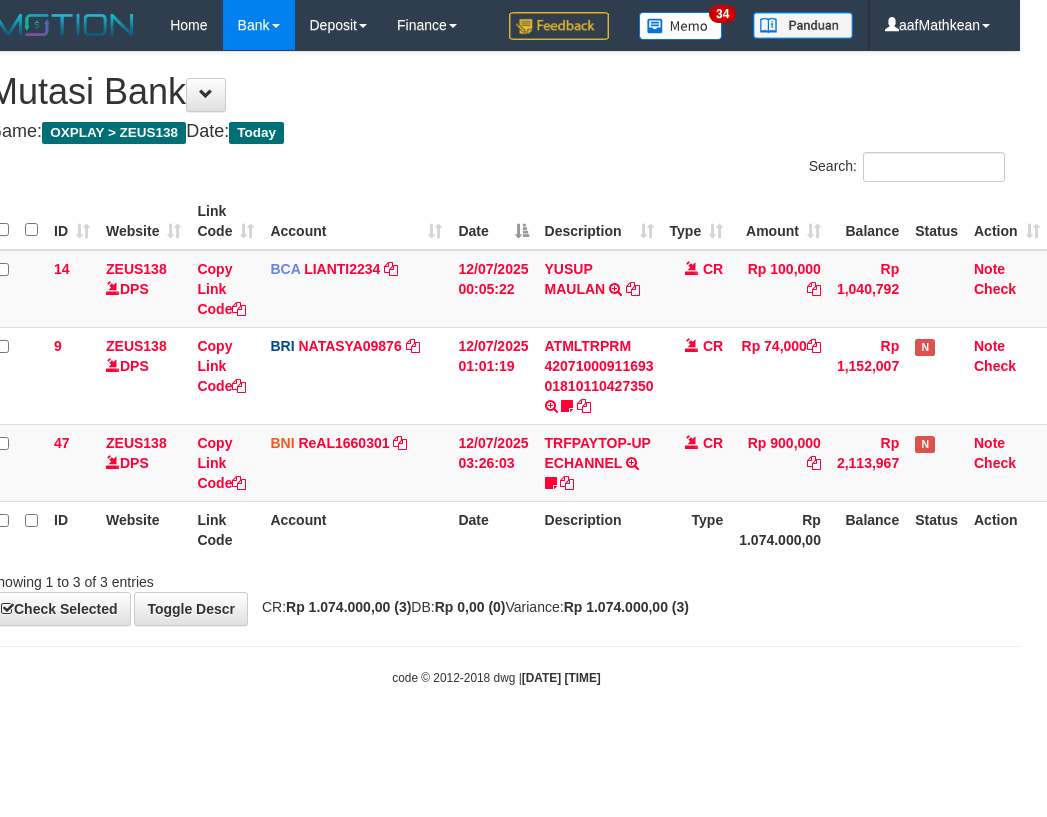 click on "Toggle navigation
Home
Bank
Account List
Load
By Website
Group
[OXPLAY]													ZEUS138
By Load Group (DPS)" at bounding box center [496, 368] 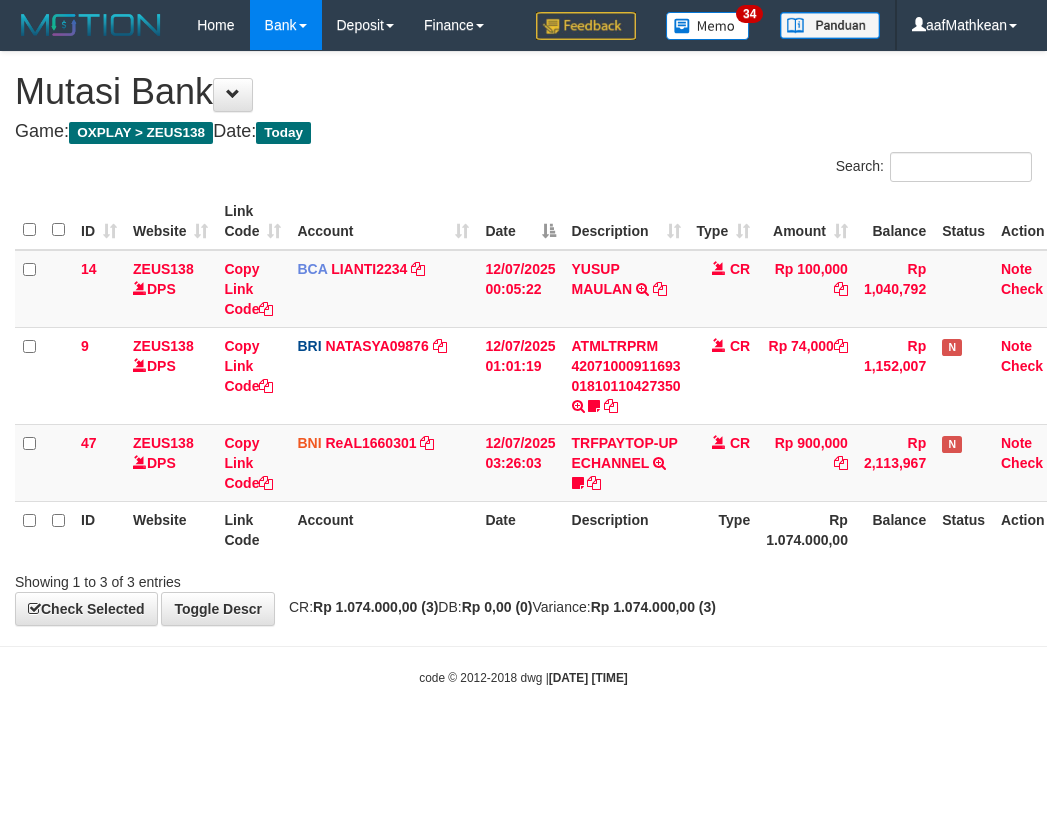 scroll, scrollTop: 0, scrollLeft: 27, axis: horizontal 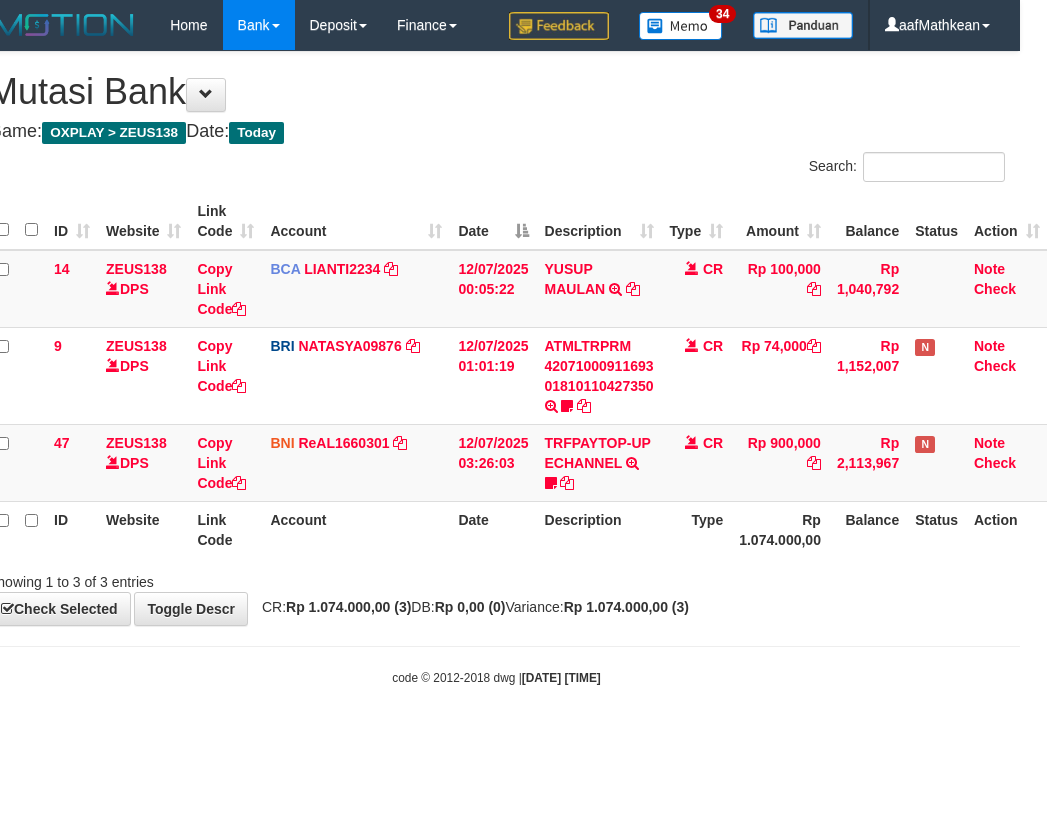 click on "**********" at bounding box center (496, 338) 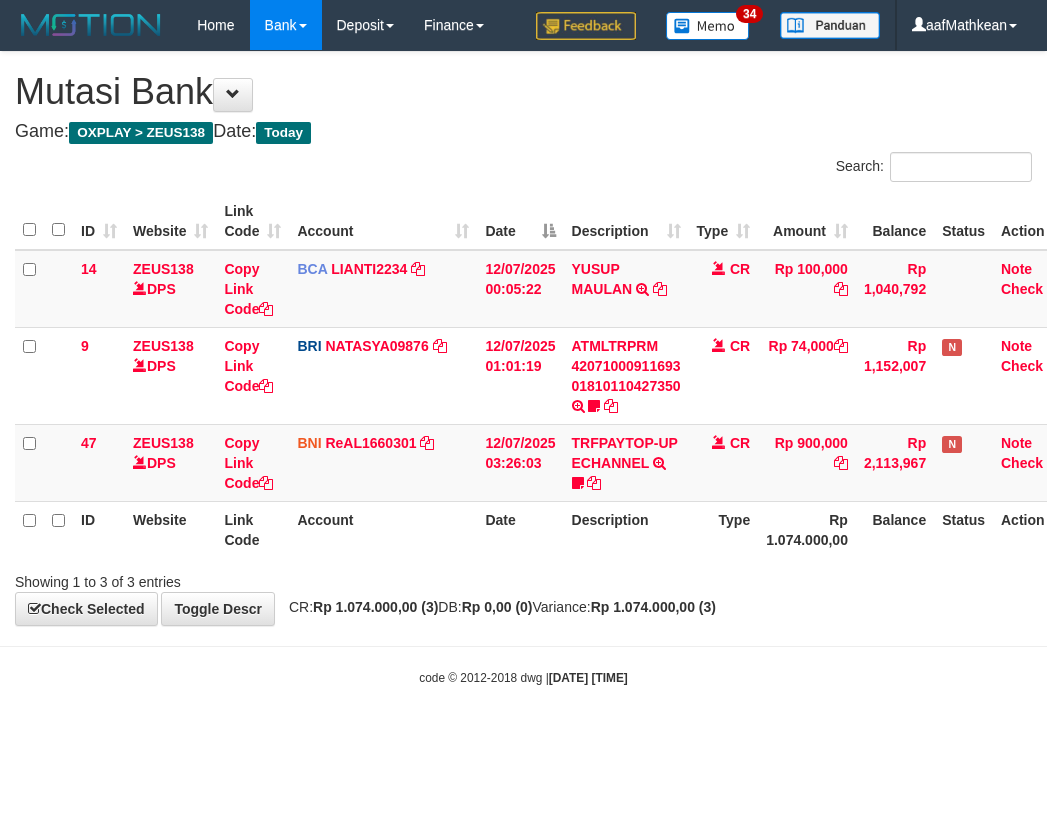 click on "**********" at bounding box center [523, 338] 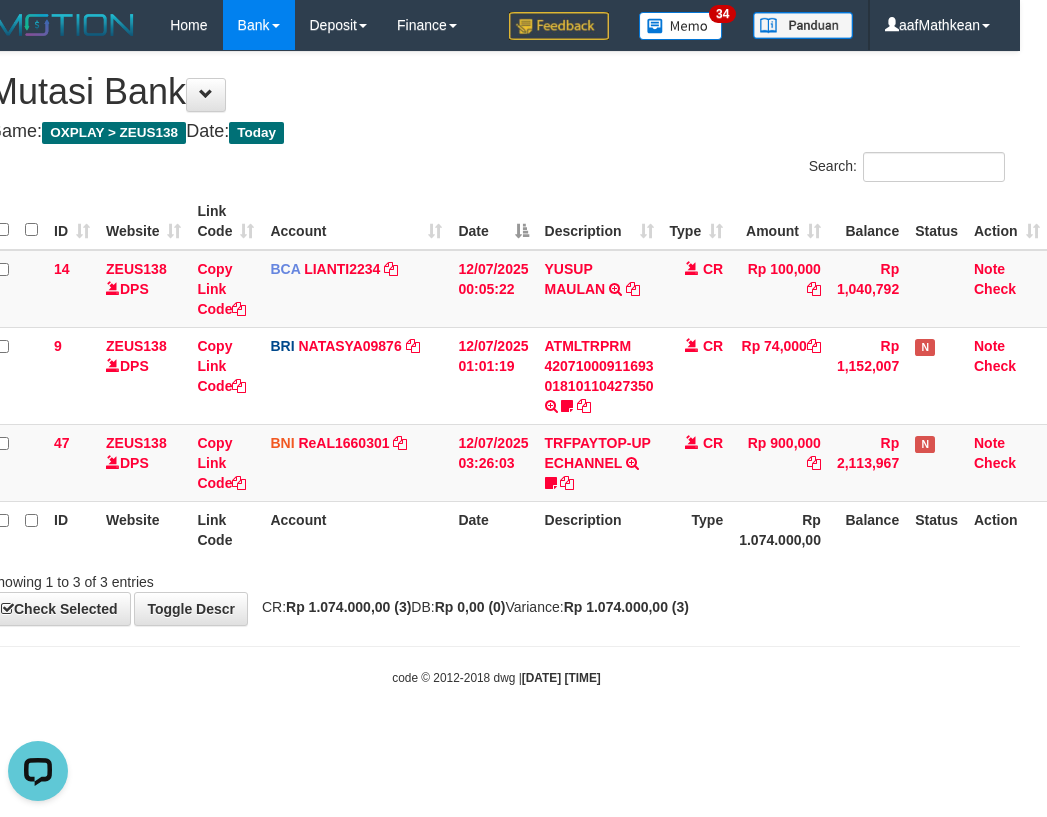 scroll, scrollTop: 0, scrollLeft: 0, axis: both 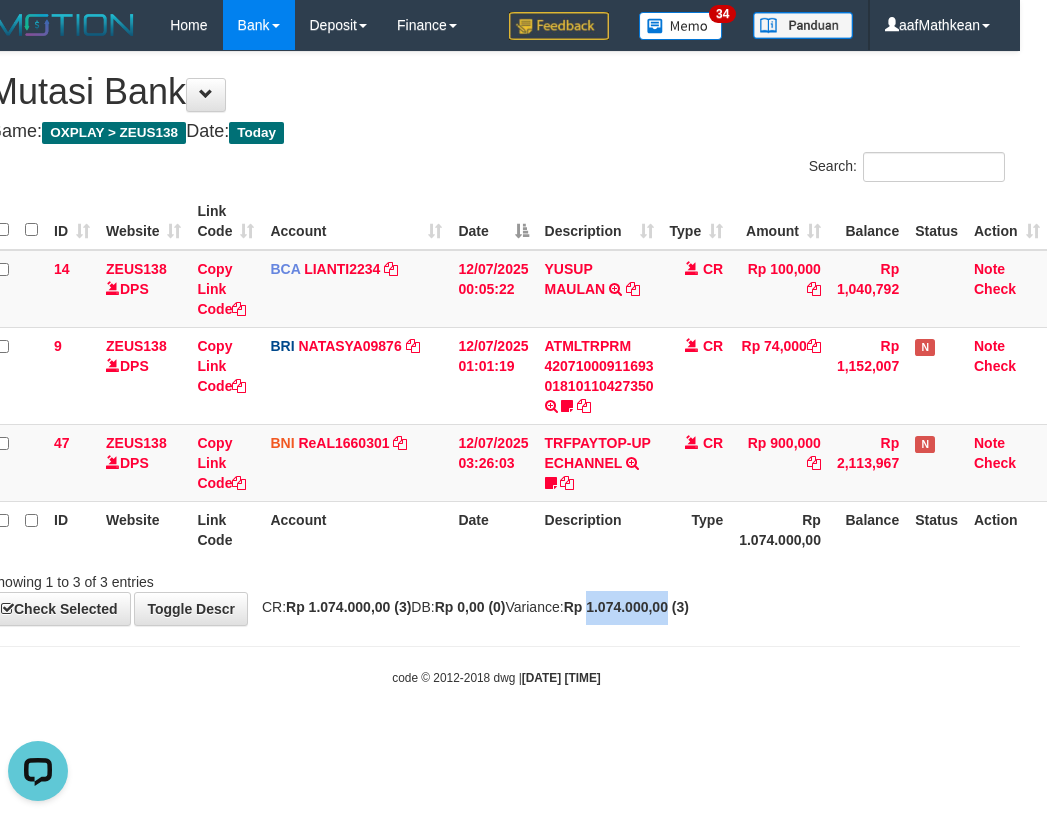 click on "Rp 1.074.000,00 (3)" at bounding box center (626, 607) 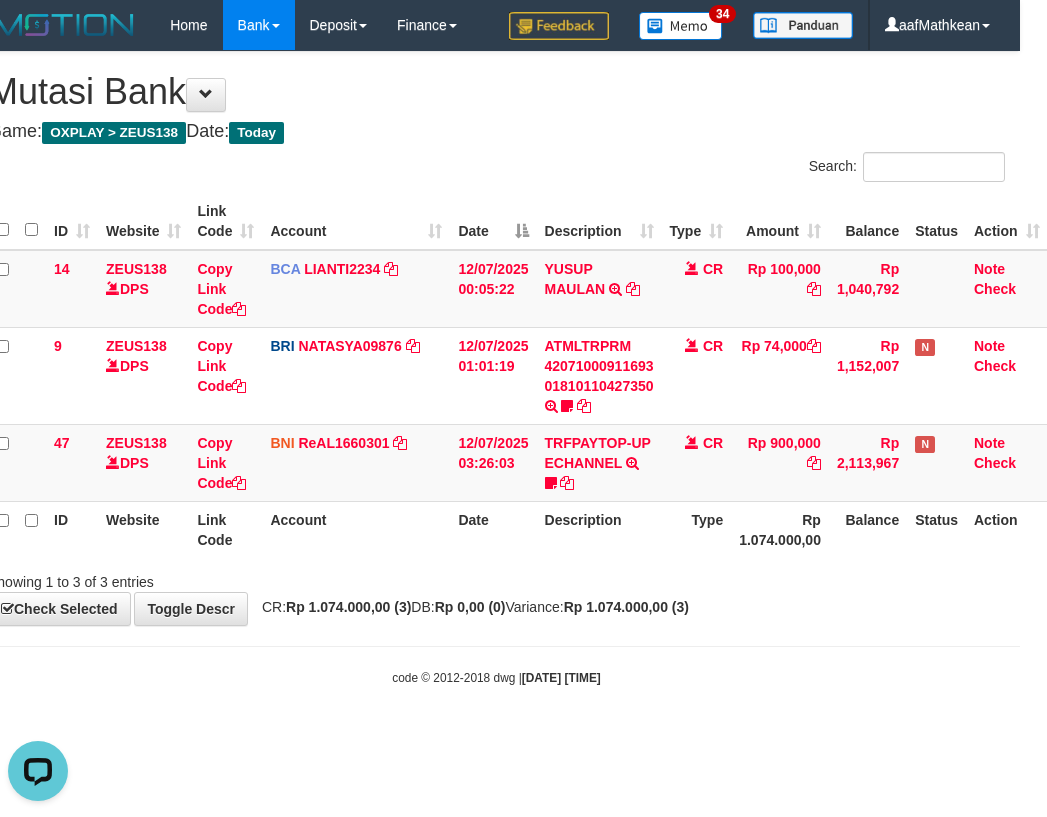 click on "Toggle navigation
Home
Bank
Account List
Load
By Website
Group
[OXPLAY]													ZEUS138
By Load Group (DPS)" at bounding box center [496, 368] 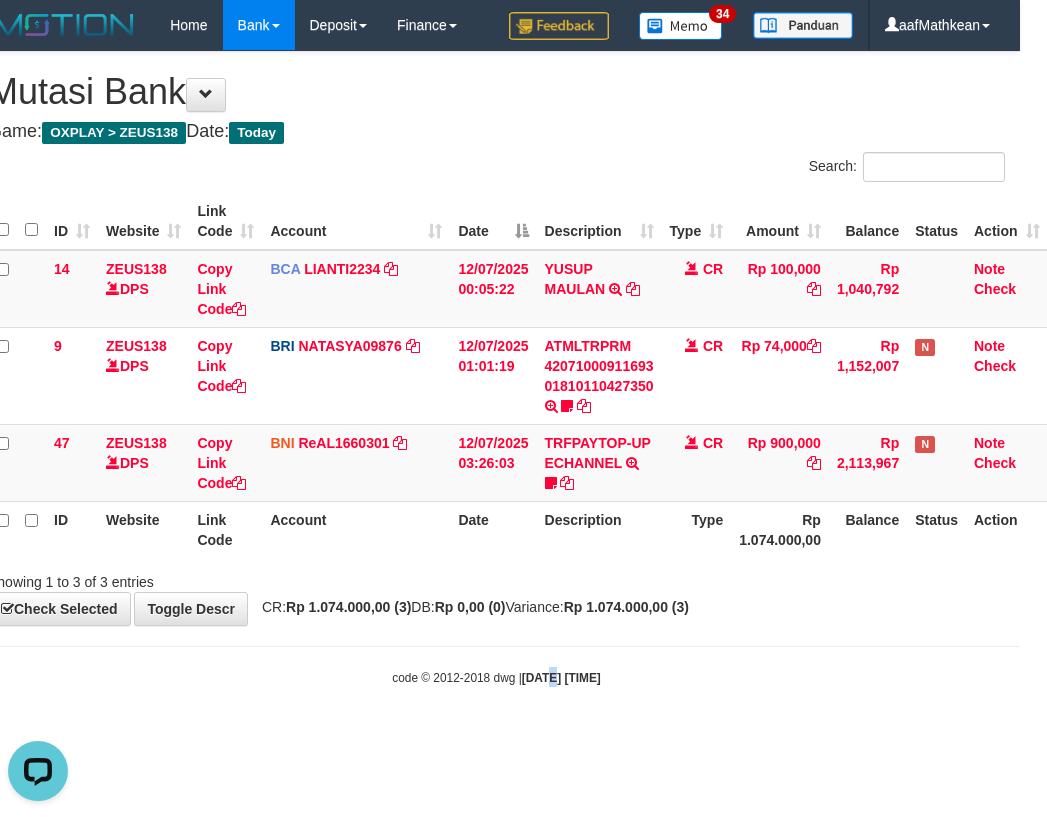 click on "2025/07/12 05:44:37" at bounding box center (561, 678) 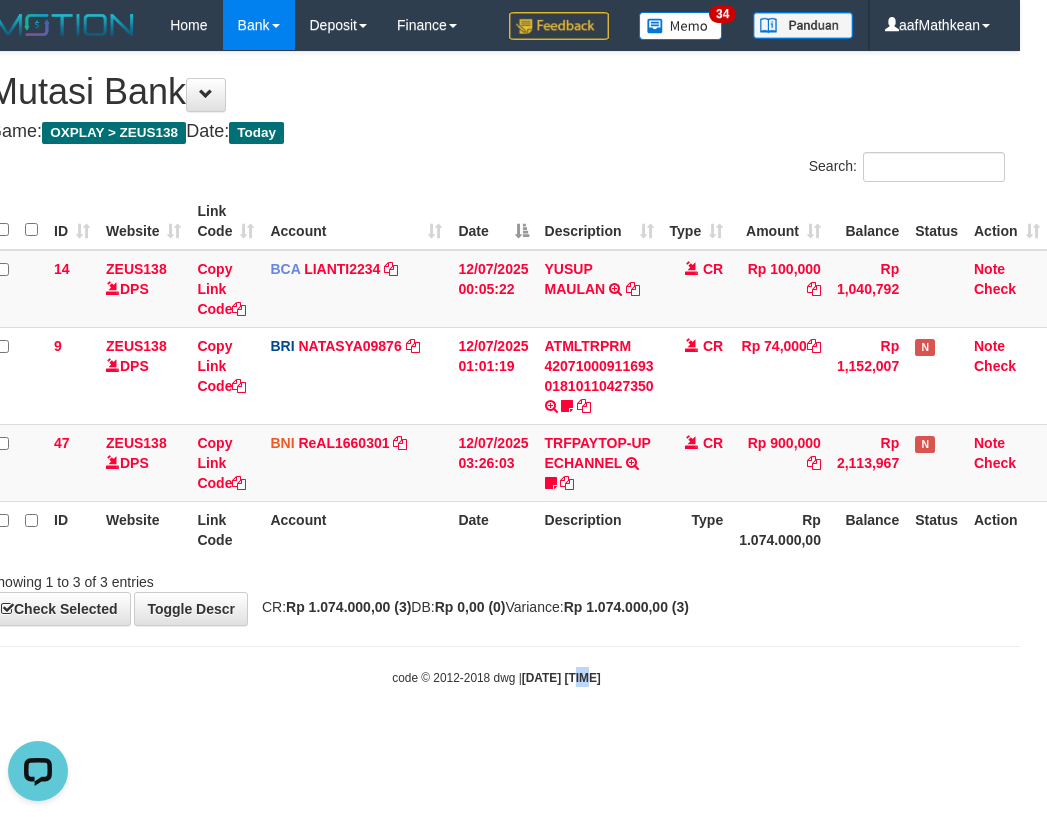 click on "Toggle navigation
Home
Bank
Account List
Load
By Website
Group
[OXPLAY]													ZEUS138
By Load Group (DPS)" at bounding box center [496, 368] 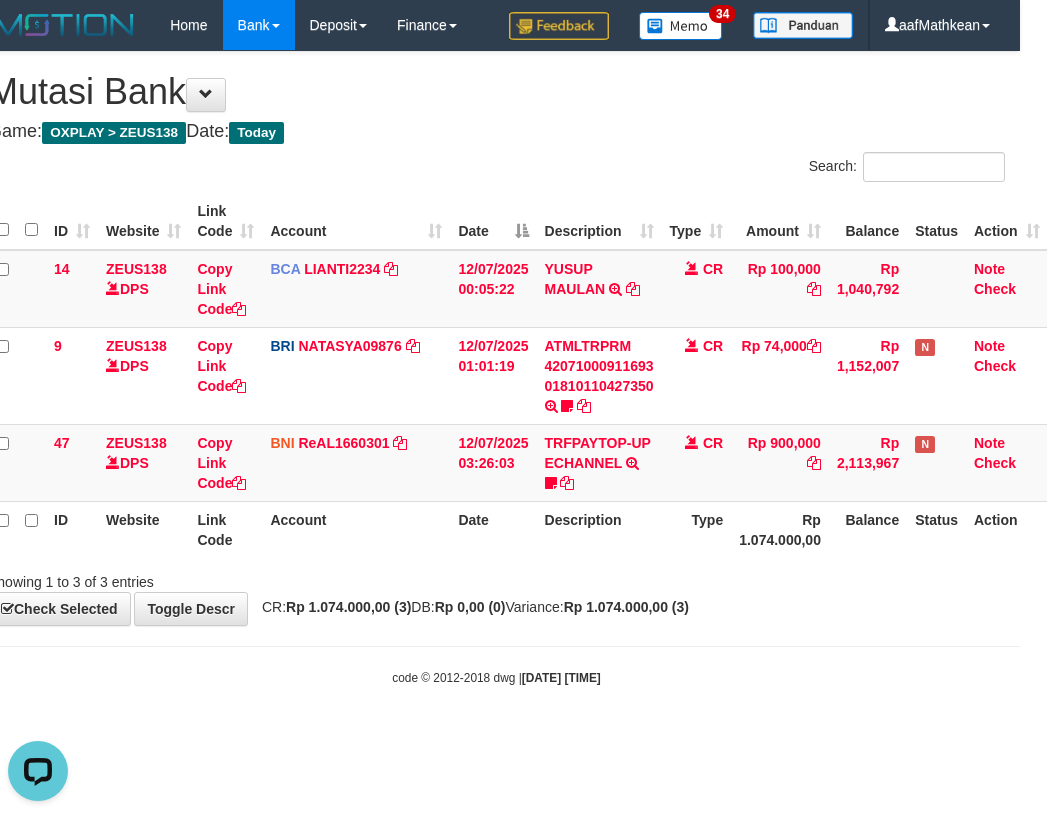 click on "Showing 1 to 3 of 3 entries" at bounding box center [496, 578] 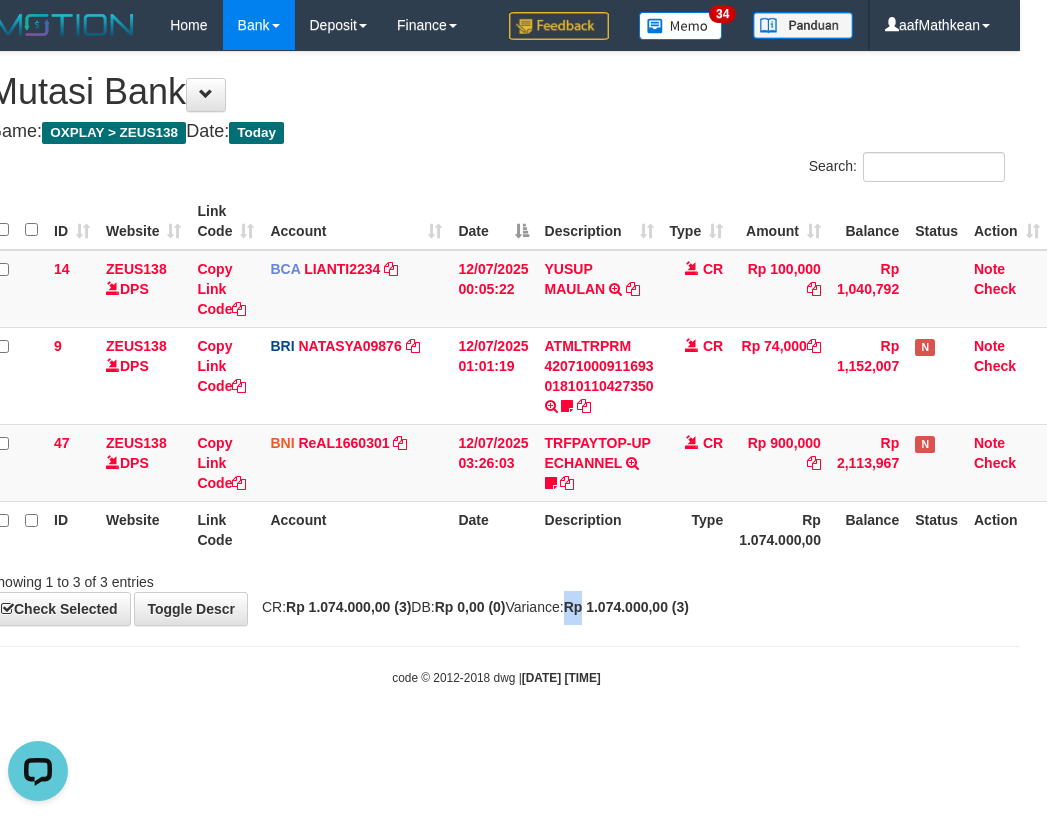 click on "**********" at bounding box center [496, 338] 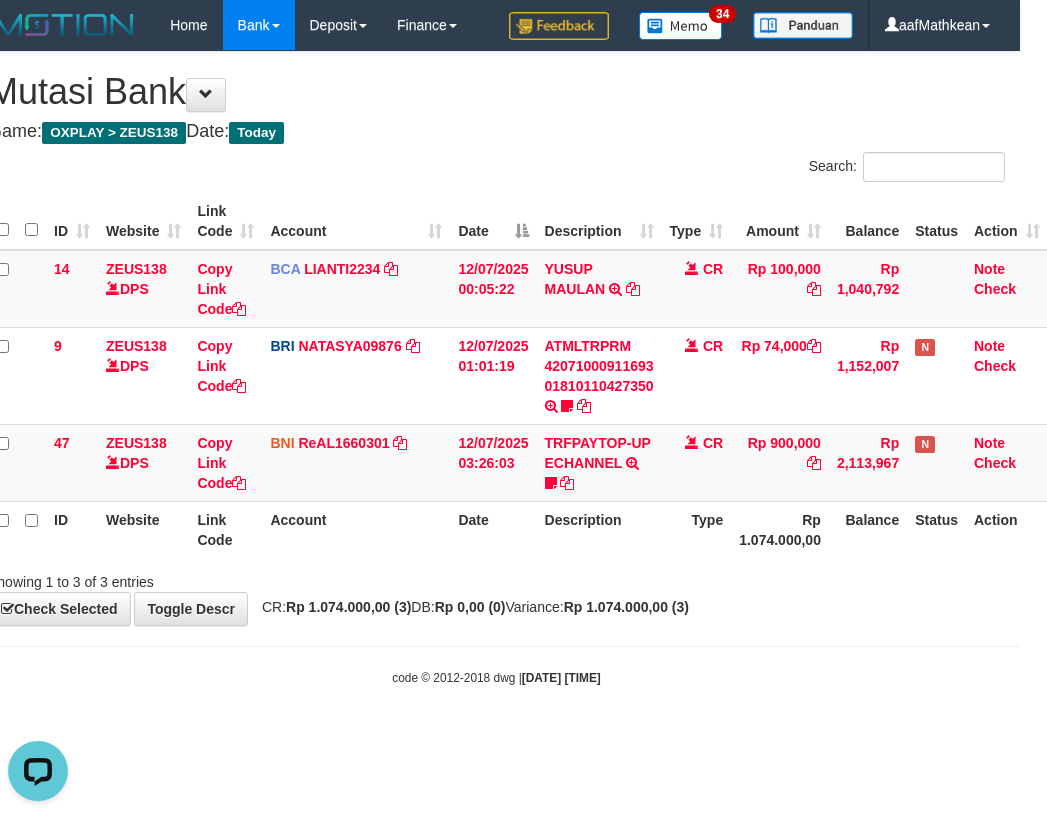 click on "Showing 1 to 3 of 3 entries" at bounding box center (496, 578) 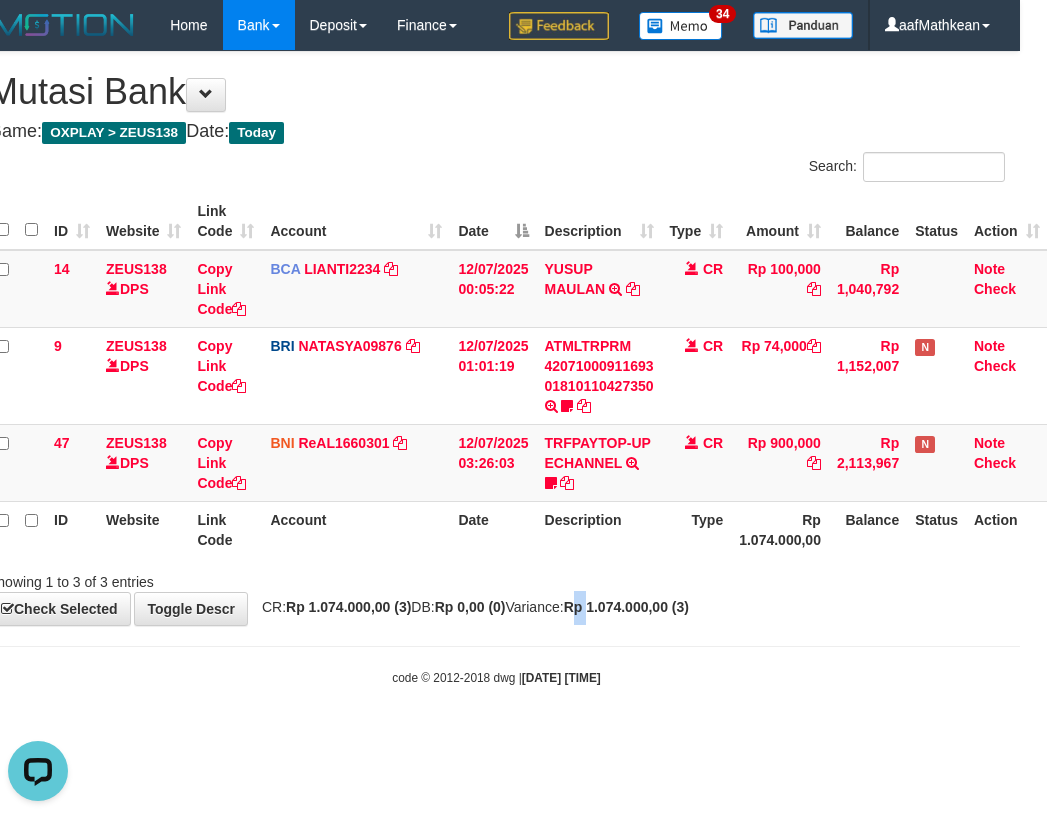 click on "Rp 1.074.000,00 (3)" at bounding box center [626, 607] 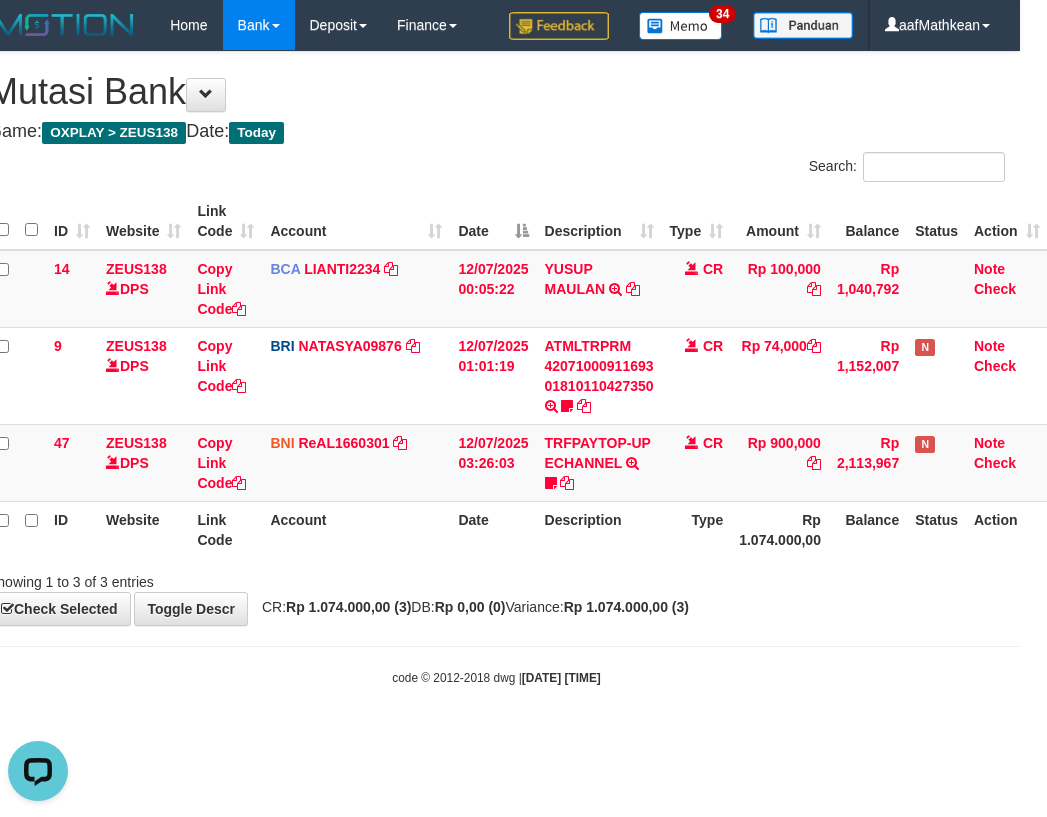 click on "**********" at bounding box center (496, 338) 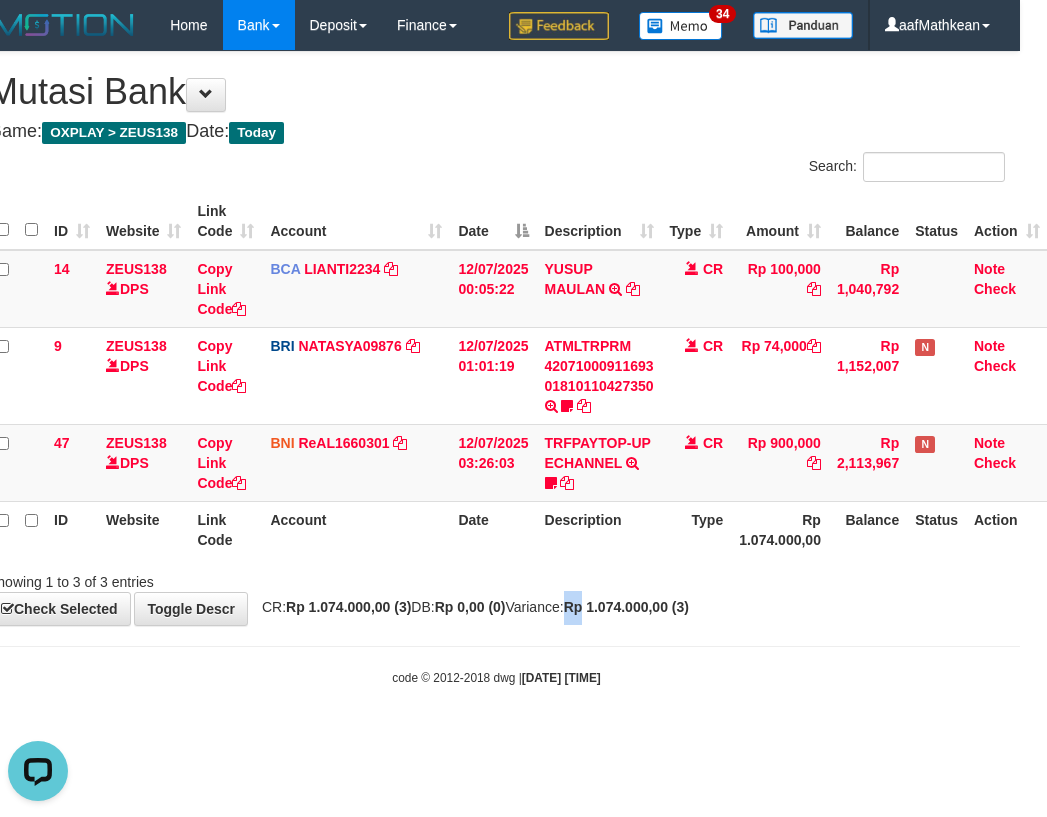 drag, startPoint x: 622, startPoint y: 623, endPoint x: 609, endPoint y: 617, distance: 14.3178215 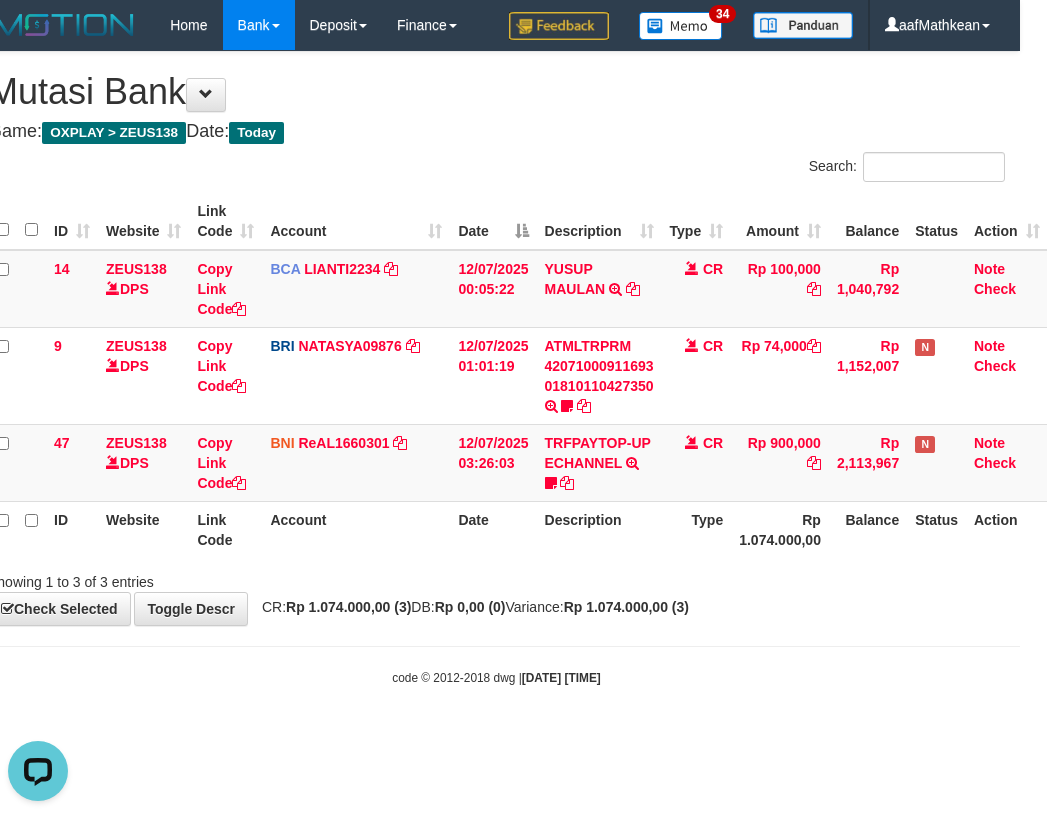 click on "**********" at bounding box center [496, 338] 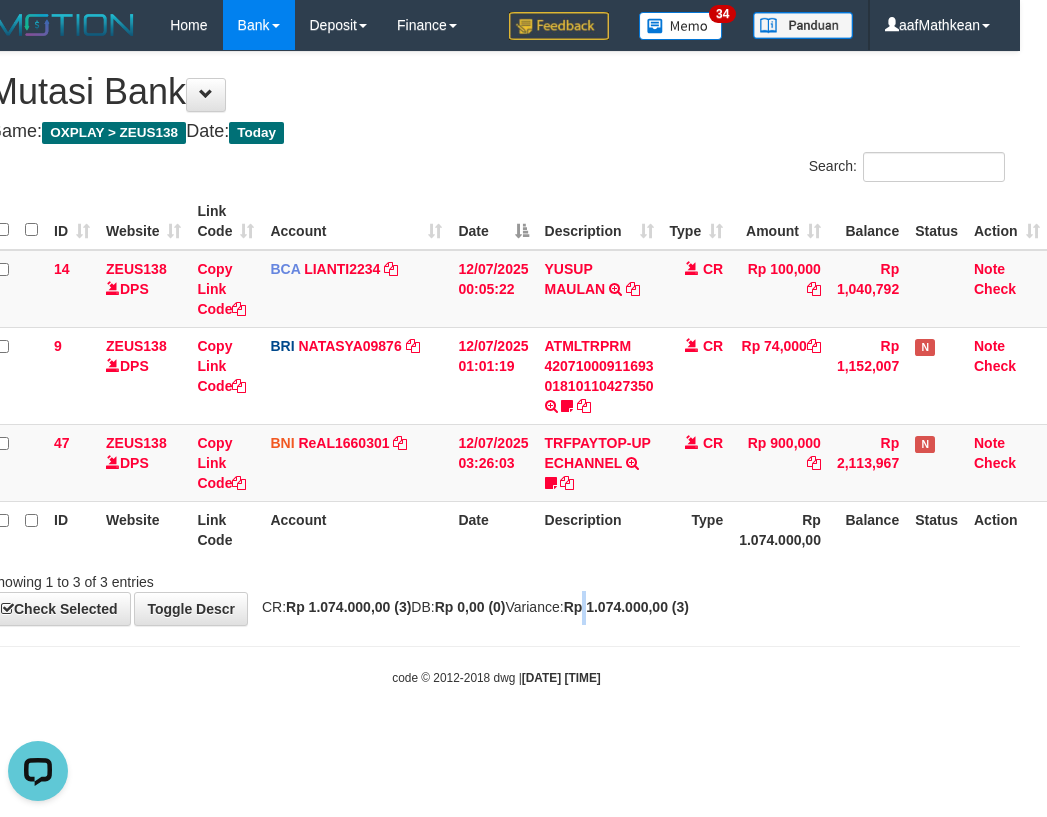 click on "Rp 1.074.000,00 (3)" at bounding box center [626, 607] 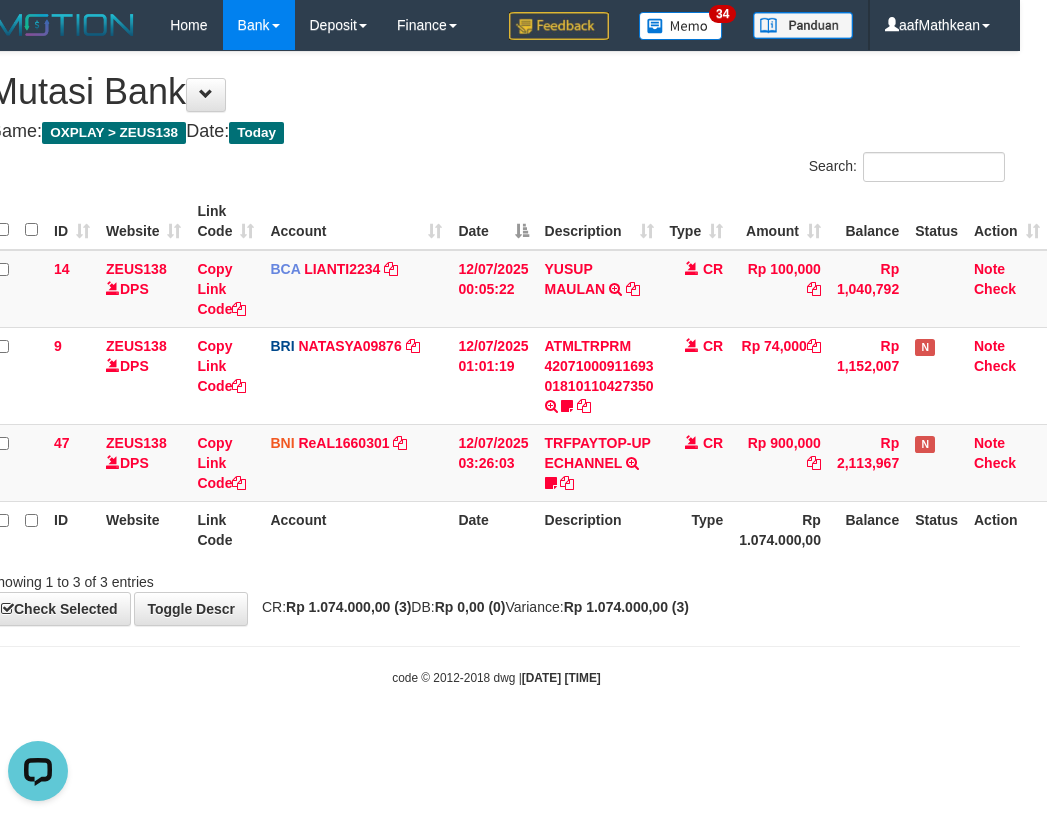 click on "CR:  Rp 1.074.000,00 (3)      DB:  Rp 0,00 (0)      Variance:  Rp 1.074.000,00 (3)" at bounding box center [470, 607] 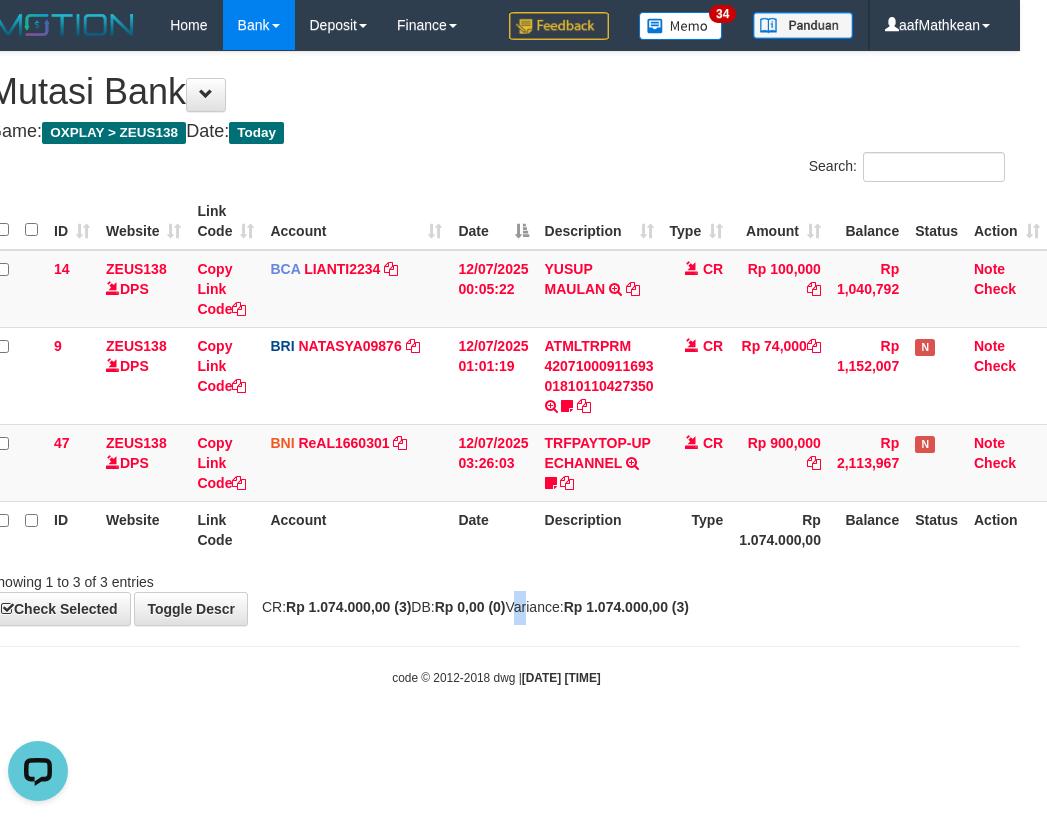 click on "CR:  Rp 1.074.000,00 (3)      DB:  Rp 0,00 (0)      Variance:  Rp 1.074.000,00 (3)" at bounding box center (470, 607) 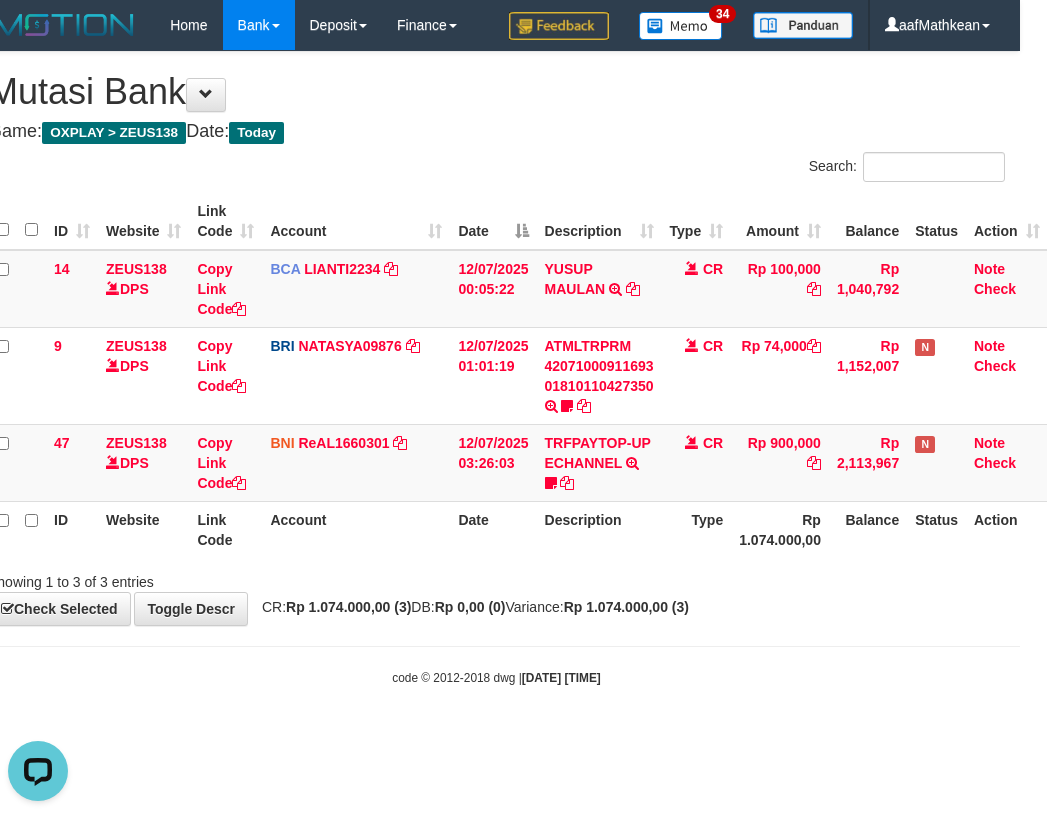 click on "CR:  Rp 1.074.000,00 (3)      DB:  Rp 0,00 (0)      Variance:  Rp 1.074.000,00 (3)" at bounding box center (470, 607) 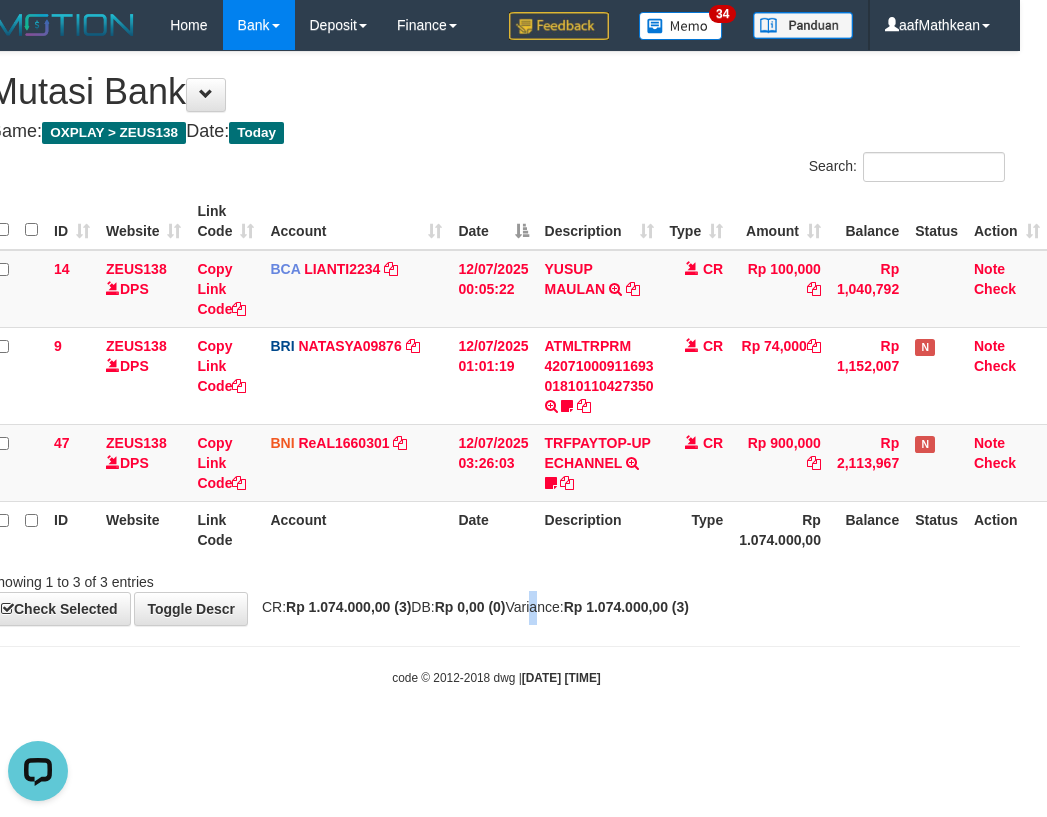 click on "CR:  Rp 1.074.000,00 (3)      DB:  Rp 0,00 (0)      Variance:  Rp 1.074.000,00 (3)" at bounding box center [470, 607] 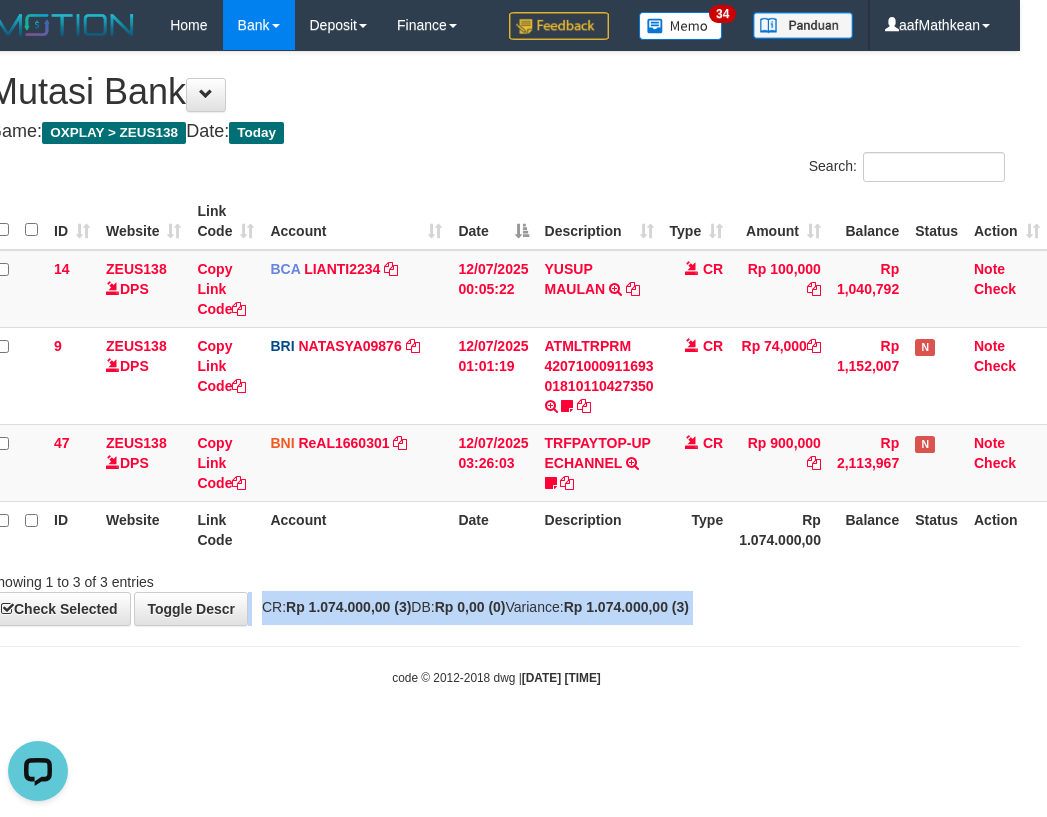click on "CR:  Rp 1.074.000,00 (3)      DB:  Rp 0,00 (0)      Variance:  Rp 1.074.000,00 (3)" at bounding box center [470, 607] 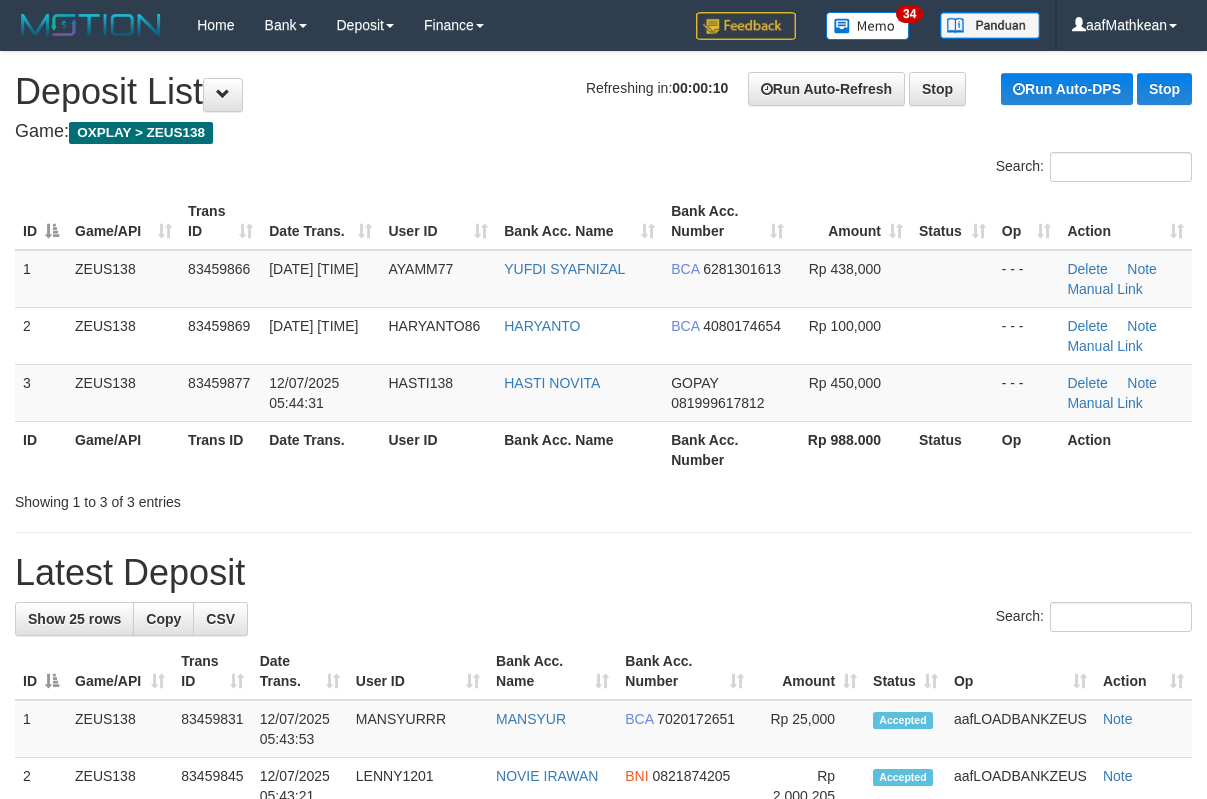 scroll, scrollTop: 0, scrollLeft: 0, axis: both 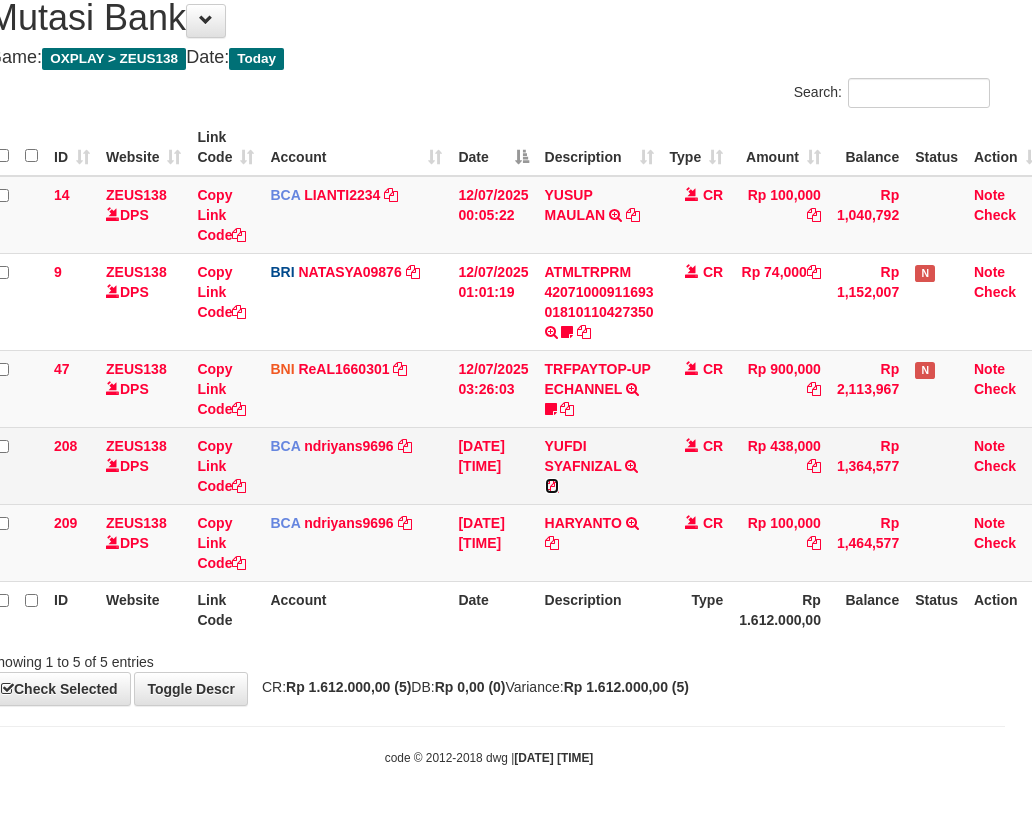 click at bounding box center [552, 486] 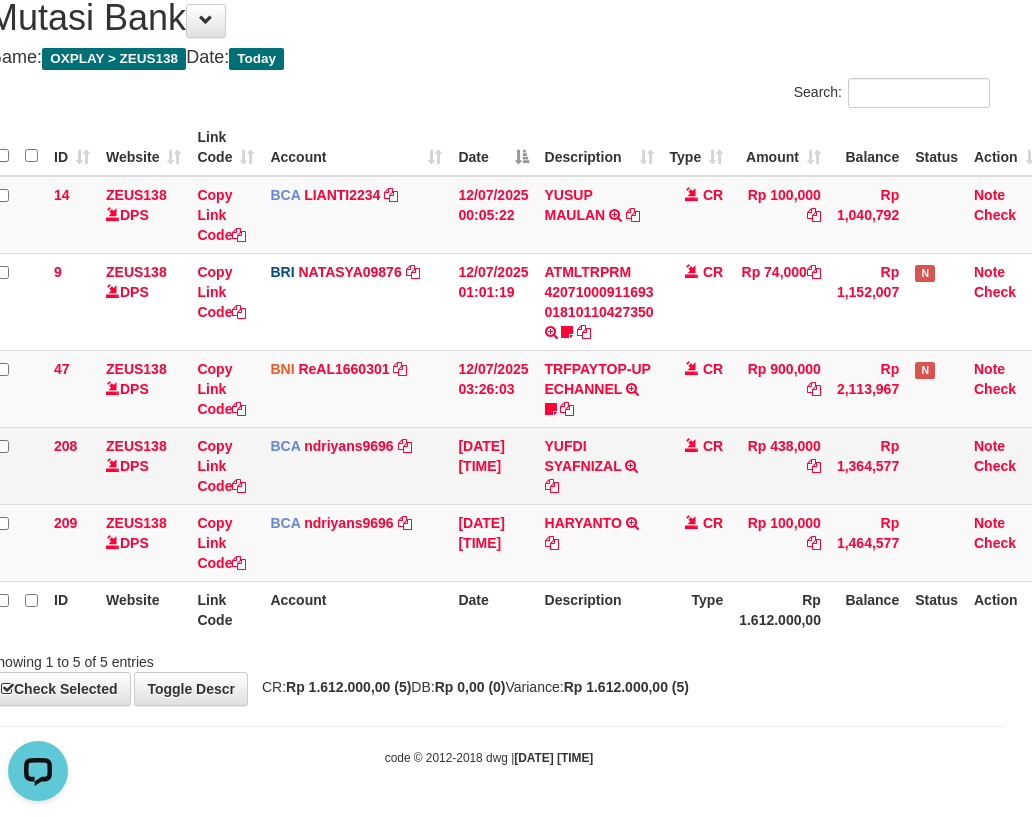 scroll, scrollTop: 0, scrollLeft: 0, axis: both 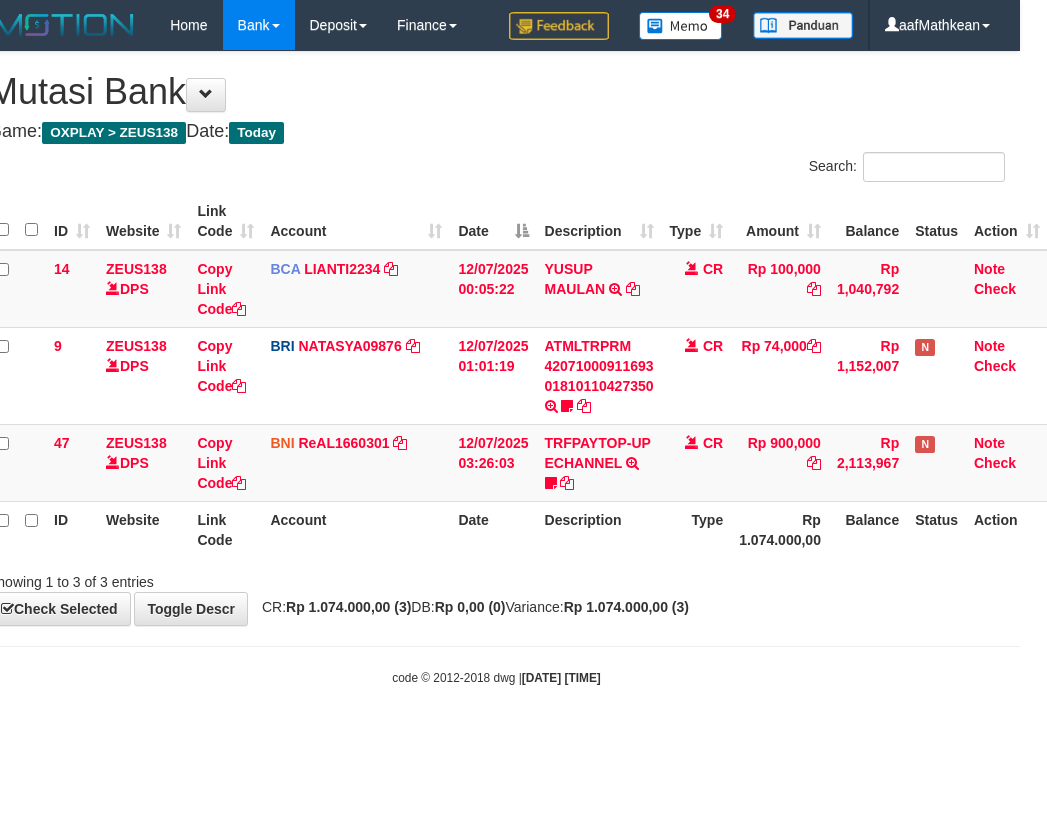 click on "2025/07/12 05:45:32" at bounding box center (561, 678) 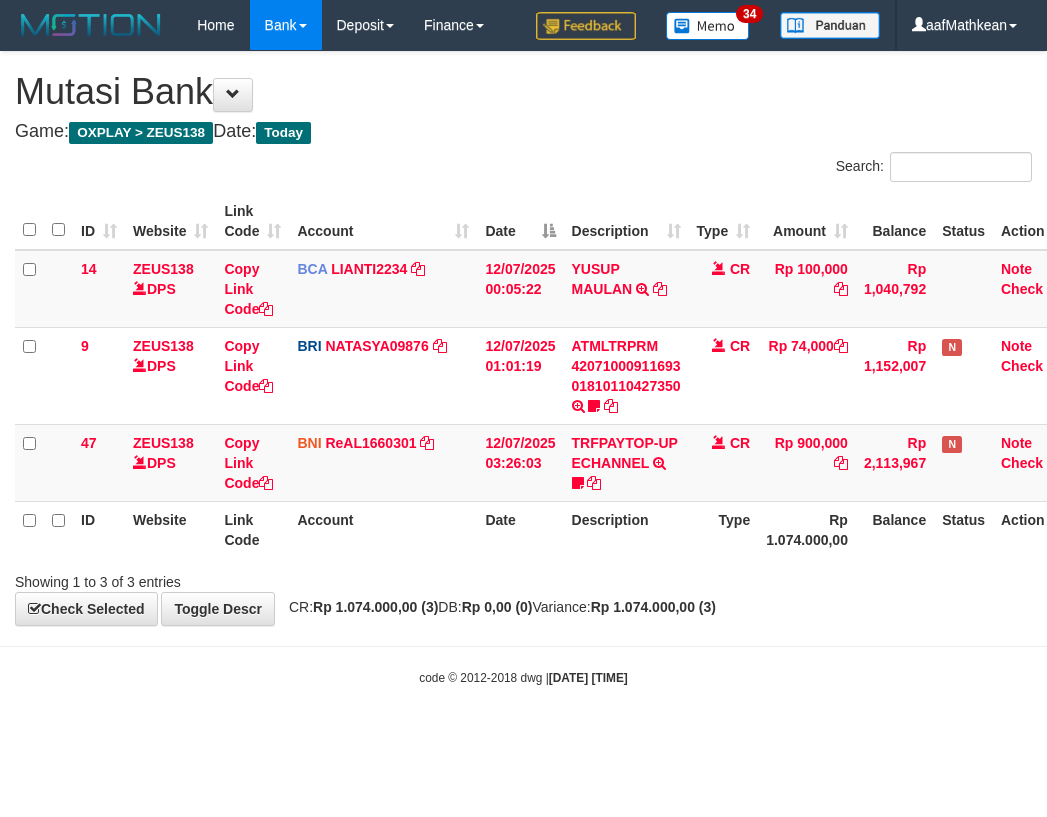 scroll, scrollTop: 0, scrollLeft: 27, axis: horizontal 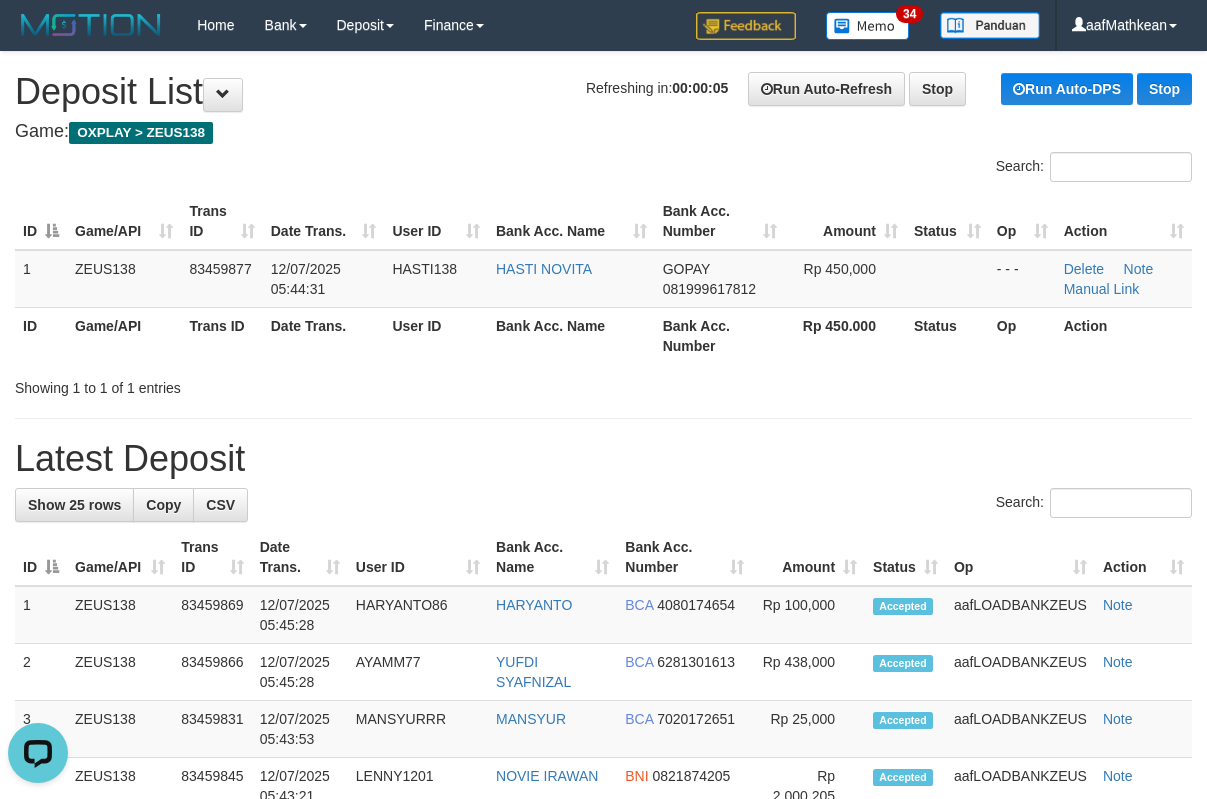 click on "Date Trans." at bounding box center [324, 221] 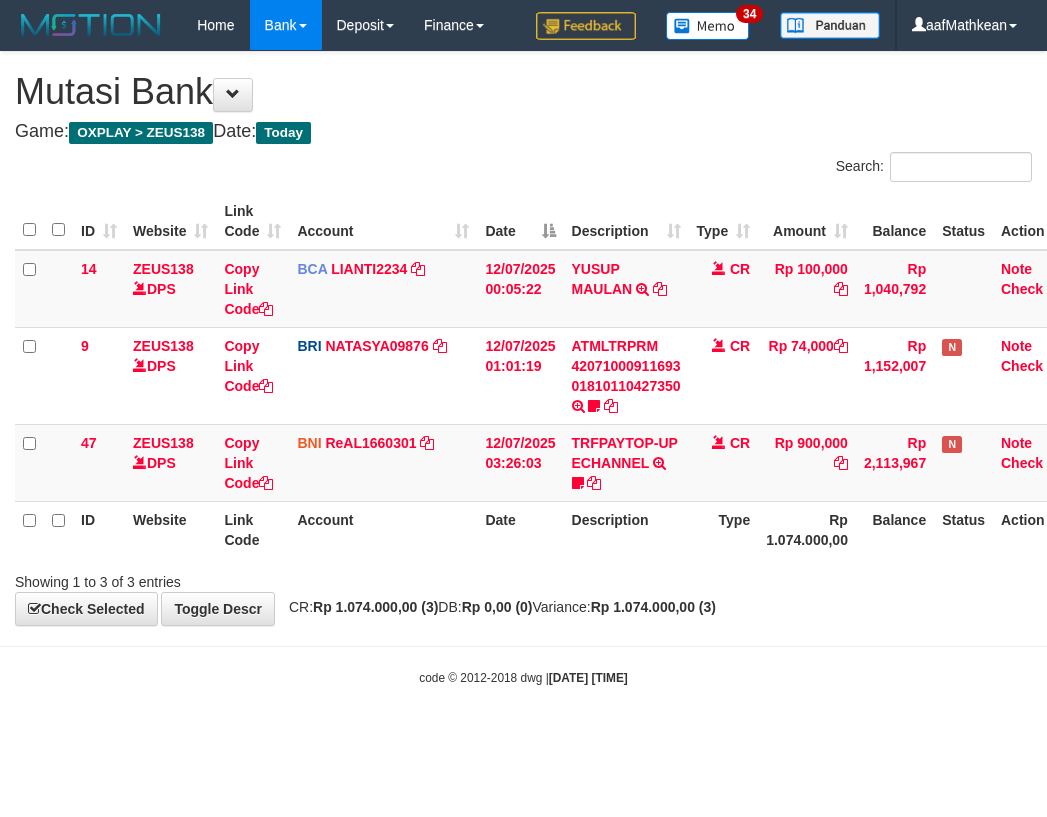 click on "Toggle navigation
Home
Bank
Account List
Load
By Website
Group
[OXPLAY]													ZEUS138
By Load Group (DPS)" at bounding box center [523, 368] 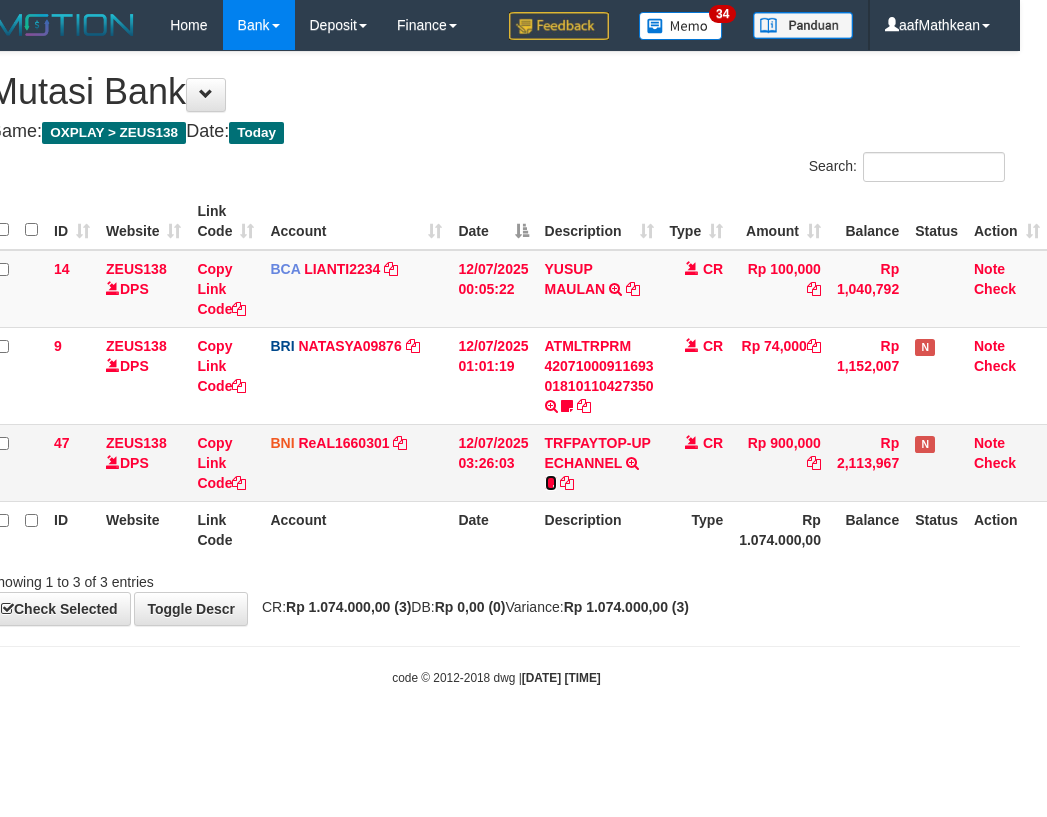 click at bounding box center (551, 483) 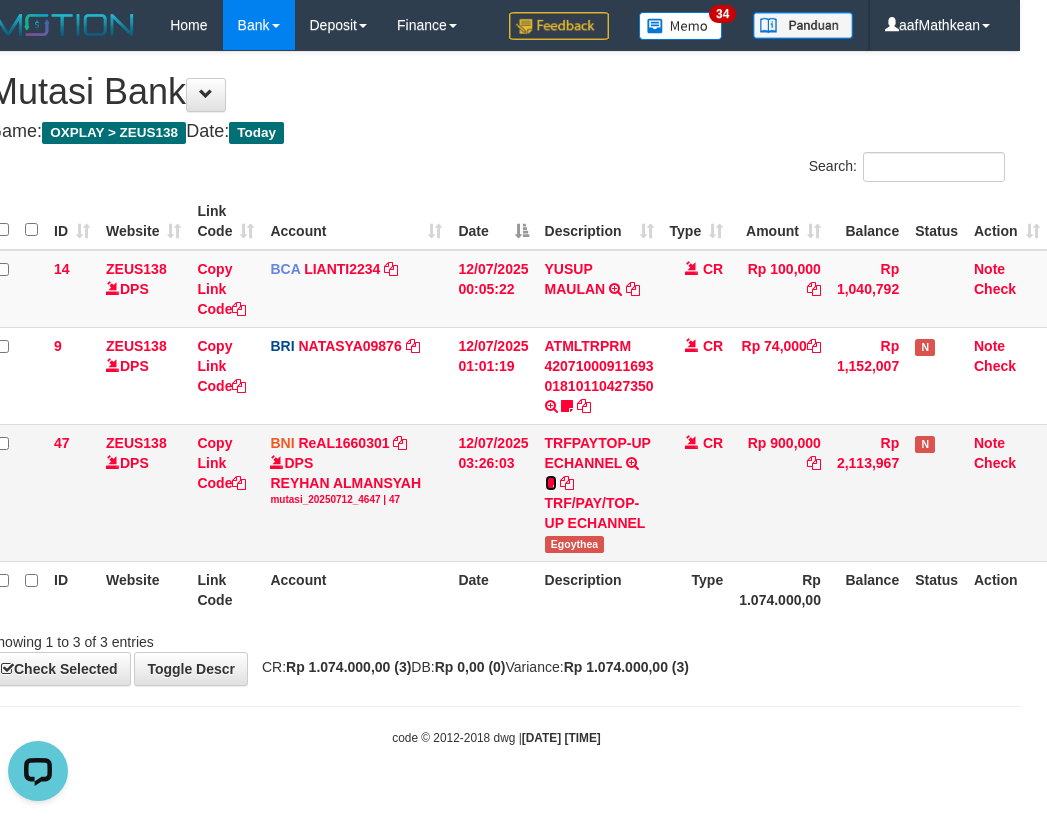scroll, scrollTop: 0, scrollLeft: 0, axis: both 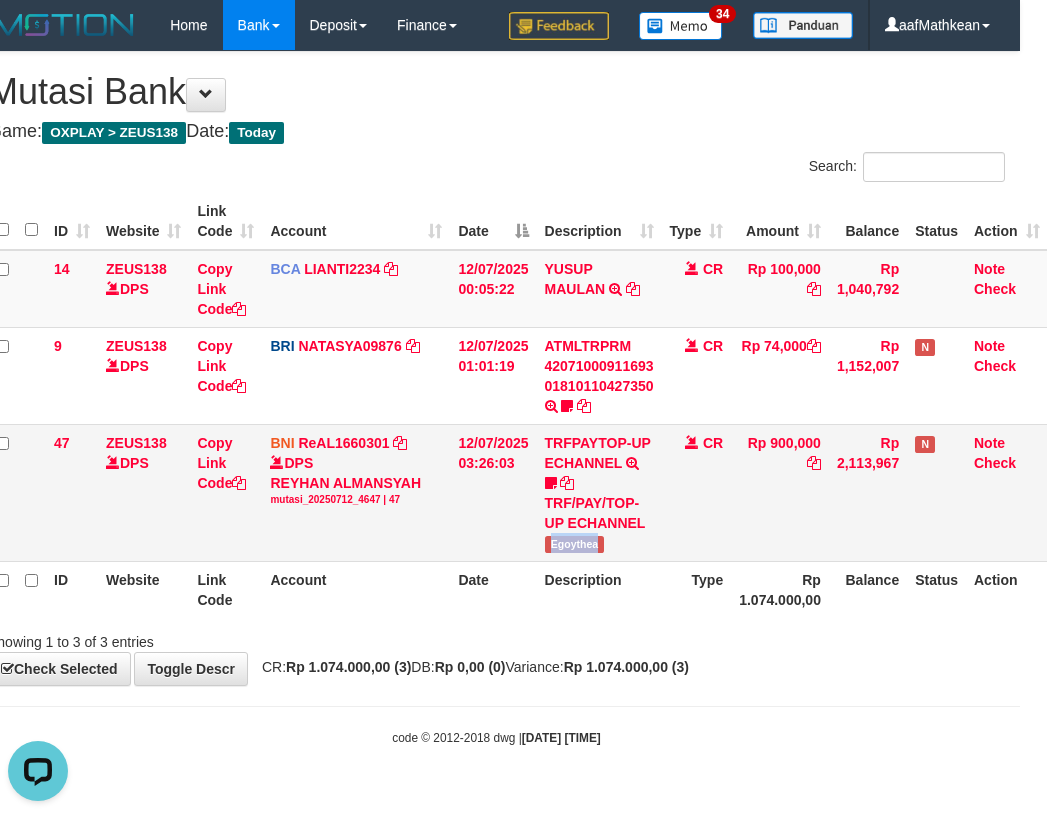 drag, startPoint x: 540, startPoint y: 550, endPoint x: 602, endPoint y: 537, distance: 63.348244 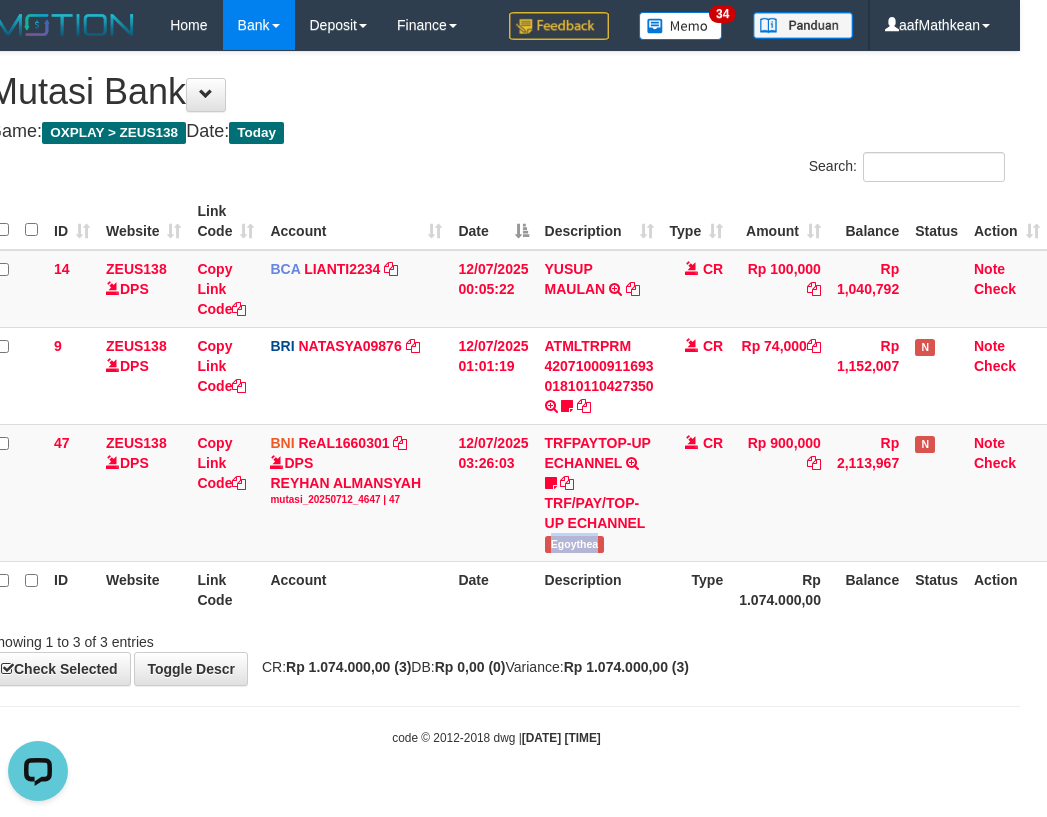 click on "Showing 1 to 3 of 3 entries" at bounding box center (191, 638) 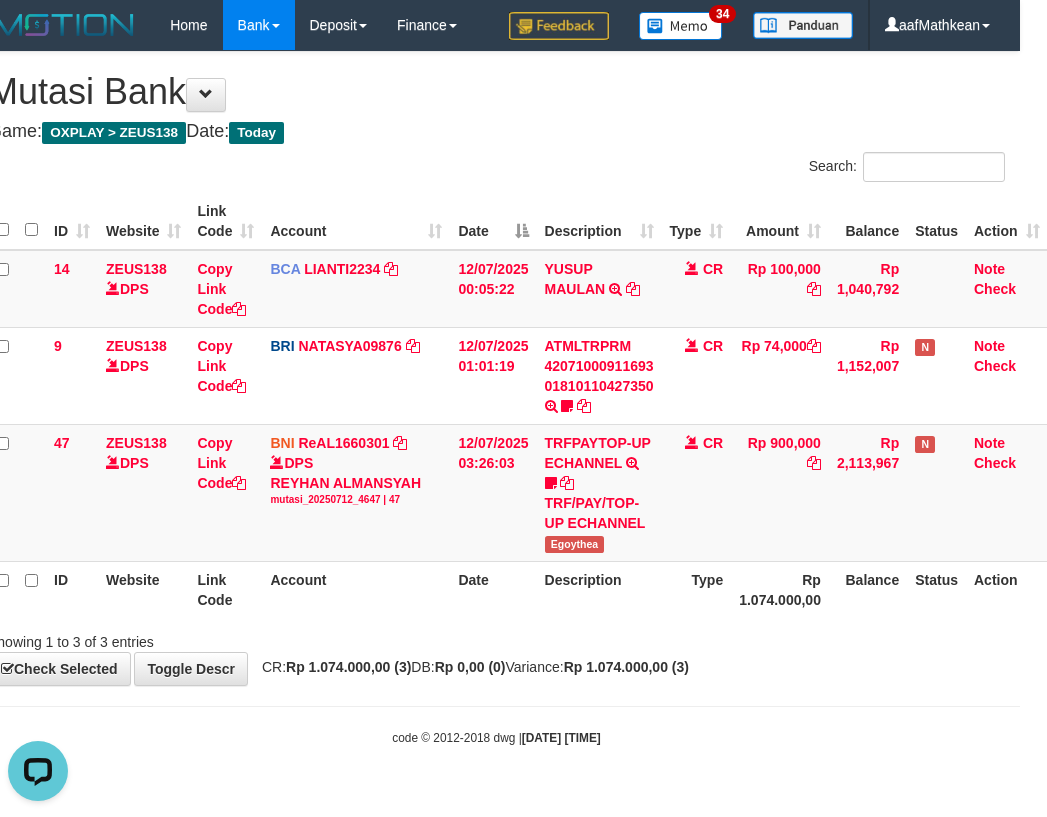 click on "Showing 1 to 3 of 3 entries" at bounding box center [191, 638] 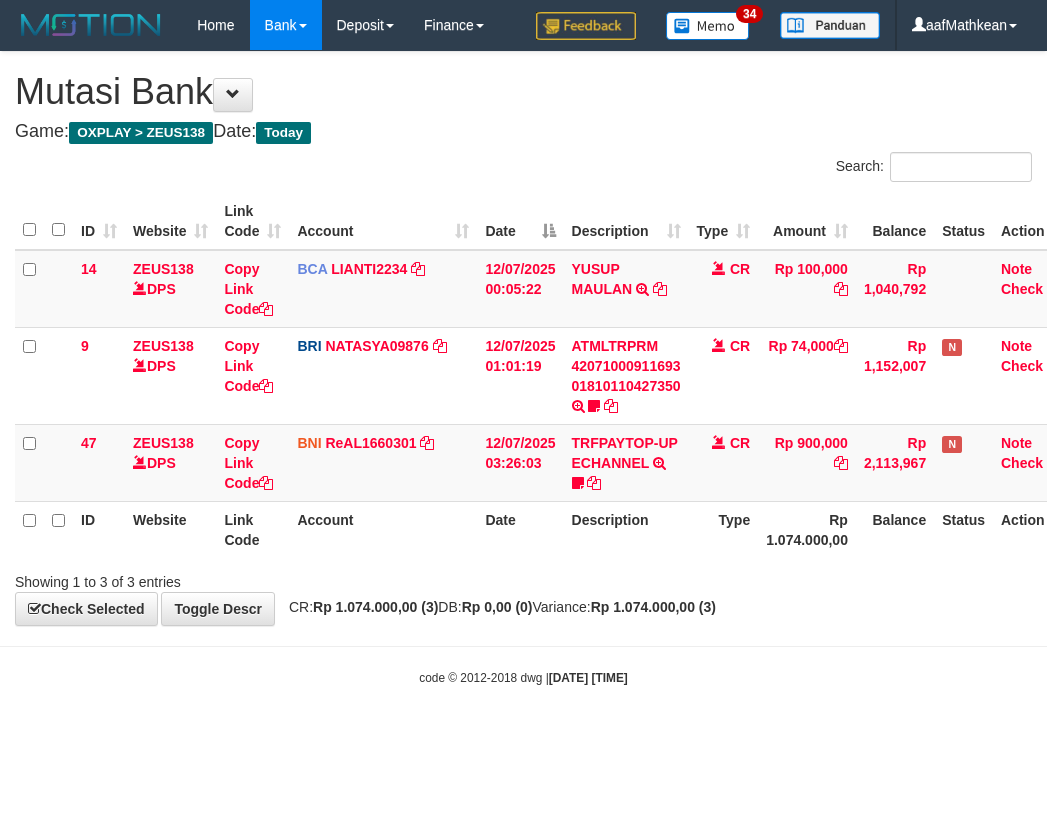 scroll, scrollTop: 0, scrollLeft: 27, axis: horizontal 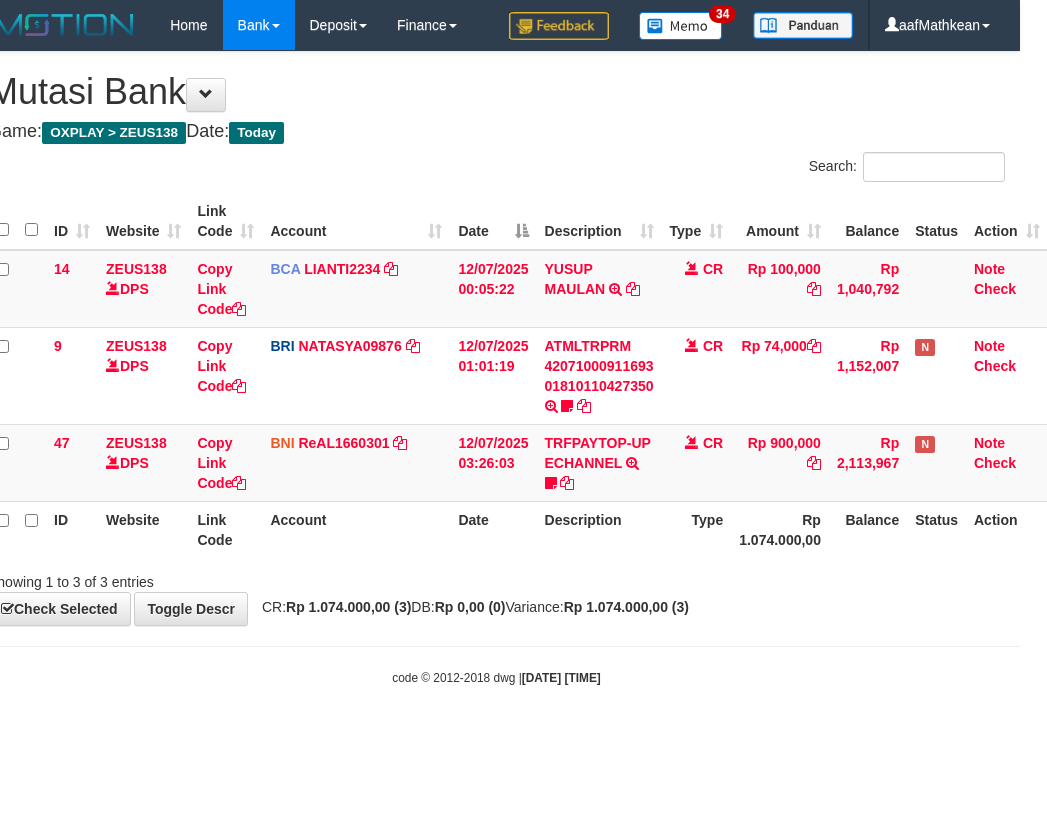 click on "Showing 1 to 3 of 3 entries" at bounding box center (496, 578) 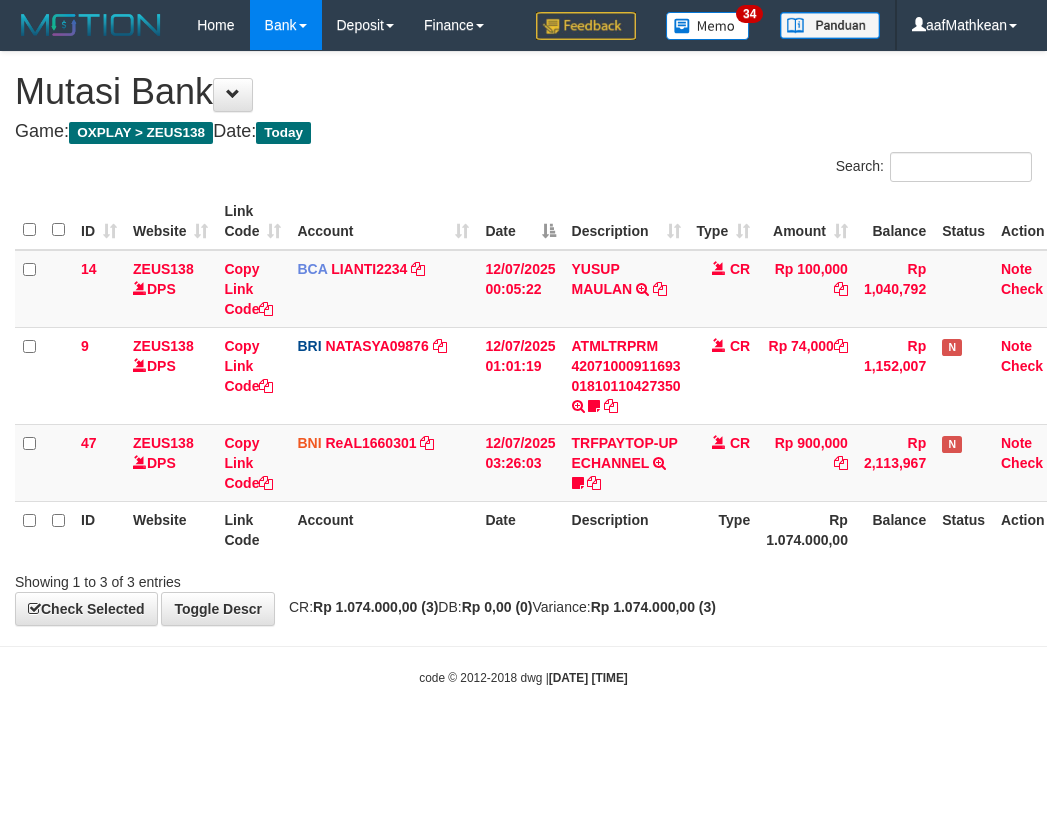 scroll, scrollTop: 0, scrollLeft: 27, axis: horizontal 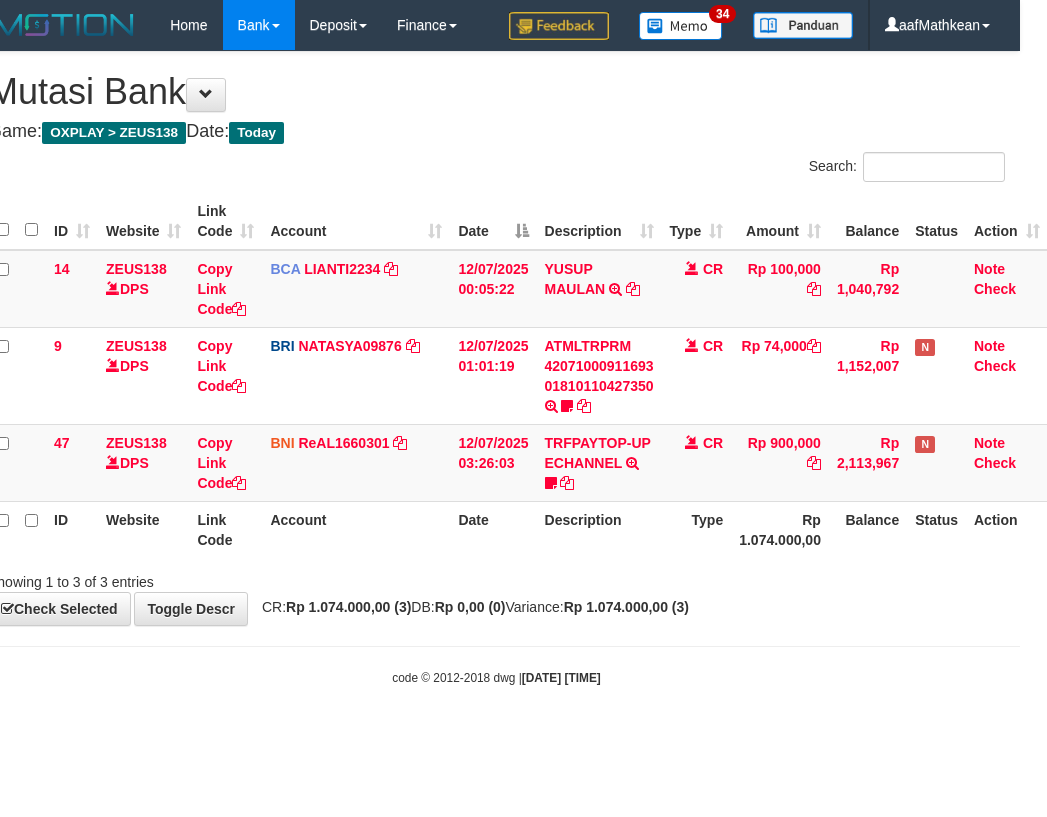 click on "Showing 1 to 3 of 3 entries" at bounding box center [496, 578] 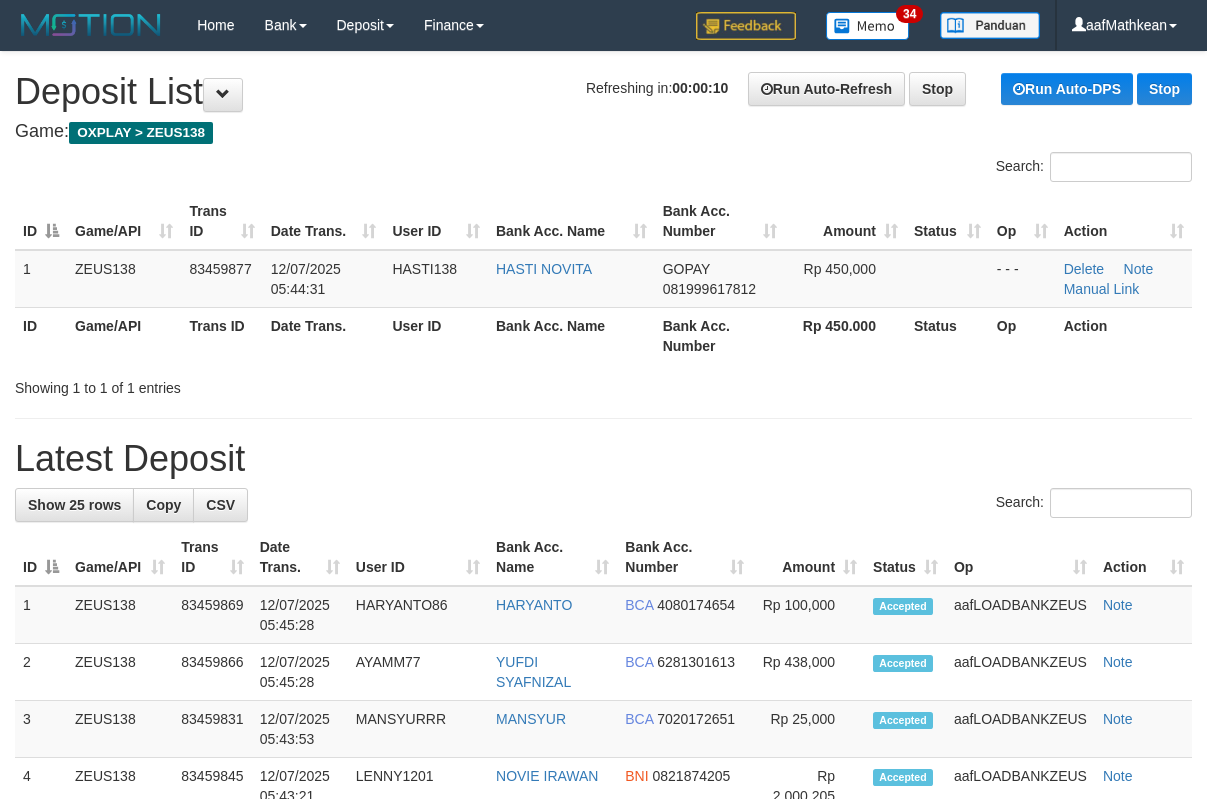 scroll, scrollTop: 0, scrollLeft: 0, axis: both 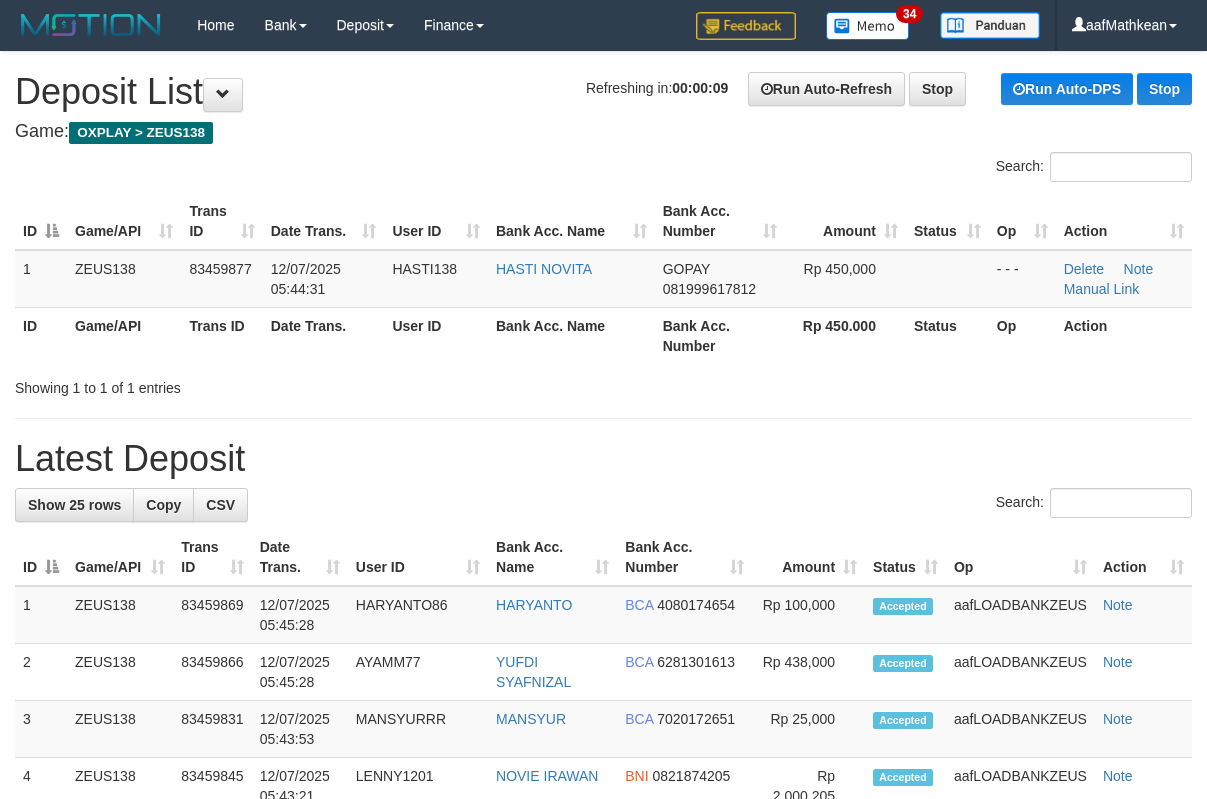 drag, startPoint x: 372, startPoint y: 436, endPoint x: 359, endPoint y: 441, distance: 13.928389 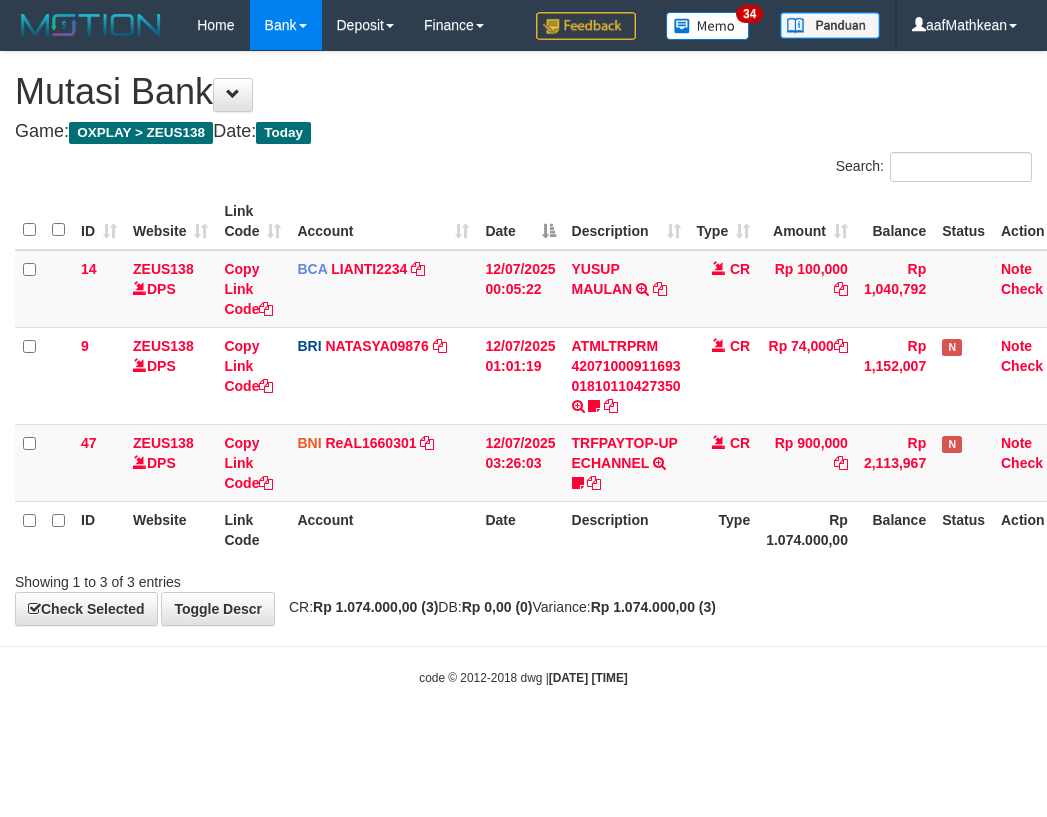 scroll, scrollTop: 0, scrollLeft: 27, axis: horizontal 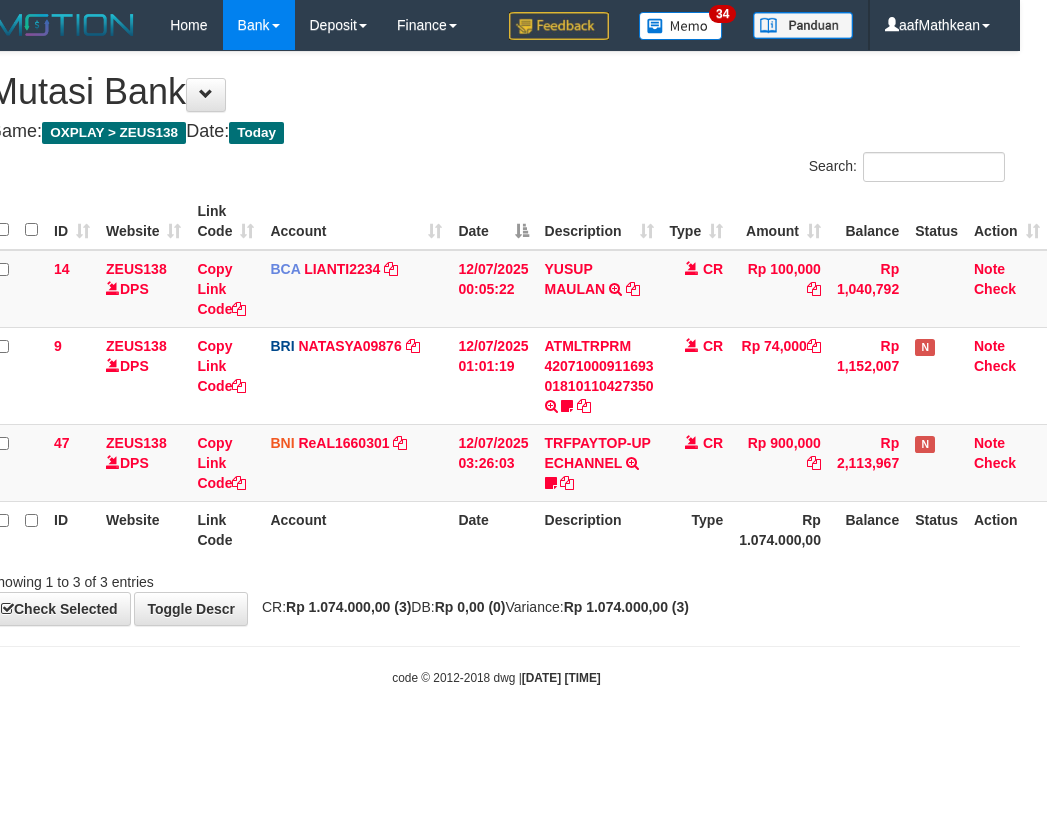 click on "Showing 1 to 3 of 3 entries" at bounding box center (496, 578) 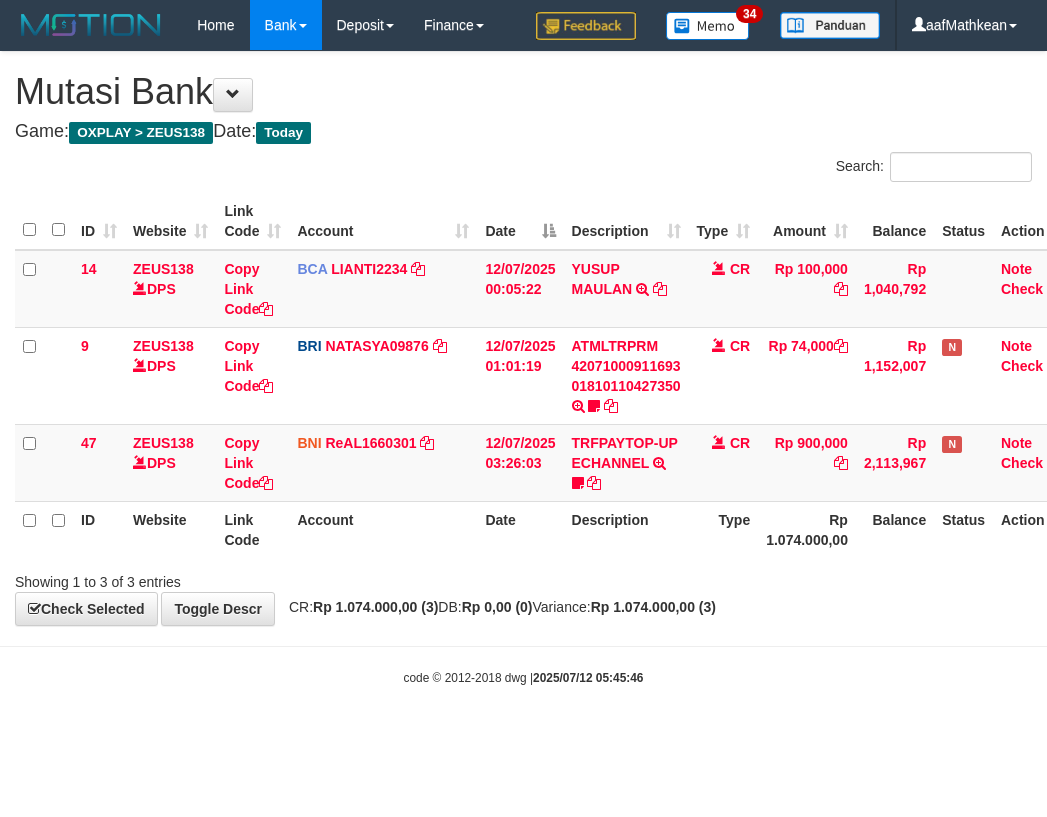 scroll, scrollTop: 0, scrollLeft: 27, axis: horizontal 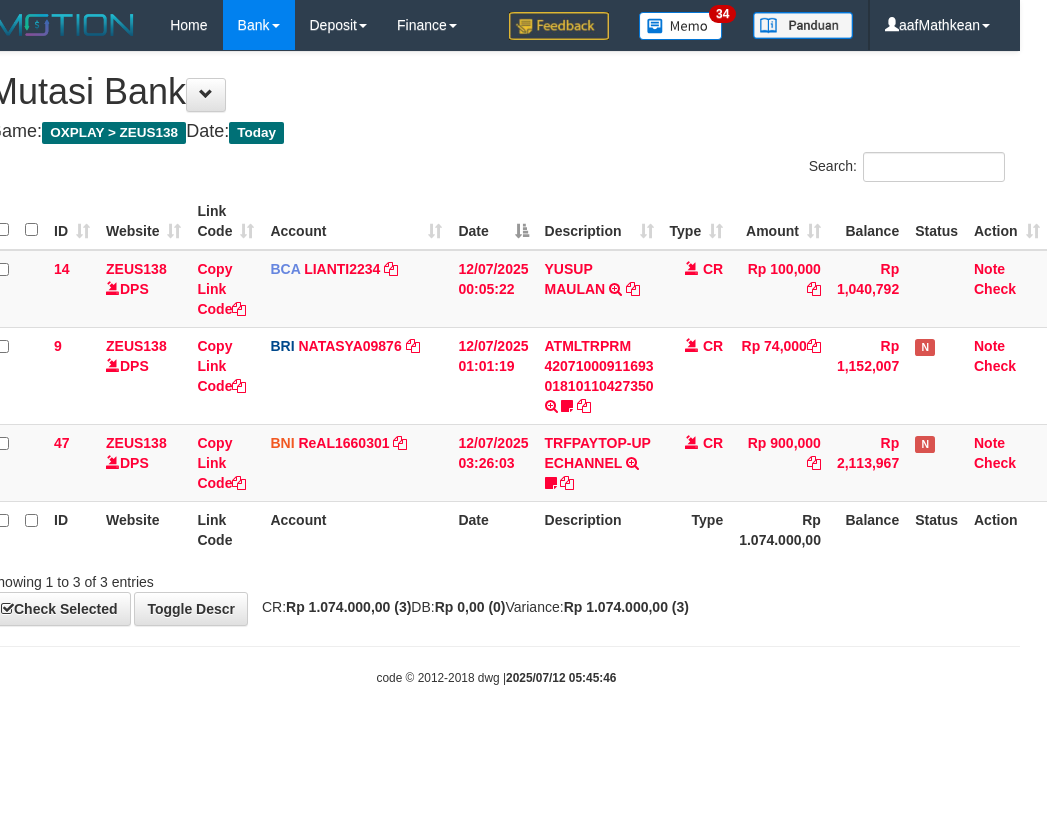 click on "Rp 1.074.000,00 (3)" at bounding box center (626, 607) 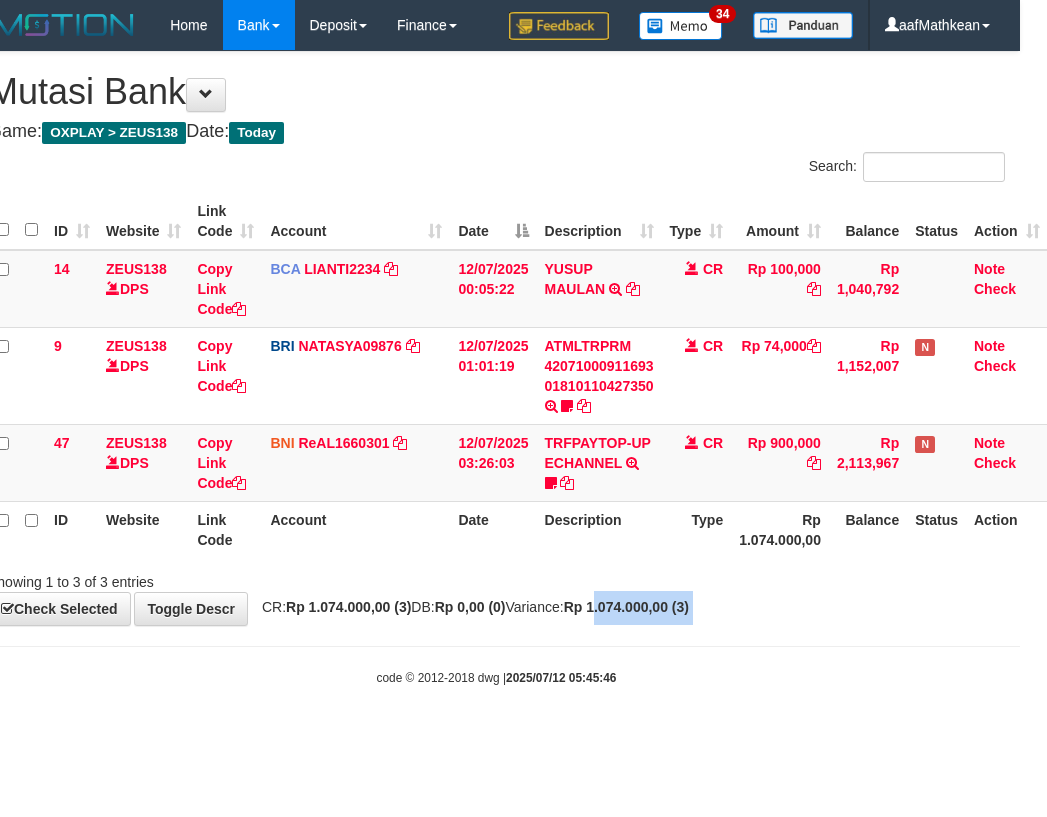 drag, startPoint x: 679, startPoint y: 621, endPoint x: 1041, endPoint y: 712, distance: 373.26263 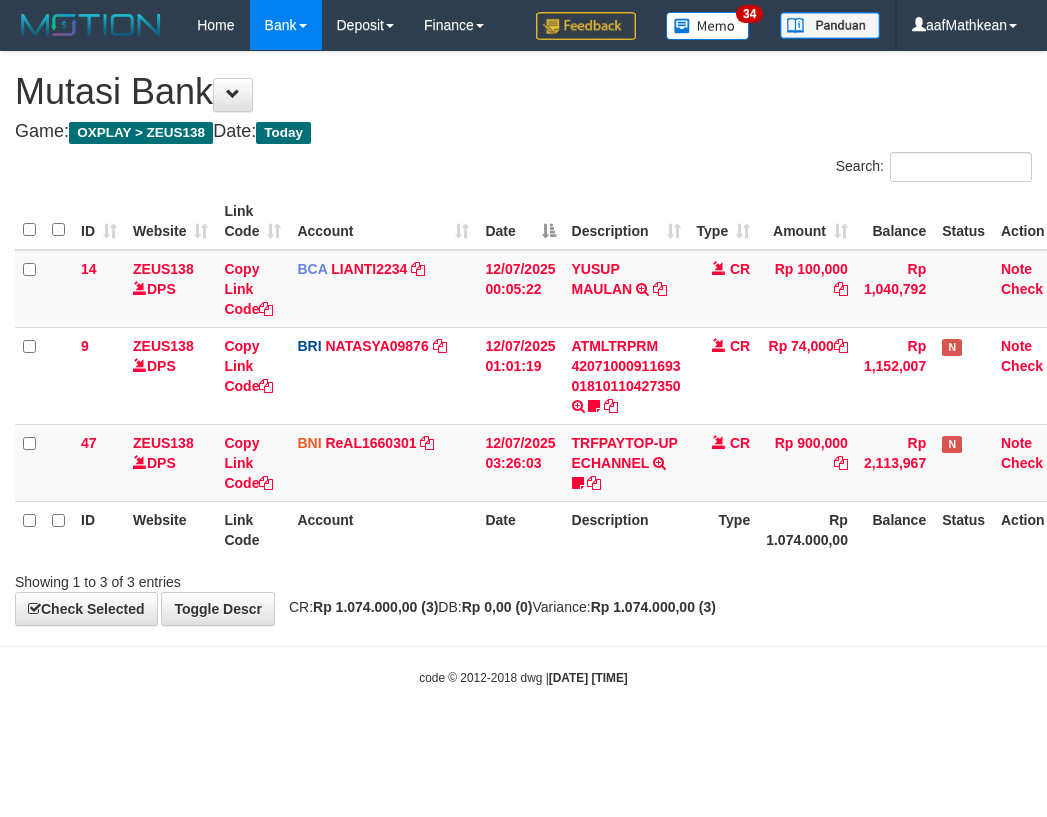 scroll, scrollTop: 0, scrollLeft: 27, axis: horizontal 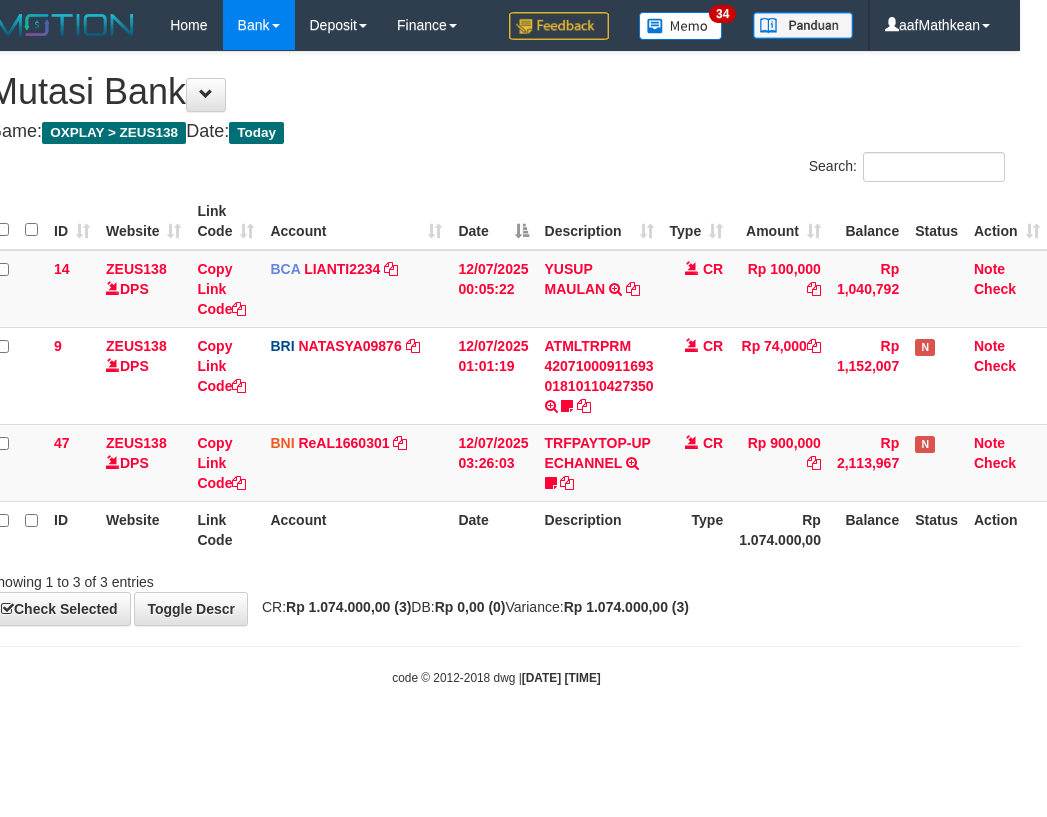 click on "**********" at bounding box center [496, 338] 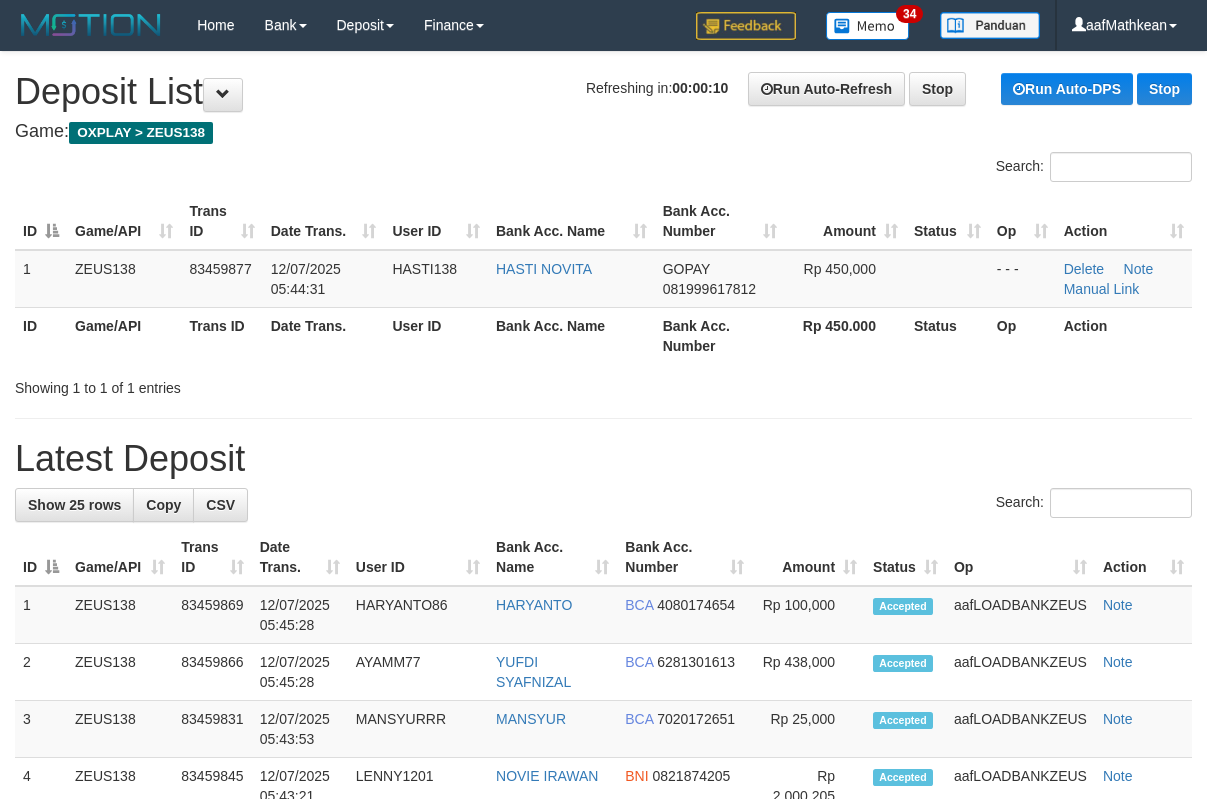 scroll, scrollTop: 0, scrollLeft: 0, axis: both 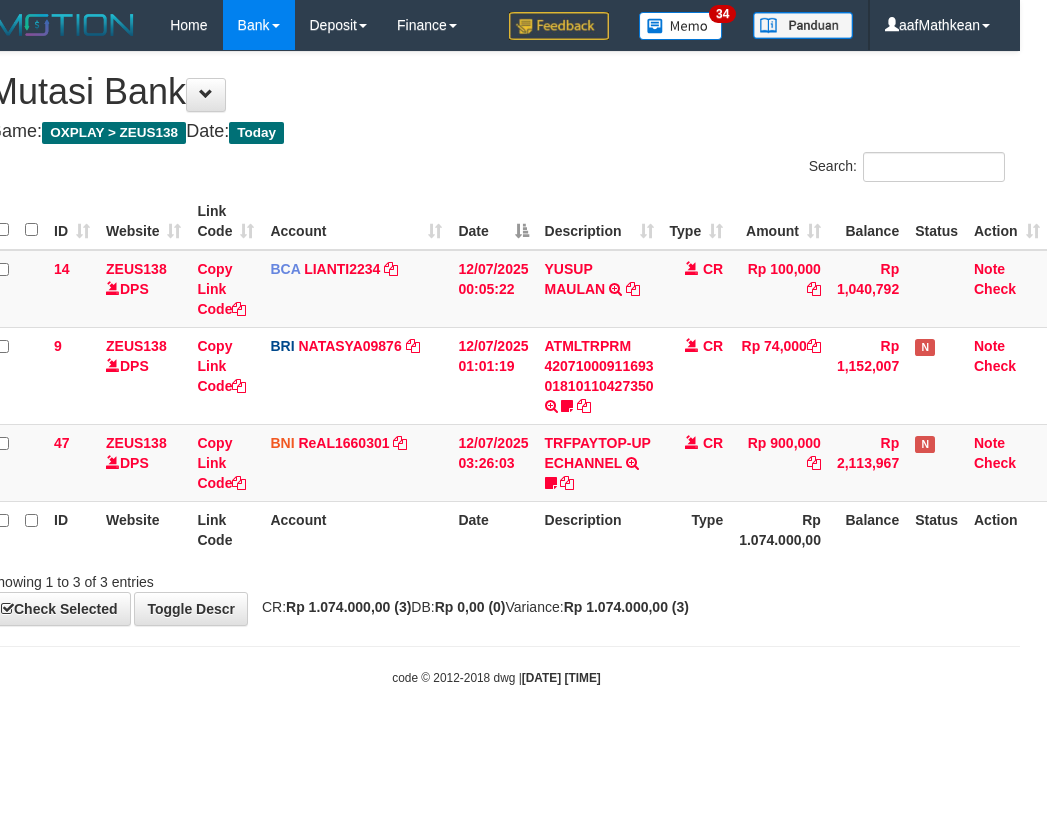 drag, startPoint x: 0, startPoint y: 0, endPoint x: 611, endPoint y: 591, distance: 850.06 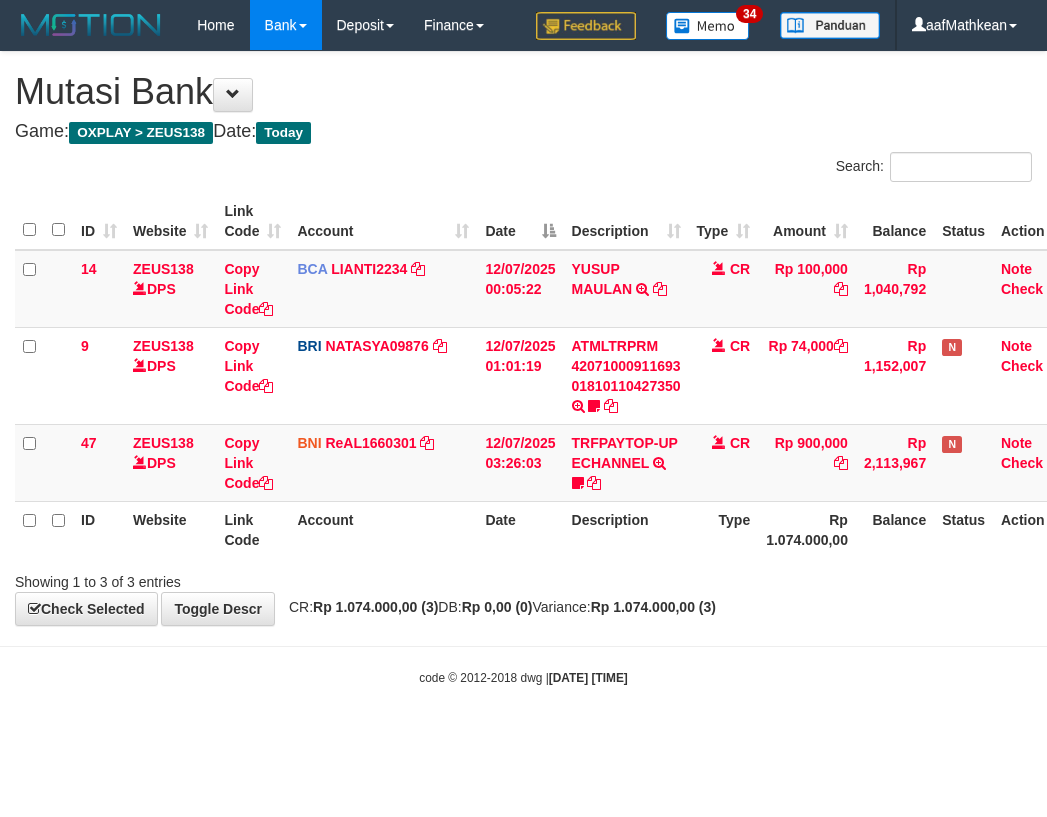 click on "**********" at bounding box center (523, 338) 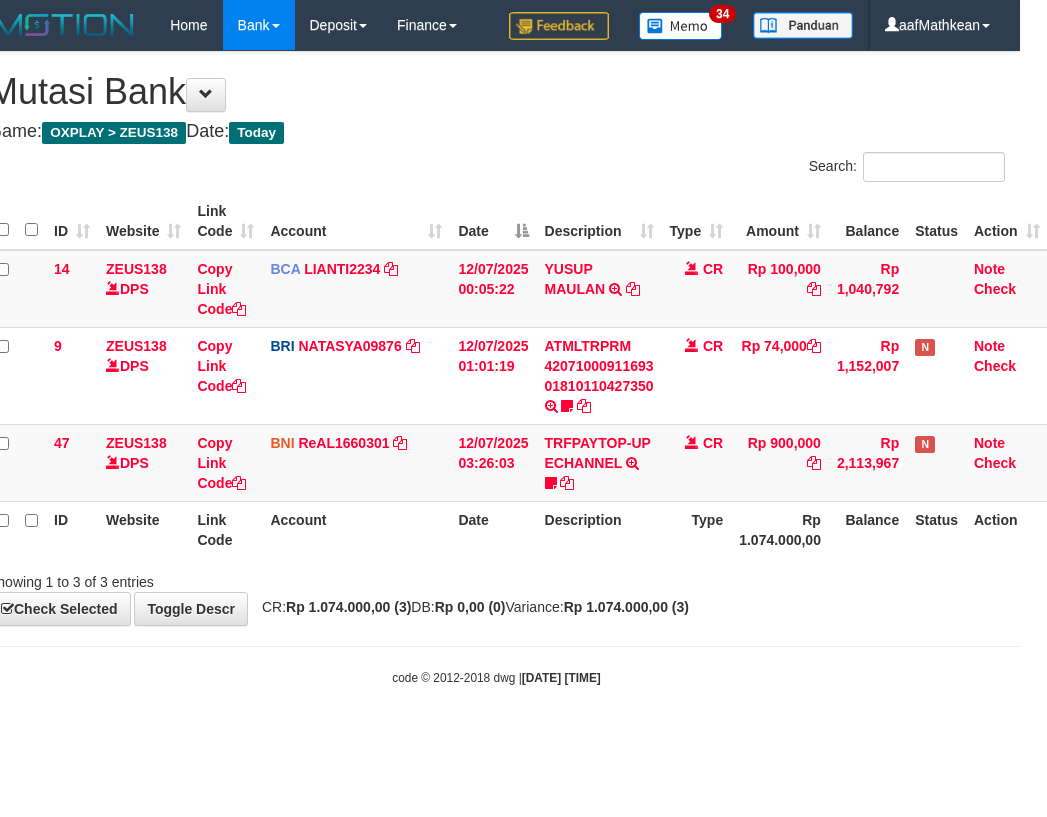 click on "**********" at bounding box center [496, 338] 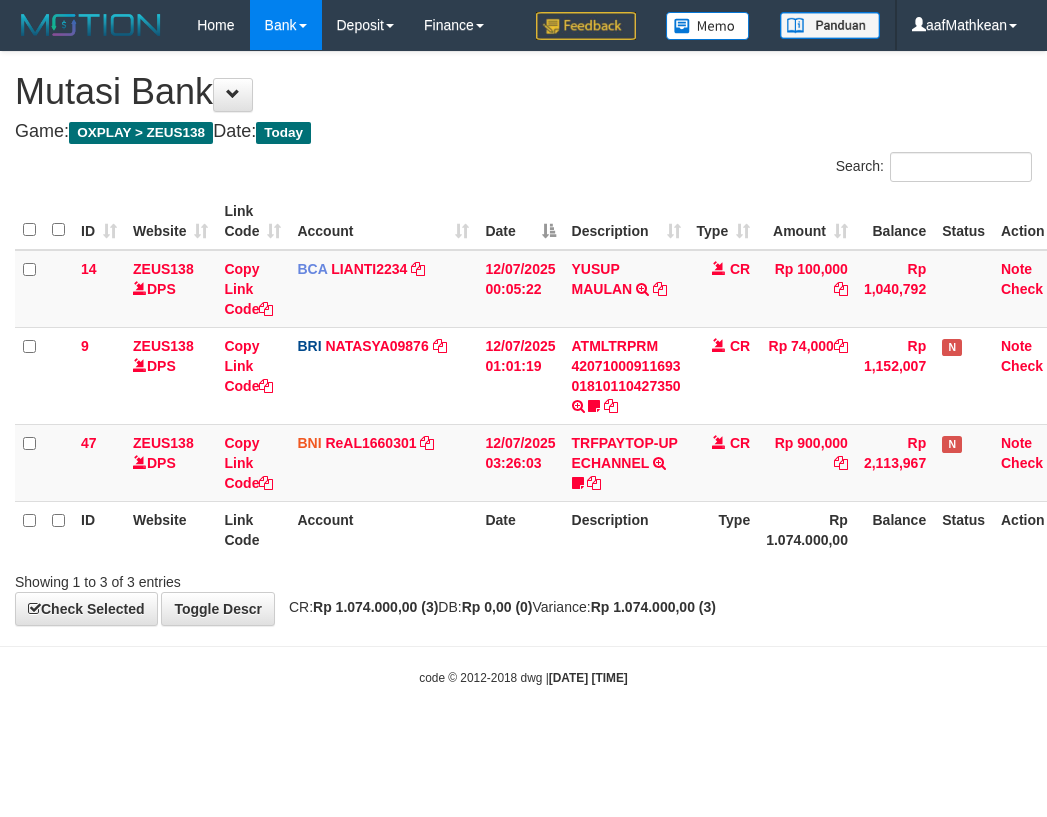 click on "**********" at bounding box center (523, 338) 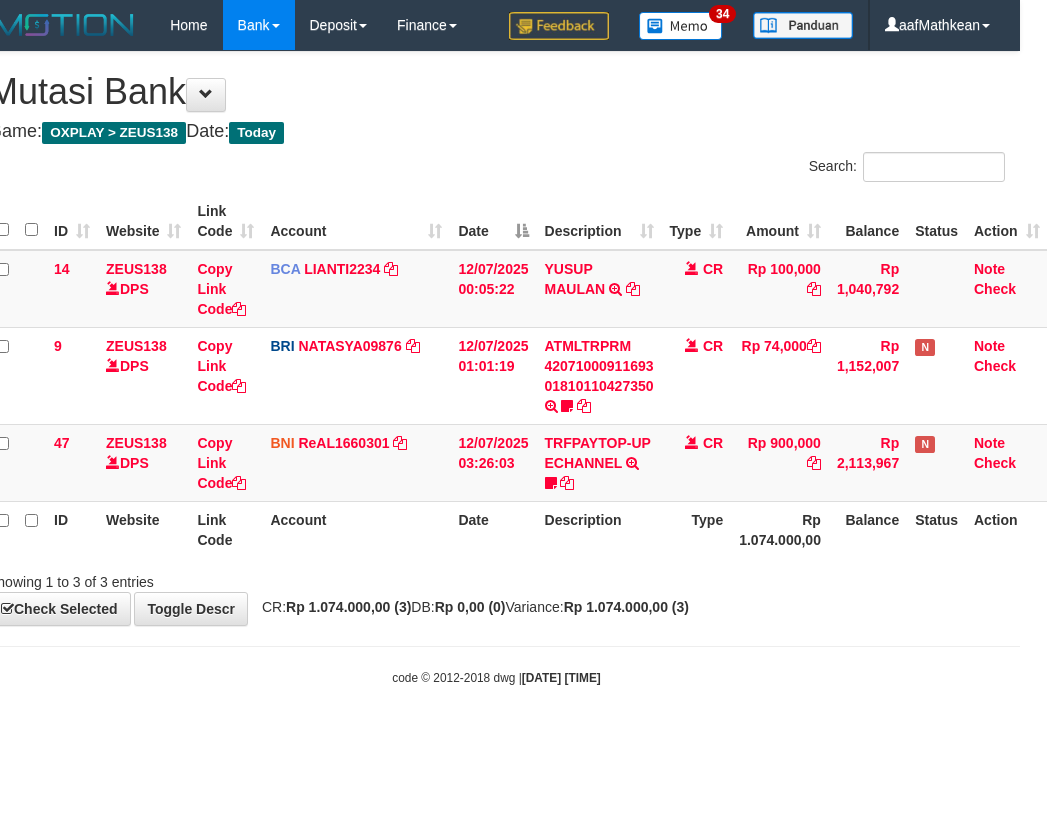 click on "**********" at bounding box center [496, 338] 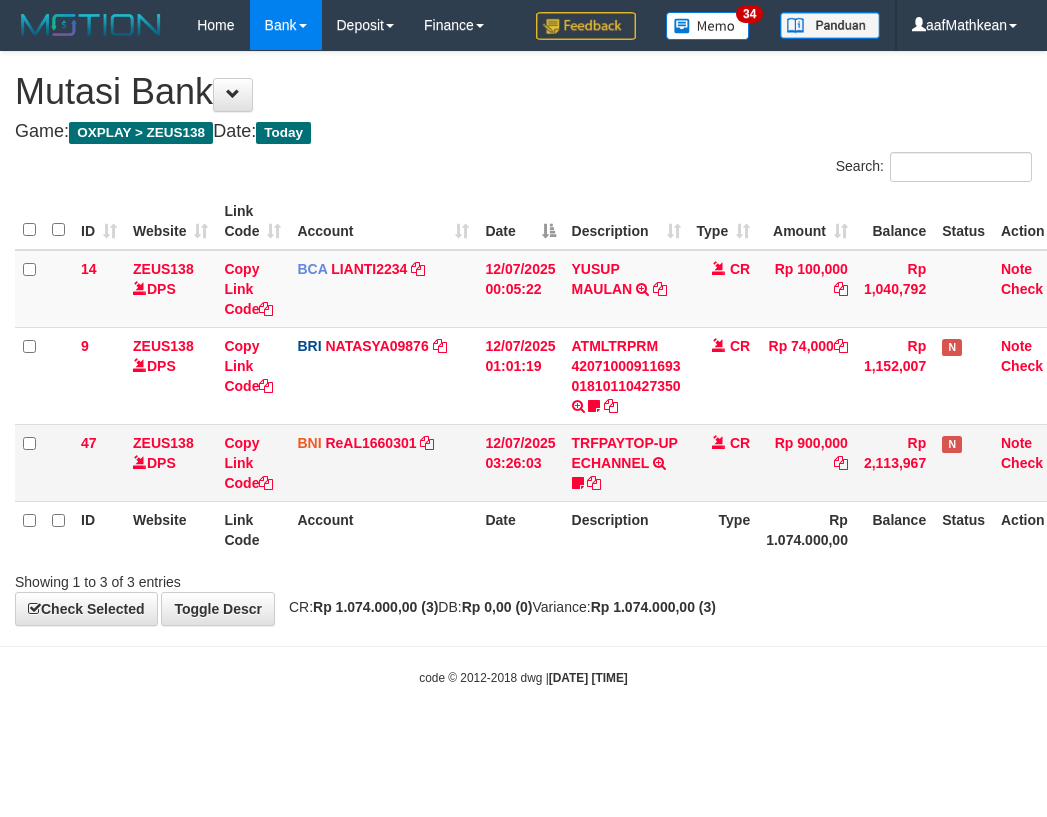 scroll, scrollTop: 0, scrollLeft: 27, axis: horizontal 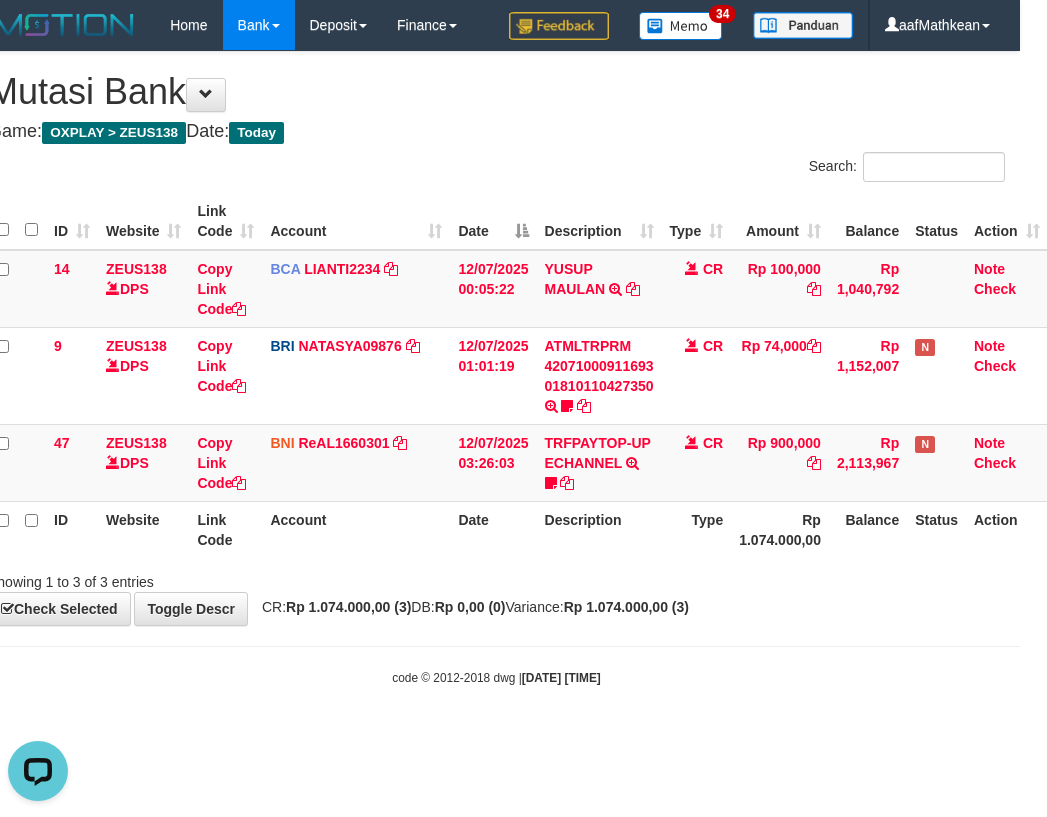 click on "Showing 1 to 3 of 3 entries" at bounding box center (496, 578) 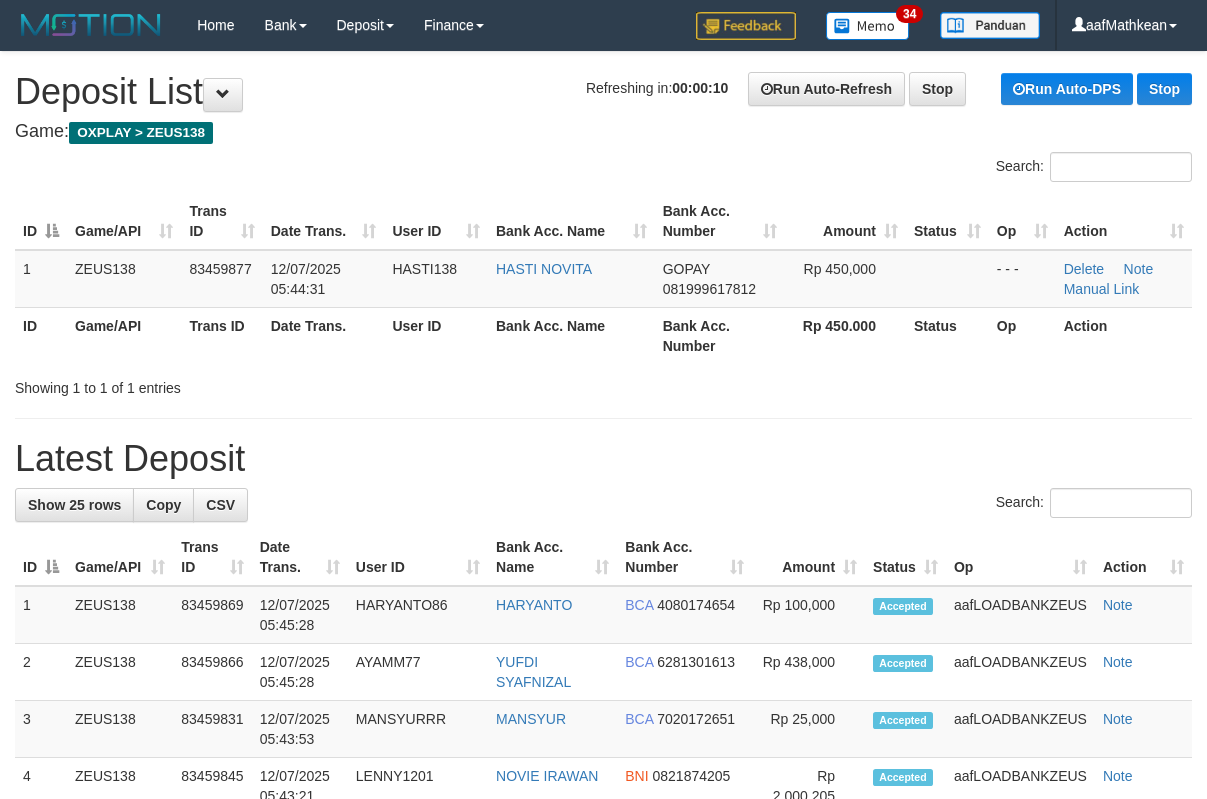 scroll, scrollTop: 0, scrollLeft: 0, axis: both 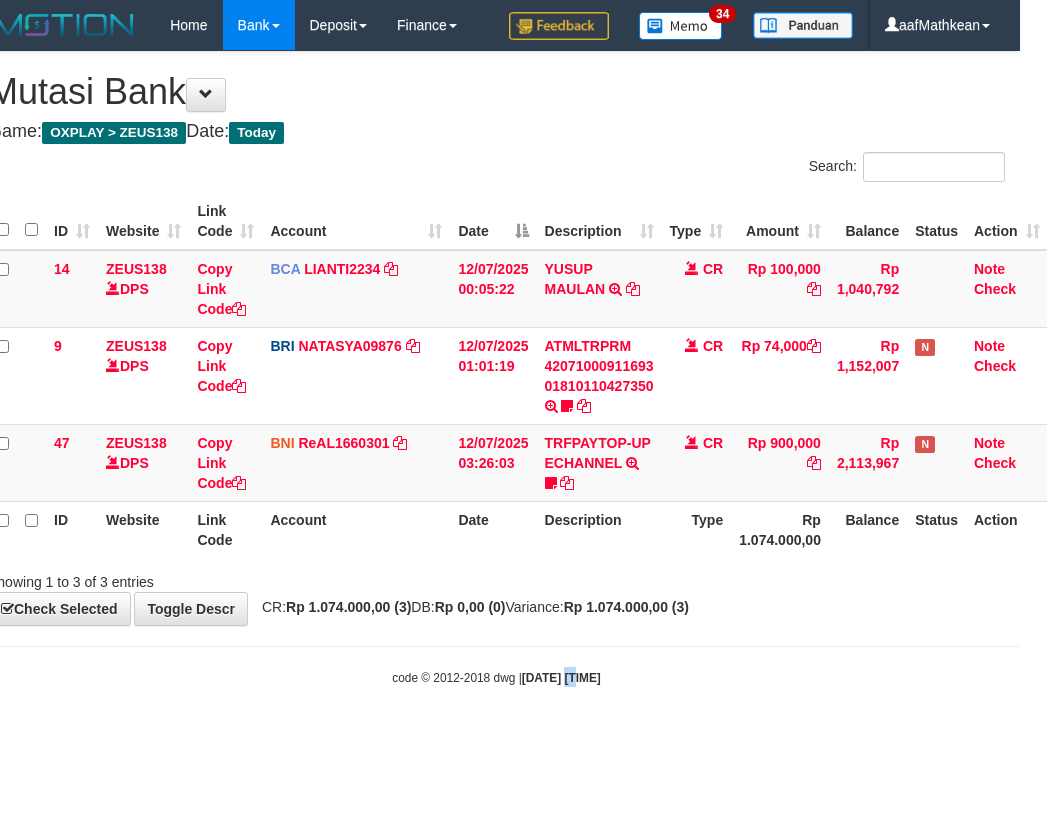 click on "Toggle navigation
Home
Bank
Account List
Load
By Website
Group
[OXPLAY]													ZEUS138
By Load Group (DPS)" at bounding box center [496, 368] 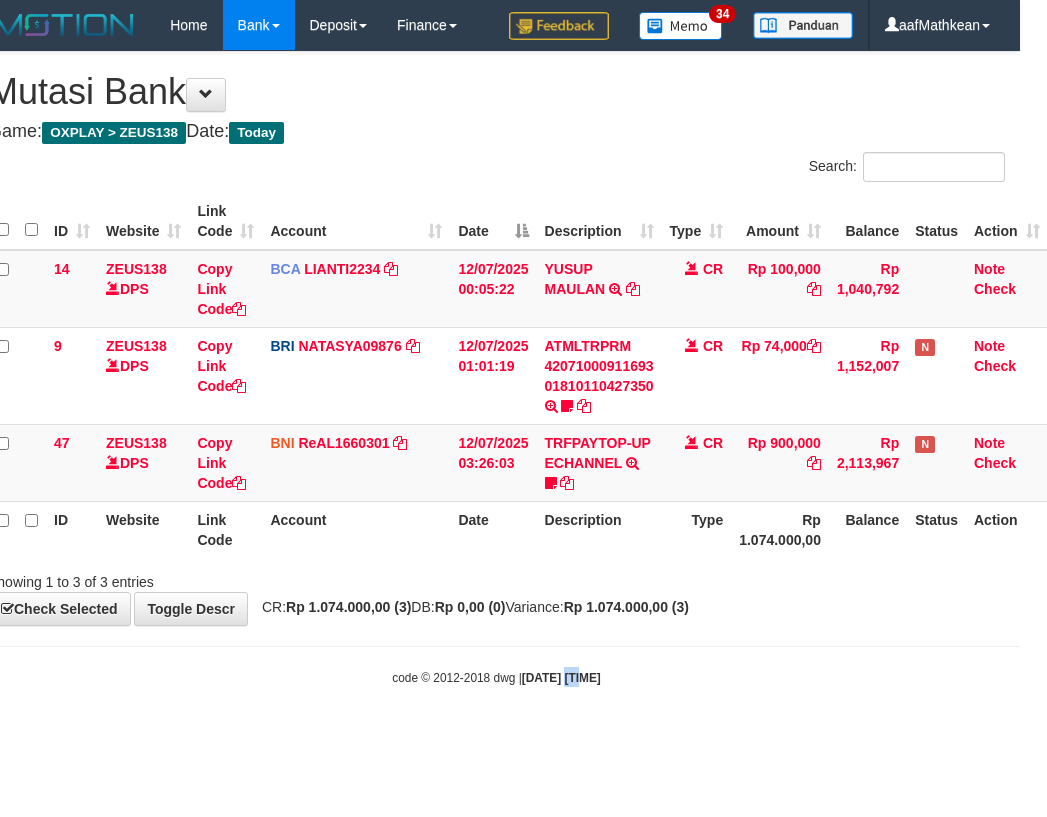 click on "Toggle navigation
Home
Bank
Account List
Load
By Website
Group
[OXPLAY]													ZEUS138
By Load Group (DPS)" at bounding box center [496, 368] 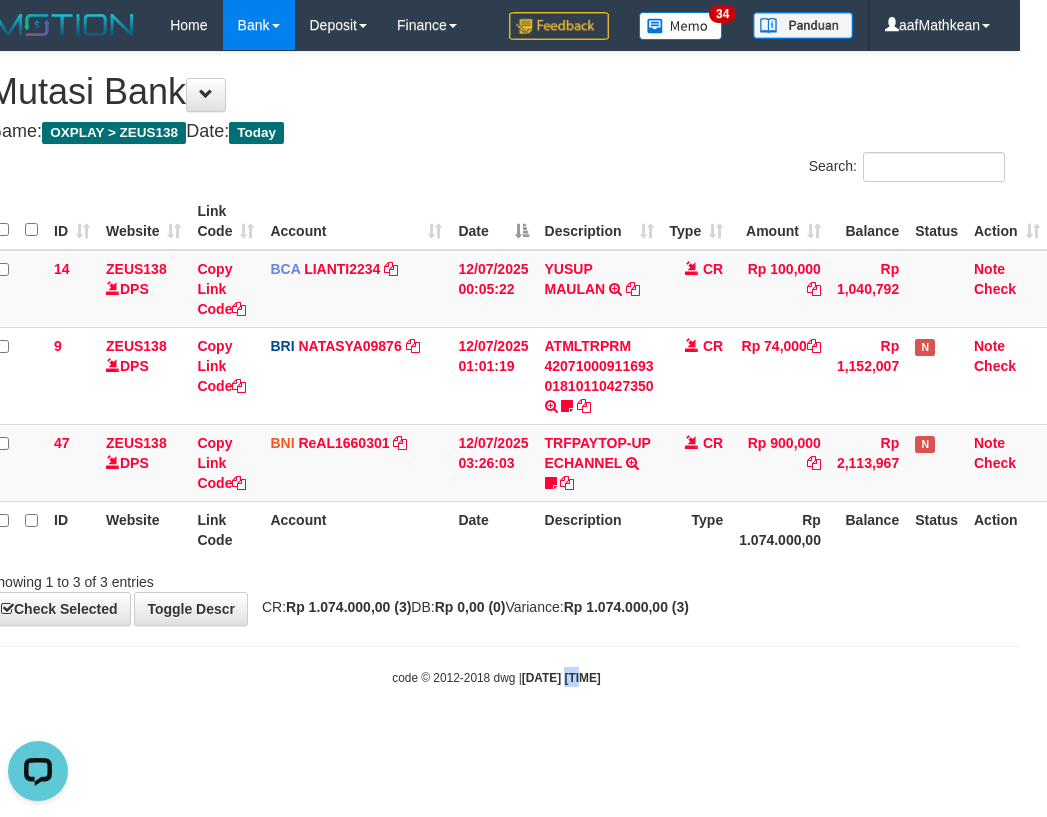 scroll, scrollTop: 0, scrollLeft: 0, axis: both 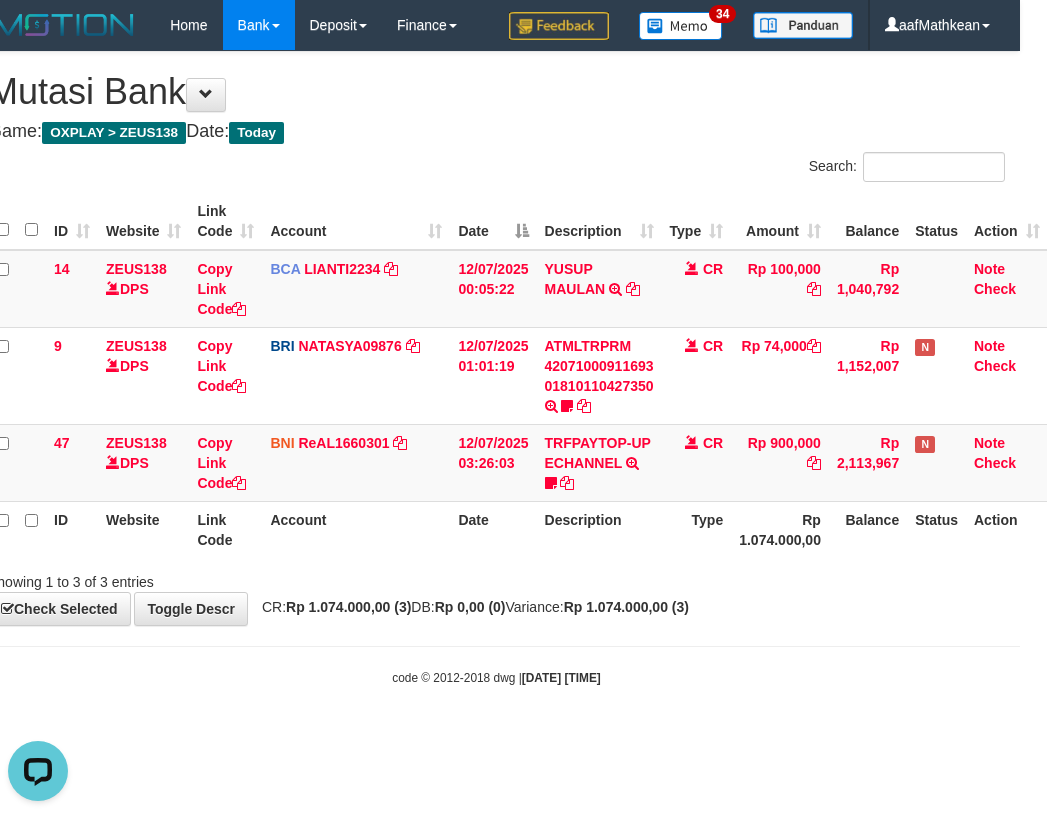 drag, startPoint x: 470, startPoint y: 631, endPoint x: 510, endPoint y: 632, distance: 40.012497 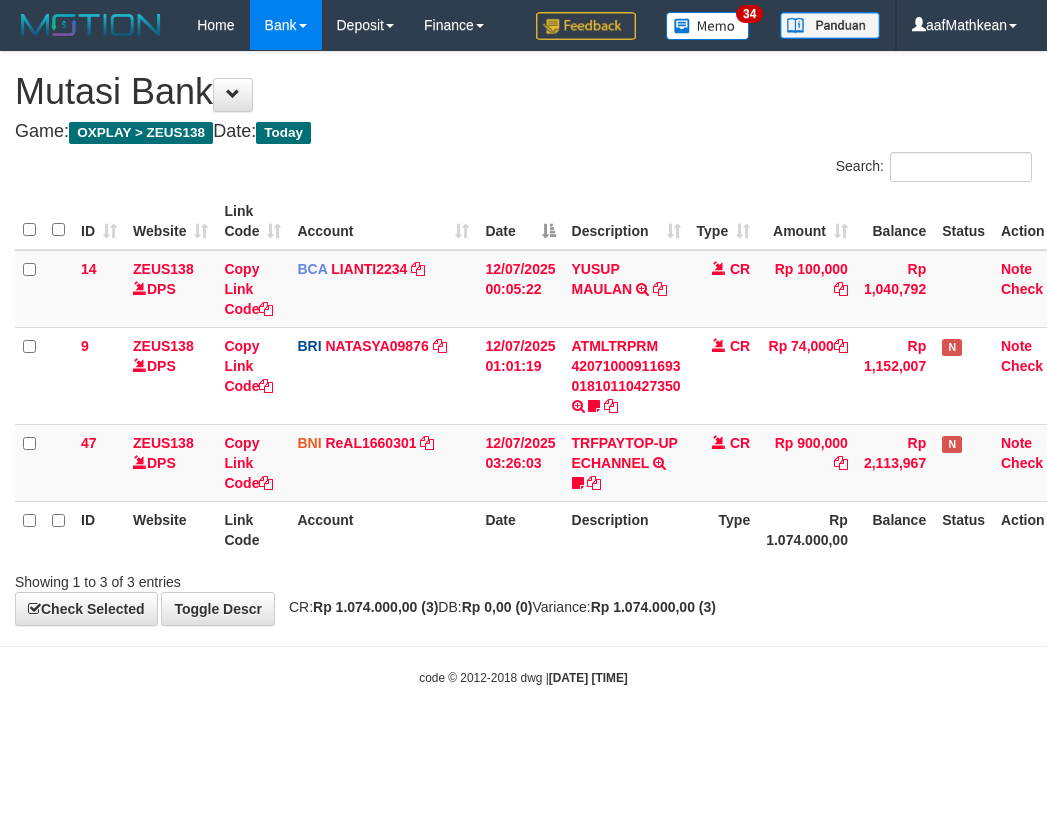 scroll, scrollTop: 0, scrollLeft: 27, axis: horizontal 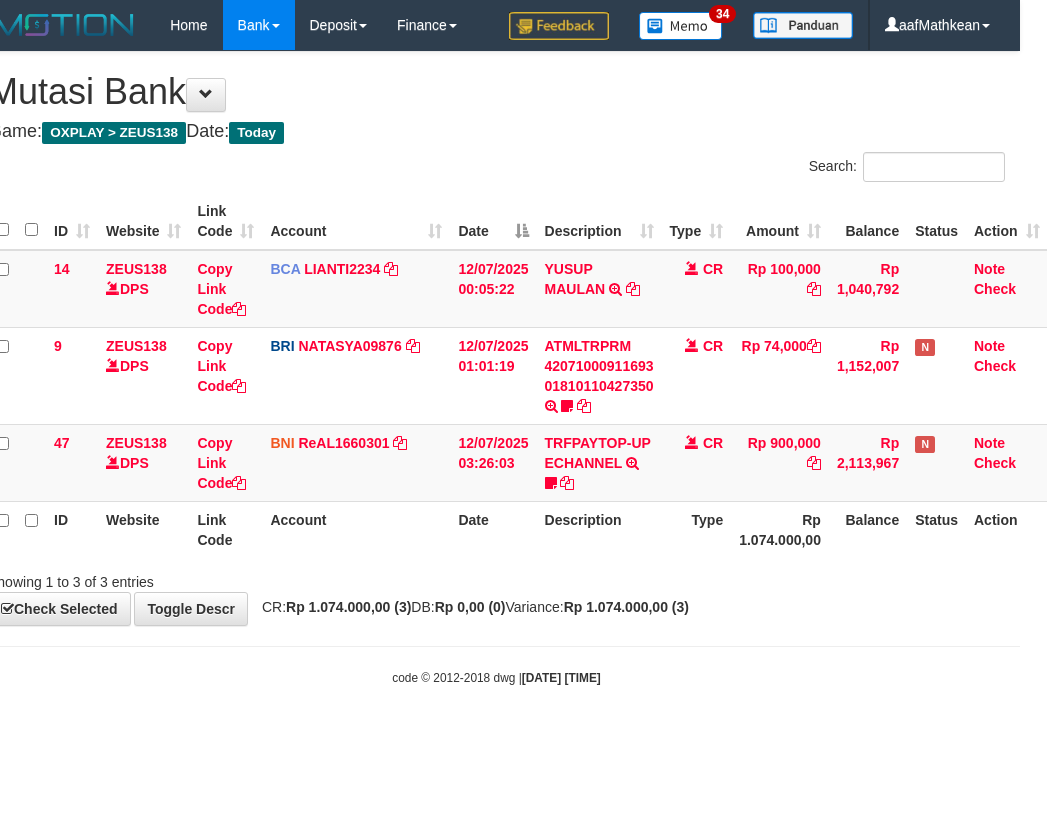 click on "Toggle navigation
Home
Bank
Account List
Load
By Website
Group
[OXPLAY]													ZEUS138
By Load Group (DPS)" at bounding box center (496, 368) 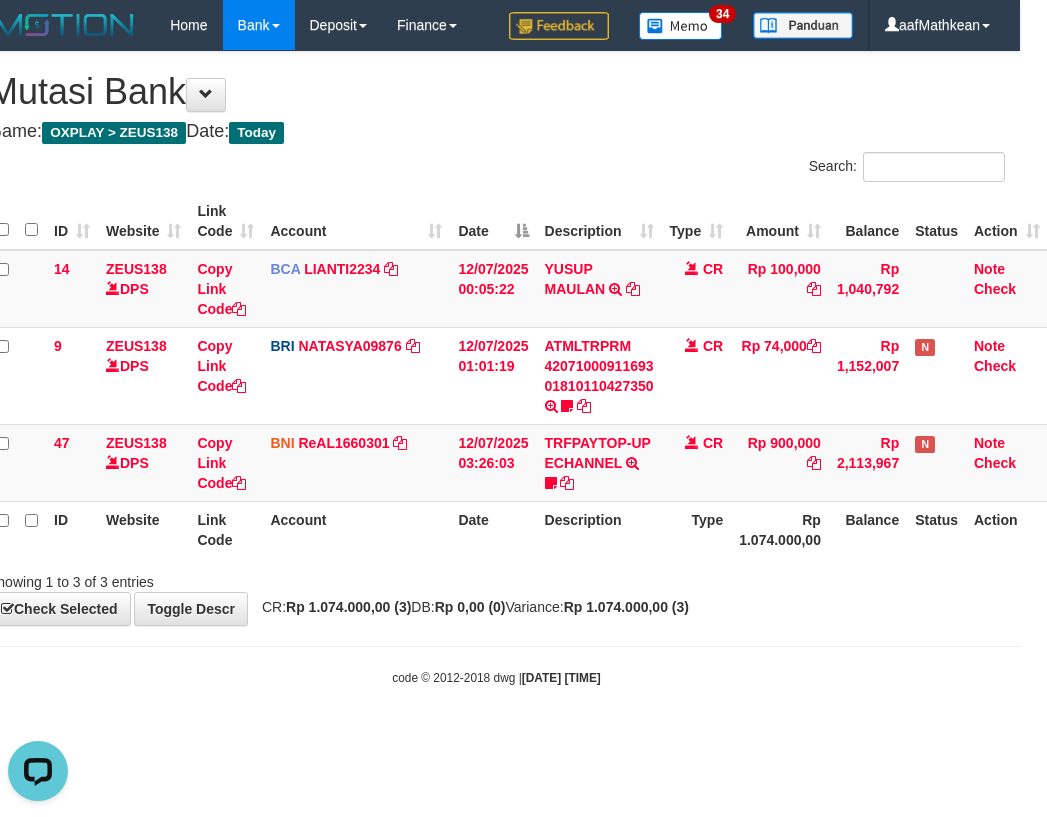 scroll, scrollTop: 0, scrollLeft: 0, axis: both 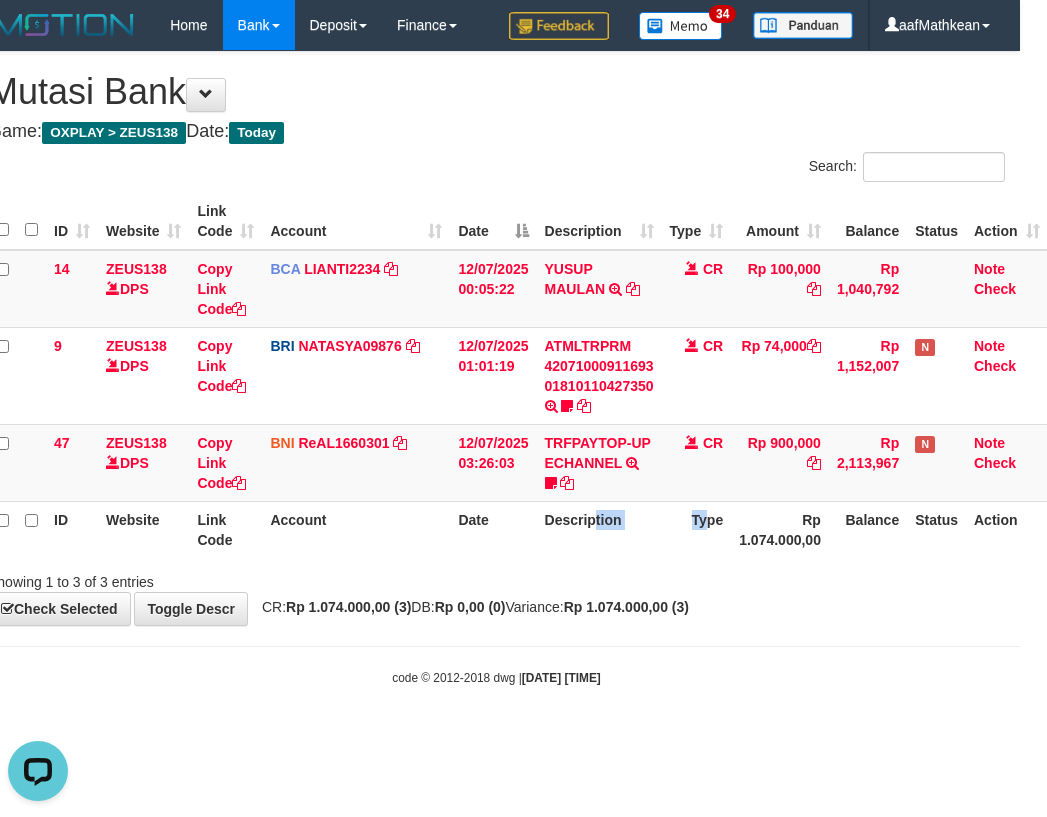 click on "Description" at bounding box center (599, 529) 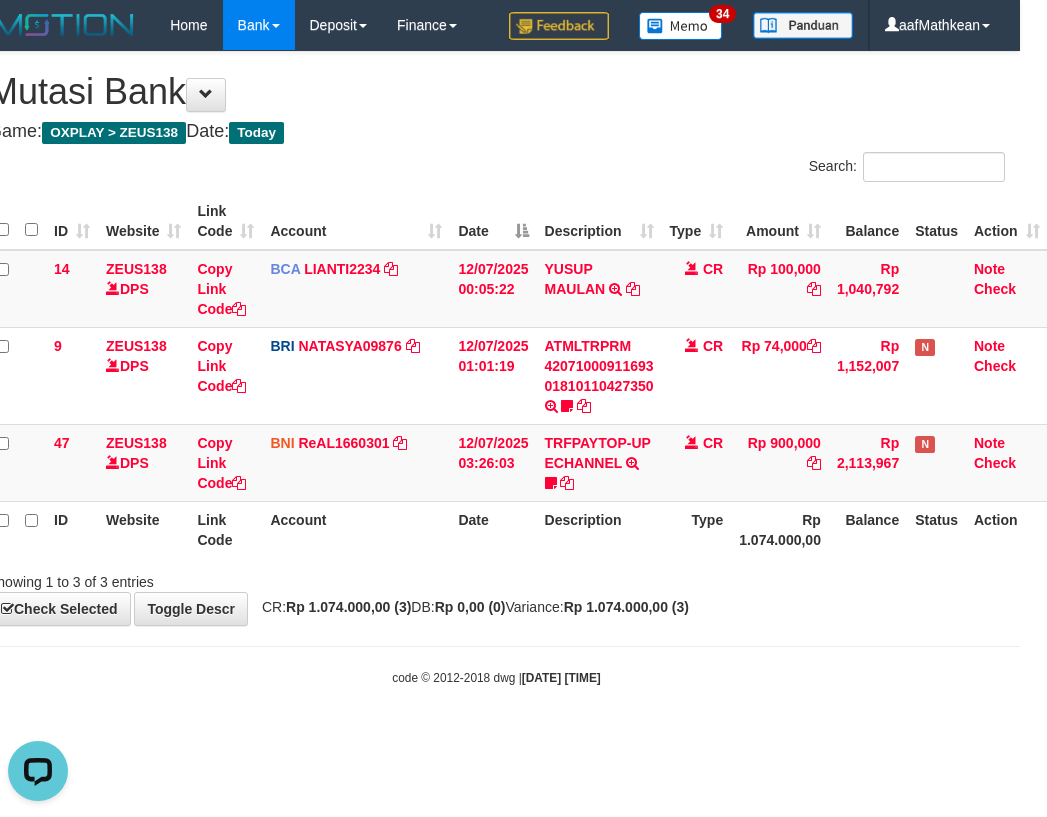click on "Description" at bounding box center (599, 529) 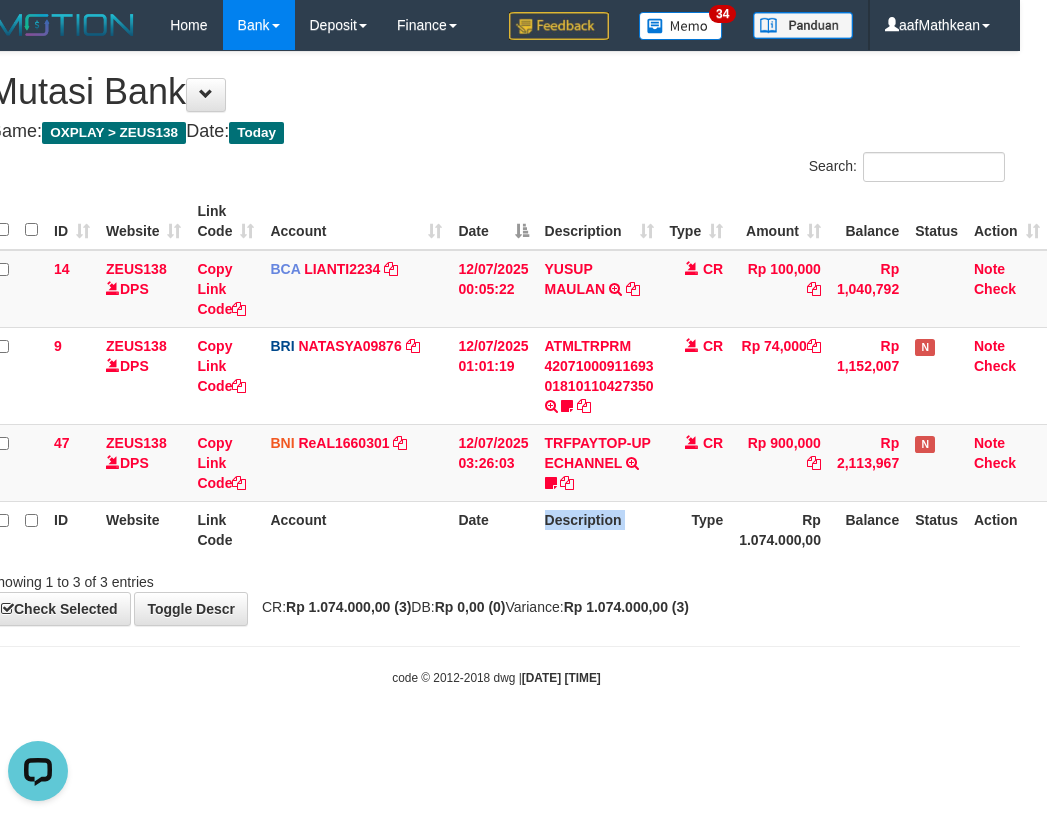 click on "Description" at bounding box center [599, 529] 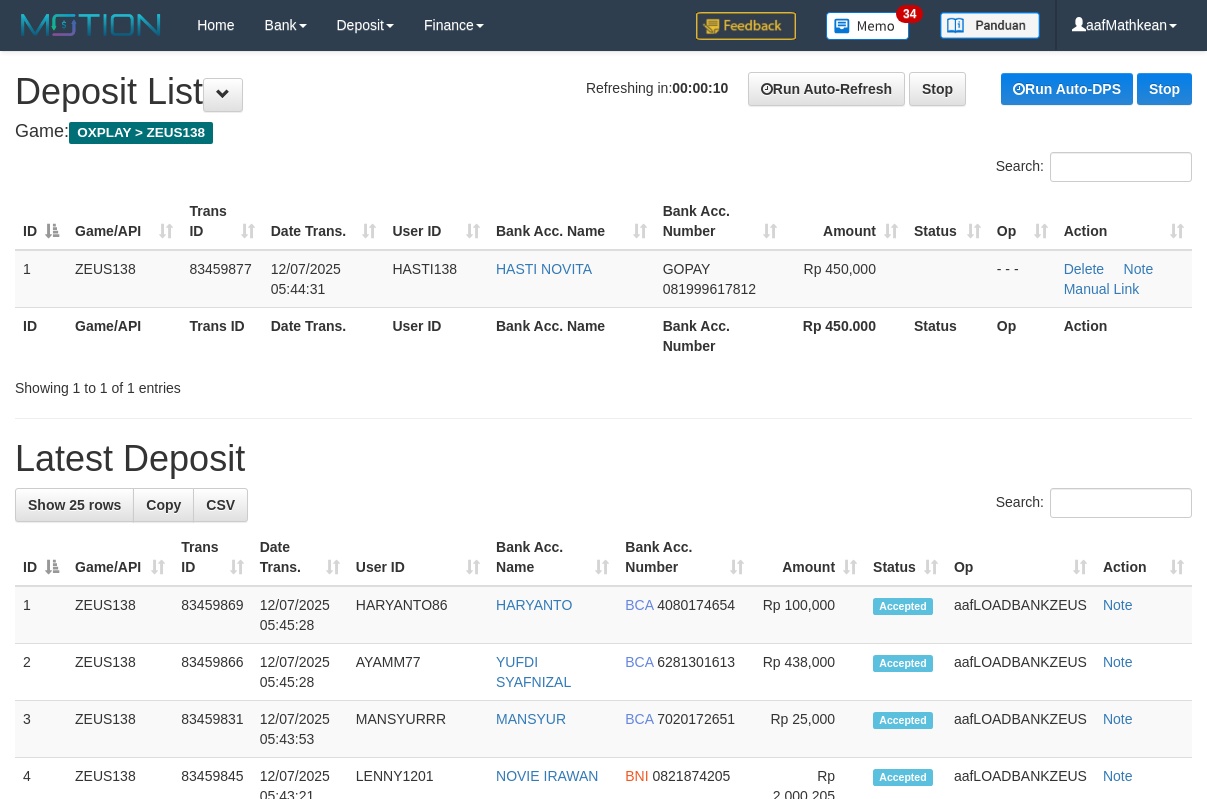 scroll, scrollTop: 0, scrollLeft: 0, axis: both 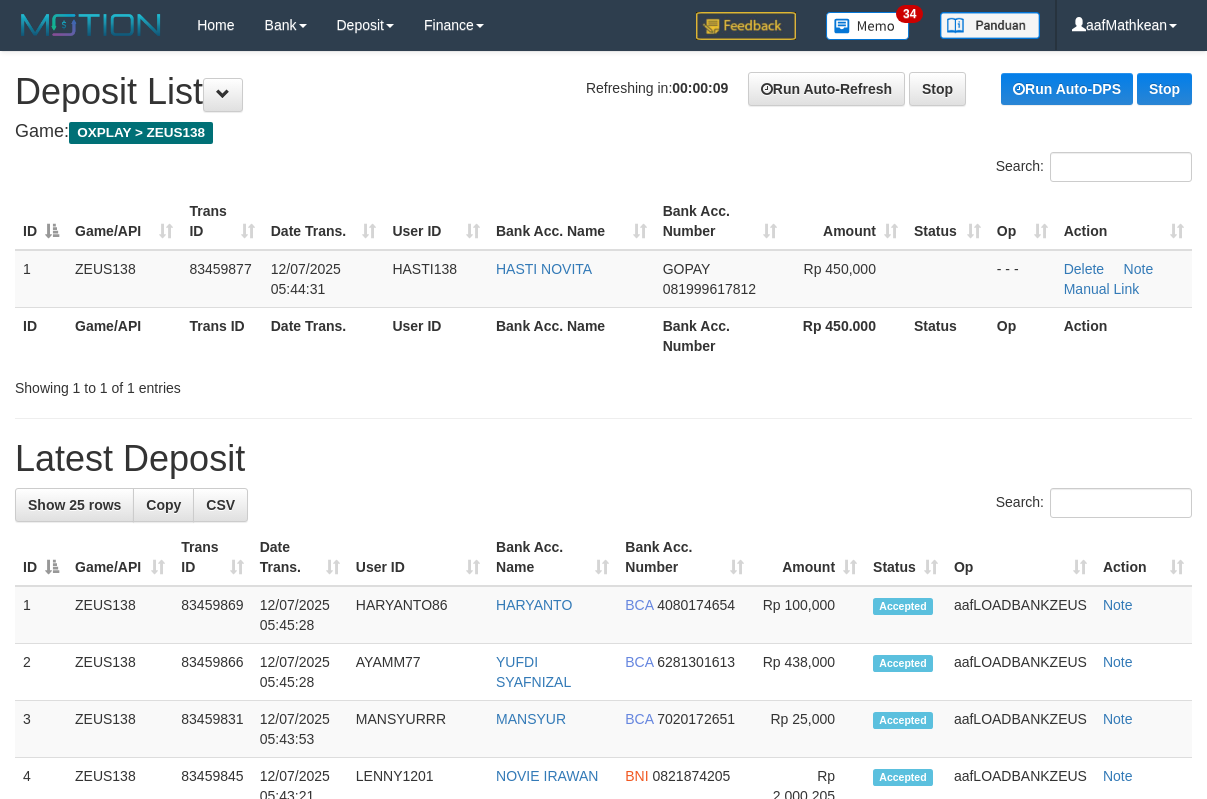 click on "Search:" at bounding box center (603, 169) 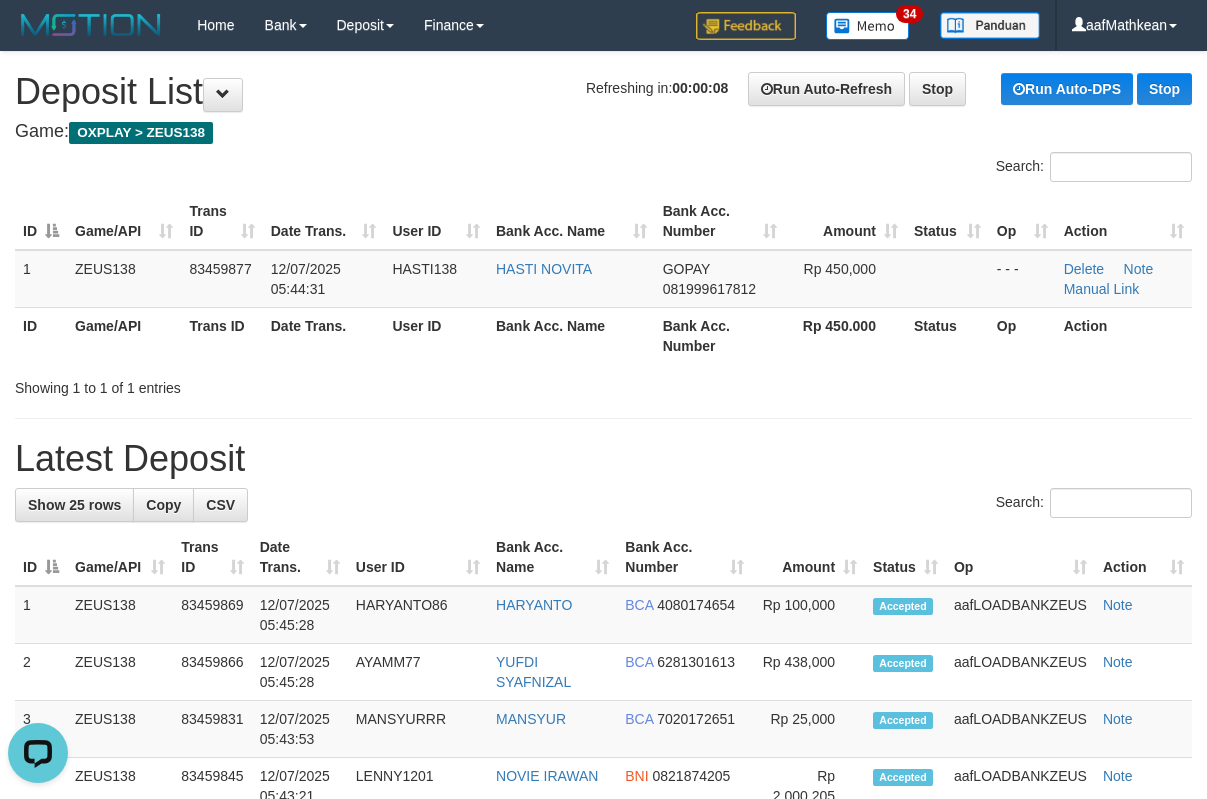 scroll, scrollTop: 0, scrollLeft: 0, axis: both 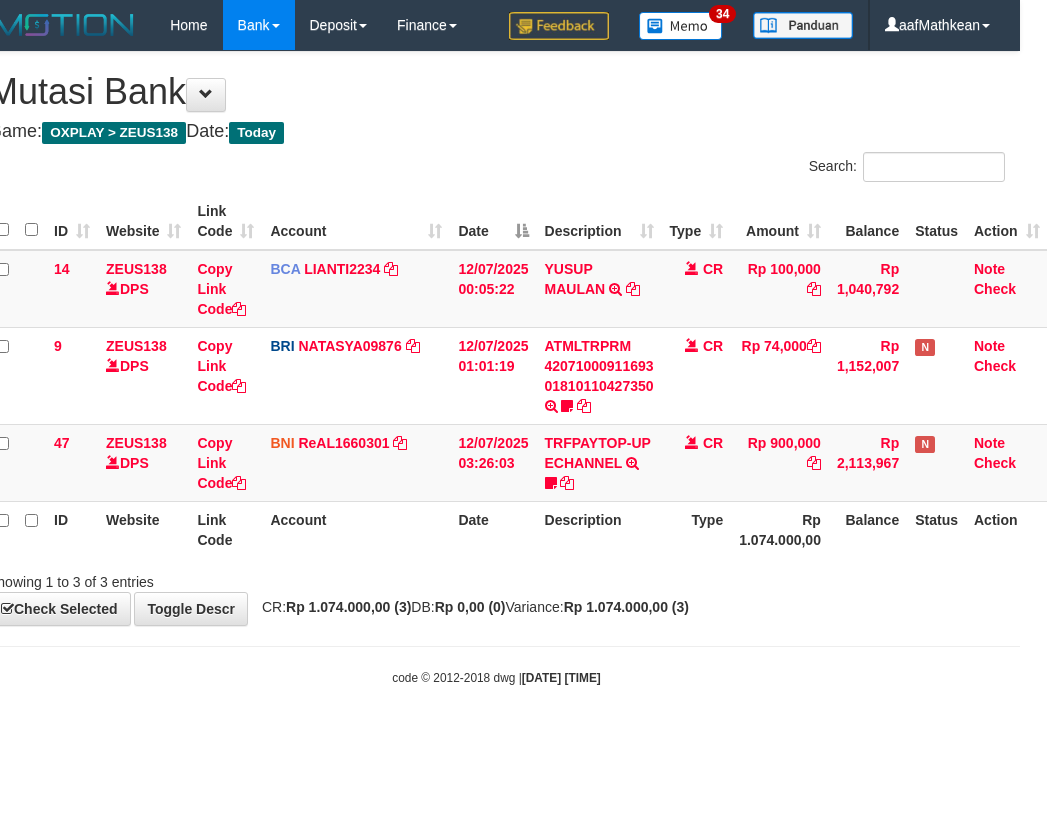 click on "Toggle navigation
Home
Bank
Account List
Load
By Website
Group
[OXPLAY]													ZEUS138
By Load Group (DPS)" at bounding box center (496, 368) 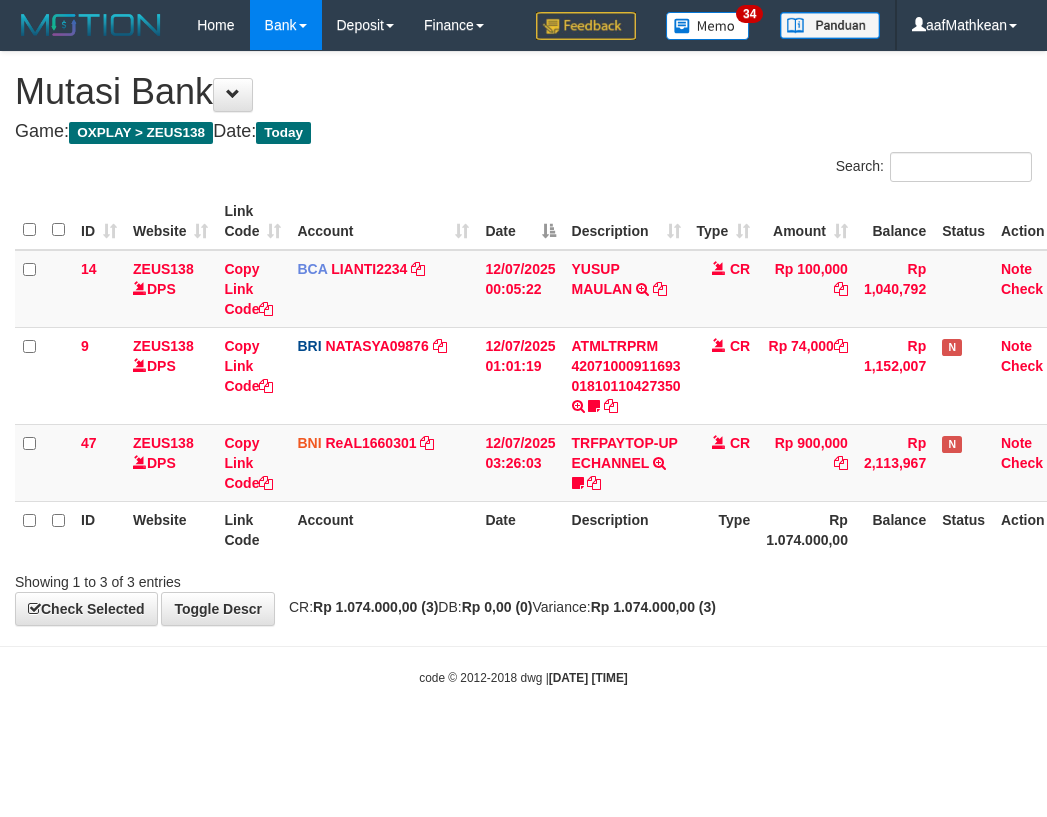 scroll, scrollTop: 0, scrollLeft: 27, axis: horizontal 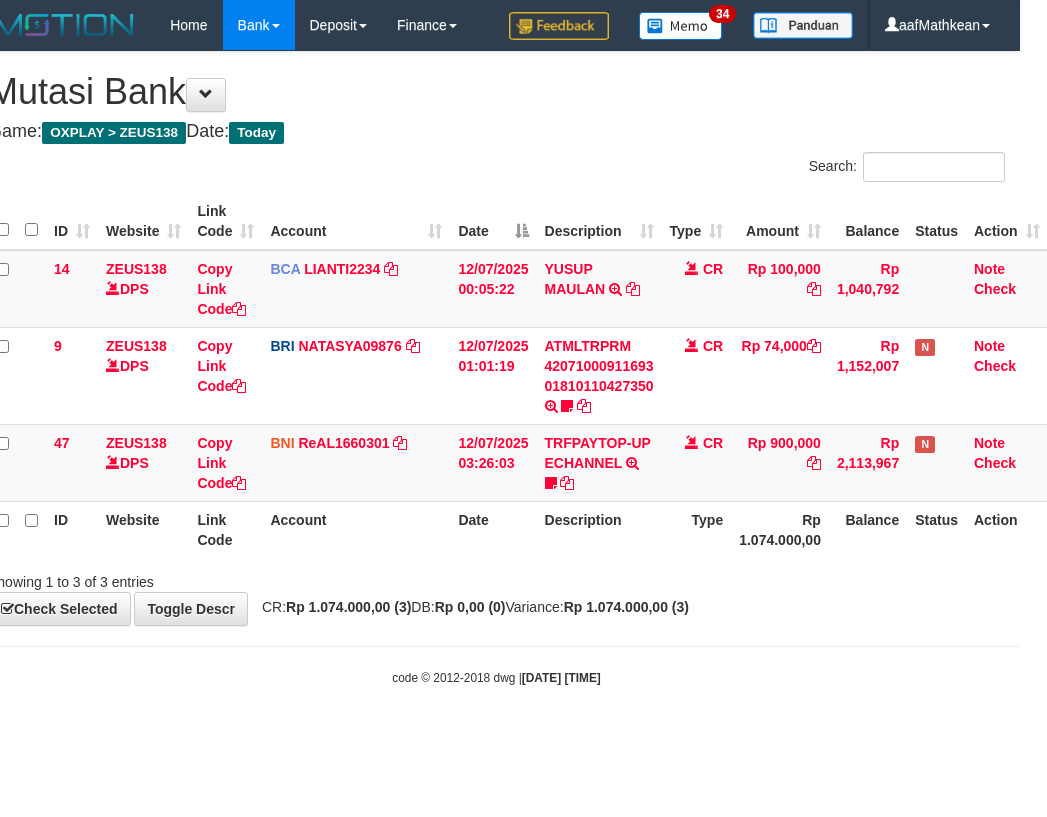 click on "**********" at bounding box center (496, 338) 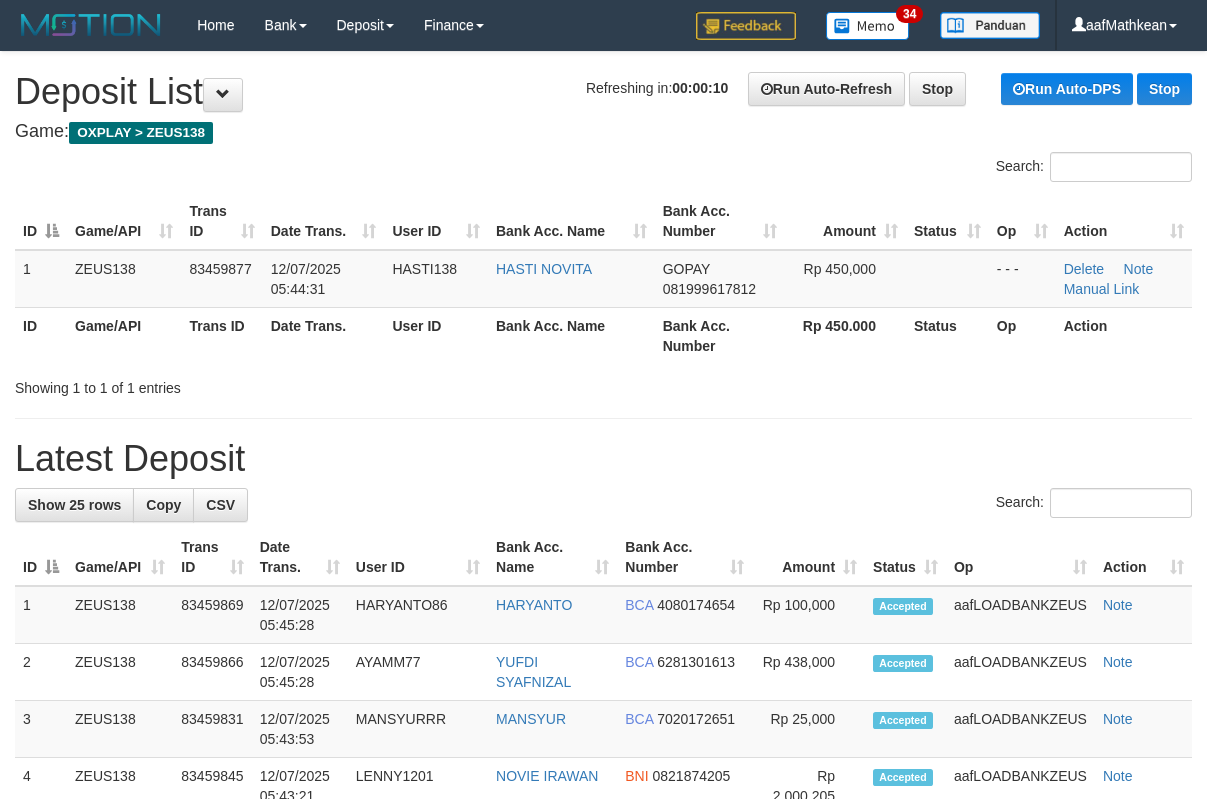 scroll, scrollTop: 0, scrollLeft: 0, axis: both 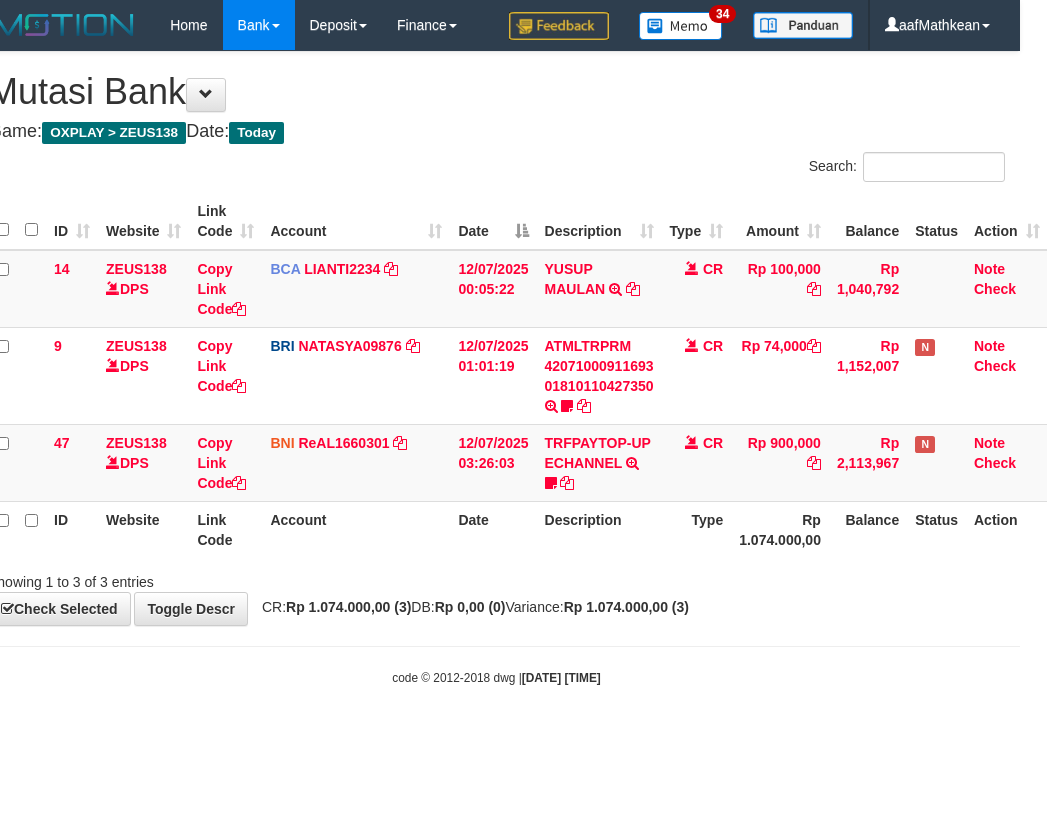 click on "**********" at bounding box center (496, 338) 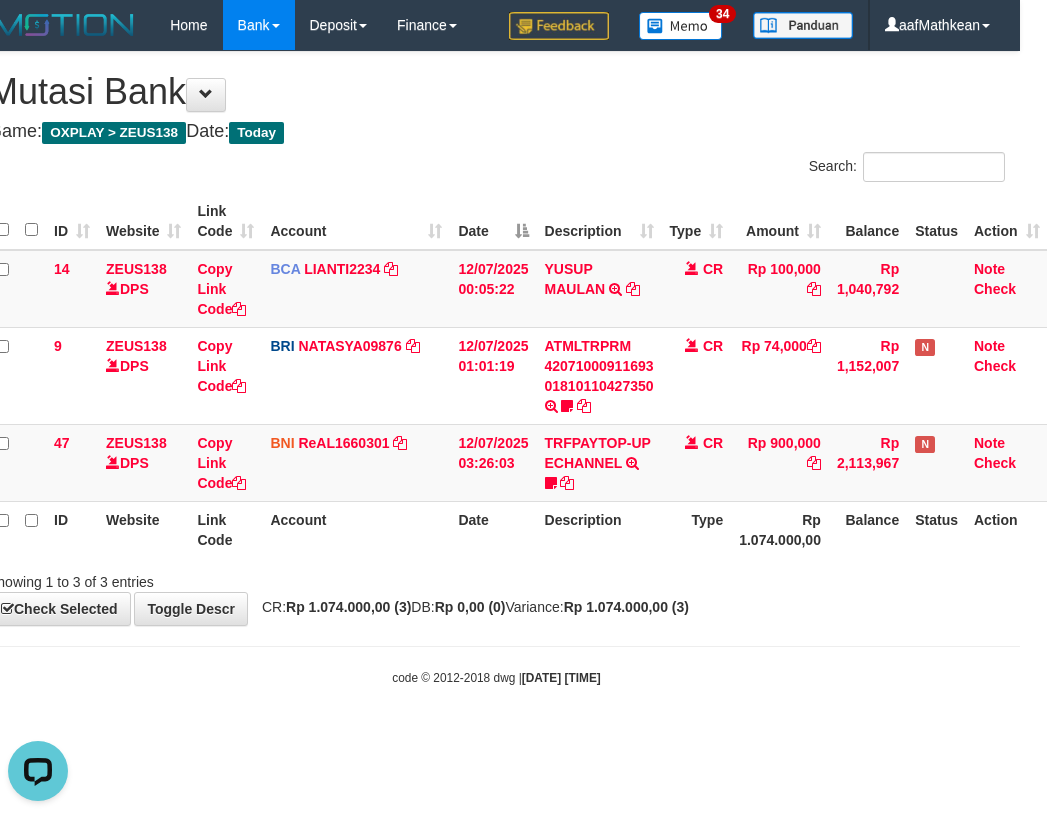scroll, scrollTop: 0, scrollLeft: 0, axis: both 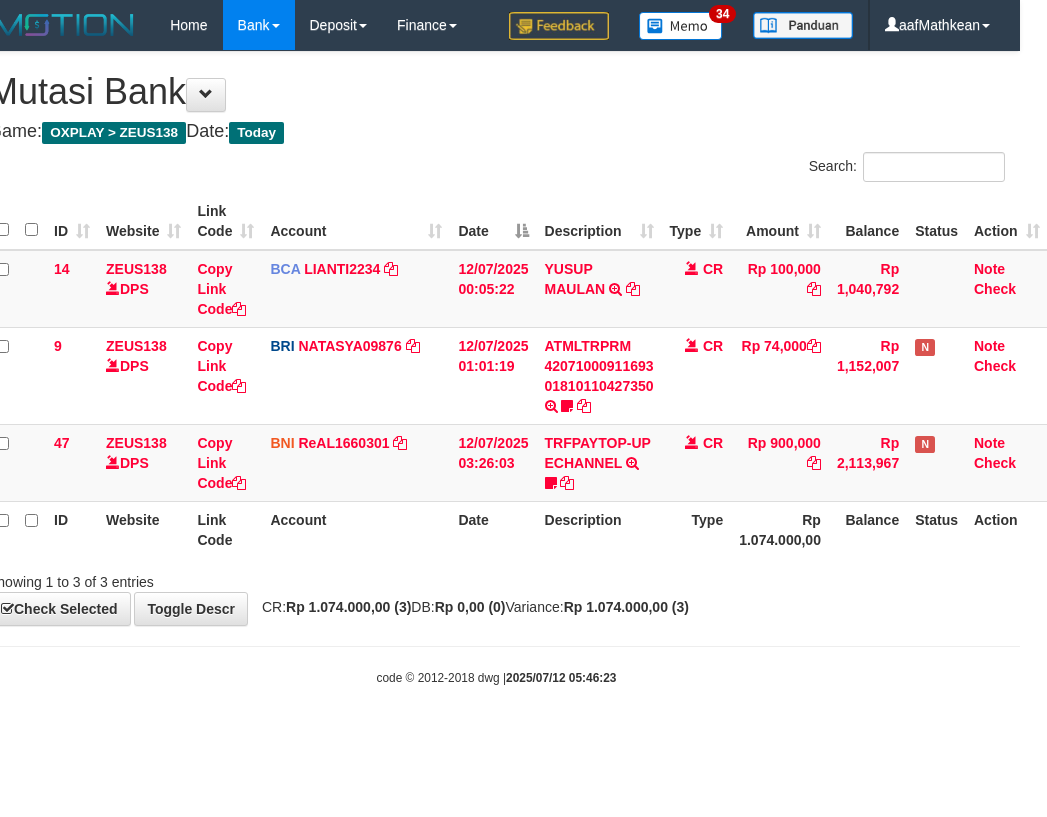 drag, startPoint x: 0, startPoint y: 0, endPoint x: 589, endPoint y: 626, distance: 859.533 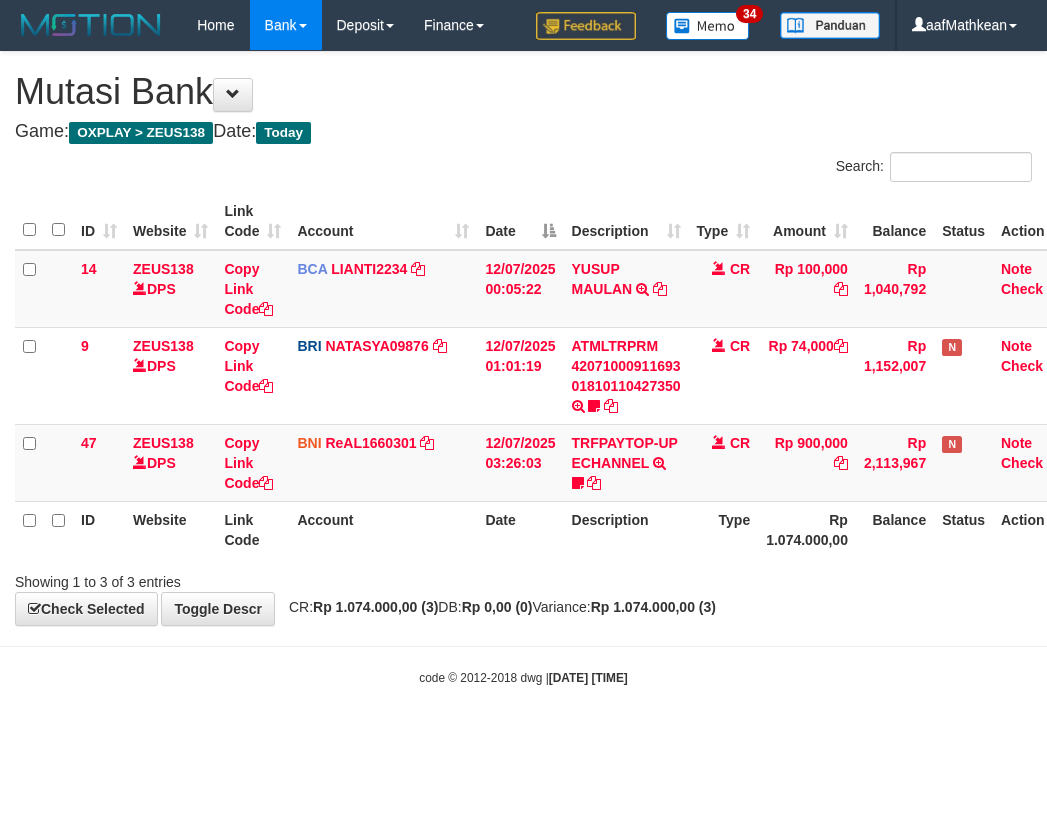 scroll, scrollTop: 0, scrollLeft: 27, axis: horizontal 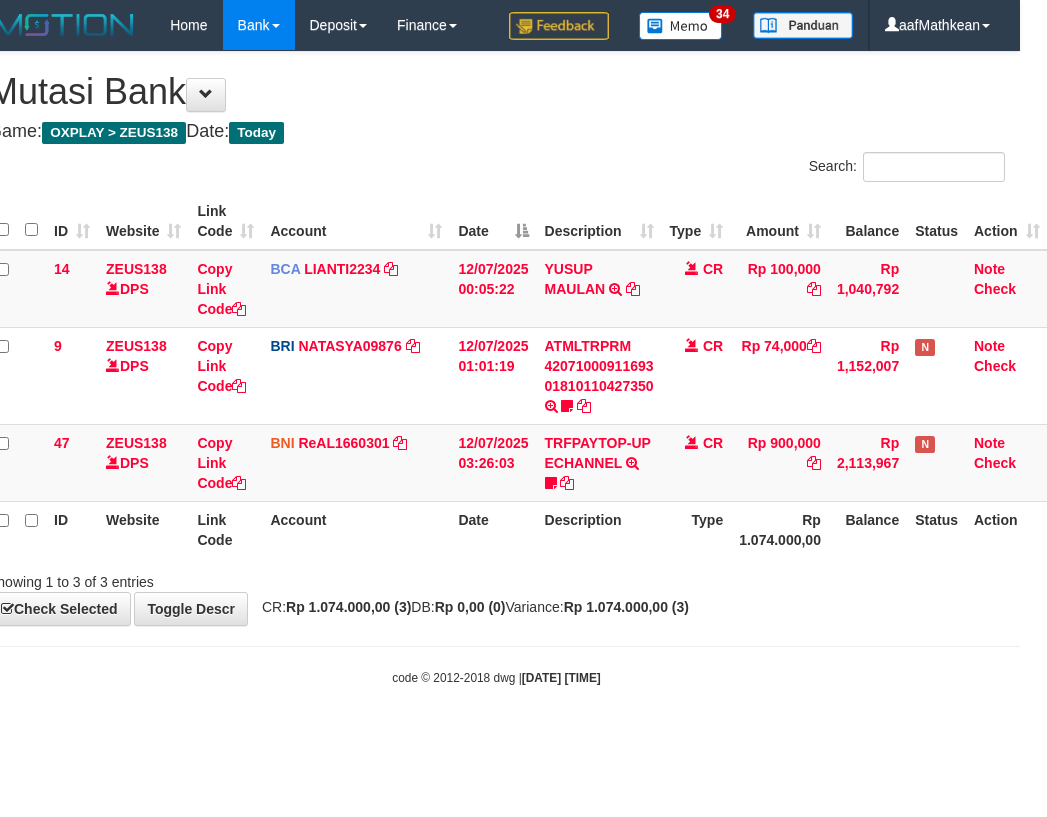 click on "Showing 1 to 3 of 3 entries" at bounding box center [496, 578] 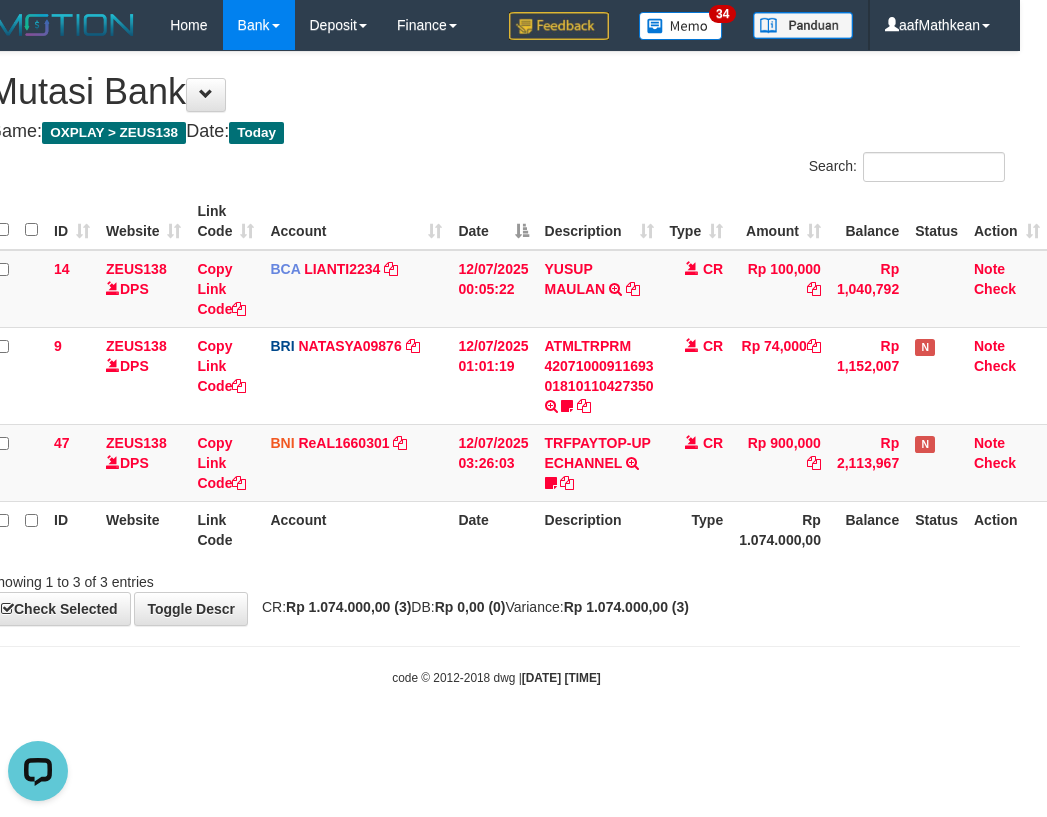 scroll, scrollTop: 0, scrollLeft: 0, axis: both 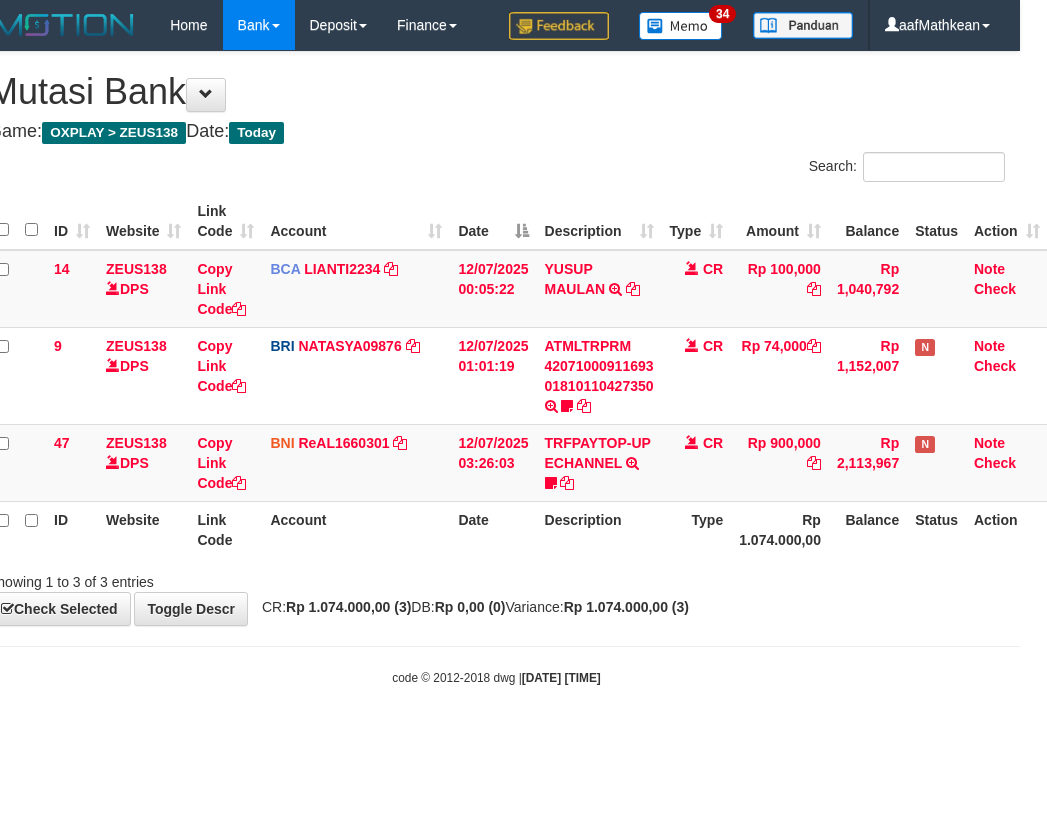 click on "Showing 1 to 3 of 3 entries" at bounding box center (496, 578) 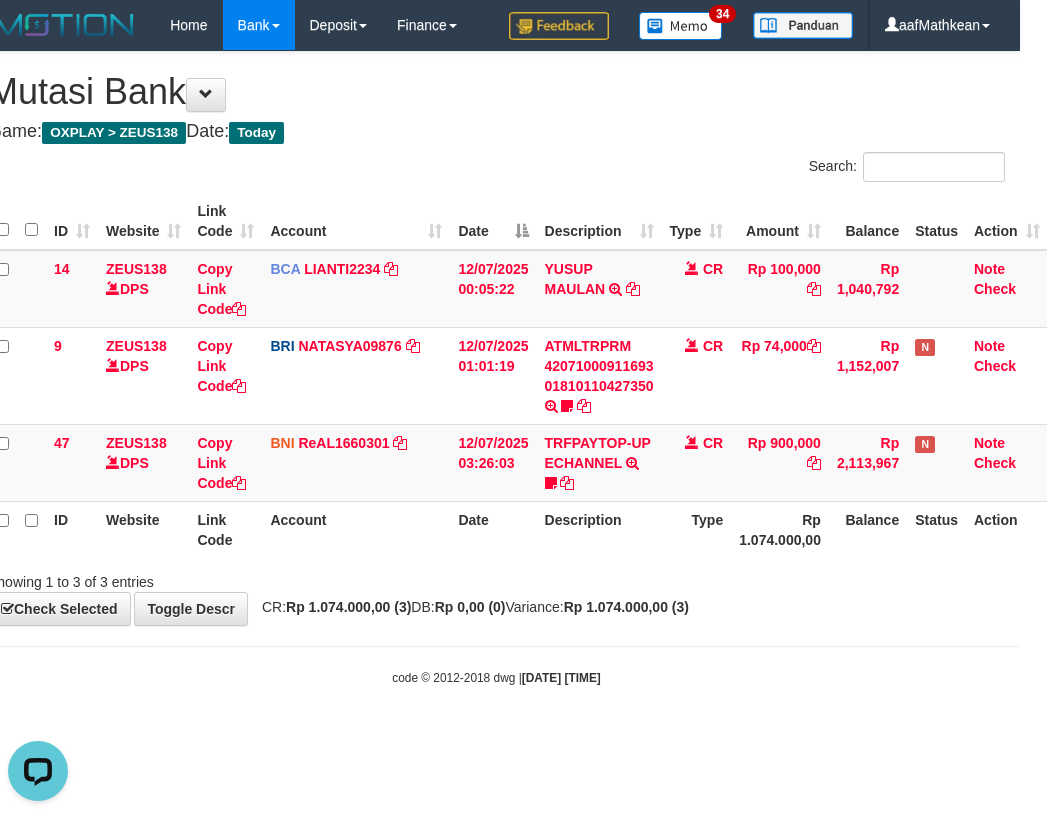 click on "Showing 1 to 3 of 3 entries" at bounding box center [496, 578] 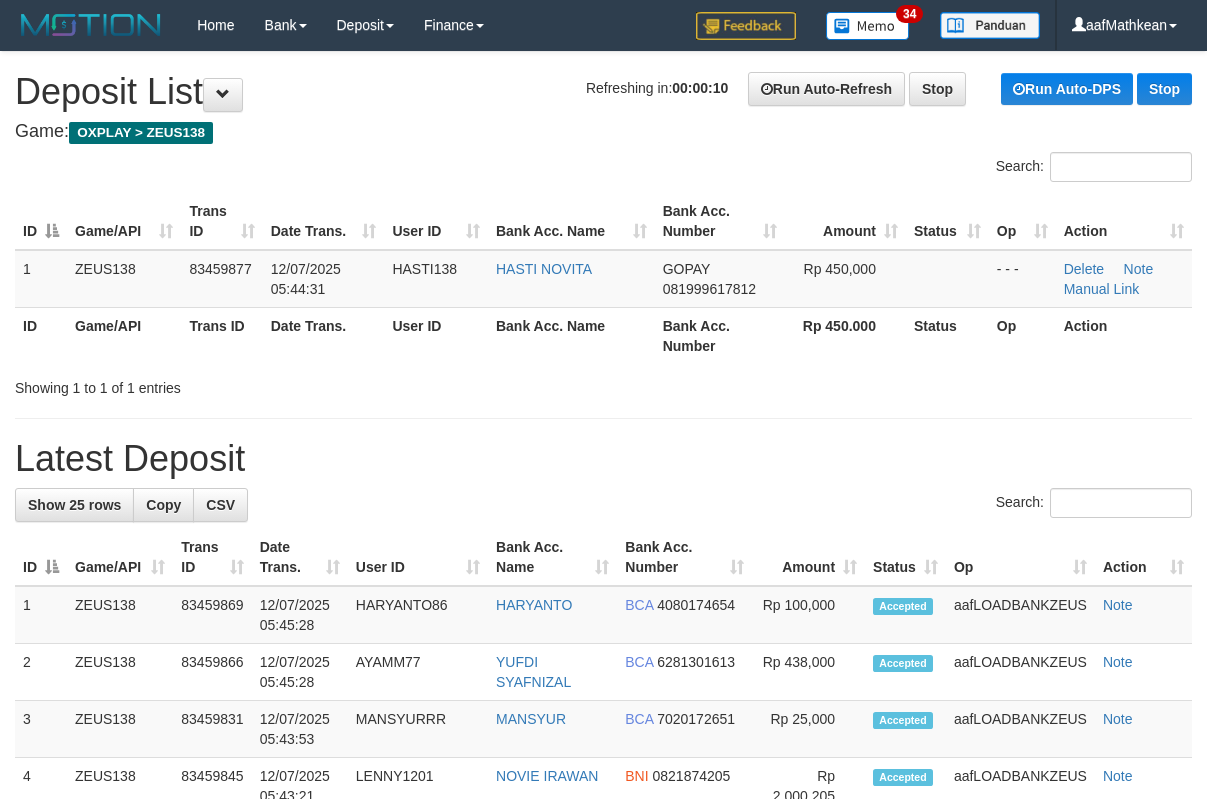 scroll, scrollTop: 0, scrollLeft: 0, axis: both 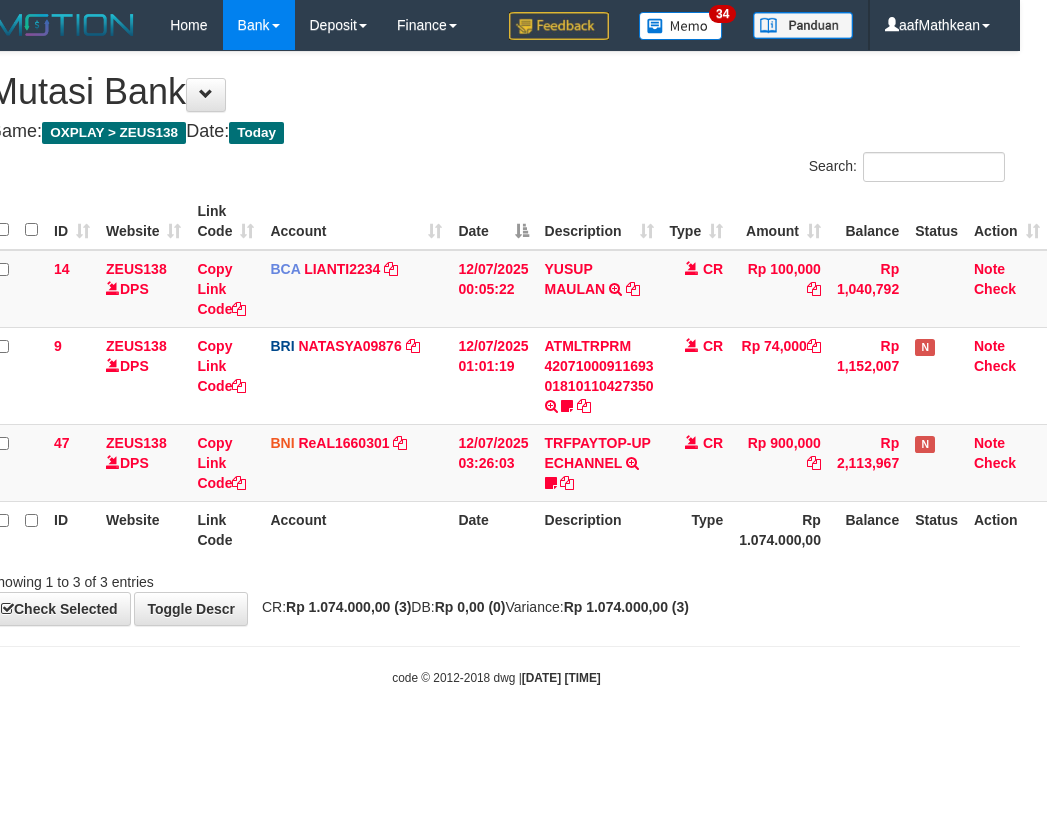 click on "Showing 1 to 3 of 3 entries" at bounding box center (496, 578) 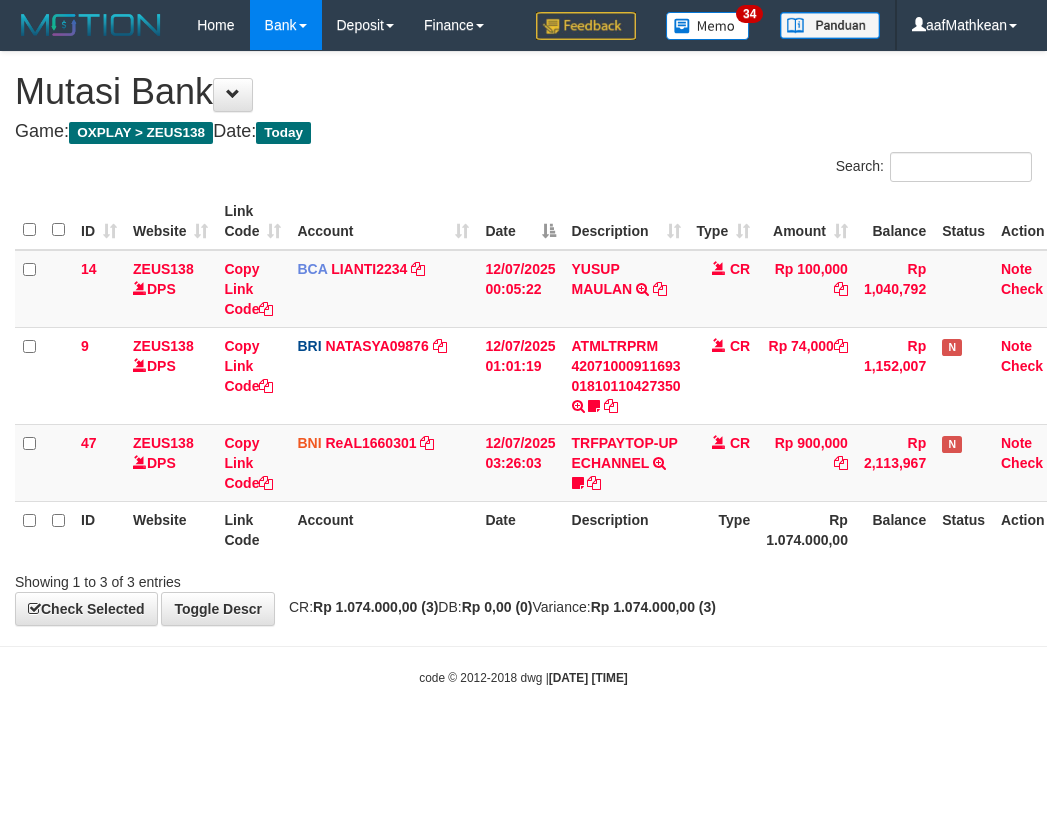 scroll, scrollTop: 0, scrollLeft: 27, axis: horizontal 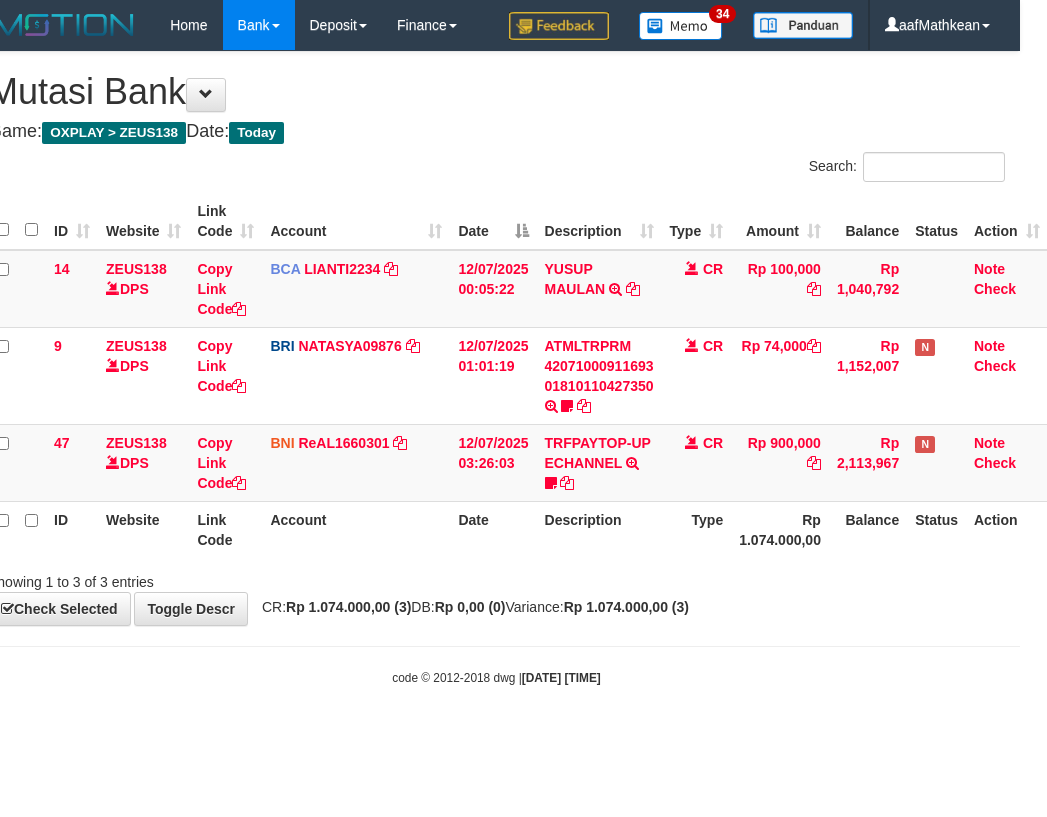 click on "Showing 1 to 3 of 3 entries" at bounding box center [496, 578] 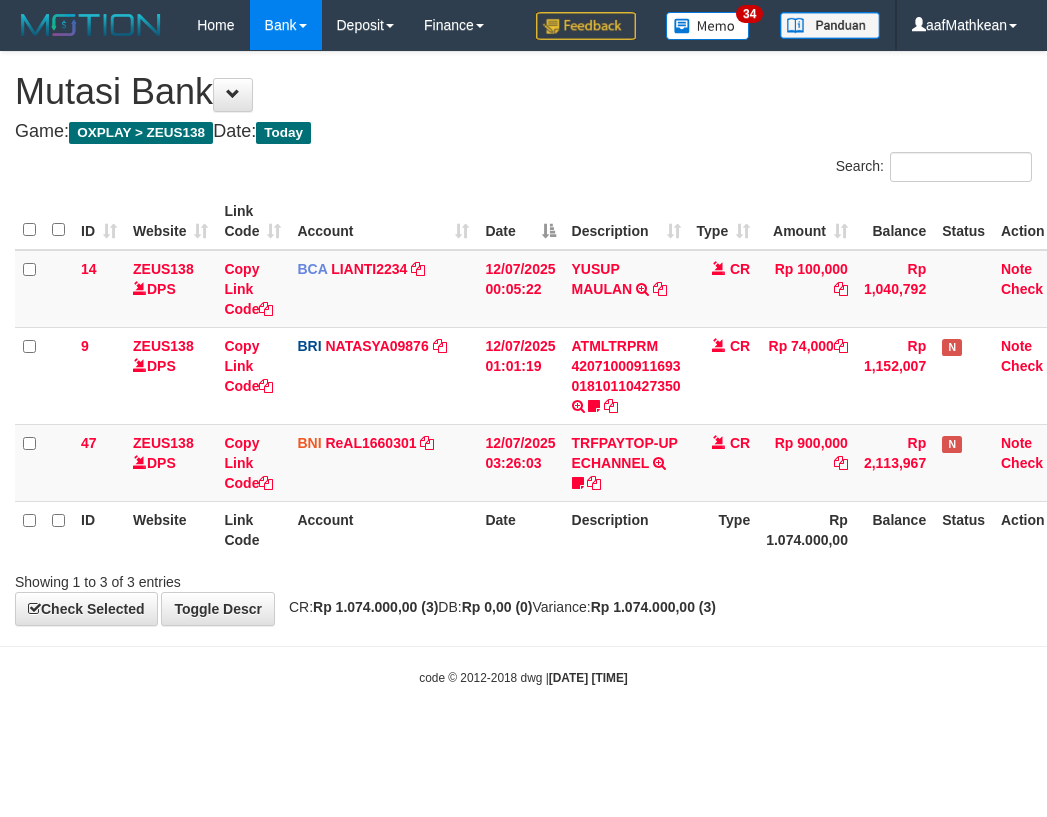 scroll, scrollTop: 0, scrollLeft: 27, axis: horizontal 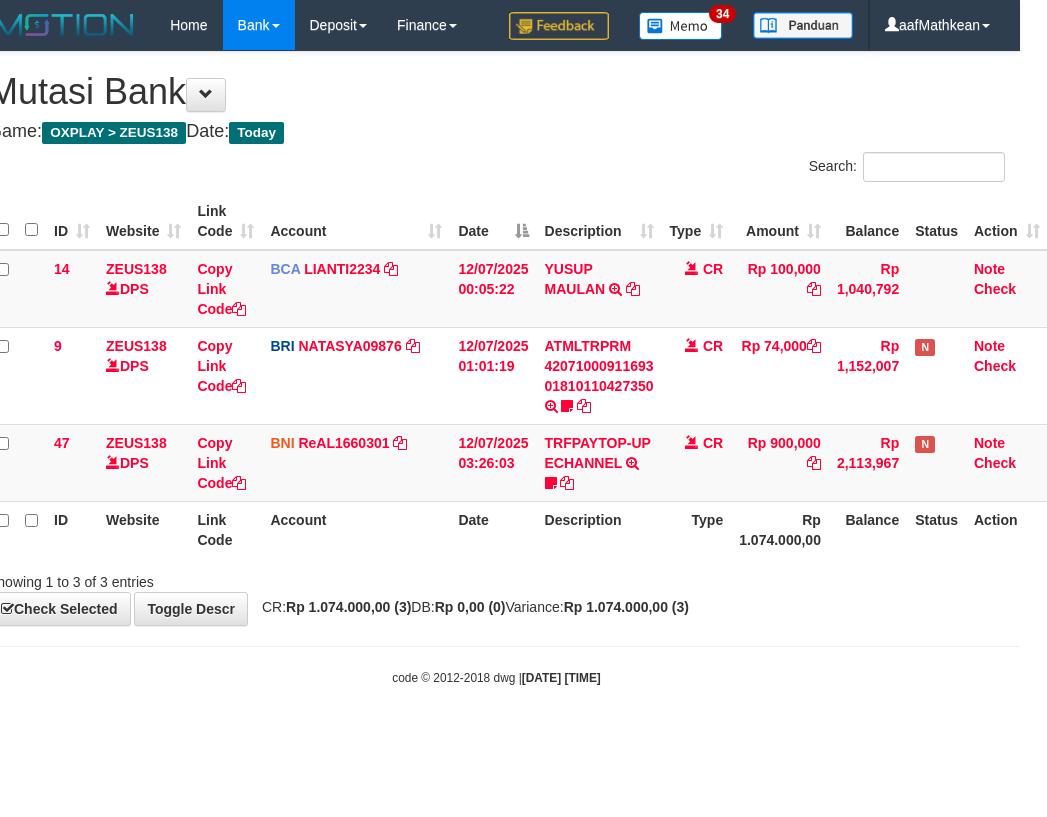 click on "Showing 1 to 3 of 3 entries" at bounding box center (496, 578) 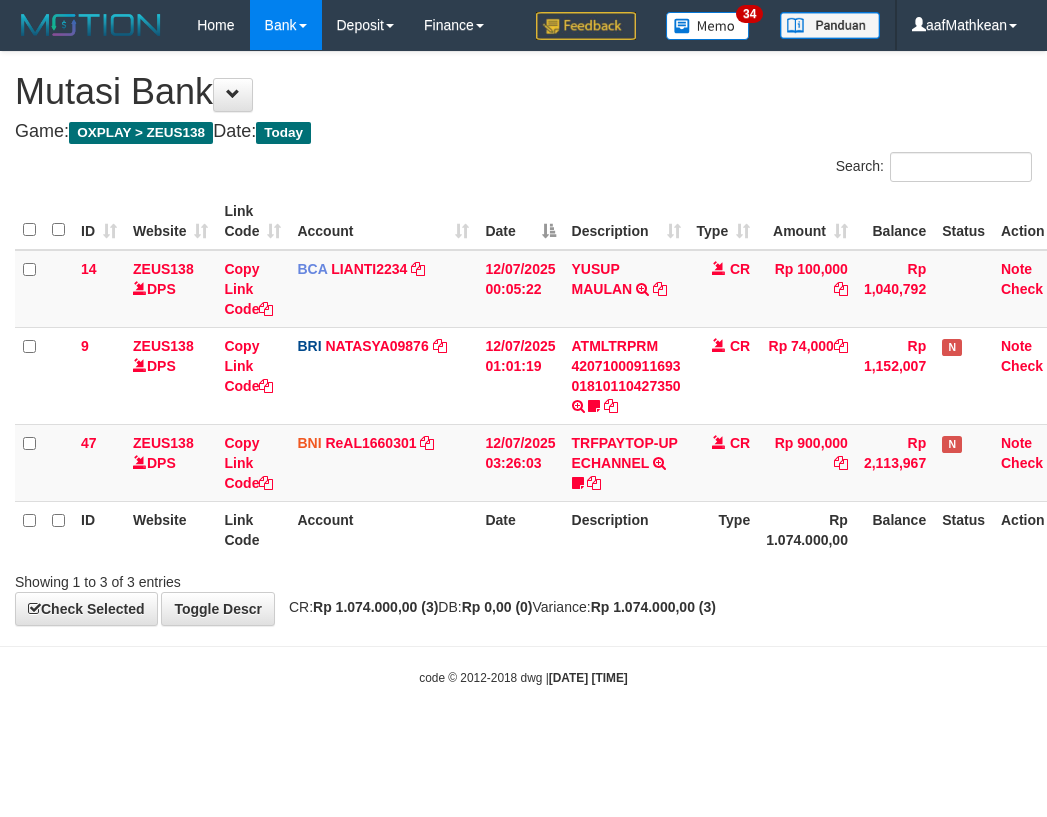 scroll, scrollTop: 0, scrollLeft: 27, axis: horizontal 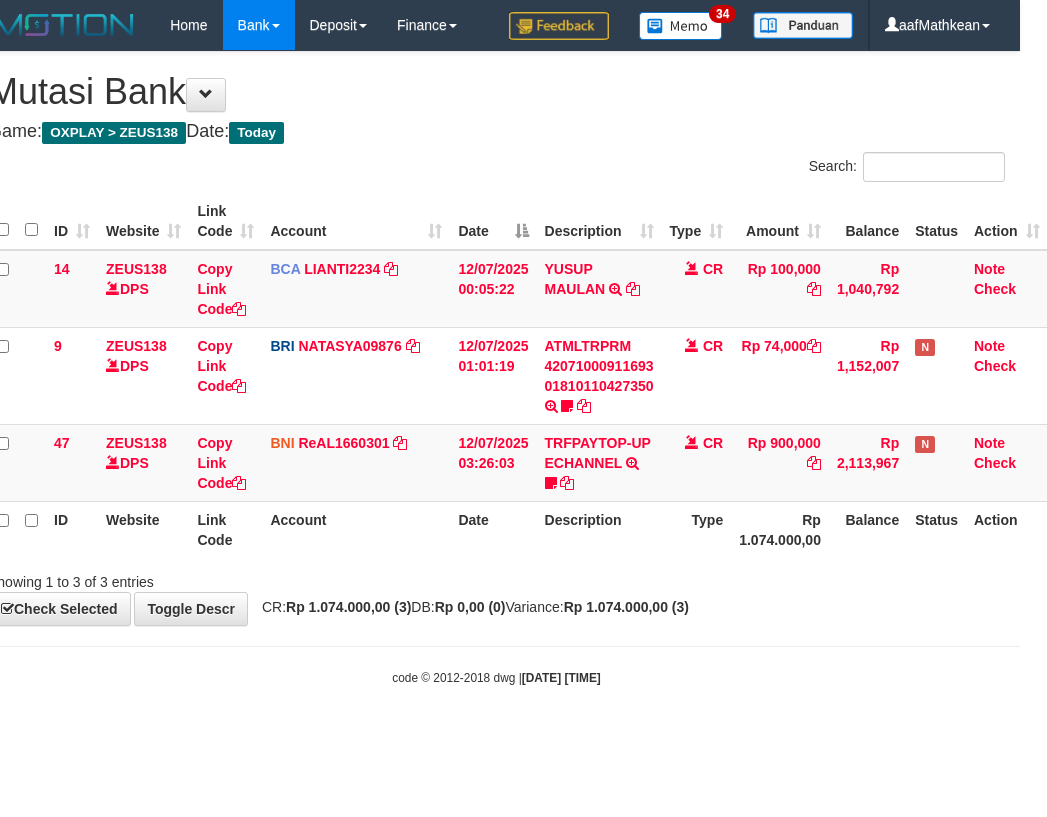 click on "Showing 1 to 3 of 3 entries" at bounding box center (496, 578) 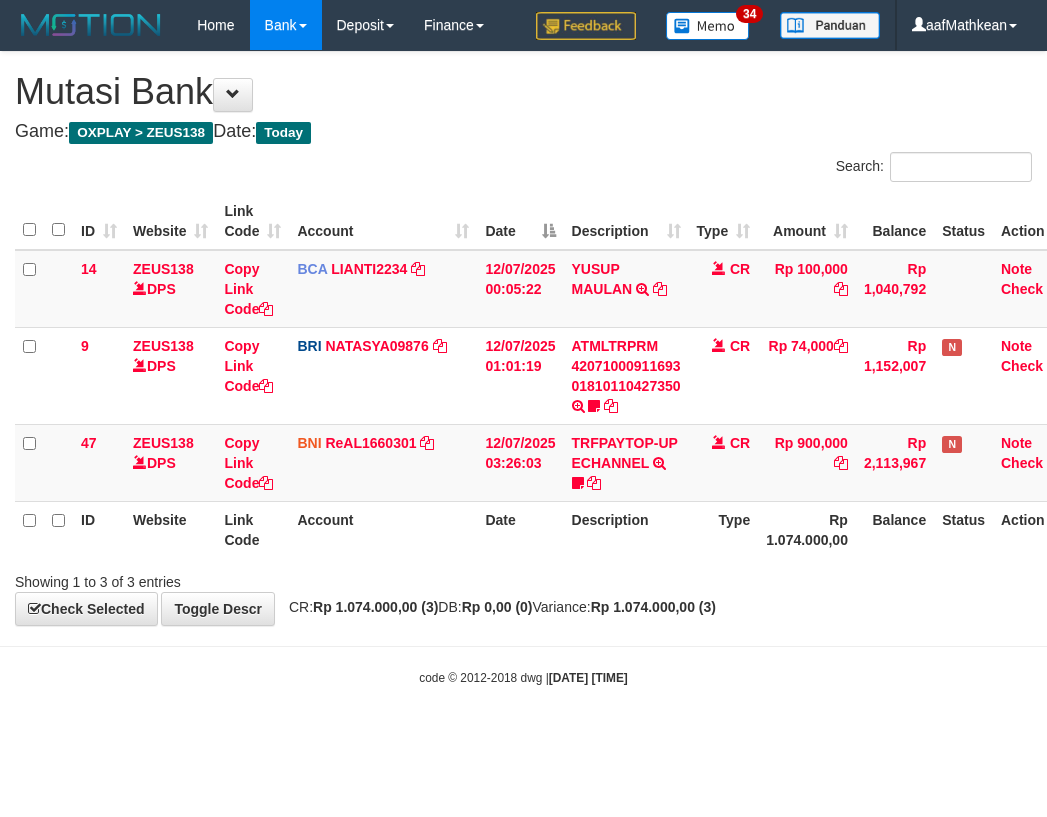 scroll, scrollTop: 0, scrollLeft: 27, axis: horizontal 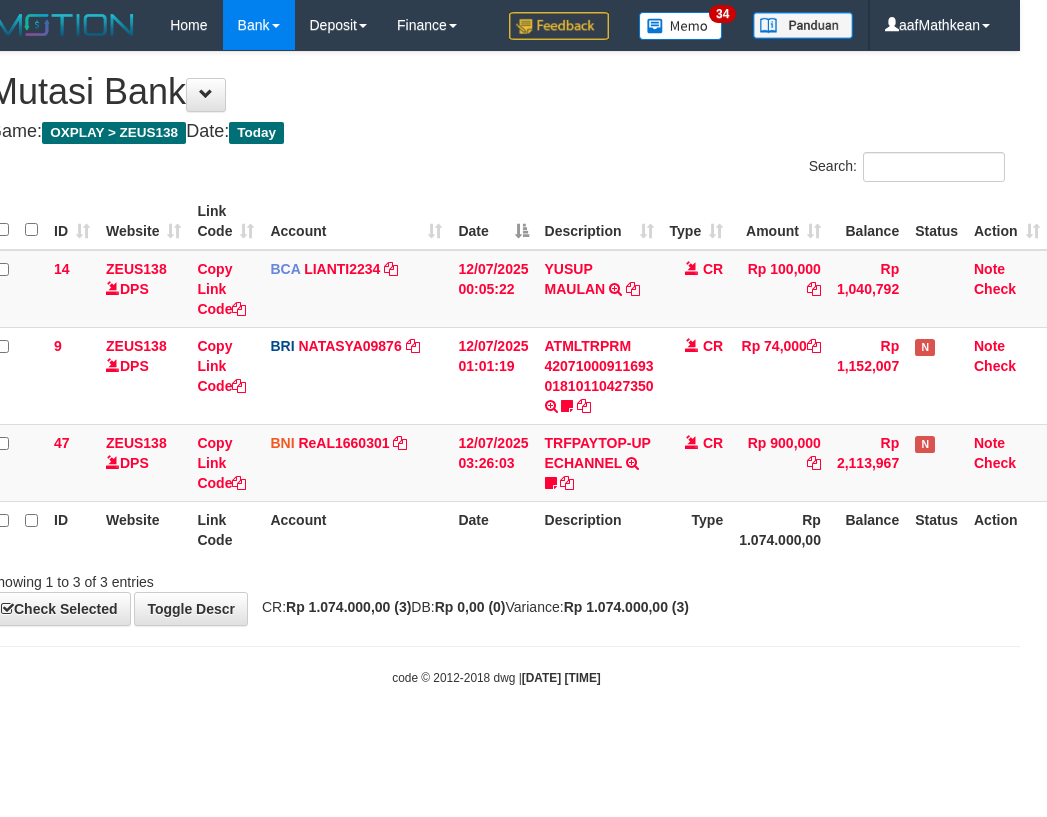 drag, startPoint x: 0, startPoint y: 0, endPoint x: 658, endPoint y: 577, distance: 875.15314 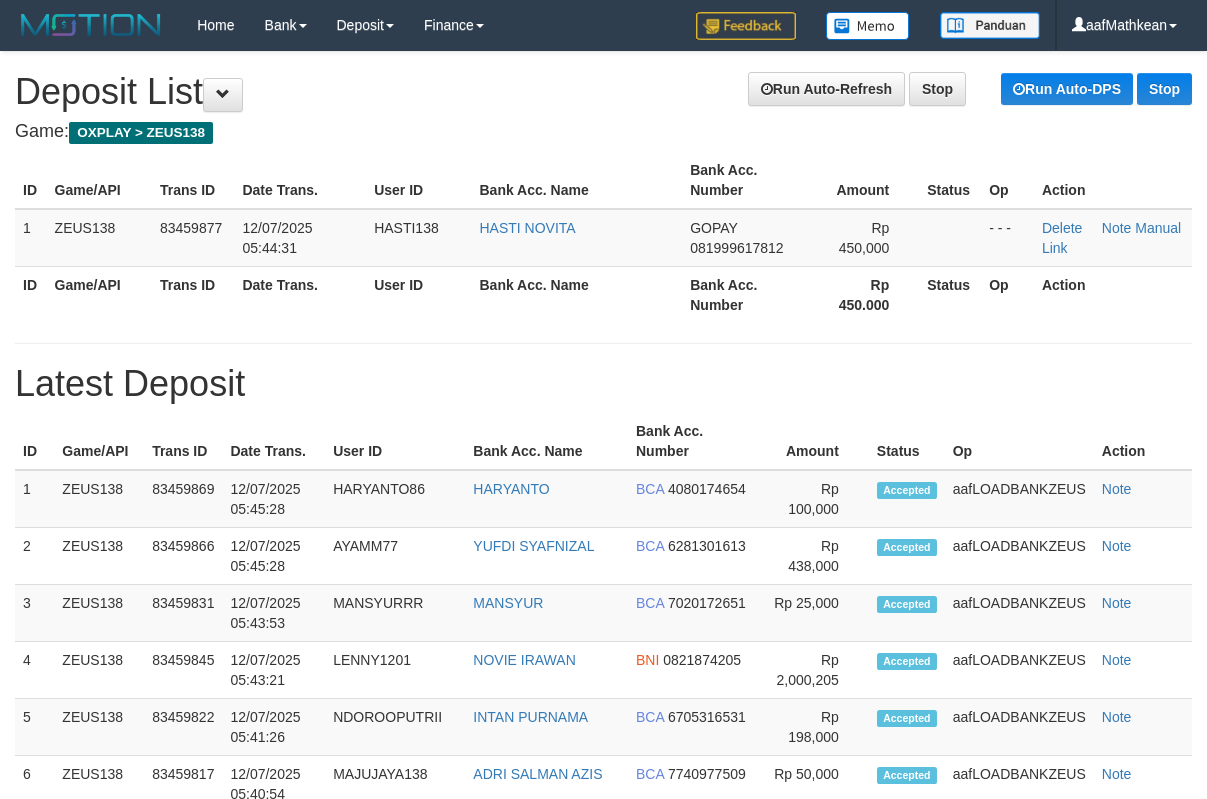 scroll, scrollTop: 0, scrollLeft: 0, axis: both 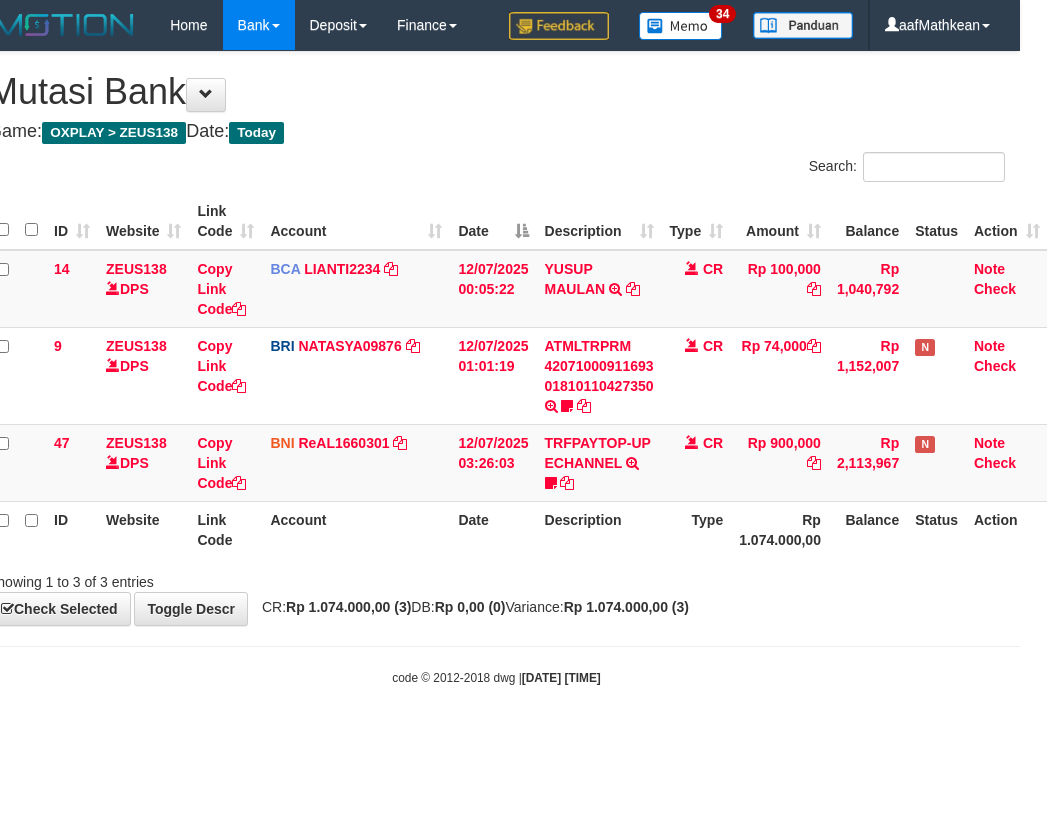 click on "Showing 1 to 3 of 3 entries" at bounding box center (496, 578) 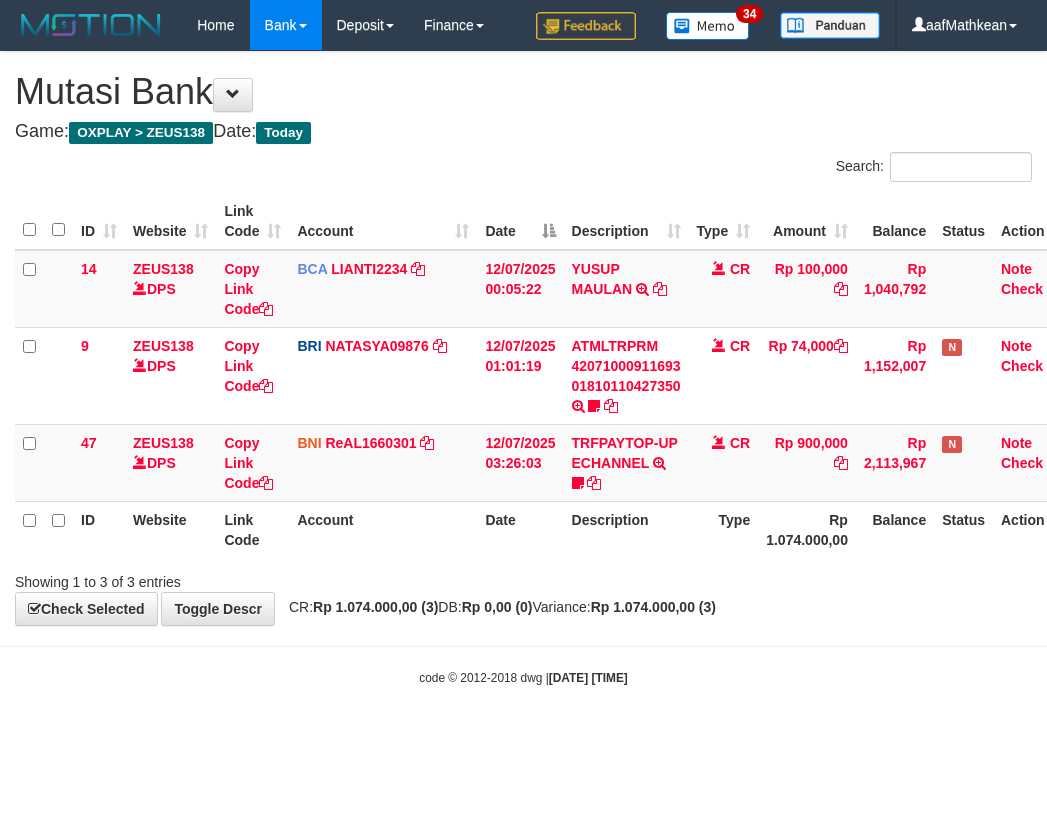 scroll, scrollTop: 0, scrollLeft: 27, axis: horizontal 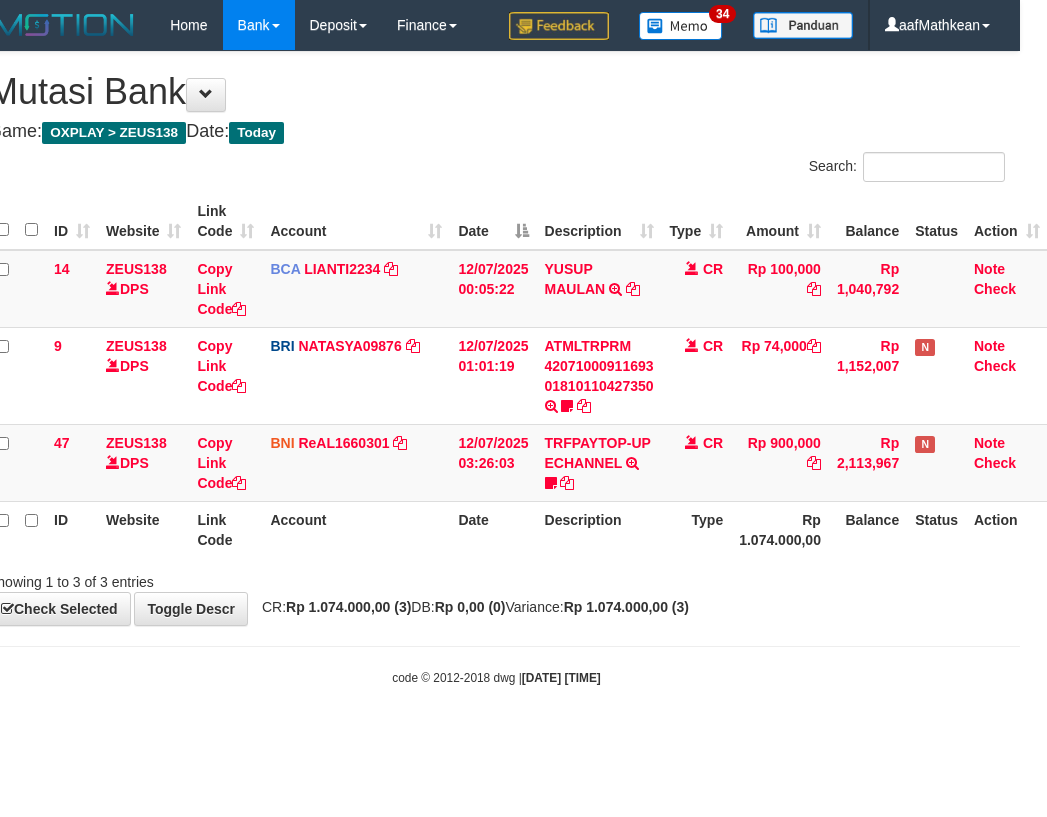 click on "Showing 1 to 3 of 3 entries" at bounding box center (496, 578) 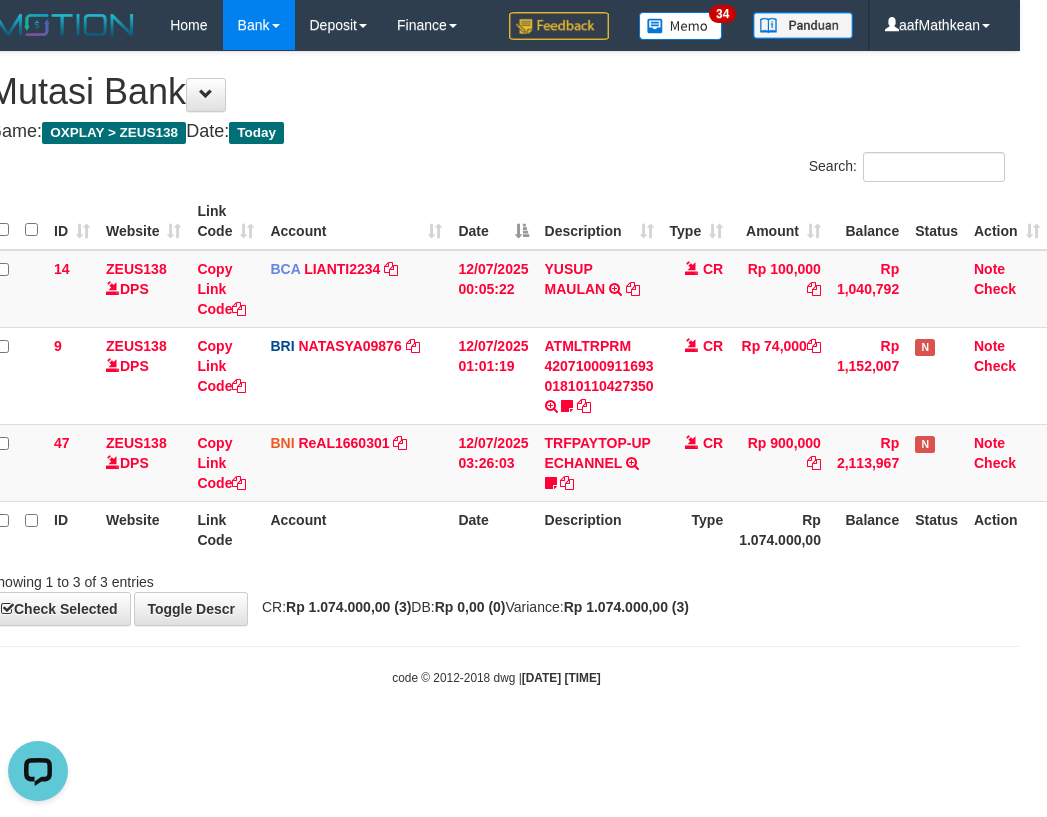 scroll, scrollTop: 0, scrollLeft: 0, axis: both 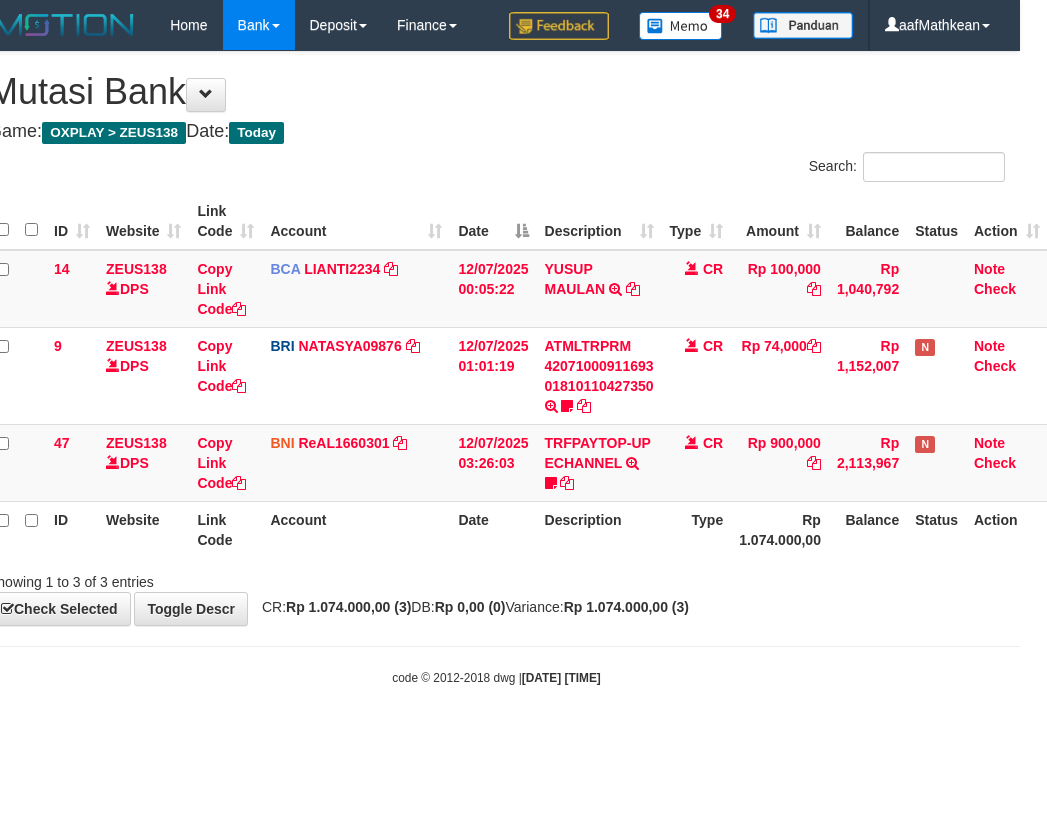 click on "Showing 1 to 3 of 3 entries" at bounding box center (496, 578) 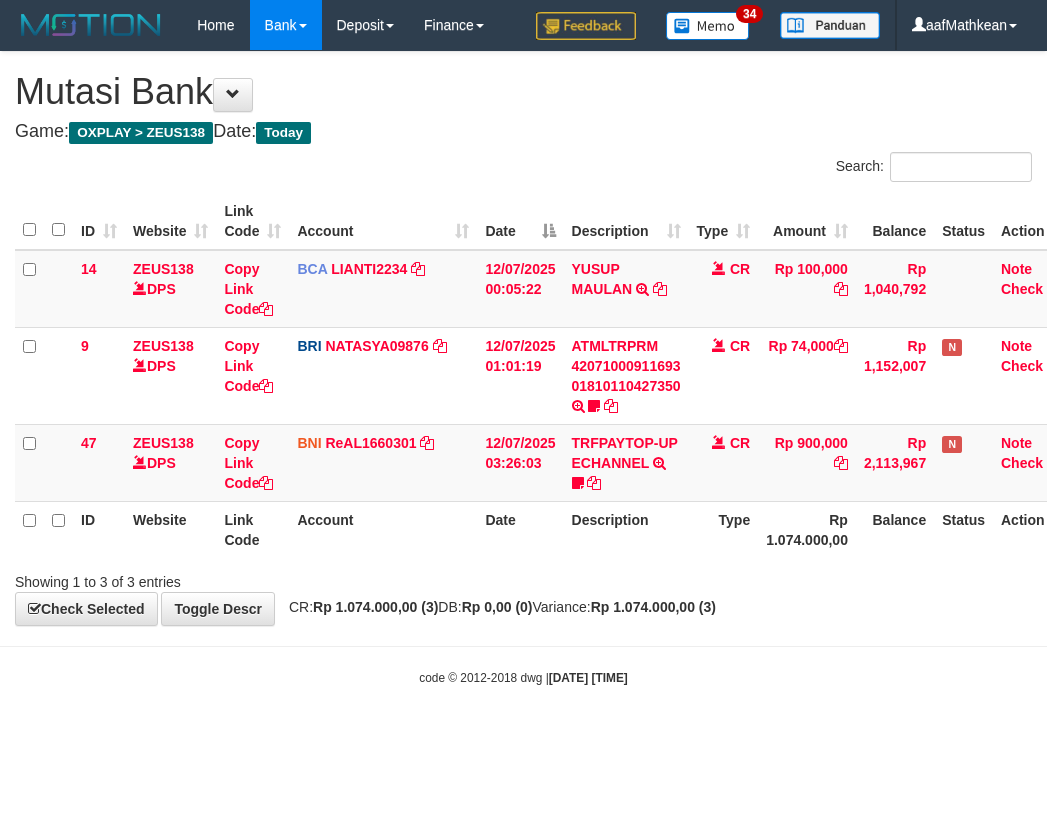 scroll, scrollTop: 0, scrollLeft: 27, axis: horizontal 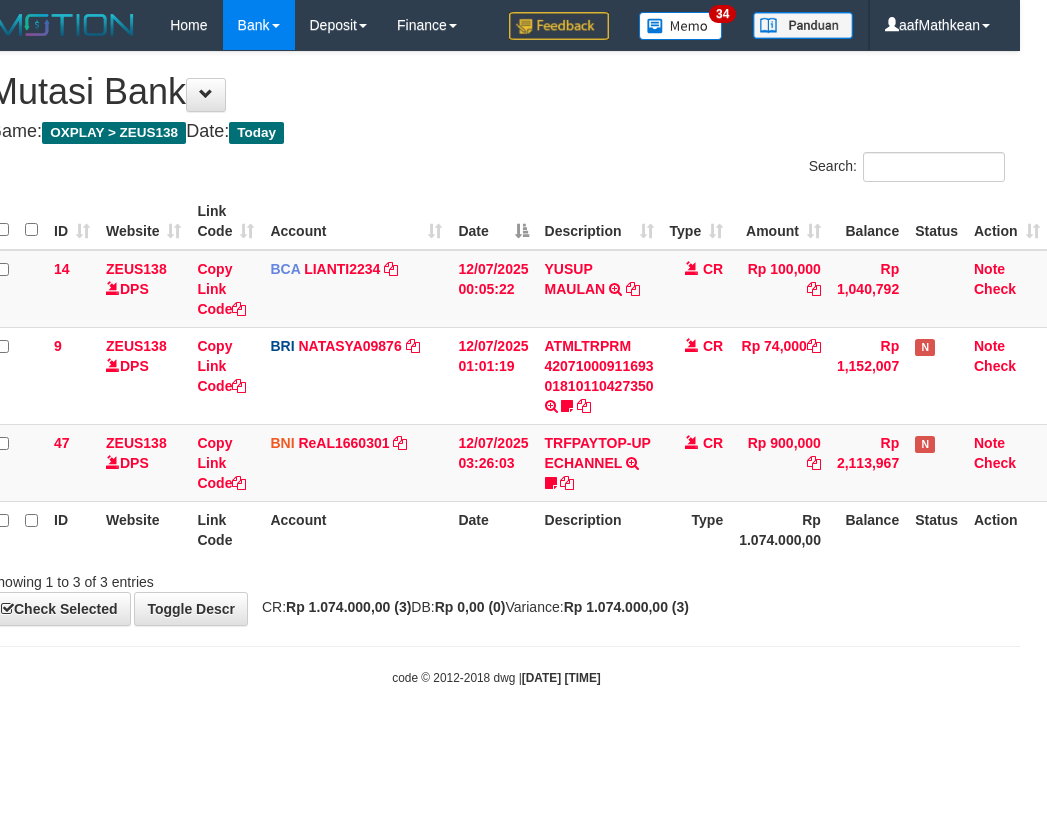 click on "Showing 1 to 3 of 3 entries" at bounding box center [496, 578] 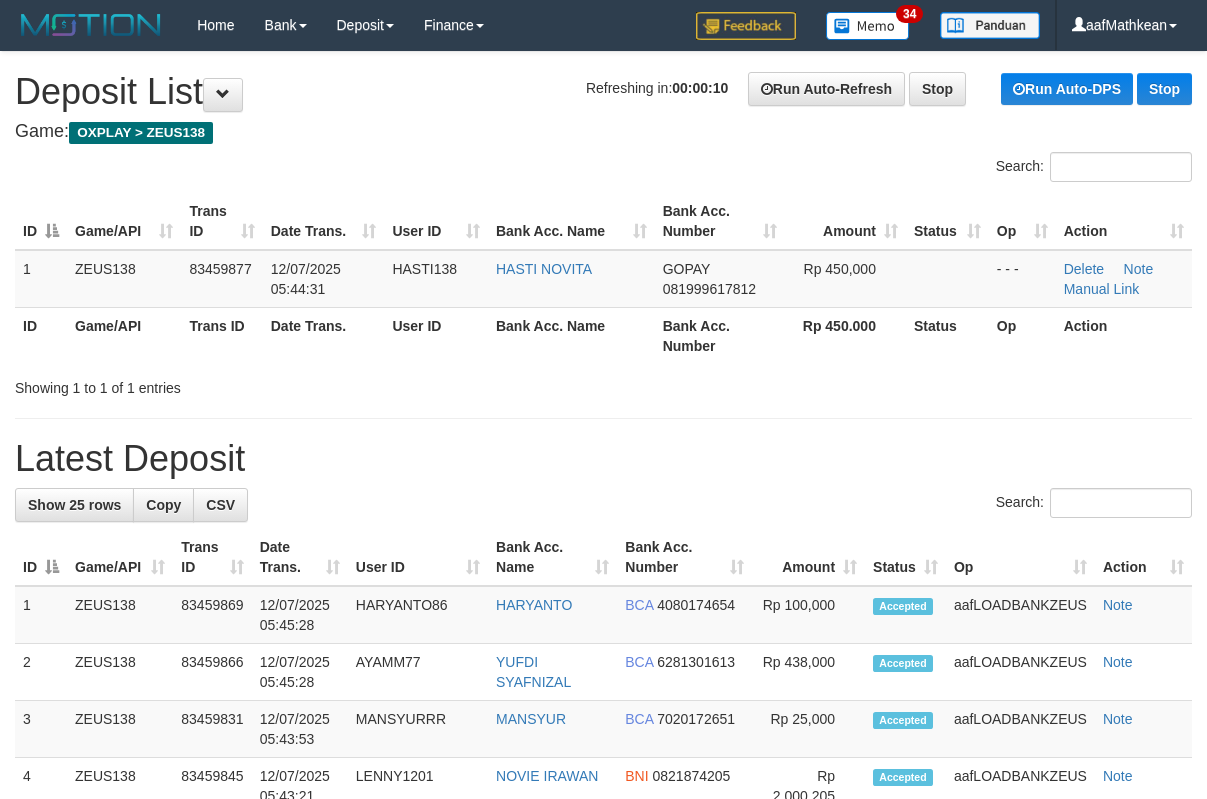 scroll, scrollTop: 0, scrollLeft: 0, axis: both 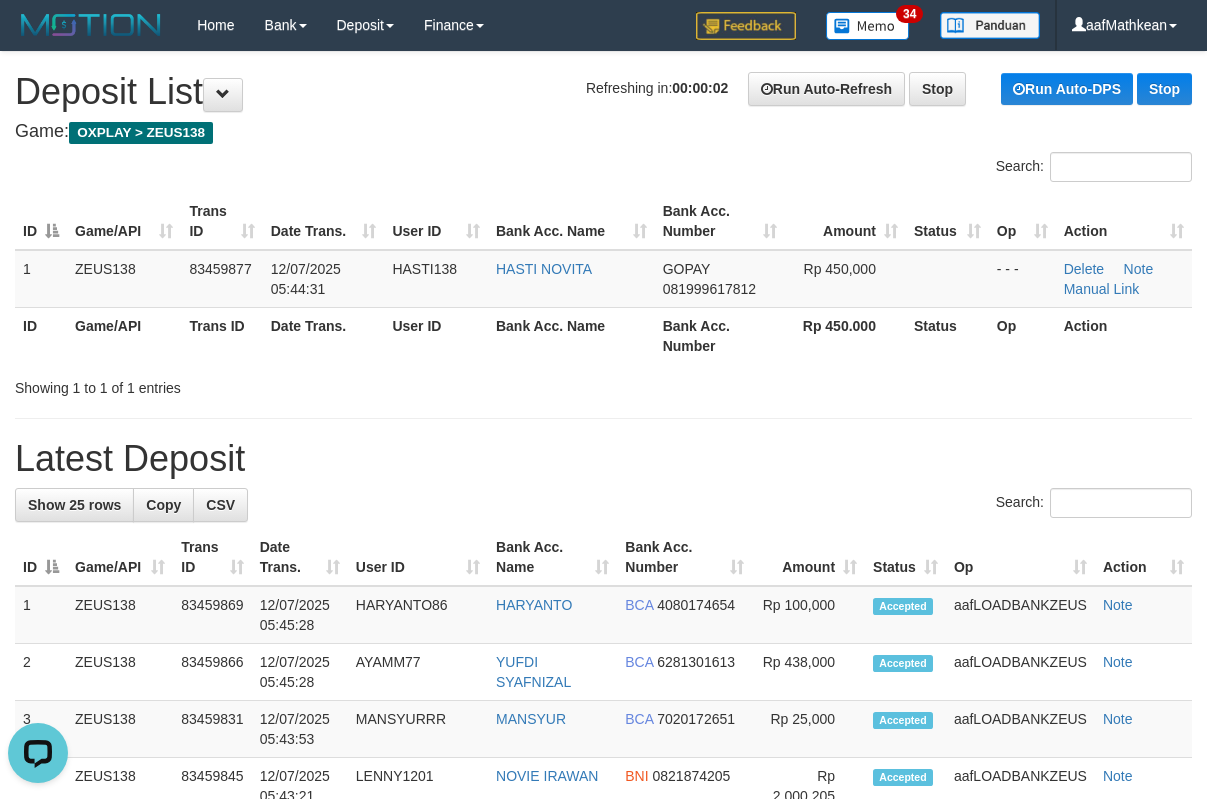 click on "Refreshing in:  00:00:02
Run Auto-Refresh
Stop
Run Auto-DPS
Stop
Deposit List" at bounding box center (603, 92) 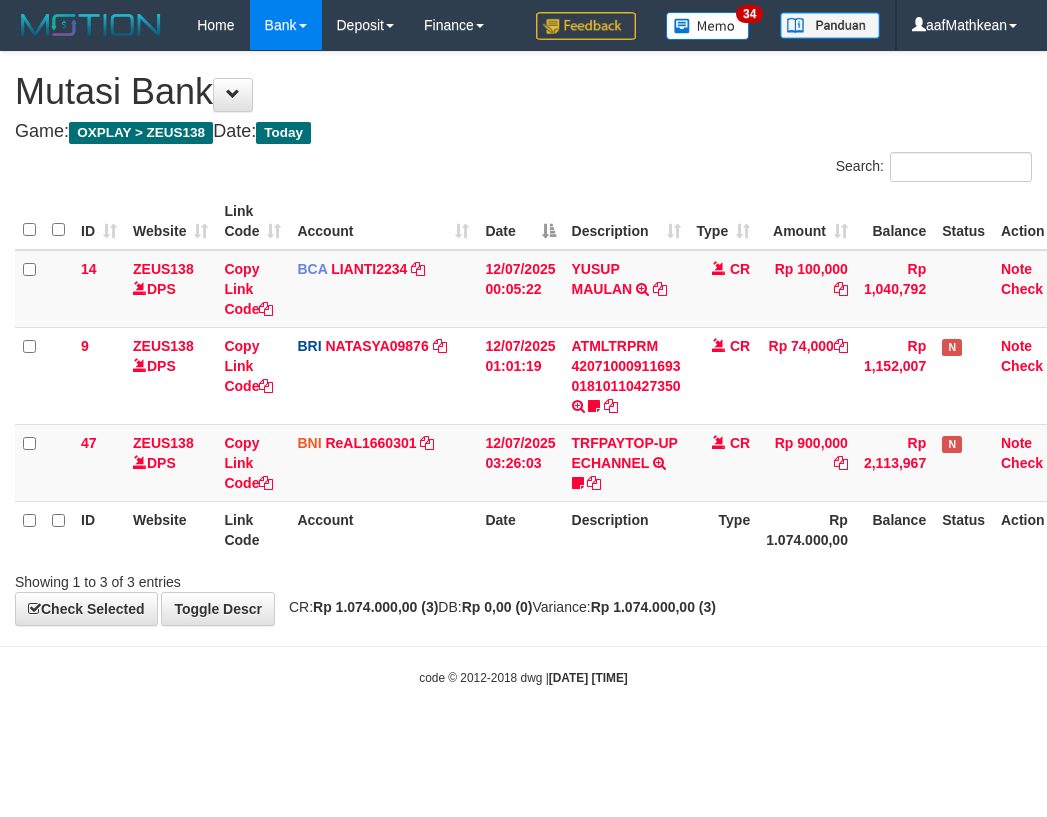 scroll, scrollTop: 0, scrollLeft: 27, axis: horizontal 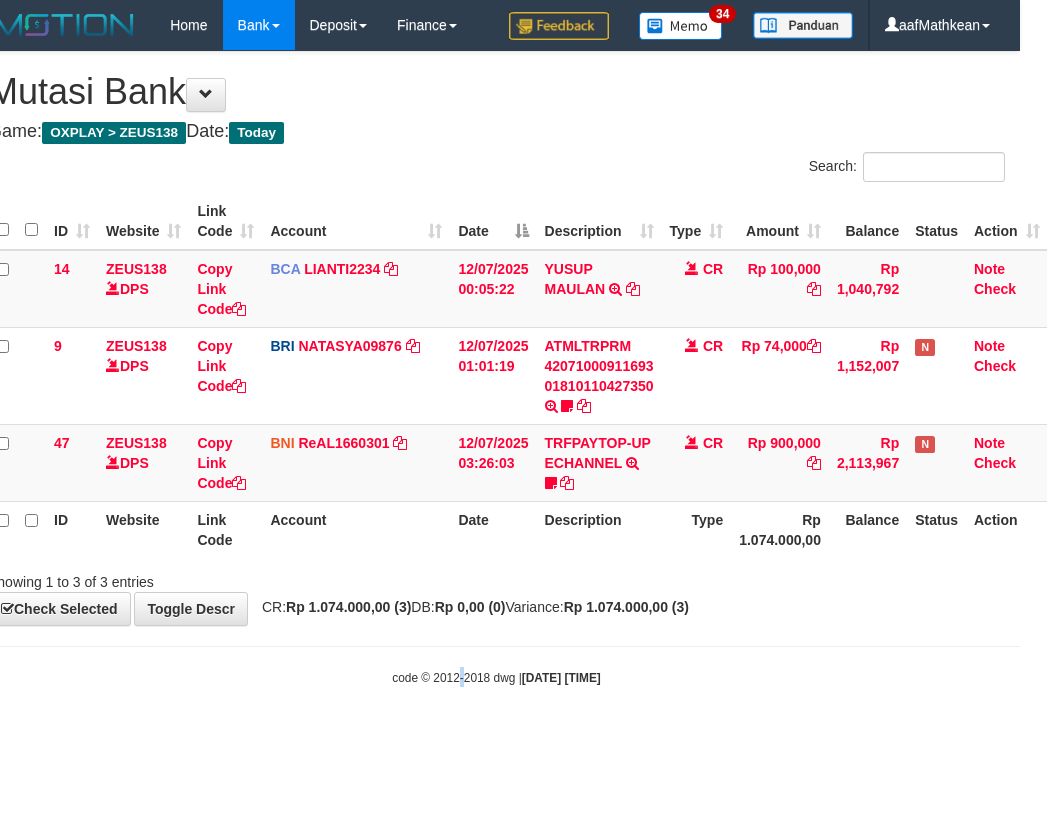 click on "Toggle navigation
Home
Bank
Account List
Load
By Website
Group
[OXPLAY]													ZEUS138
By Load Group (DPS)" at bounding box center [496, 368] 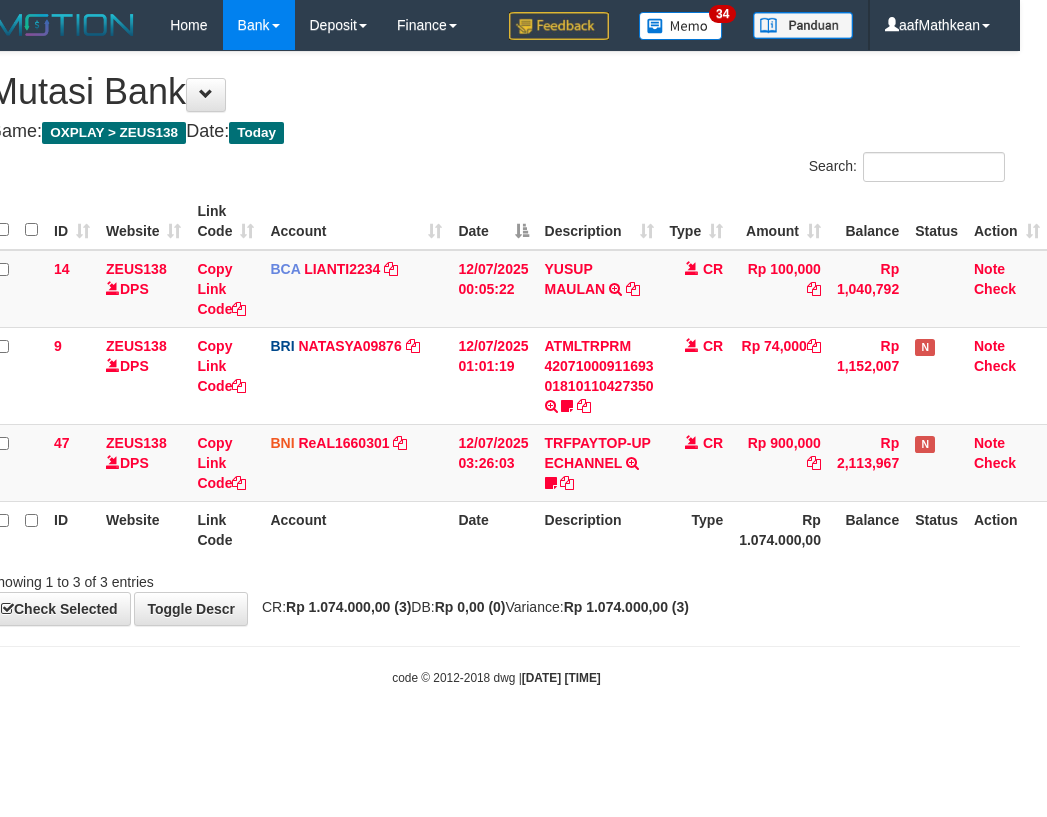 click on "Date" at bounding box center [493, 529] 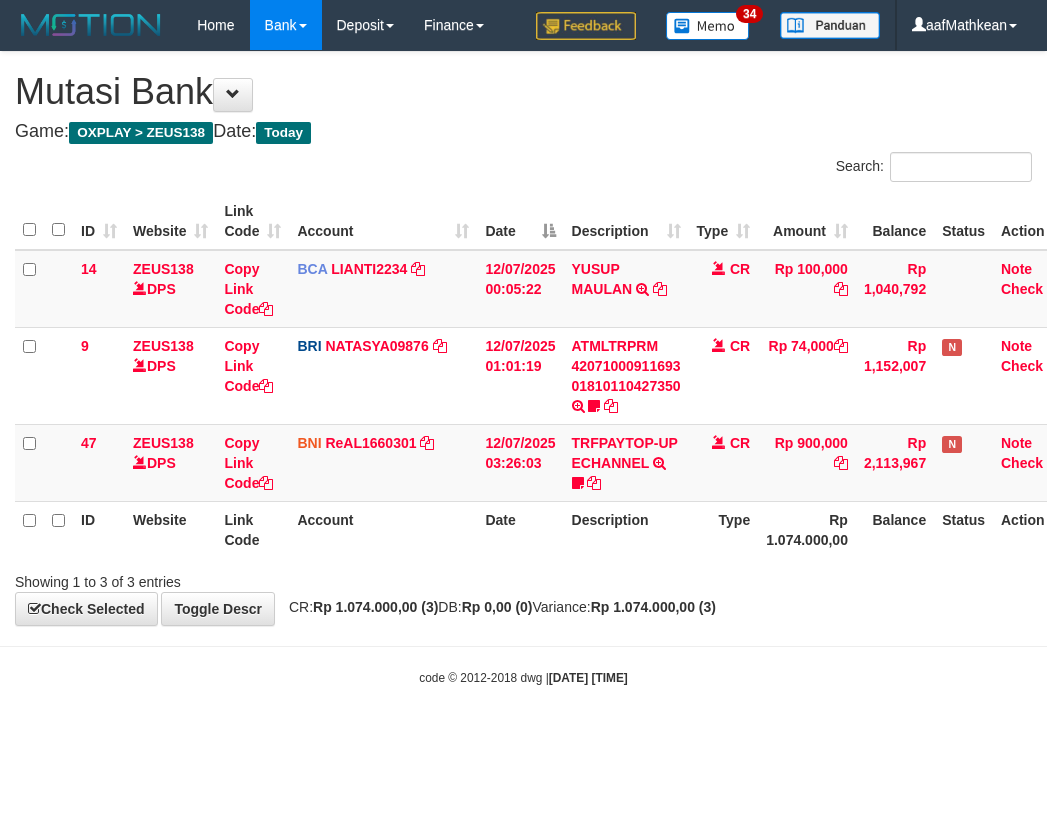 scroll, scrollTop: 0, scrollLeft: 27, axis: horizontal 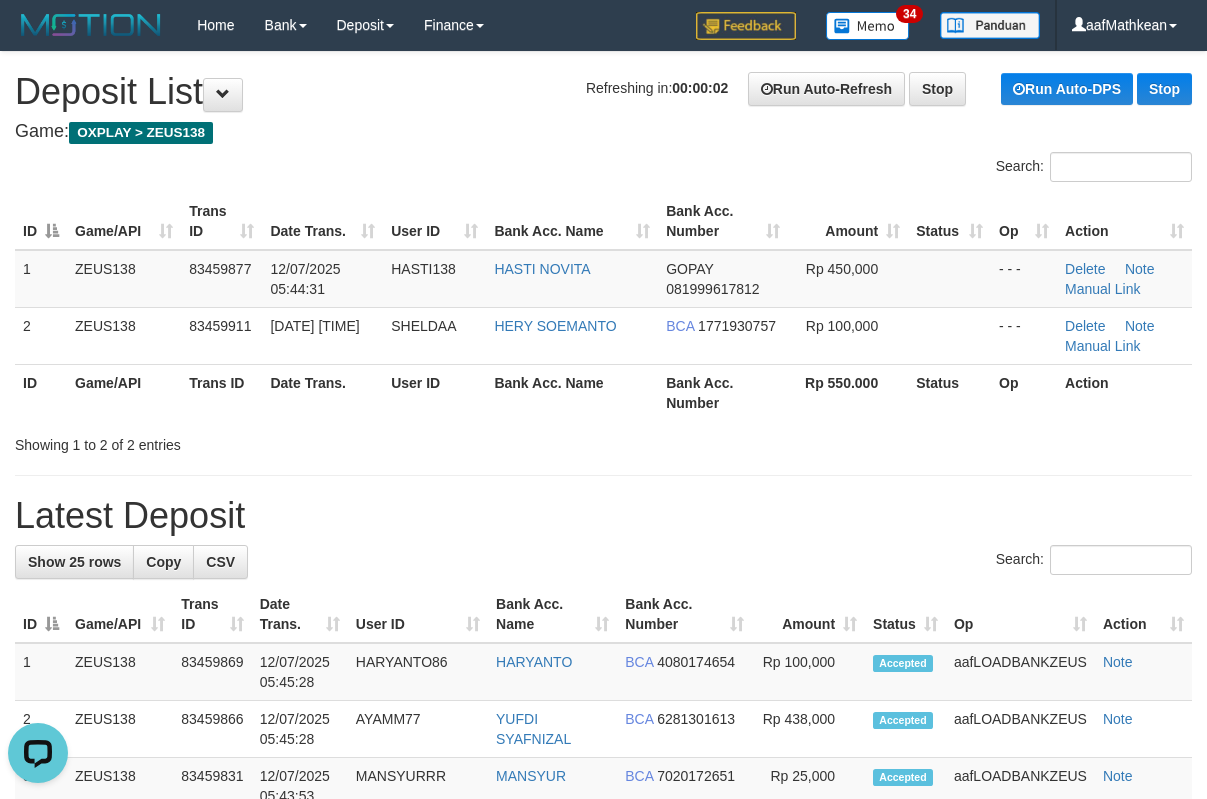 click on "Bank Acc. Name" at bounding box center [572, 221] 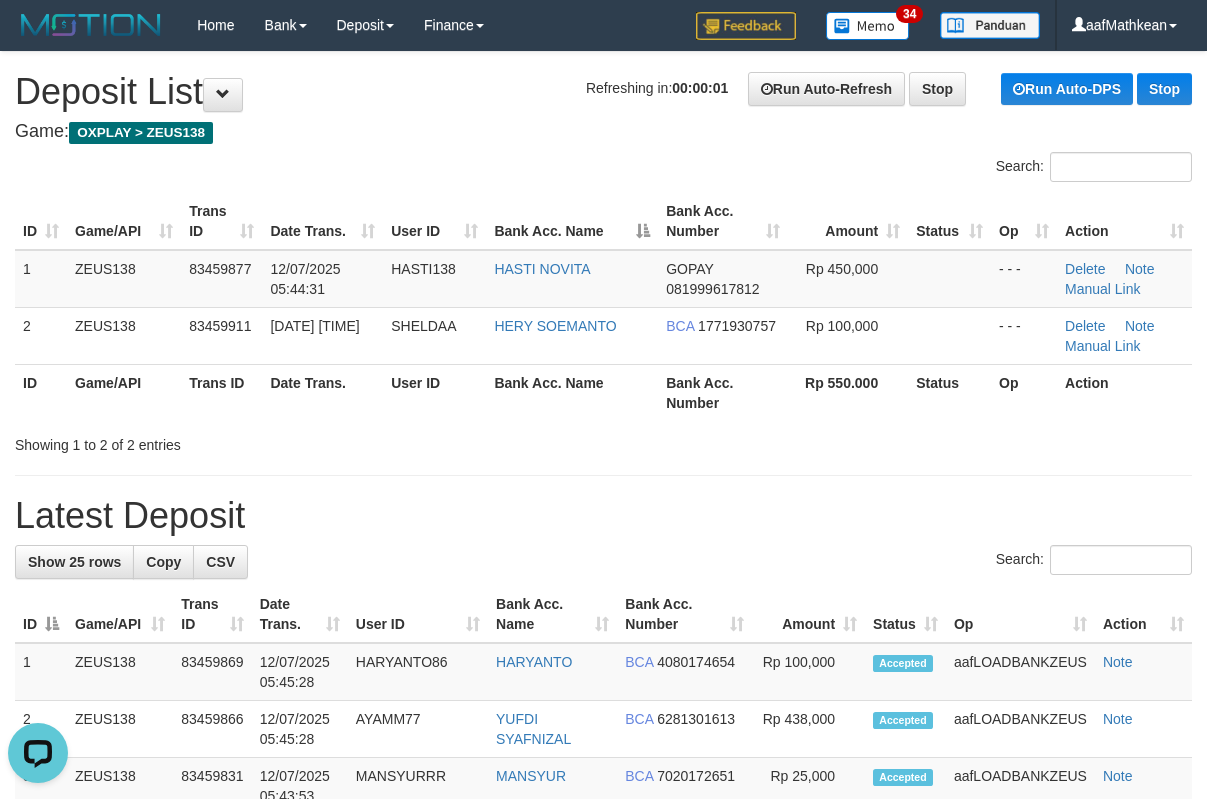 click on "Game:   OXPLAY > ZEUS138" at bounding box center (603, 132) 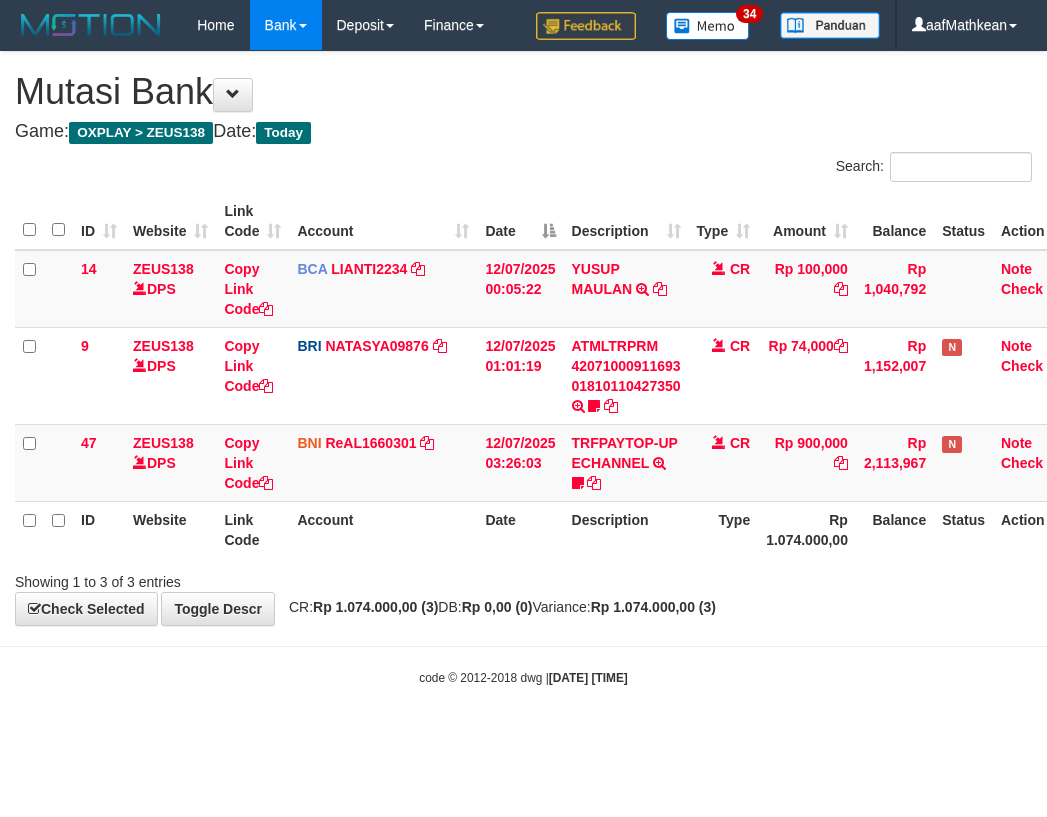scroll, scrollTop: 0, scrollLeft: 27, axis: horizontal 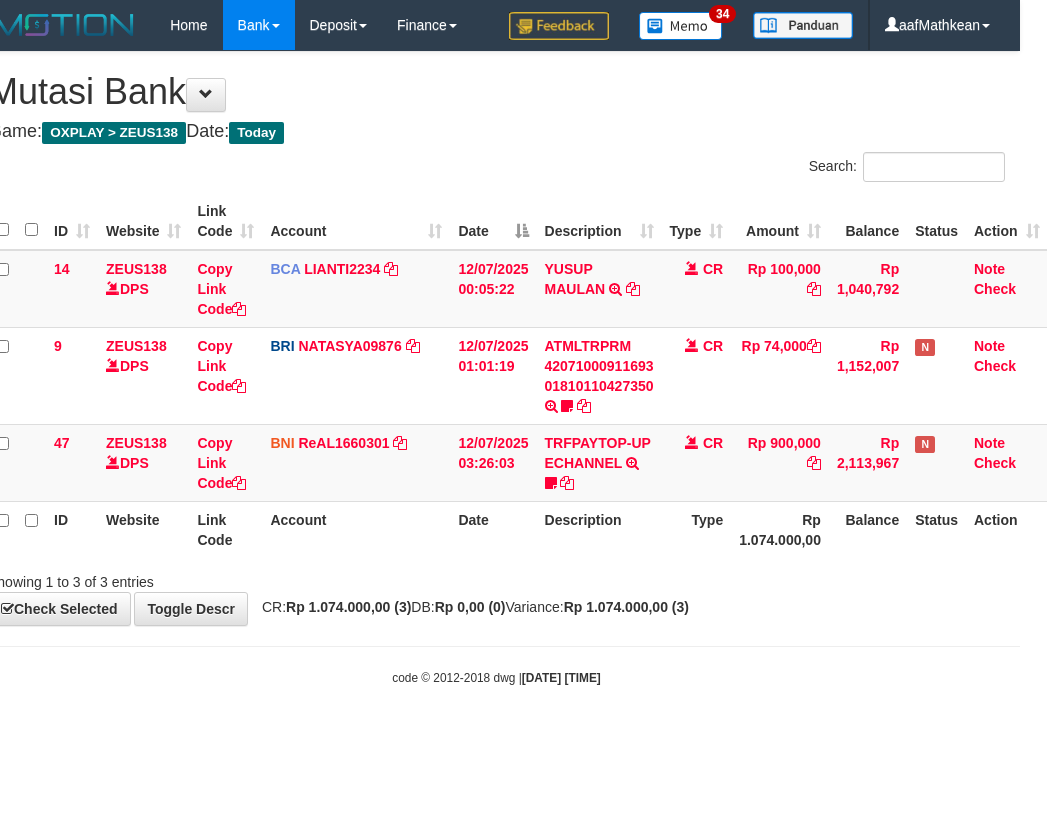 click on "Rp 1.074.000,00 (3)" at bounding box center [348, 607] 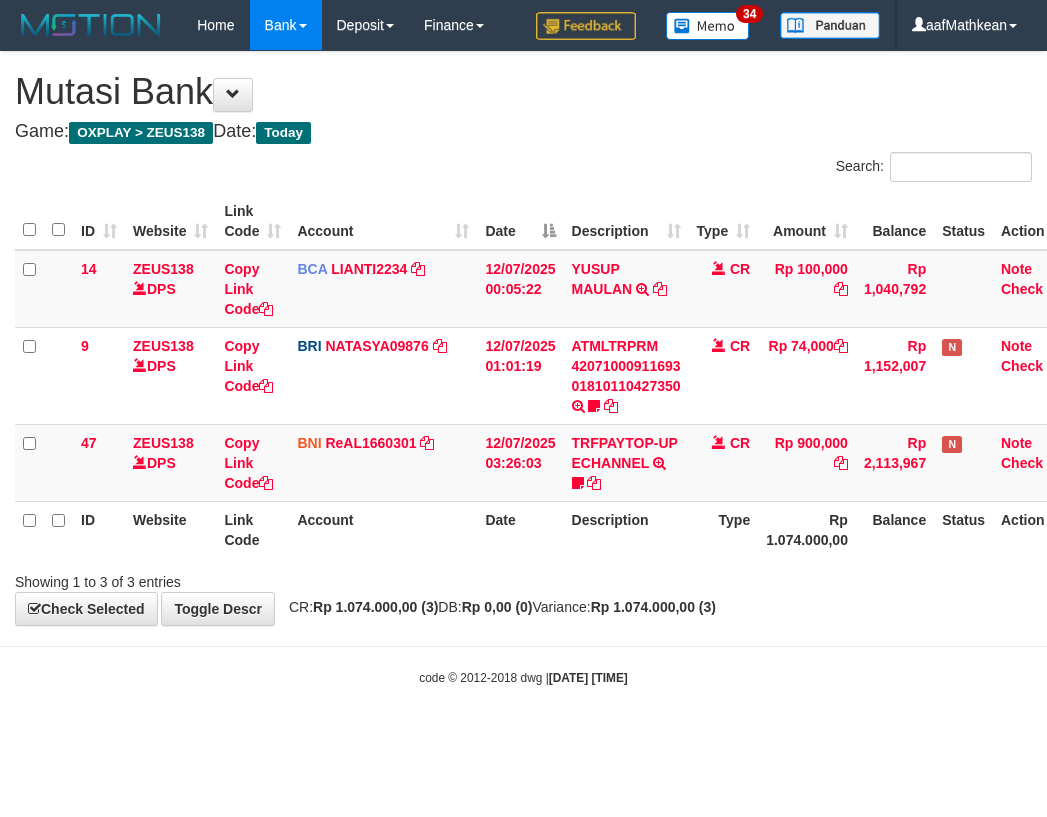 scroll, scrollTop: 0, scrollLeft: 27, axis: horizontal 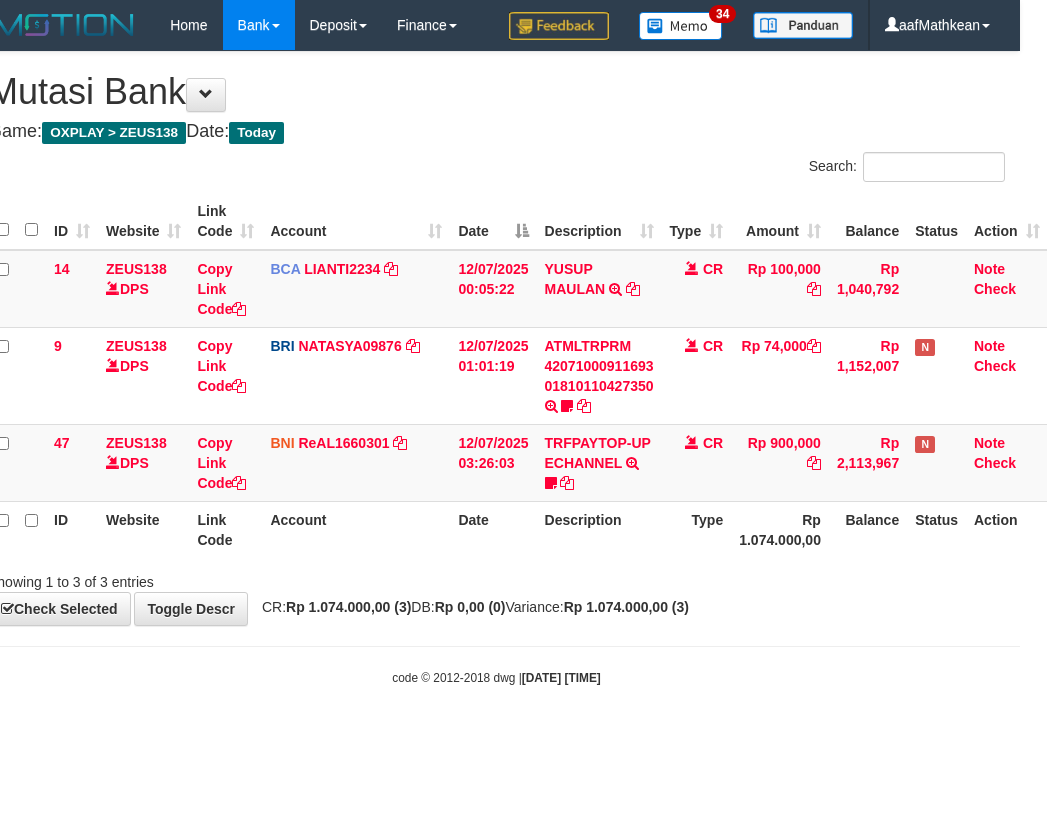 click on "Showing 1 to 3 of 3 entries" at bounding box center (191, 578) 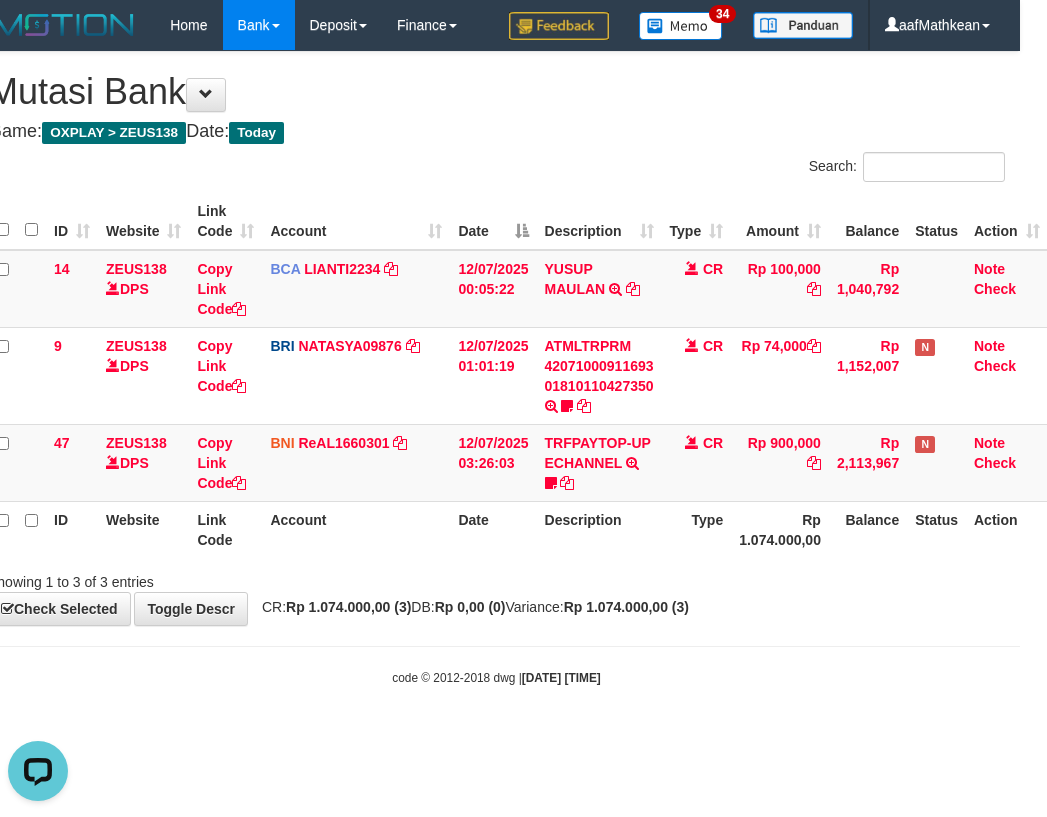scroll, scrollTop: 0, scrollLeft: 0, axis: both 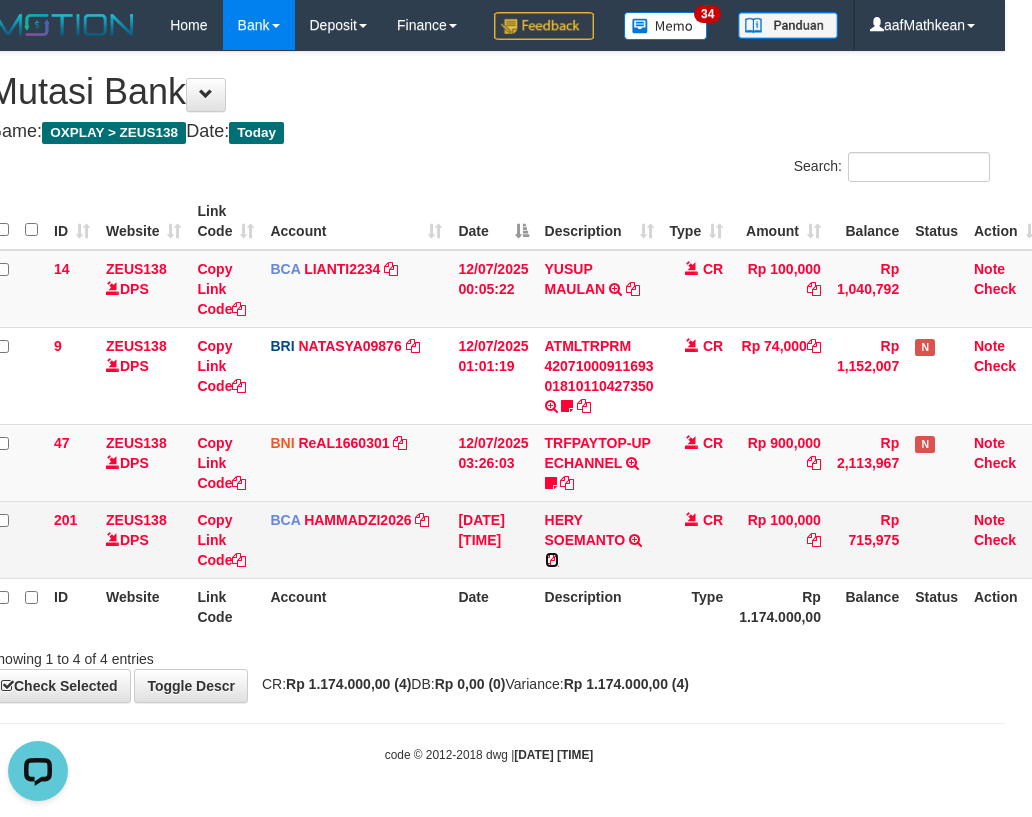 click at bounding box center [552, 560] 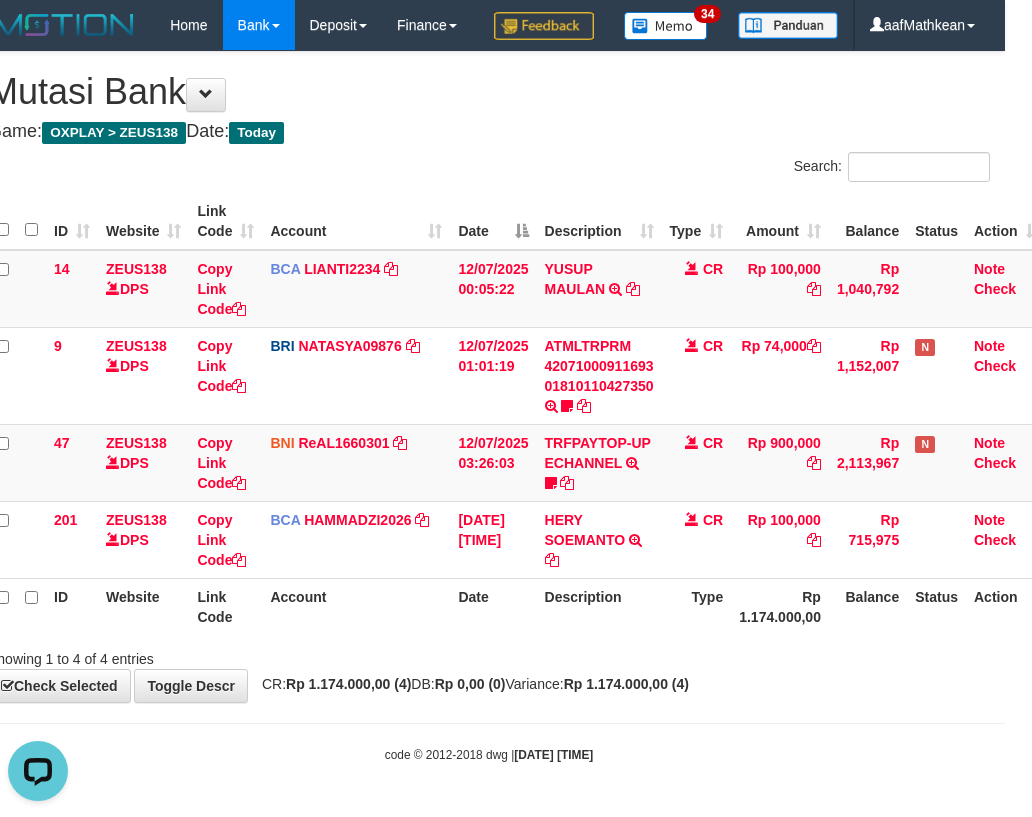 click on "BCA
HAMMADZI2026
DPS
[FIRST] [LAST] [LAST]
mutasi_20250712_4694 | 201
mutasi_20250712_4694 | 201" at bounding box center [356, 539] 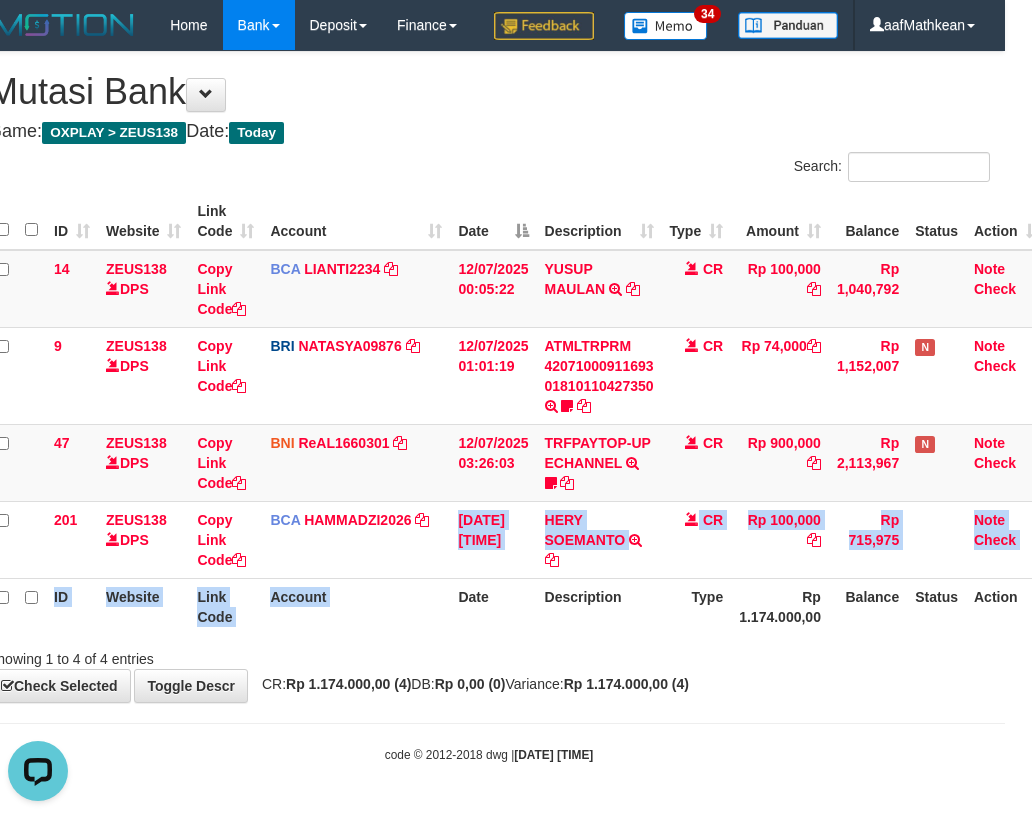 drag, startPoint x: 453, startPoint y: 587, endPoint x: 1046, endPoint y: 446, distance: 609.5326 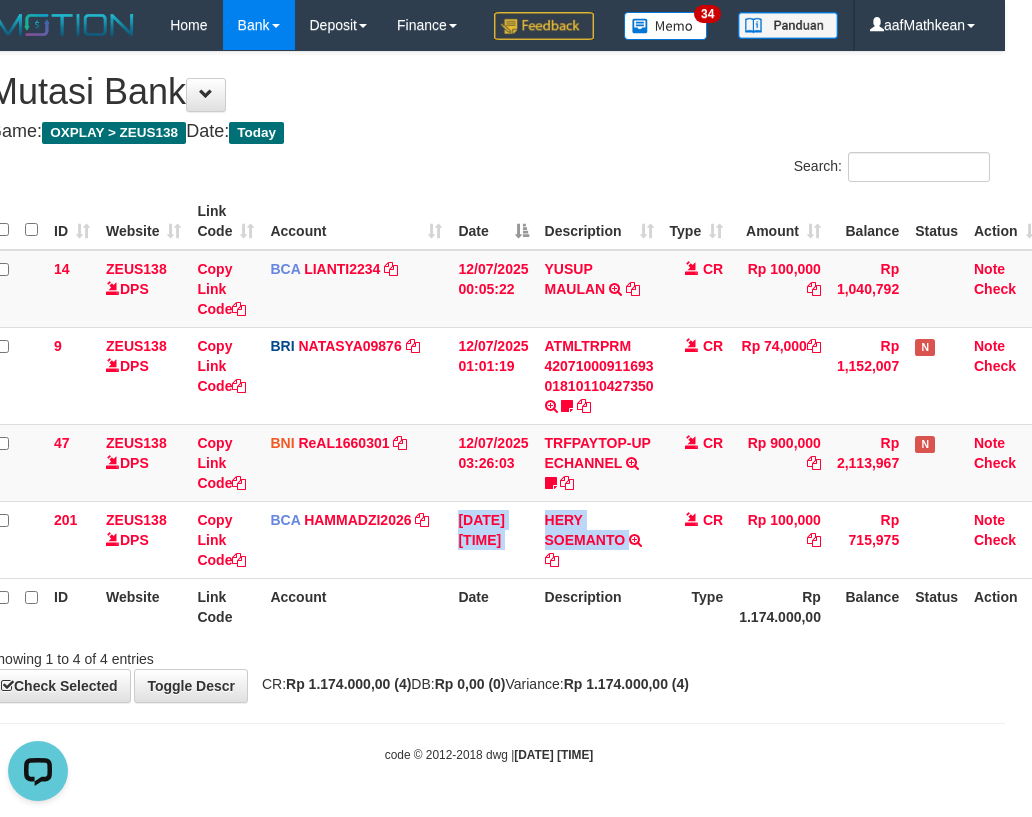 click on "**********" at bounding box center [489, 377] 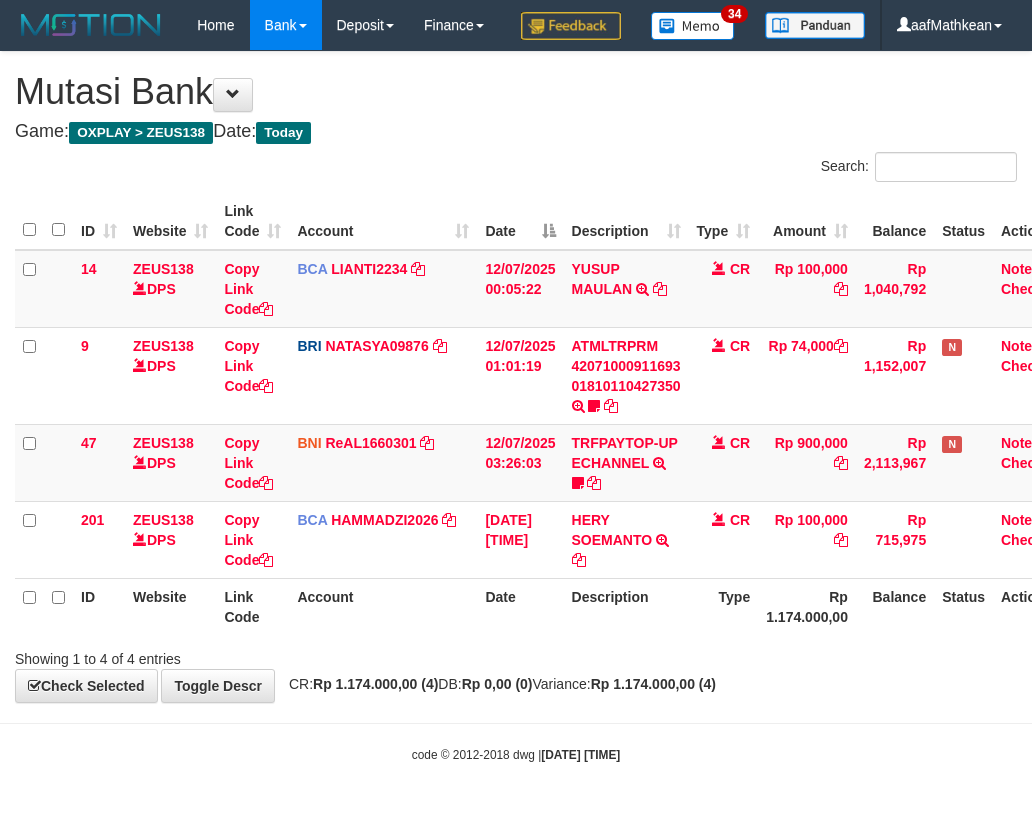 click on "CR" at bounding box center (724, 462) 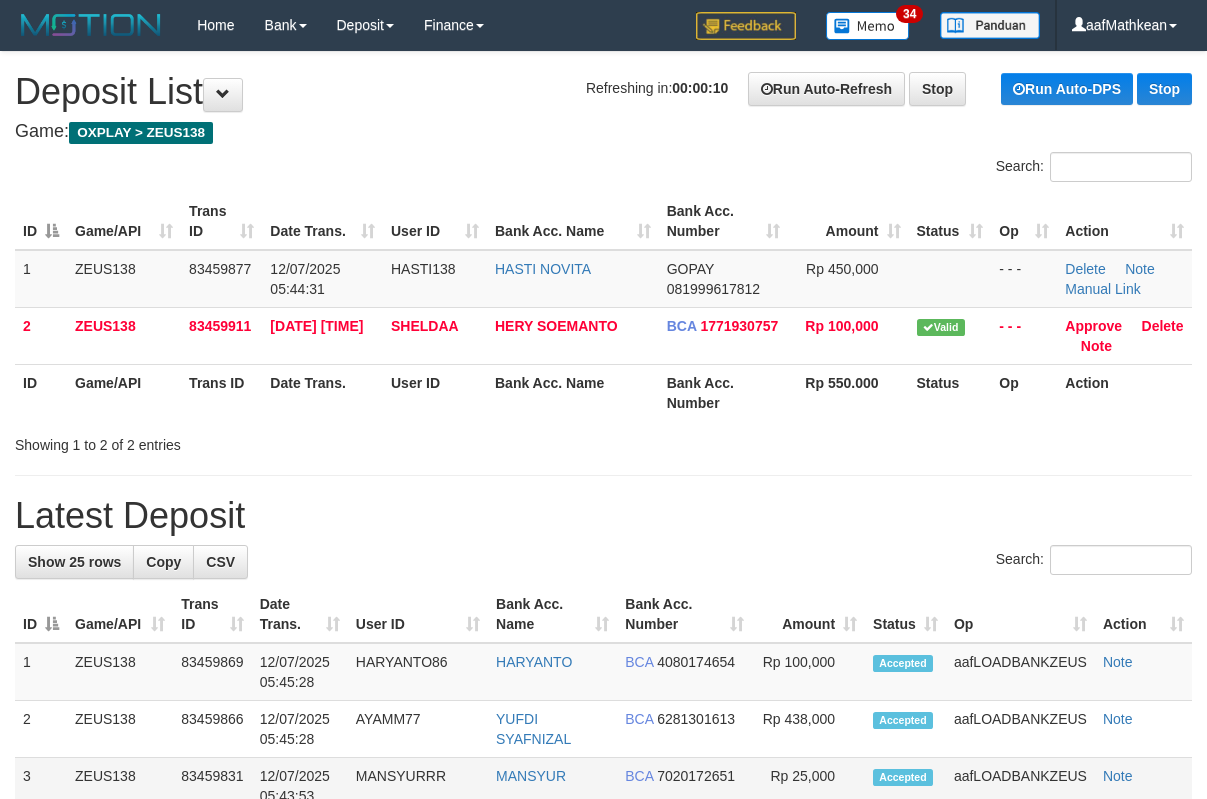 scroll, scrollTop: 0, scrollLeft: 0, axis: both 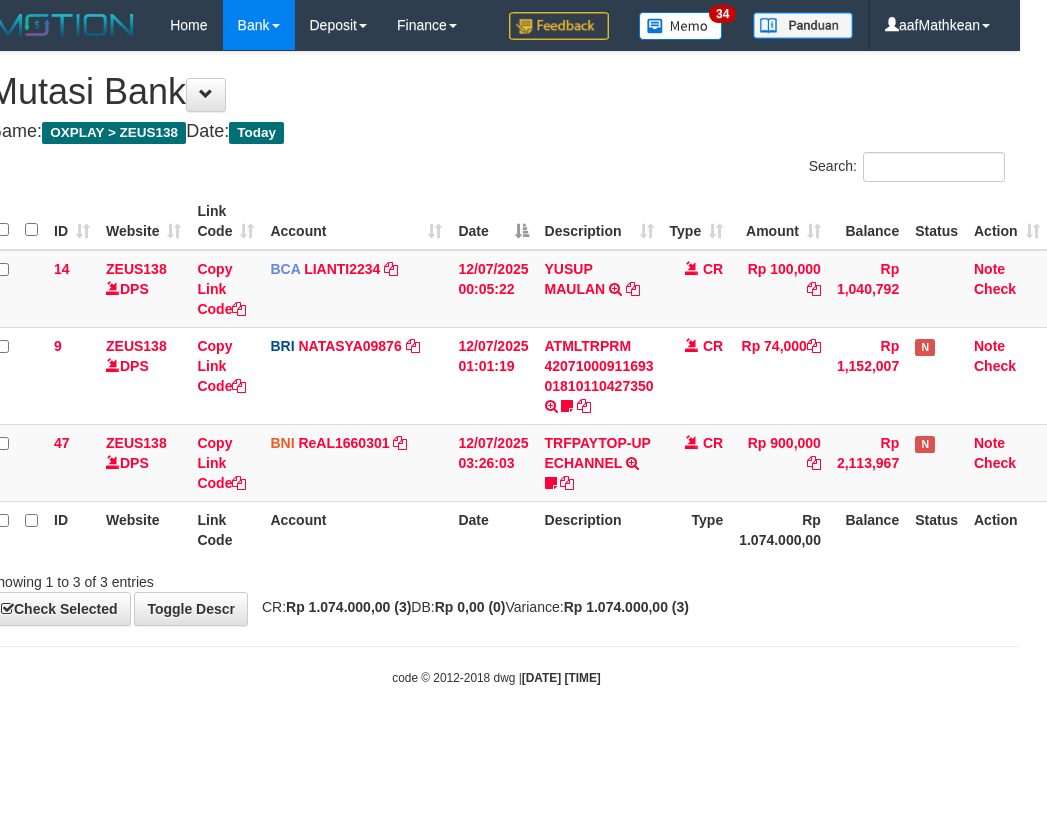 drag, startPoint x: 377, startPoint y: 616, endPoint x: 421, endPoint y: 619, distance: 44.102154 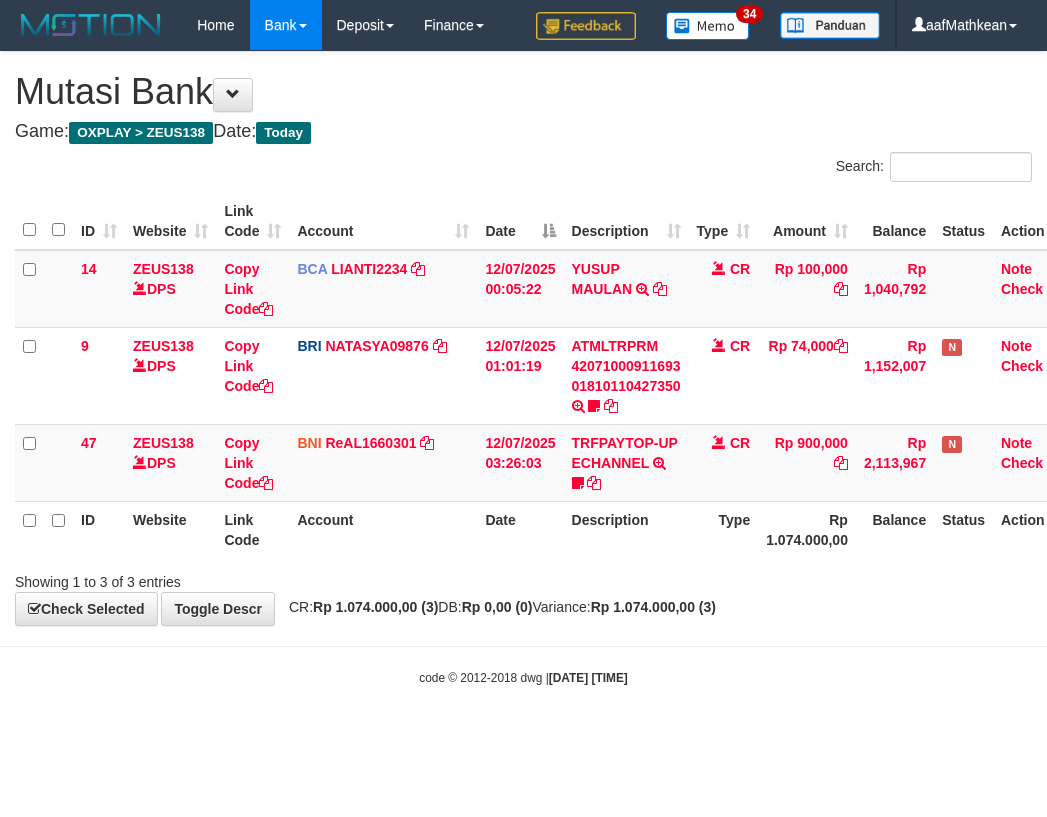 scroll, scrollTop: 0, scrollLeft: 12, axis: horizontal 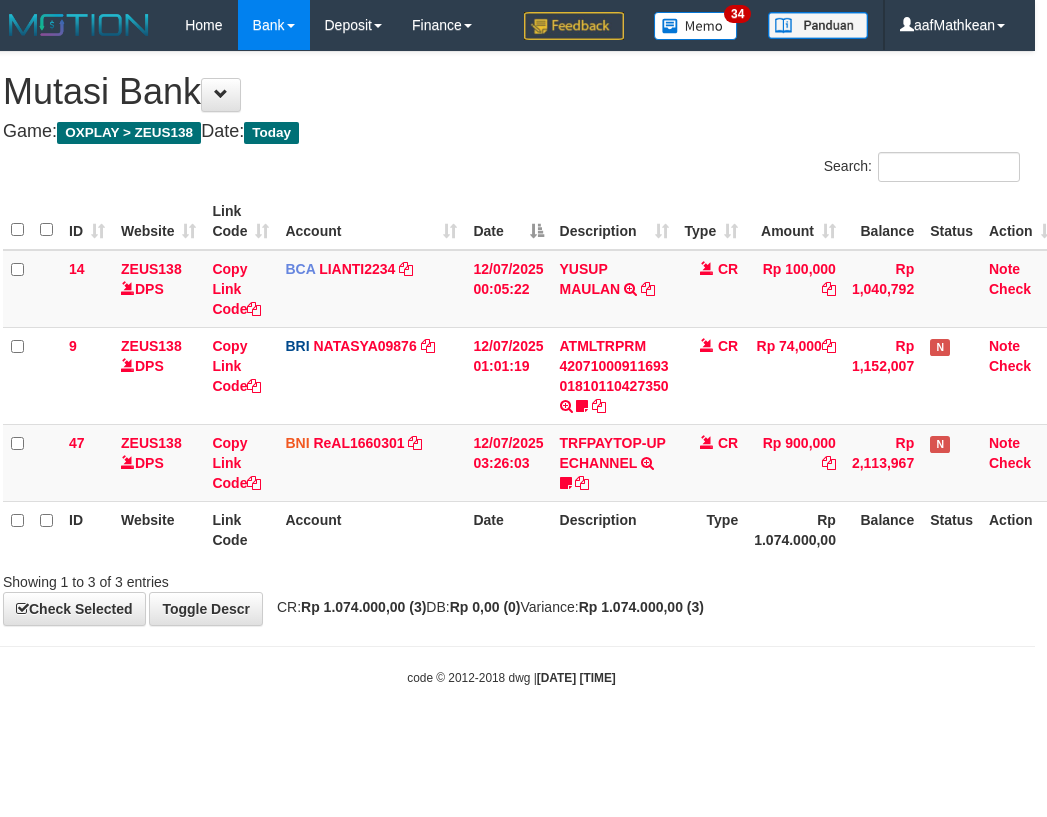 click on "**********" at bounding box center [511, 338] 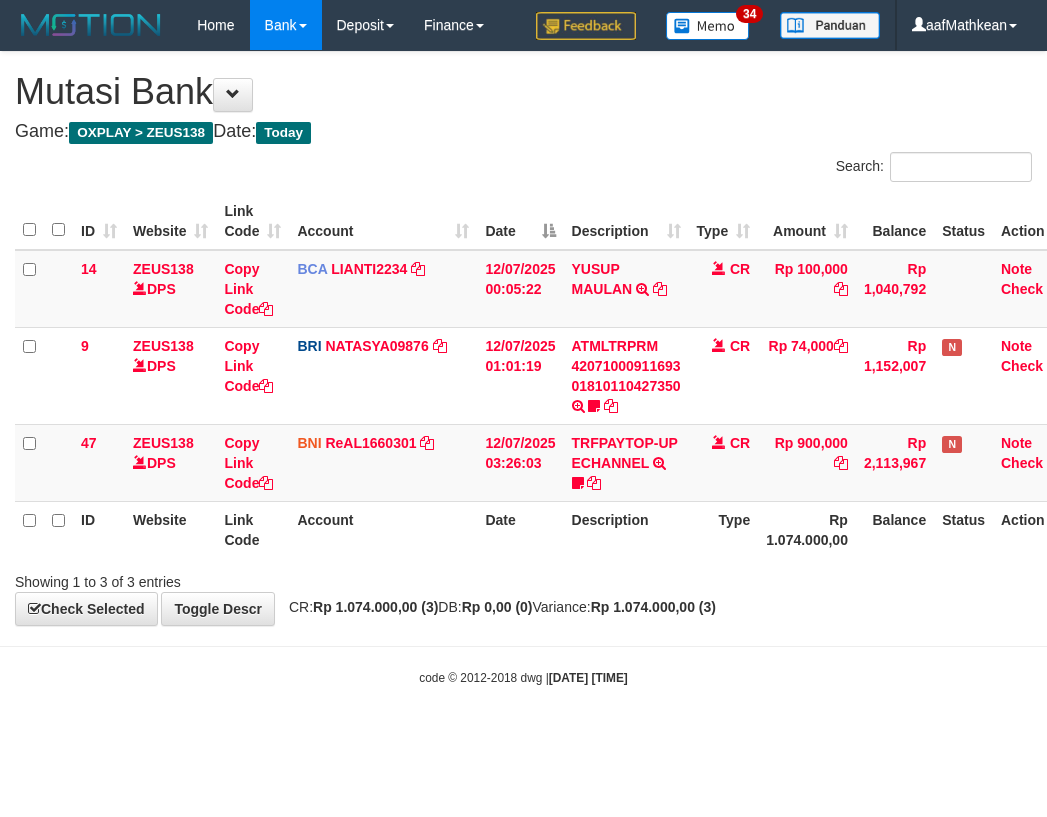 scroll, scrollTop: 0, scrollLeft: 0, axis: both 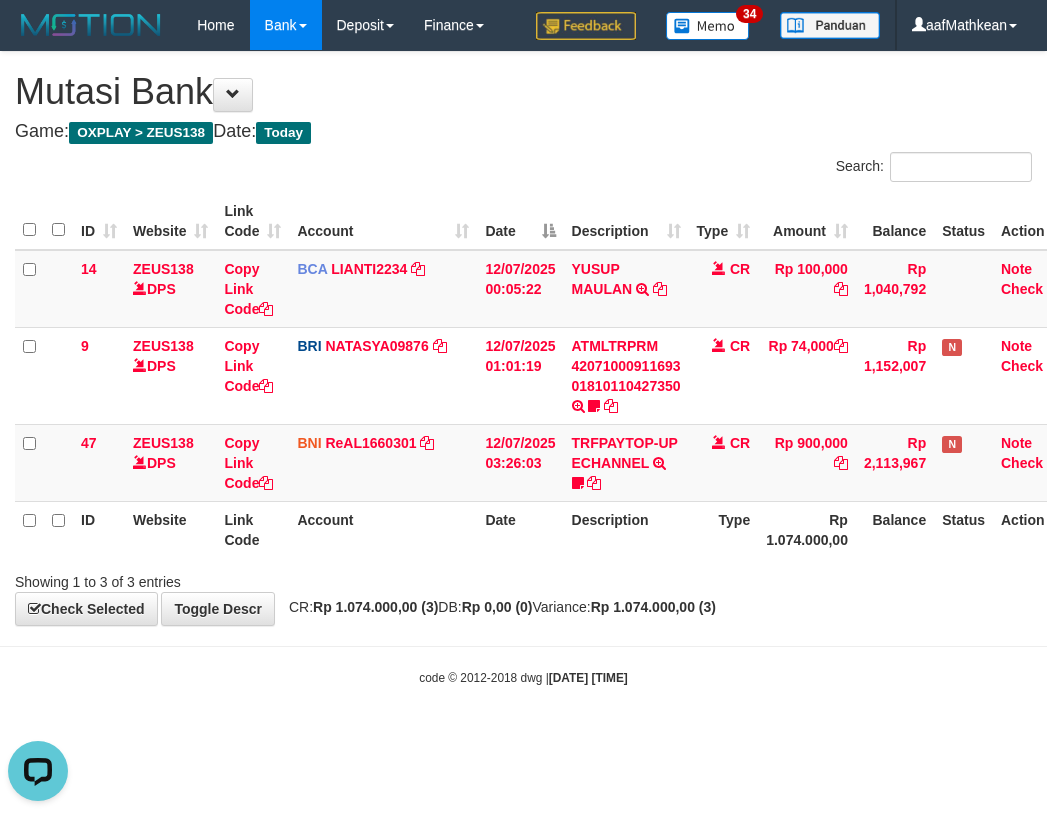 click on "Rp 0,00 (0)" at bounding box center (497, 607) 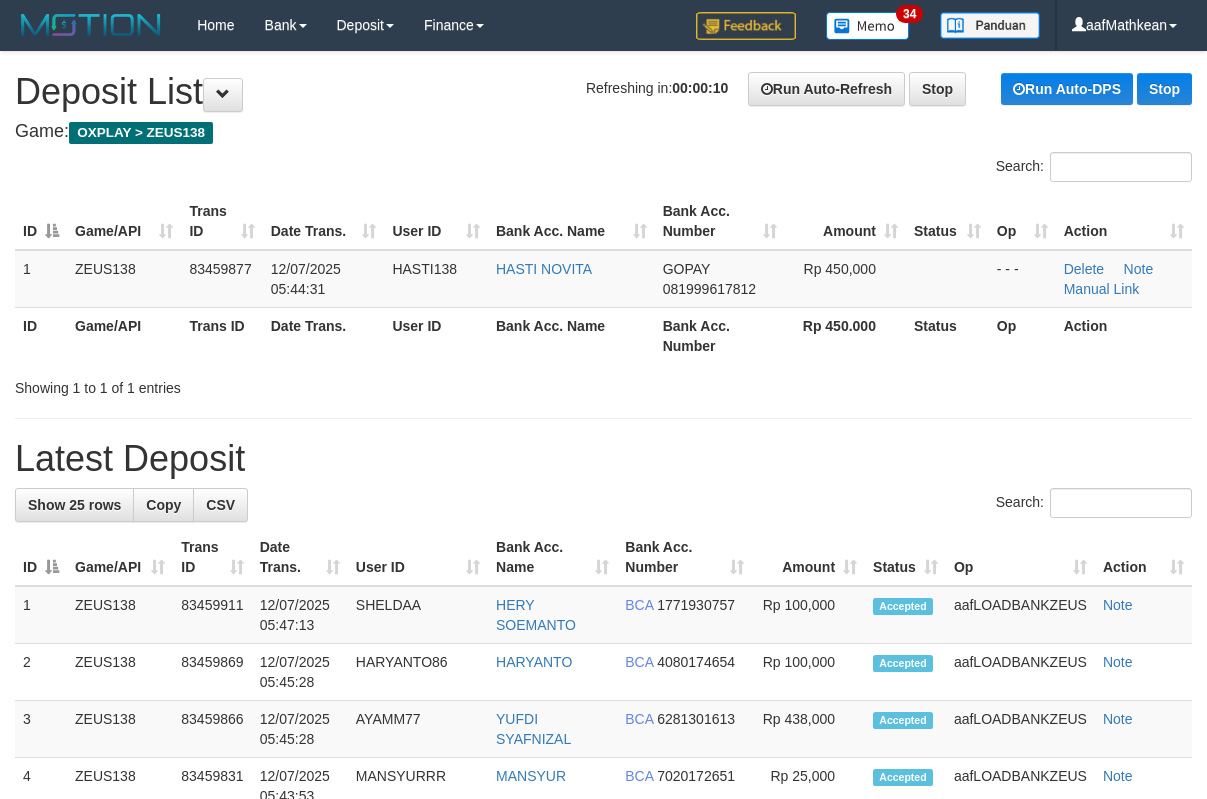 scroll, scrollTop: 0, scrollLeft: 0, axis: both 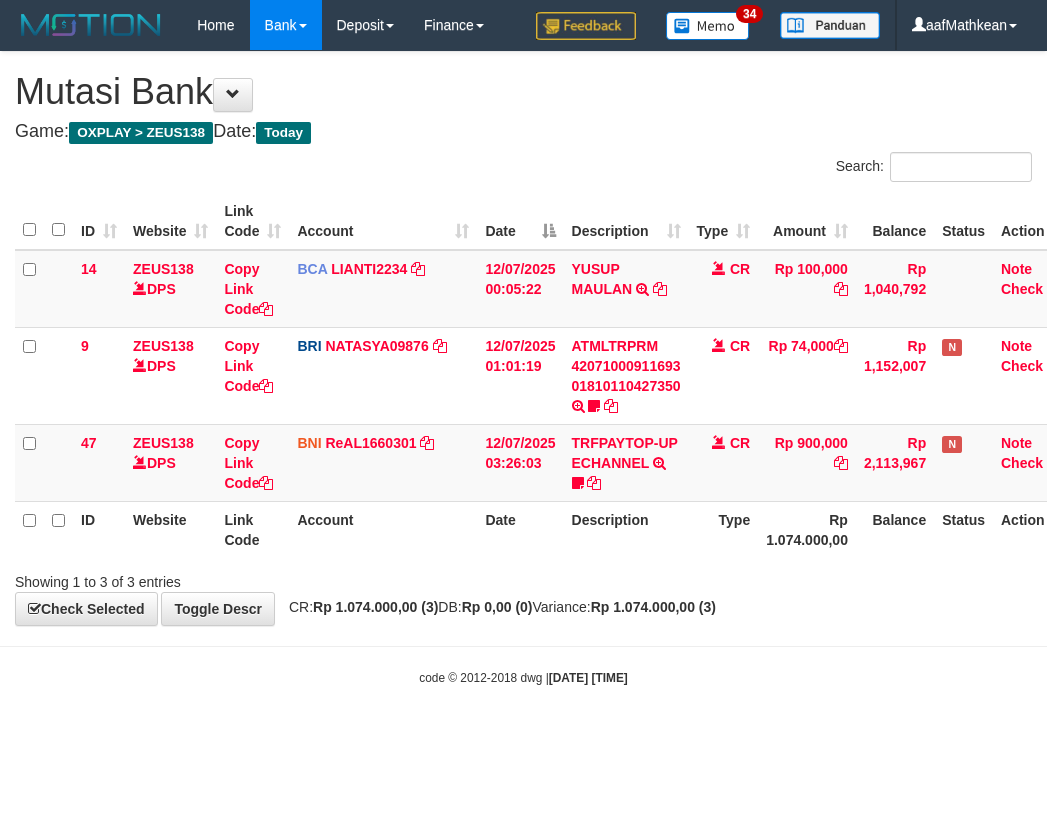 click on "Showing 1 to 3 of 3 entries" at bounding box center (523, 578) 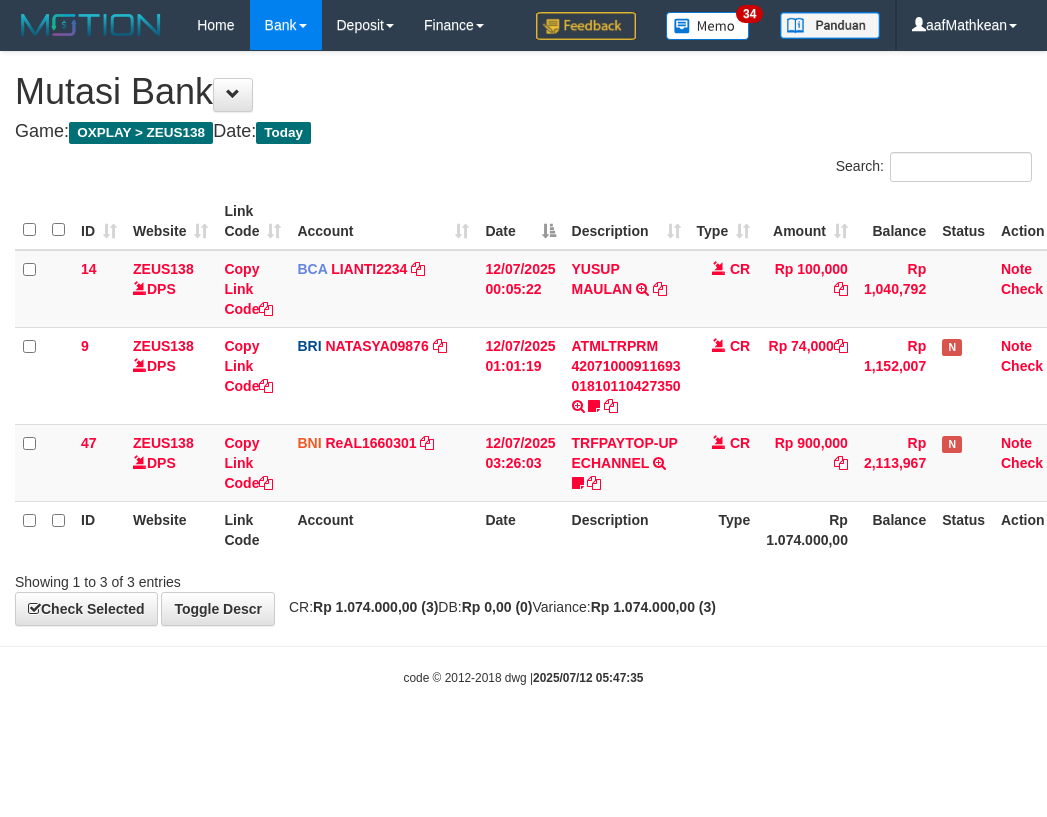 scroll, scrollTop: 0, scrollLeft: 0, axis: both 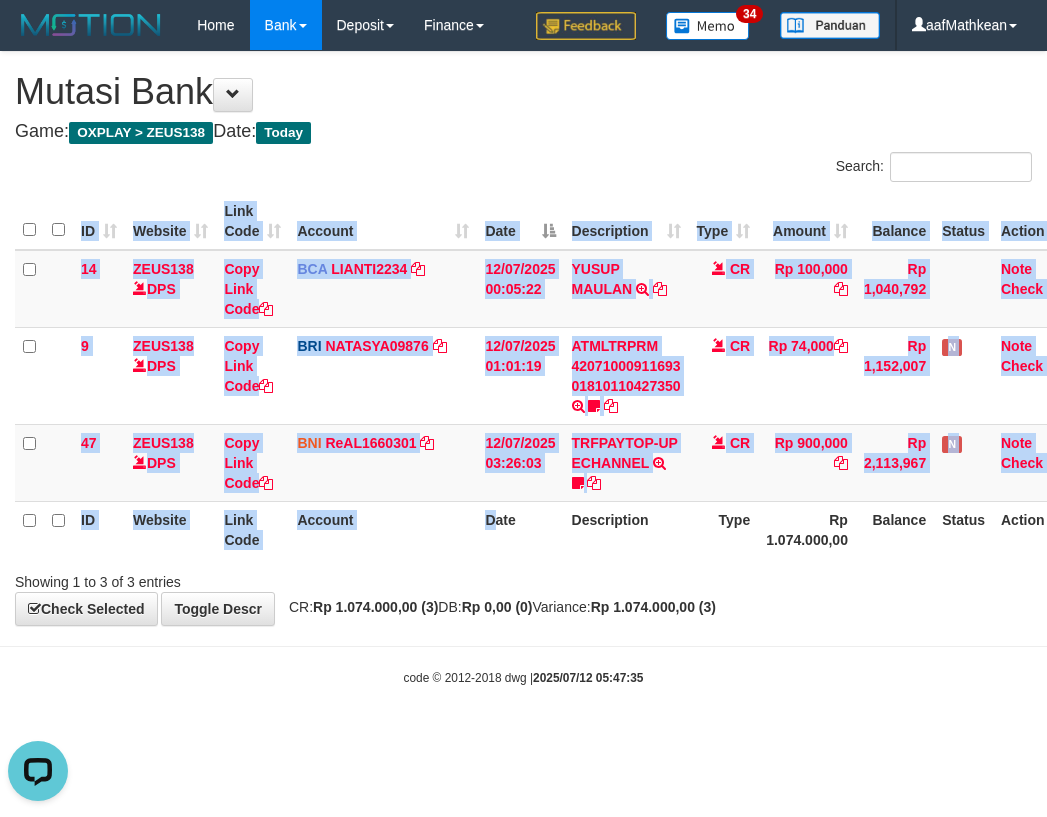 click on "Search:
ID Website Link Code Account Date Description Type Amount Balance Status Action
14
ZEUS138    DPS
Copy Link Code
BCA
LIANTI2234
DPS
YULIANTI
mutasi_20250712_4646 | 14
mutasi_20250712_4646 | 14
12/07/2025 00:05:22
YUSUP MAULAN         TRSF E-BANKING CR 1207/FTSCY/WS95051
100000.002025071262819090 TRFDN-YUSUP MAULANESPAY DEBIT INDONE
CR
Rp 100,000
Rp 1,040,792
Note
Check
9
ZEUS138    DPS
Copy Link Code
BRI
NATASYA09876" at bounding box center [523, 372] 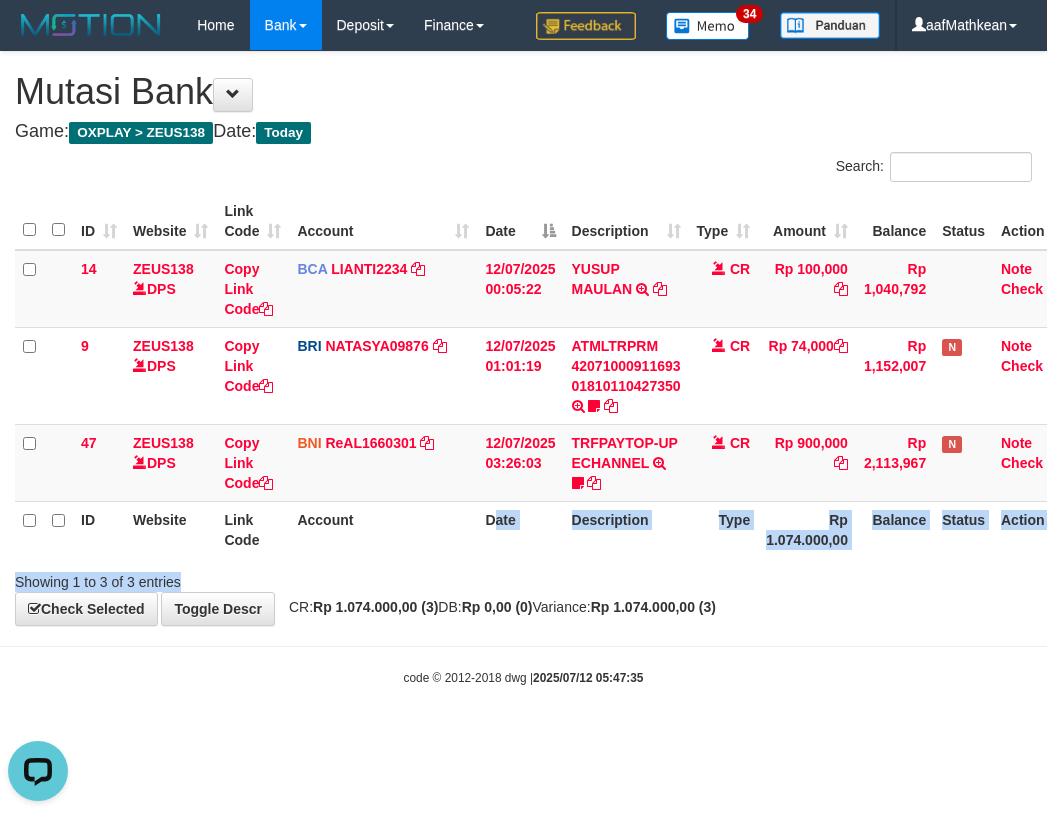 click on "Rp 0,00 (0)" at bounding box center [497, 607] 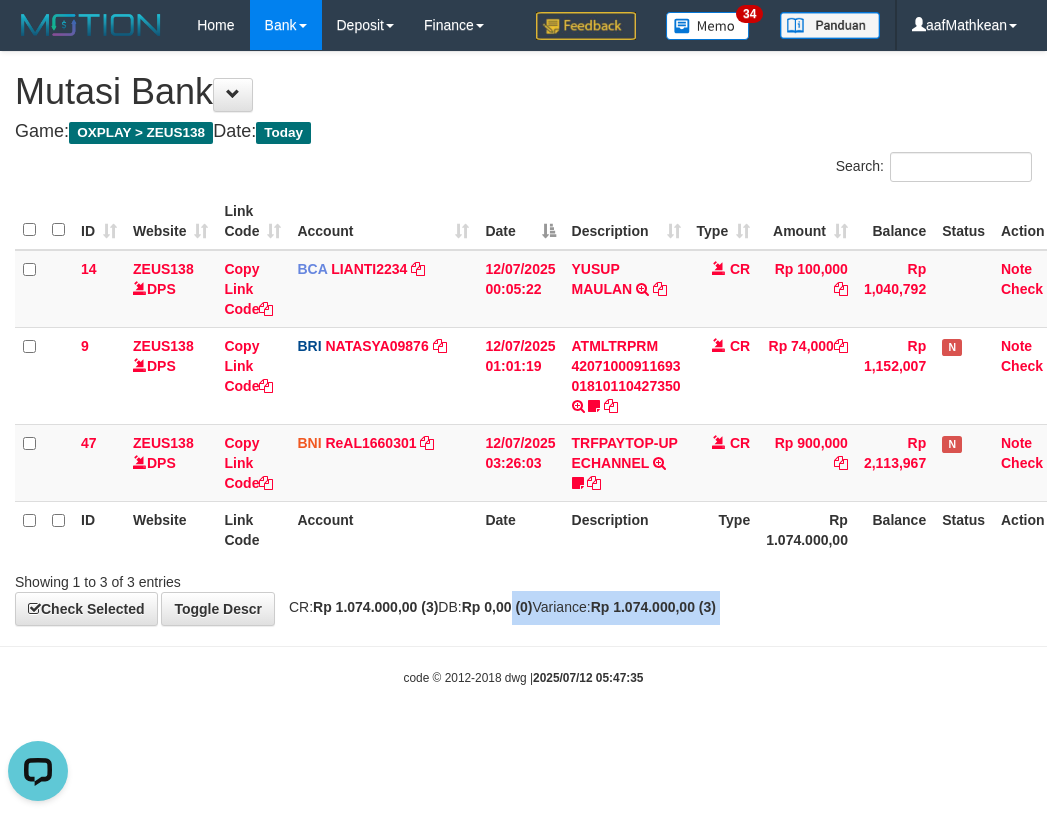 drag, startPoint x: 559, startPoint y: 644, endPoint x: 575, endPoint y: 640, distance: 16.492422 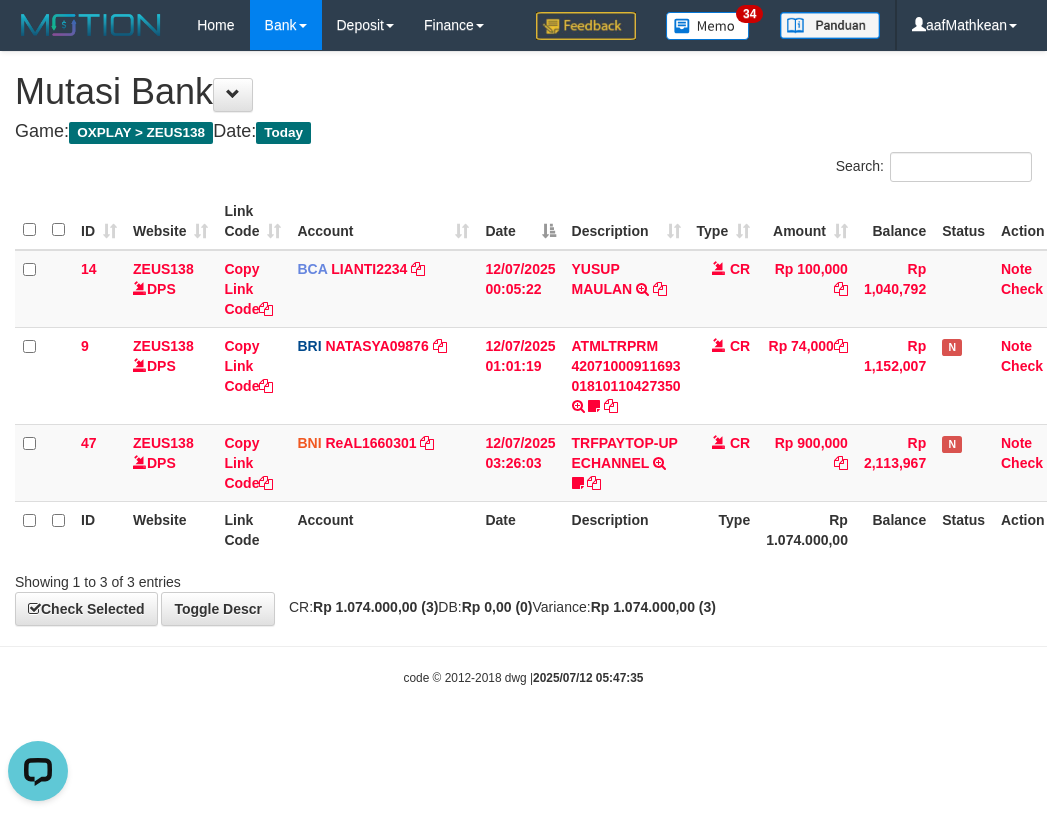 click on "Toggle navigation
Home
Bank
Account List
Load
By Website
Group
[OXPLAY]													ZEUS138
By Load Group (DPS)" at bounding box center [523, 368] 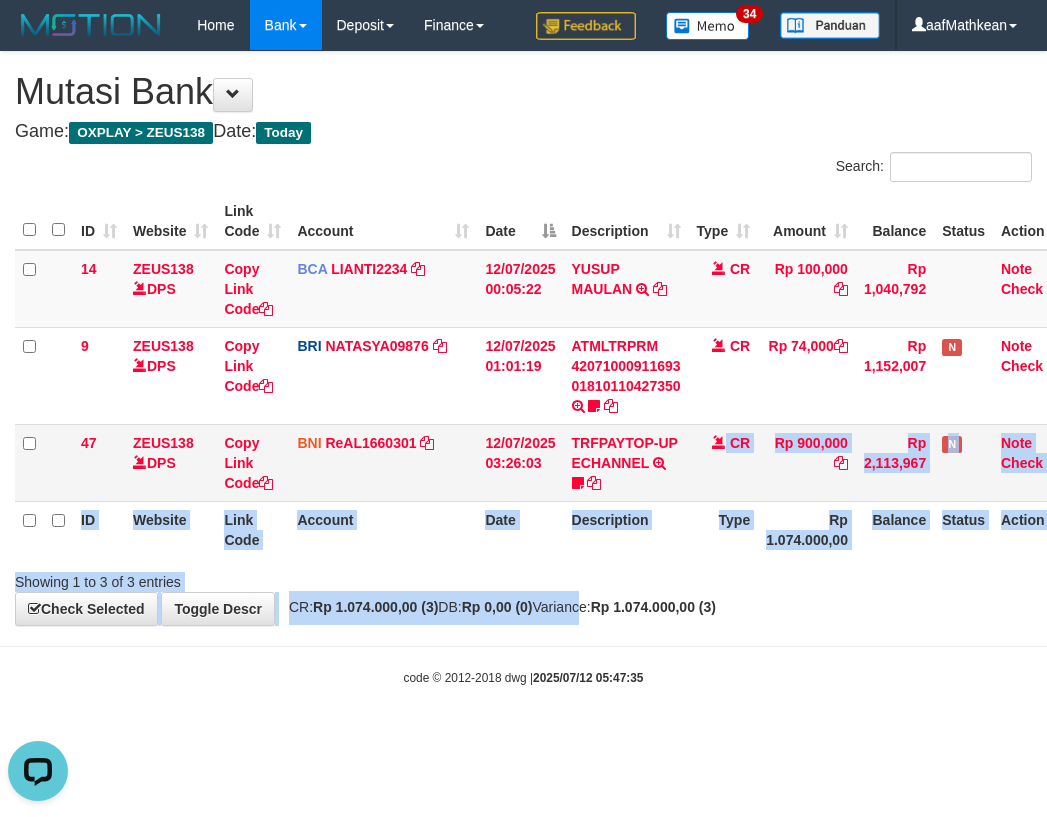 click on "**********" at bounding box center [523, 338] 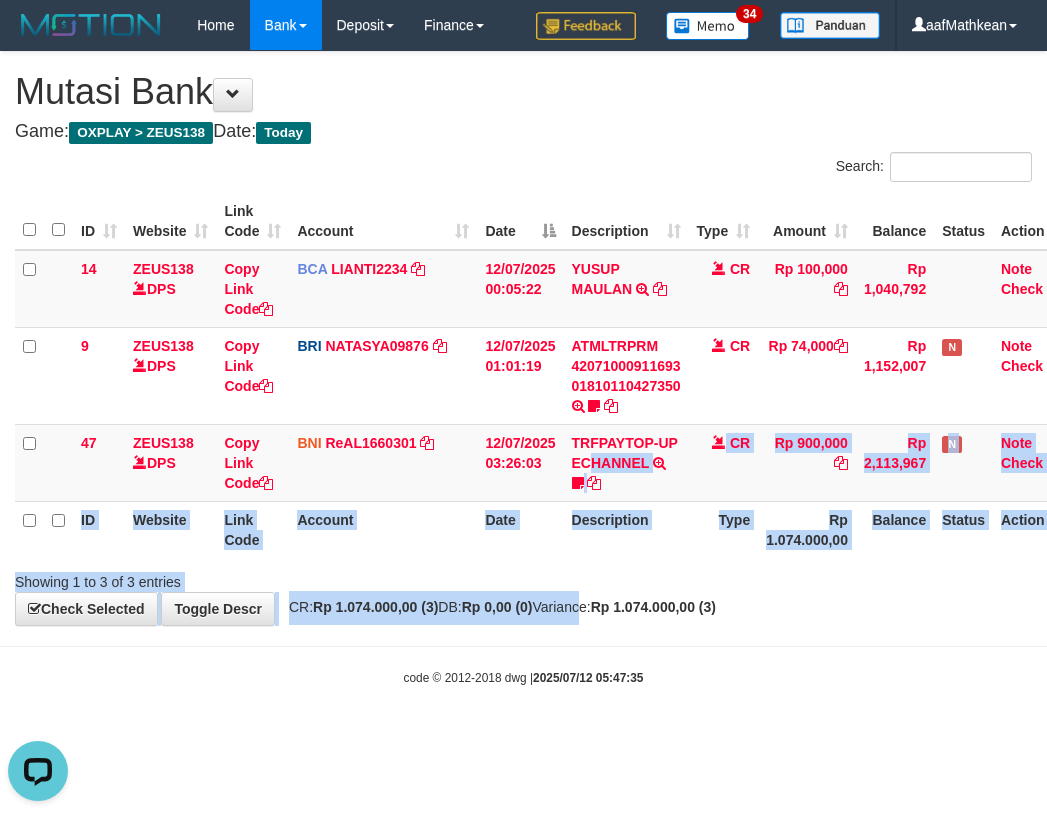 drag, startPoint x: 725, startPoint y: 527, endPoint x: 1044, endPoint y: 623, distance: 333.1321 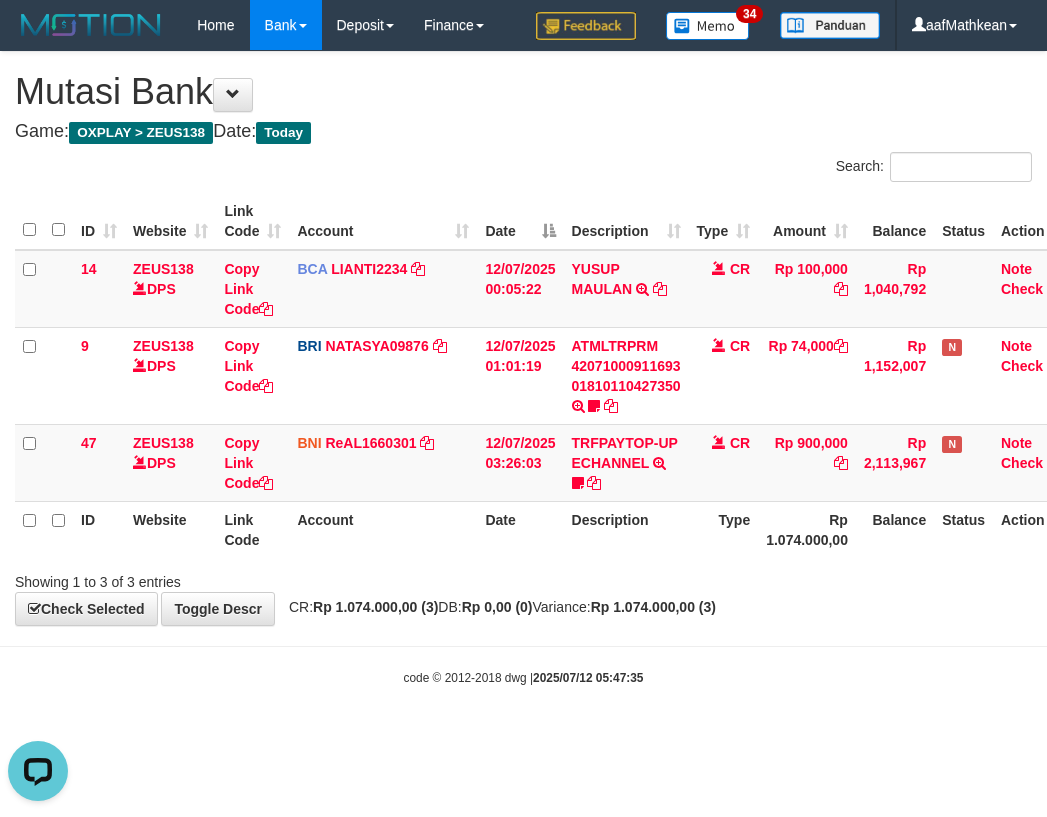 click on "**********" at bounding box center (523, 338) 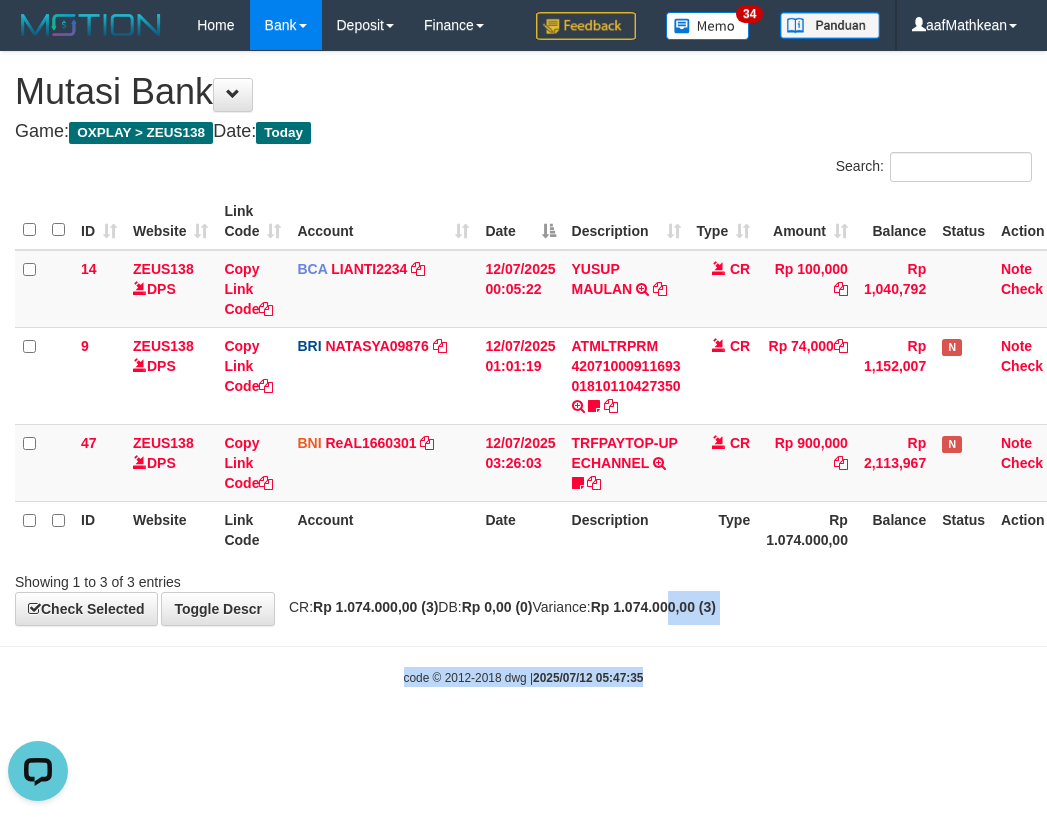 drag, startPoint x: 687, startPoint y: 659, endPoint x: 706, endPoint y: 670, distance: 21.954498 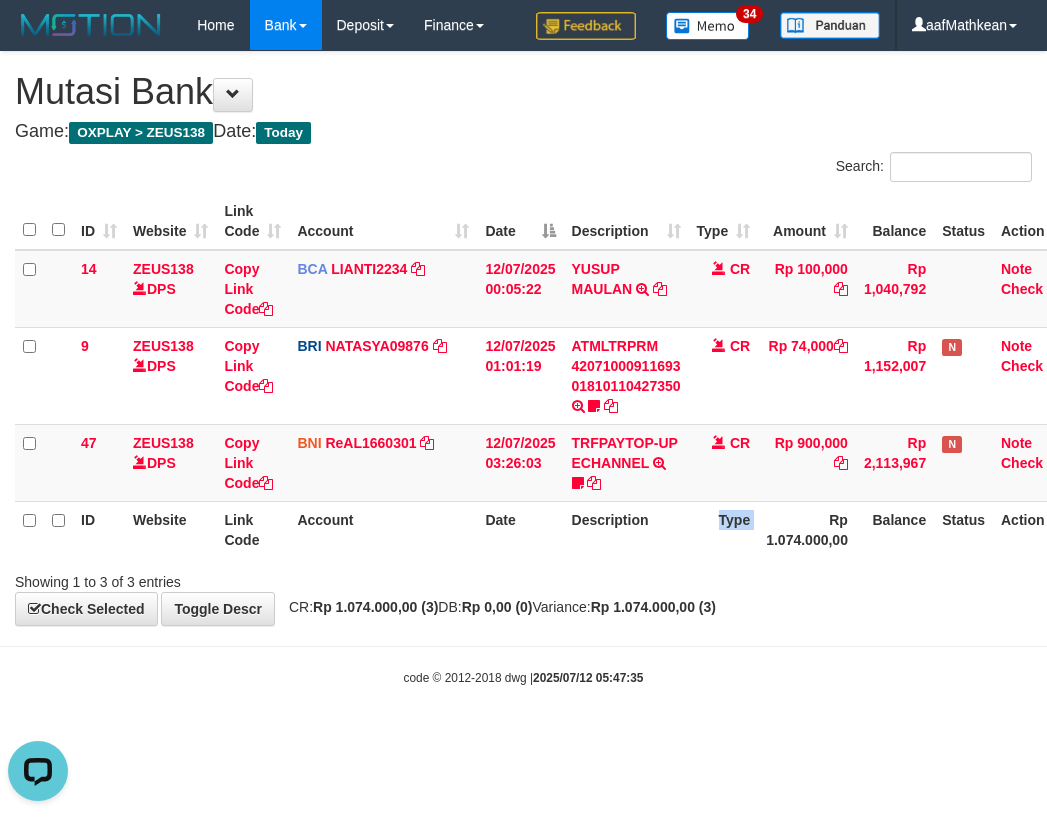 click on "Search:
ID Website Link Code Account Date Description Type Amount Balance Status Action
14
ZEUS138    DPS
Copy Link Code
BCA
LIANTI2234
DPS
YULIANTI
mutasi_20250712_4646 | 14
mutasi_20250712_4646 | 14
12/07/2025 00:05:22
YUSUP MAULAN         TRSF E-BANKING CR 1207/FTSCY/WS95051
100000.002025071262819090 TRFDN-YUSUP MAULANESPAY DEBIT INDONE
CR
Rp 100,000
Rp 1,040,792
Note
Check
9
ZEUS138    DPS
Copy Link Code
BRI
NATASYA09876" at bounding box center [523, 372] 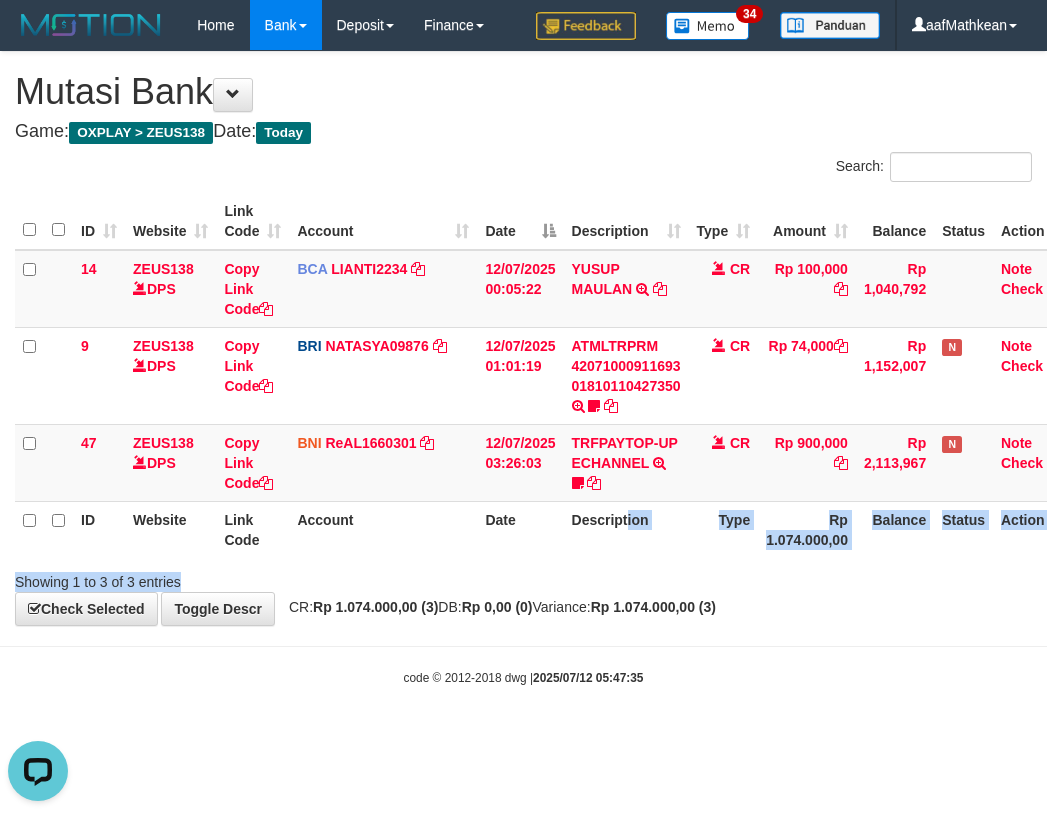 click on "code © 2012-2018 dwg |  2025/07/12 05:47:35" at bounding box center [523, 677] 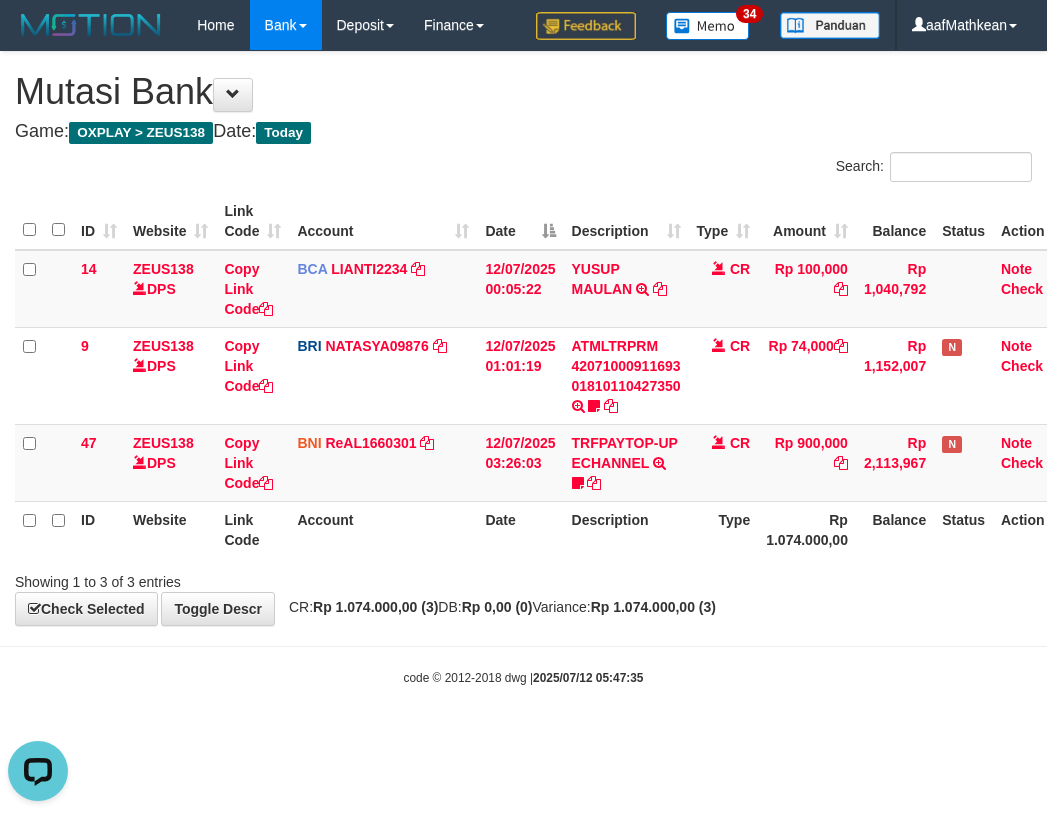 click on "code © 2012-2018 dwg |  2025/07/12 05:47:35" at bounding box center (523, 677) 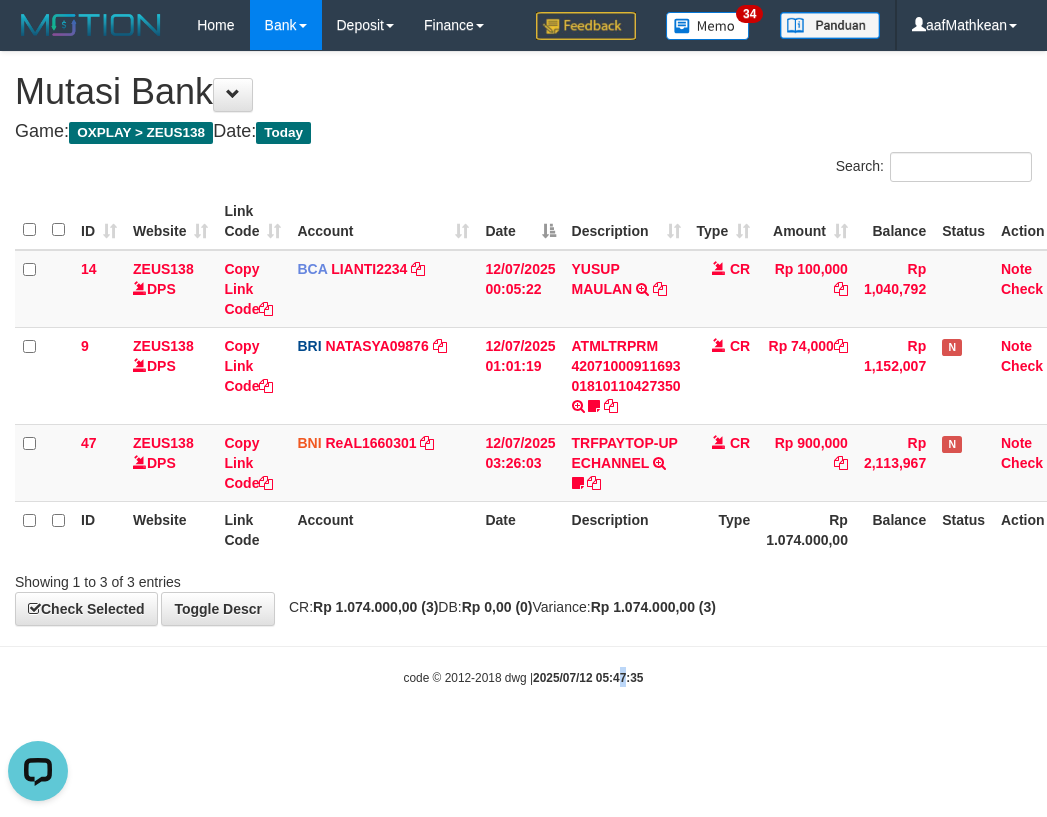 click on "code © 2012-2018 dwg |  2025/07/12 05:47:35" at bounding box center [523, 677] 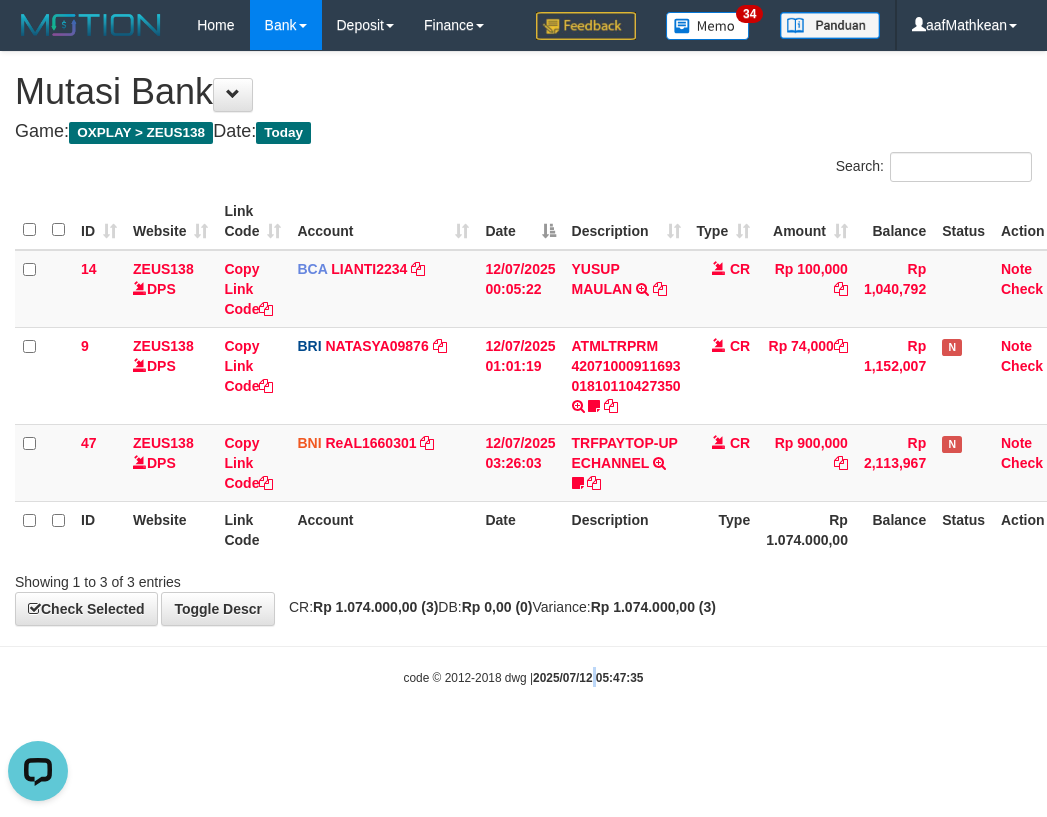 drag, startPoint x: 596, startPoint y: 684, endPoint x: 675, endPoint y: 699, distance: 80.411446 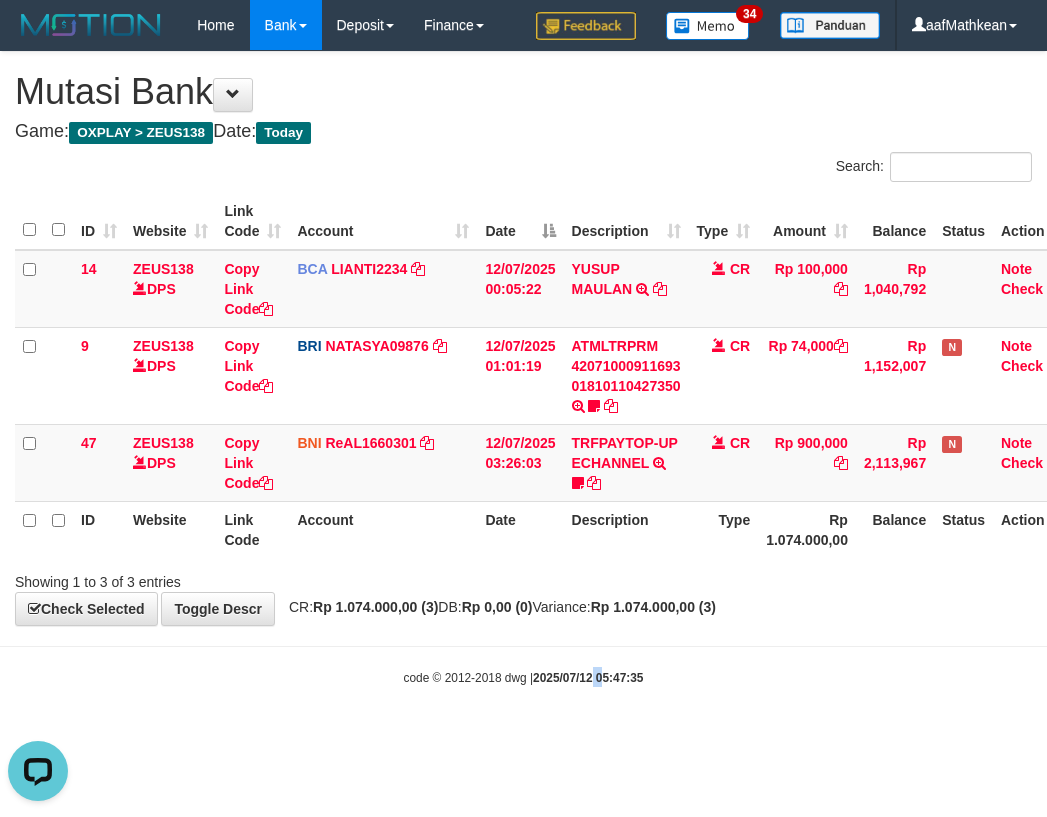 click on "code © 2012-2018 dwg |  2025/07/12 05:47:35" at bounding box center [523, 677] 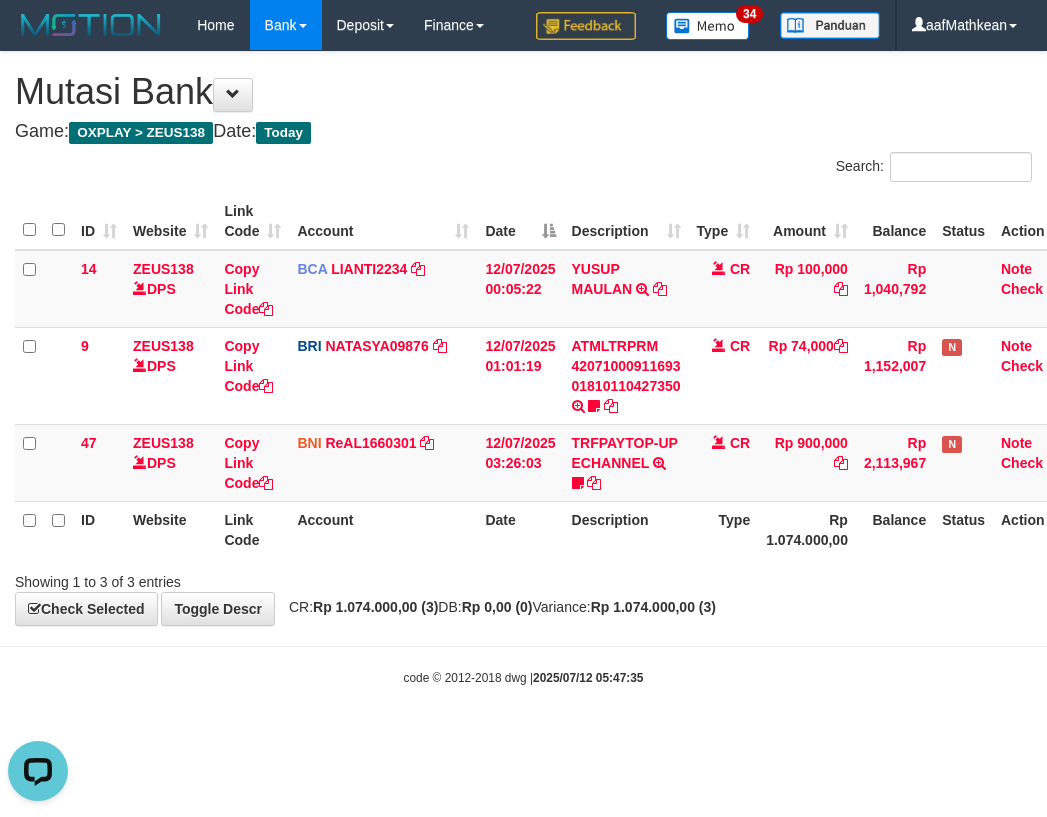 click on "Toggle navigation
Home
Bank
Account List
Load
By Website
Group
[OXPLAY]													ZEUS138
By Load Group (DPS)" at bounding box center [523, 368] 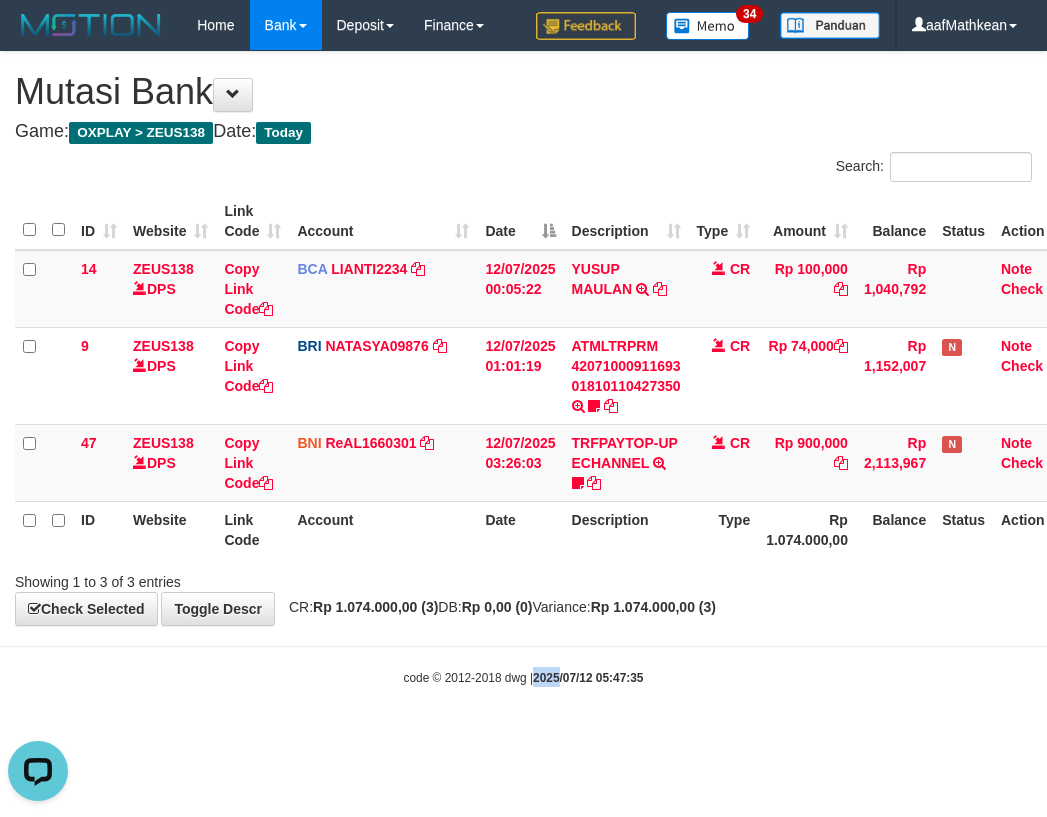 click on "Toggle navigation
Home
Bank
Account List
Load
By Website
Group
[OXPLAY]													ZEUS138
By Load Group (DPS)" at bounding box center [523, 368] 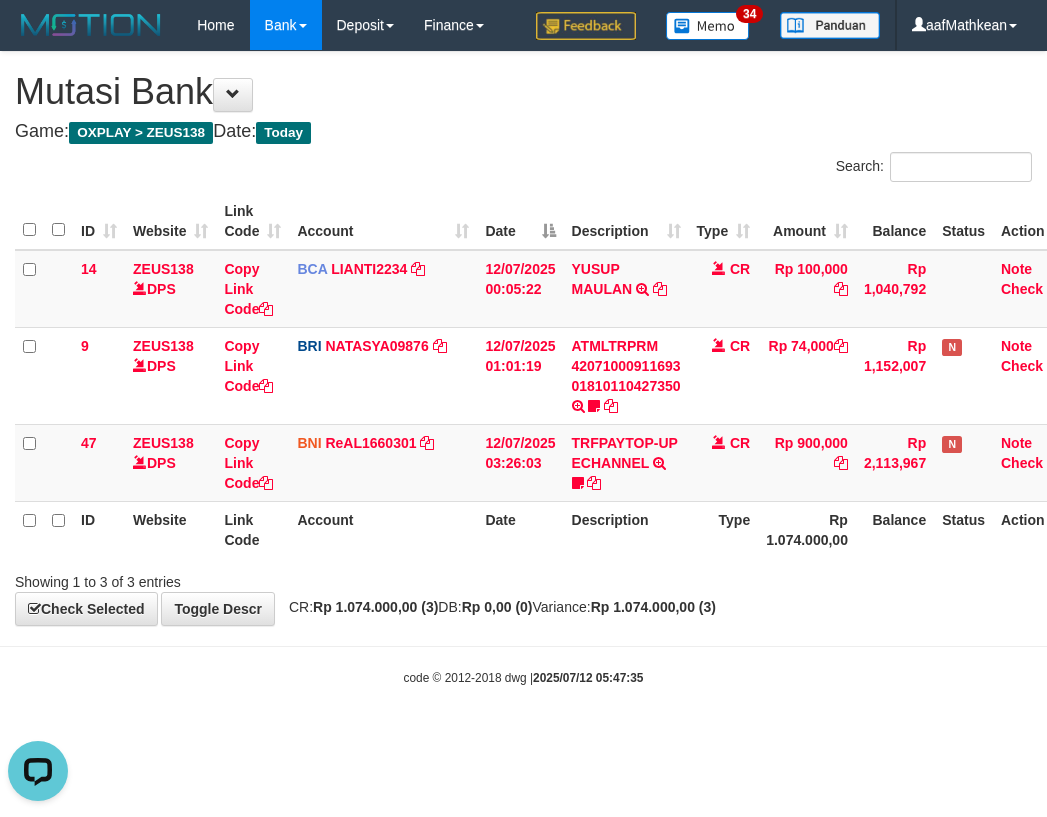 drag, startPoint x: 755, startPoint y: 611, endPoint x: 1041, endPoint y: 640, distance: 287.46652 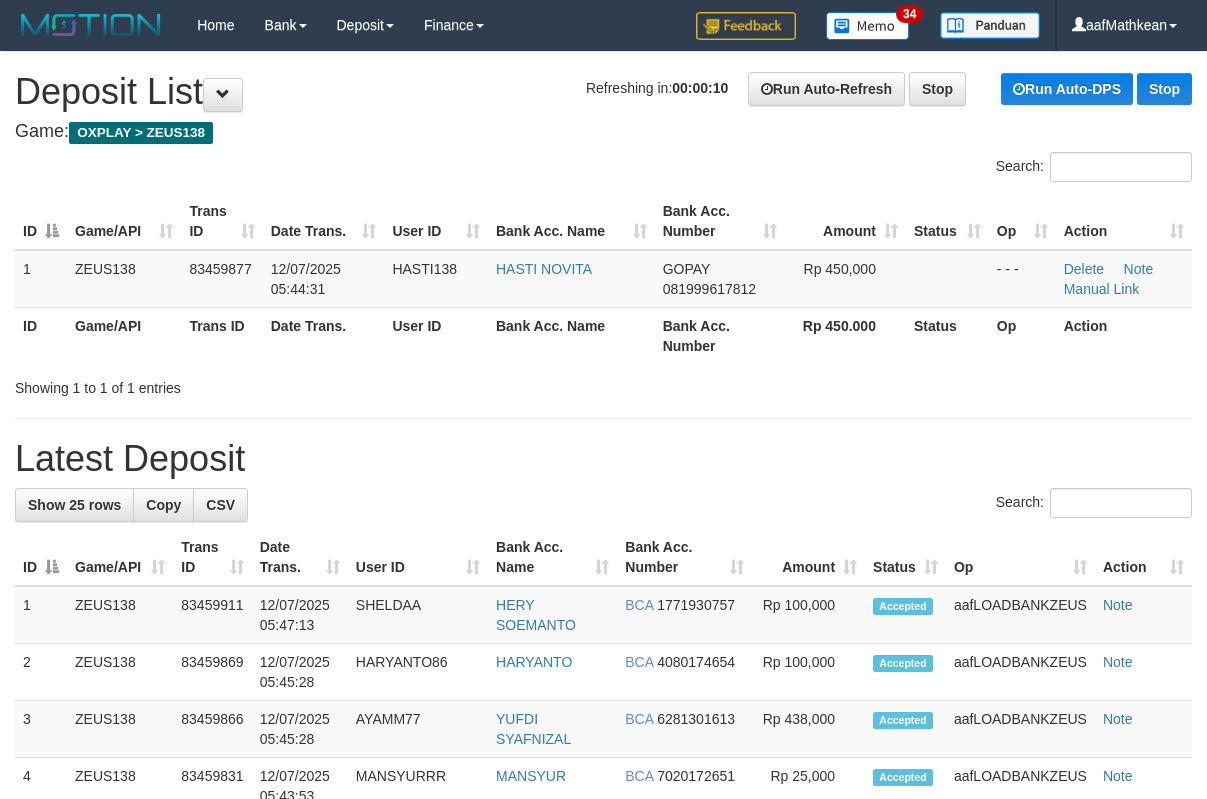 scroll, scrollTop: 0, scrollLeft: 0, axis: both 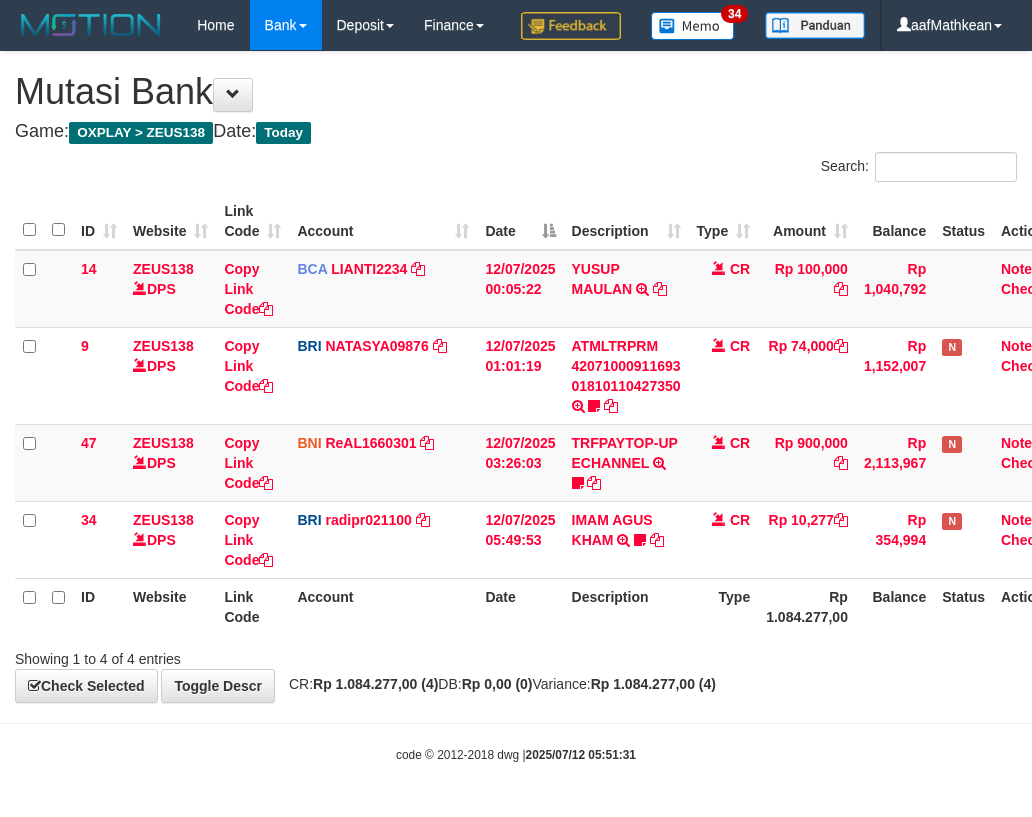 click on "Type" at bounding box center (724, 606) 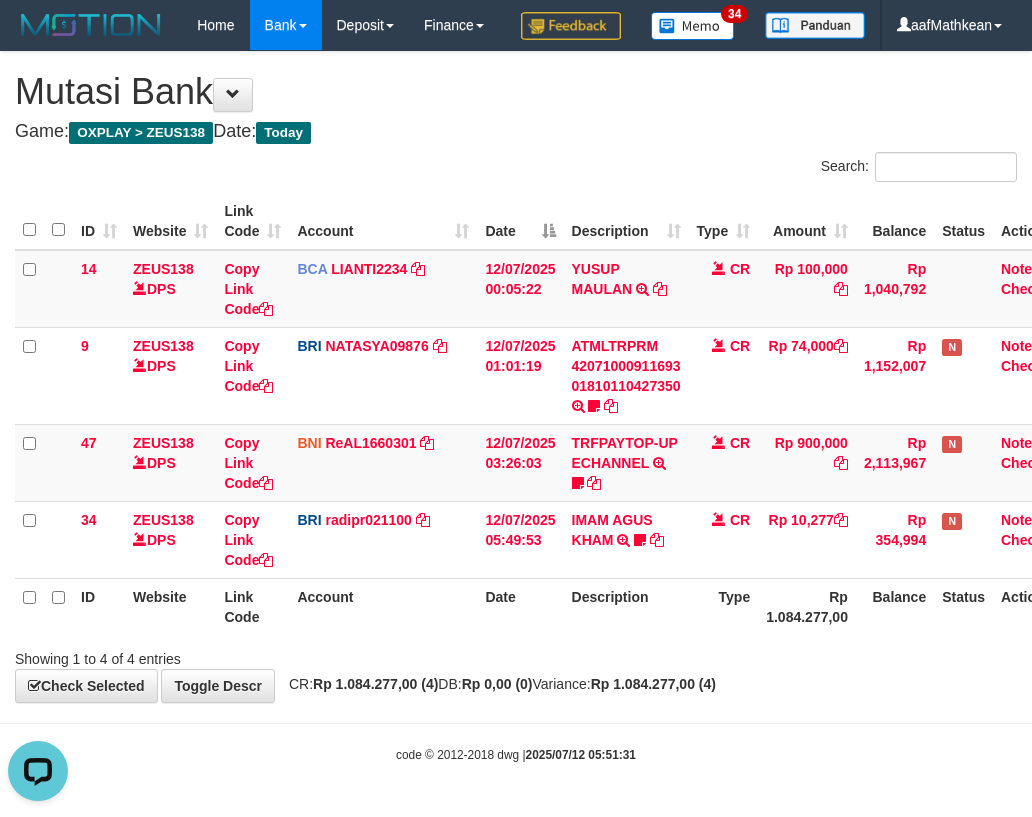 scroll, scrollTop: 0, scrollLeft: 0, axis: both 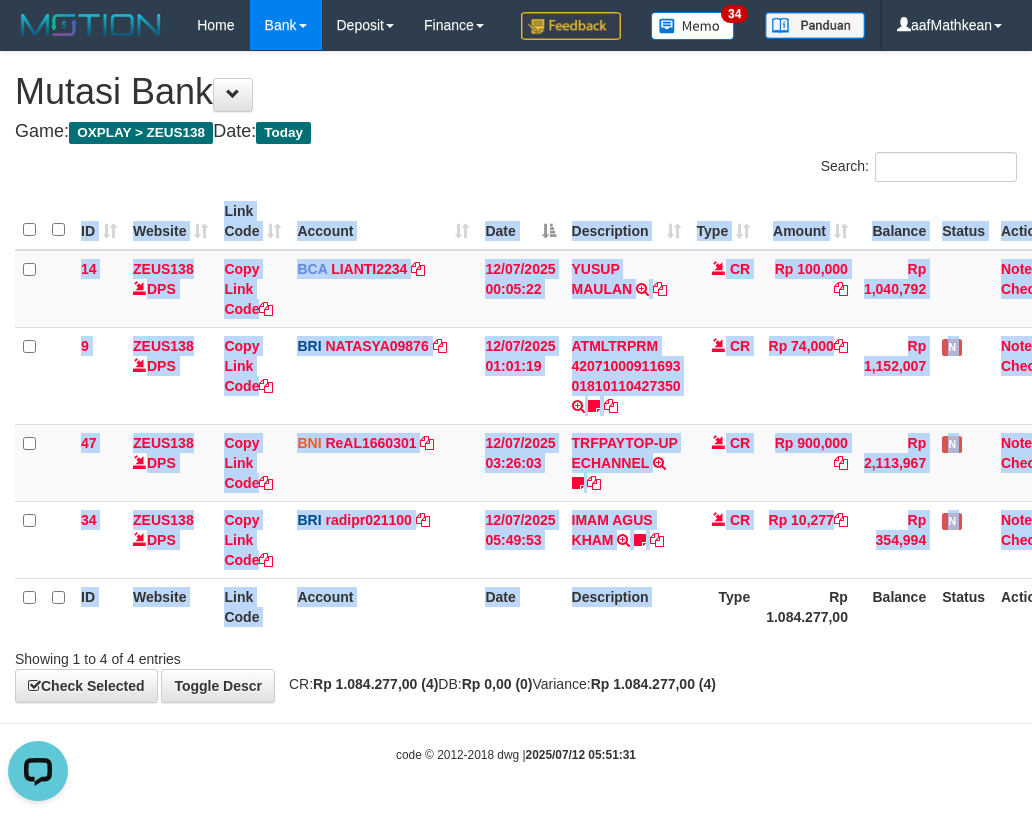 drag, startPoint x: 662, startPoint y: 652, endPoint x: 836, endPoint y: 657, distance: 174.07182 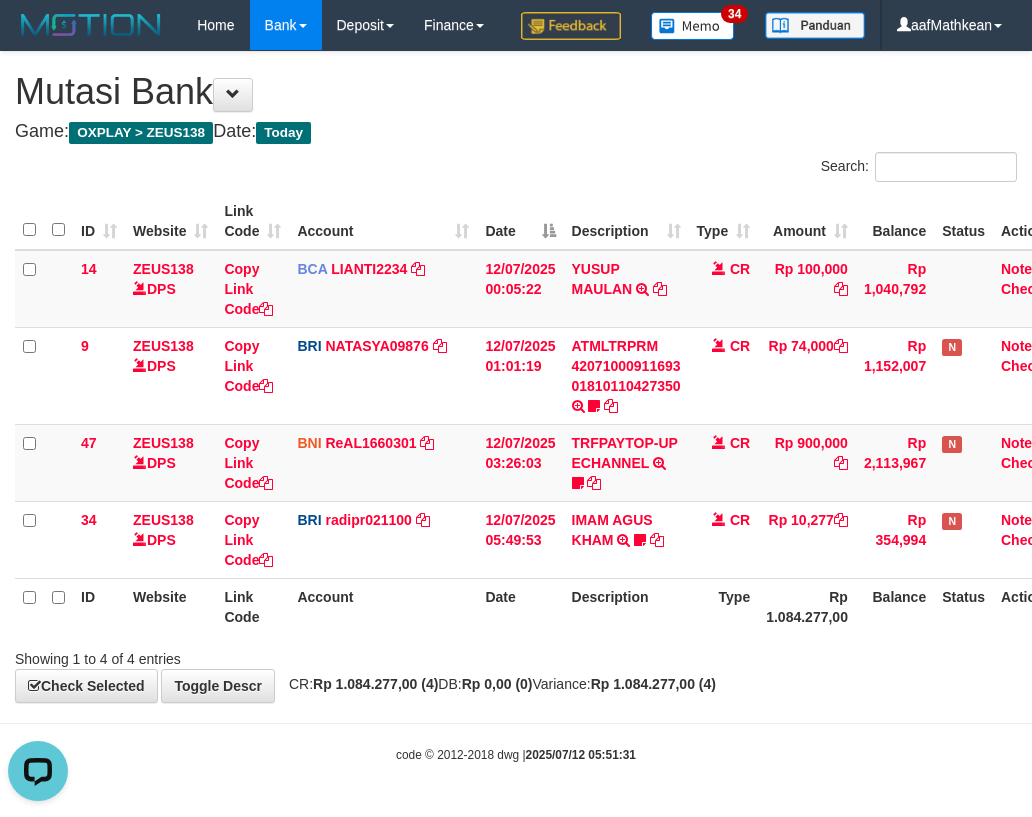 click on "Toggle navigation
Home
Bank
Account List
Load
By Website
Group
[OXPLAY]													ZEUS138
By Load Group (DPS)" at bounding box center [516, 407] 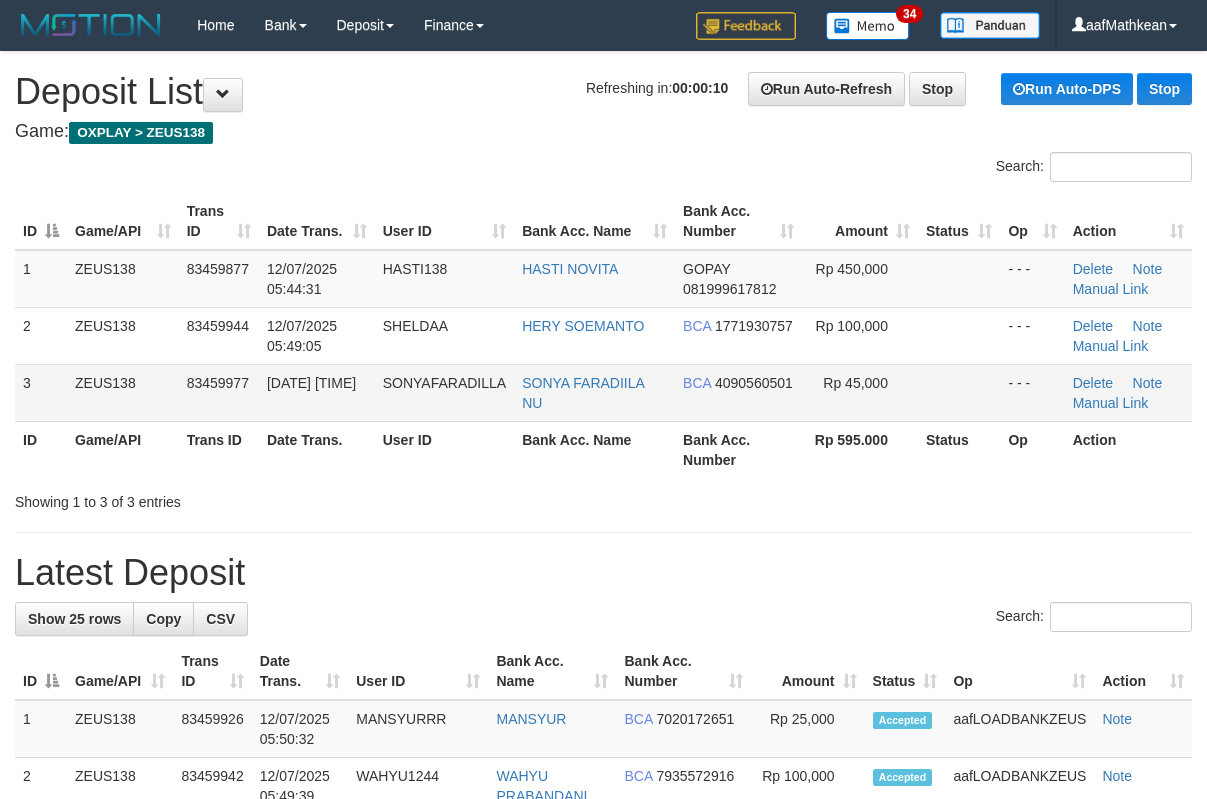 scroll, scrollTop: 0, scrollLeft: 0, axis: both 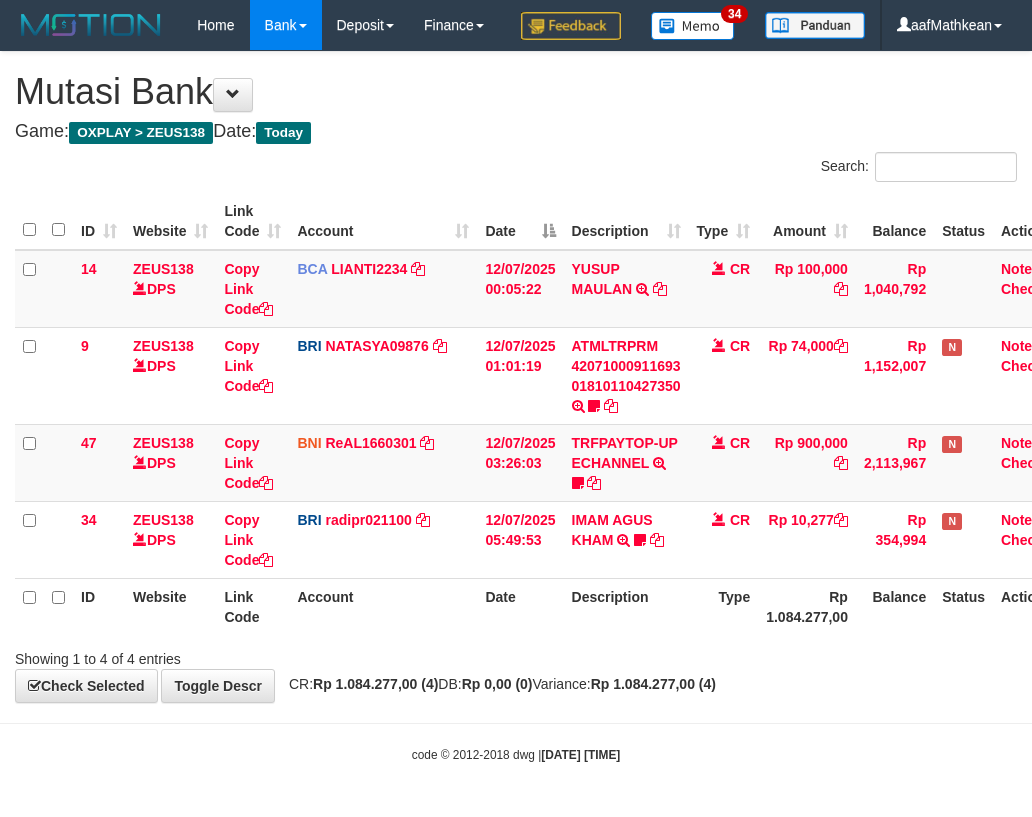 drag, startPoint x: 761, startPoint y: 718, endPoint x: 1042, endPoint y: 710, distance: 281.11386 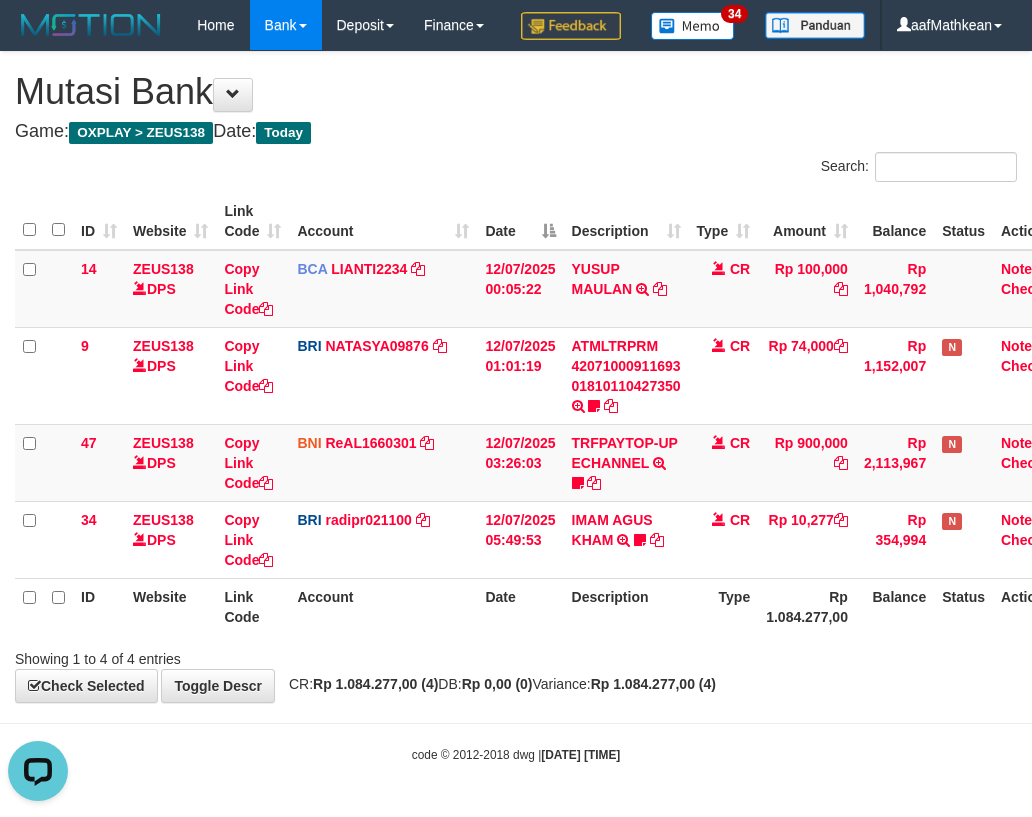 scroll, scrollTop: 0, scrollLeft: 0, axis: both 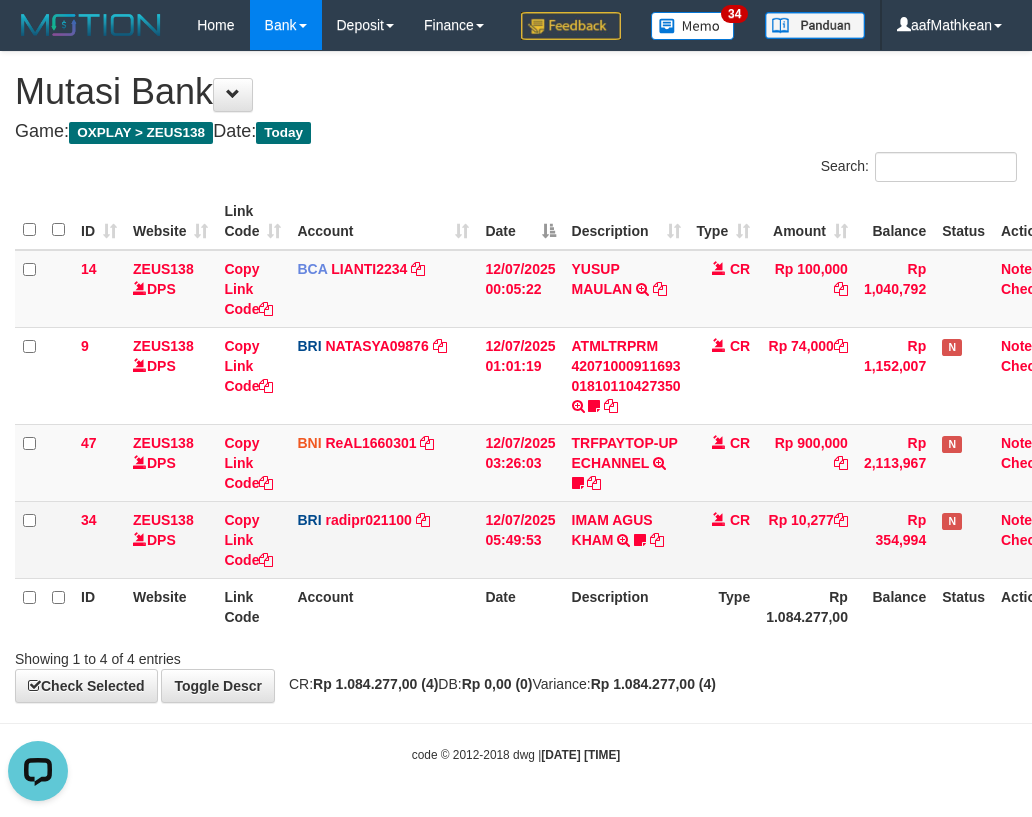 drag, startPoint x: 497, startPoint y: 502, endPoint x: 753, endPoint y: 520, distance: 256.63202 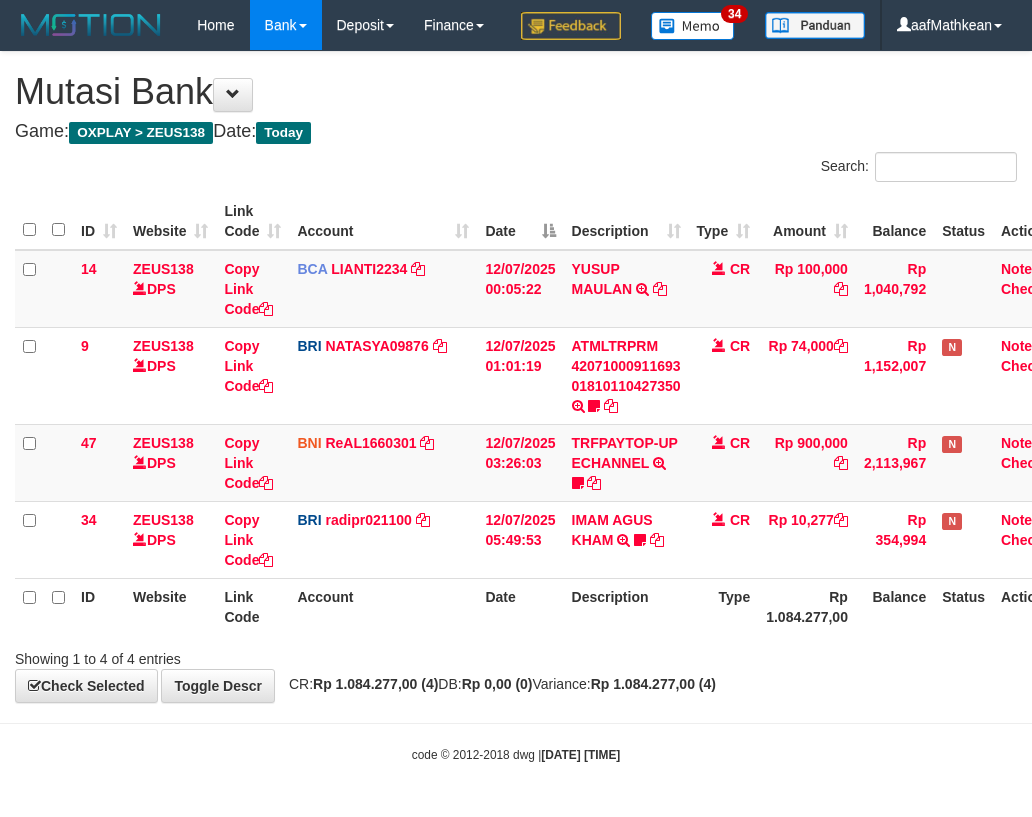 scroll, scrollTop: 47, scrollLeft: 0, axis: vertical 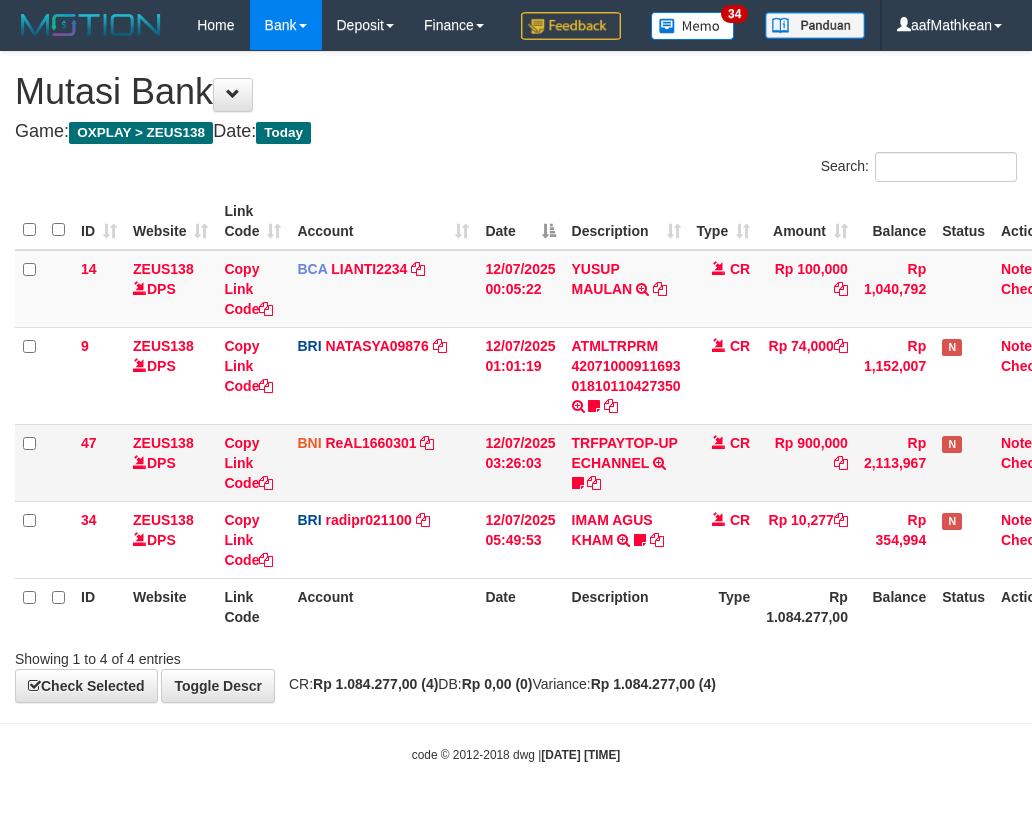 drag, startPoint x: 462, startPoint y: 493, endPoint x: 518, endPoint y: 491, distance: 56.0357 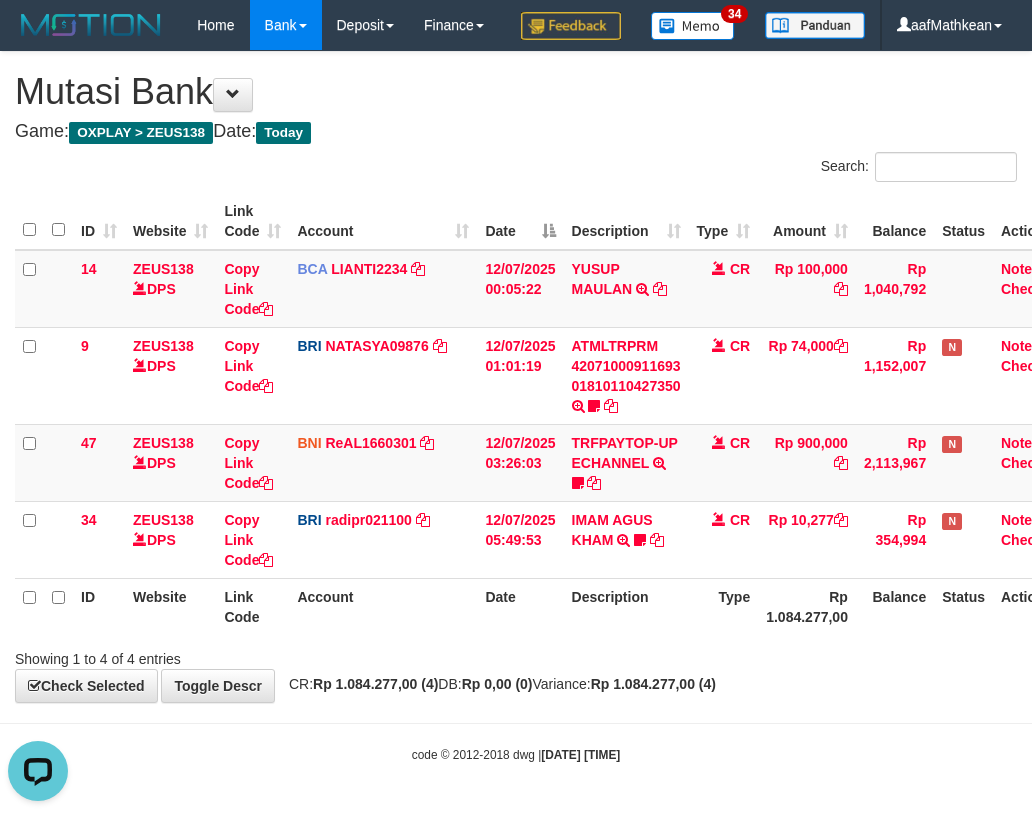 scroll, scrollTop: 0, scrollLeft: 0, axis: both 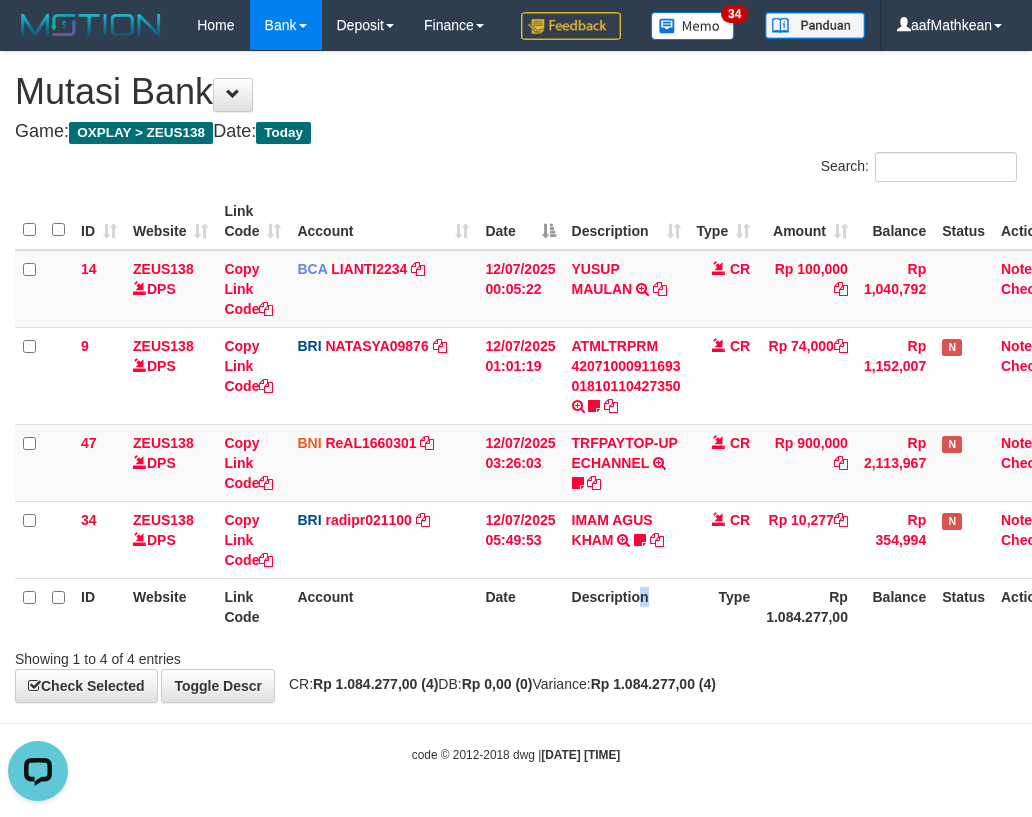 drag, startPoint x: 649, startPoint y: 626, endPoint x: 1035, endPoint y: 601, distance: 386.80875 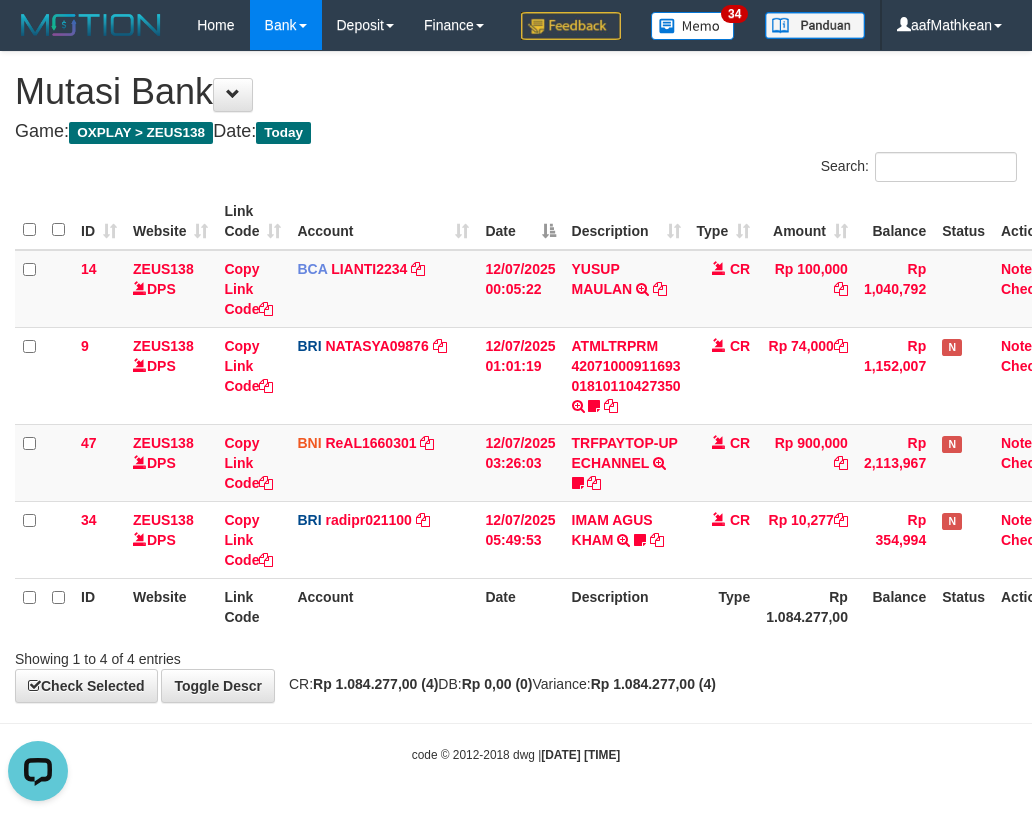 drag, startPoint x: 612, startPoint y: 707, endPoint x: 622, endPoint y: 706, distance: 10.049875 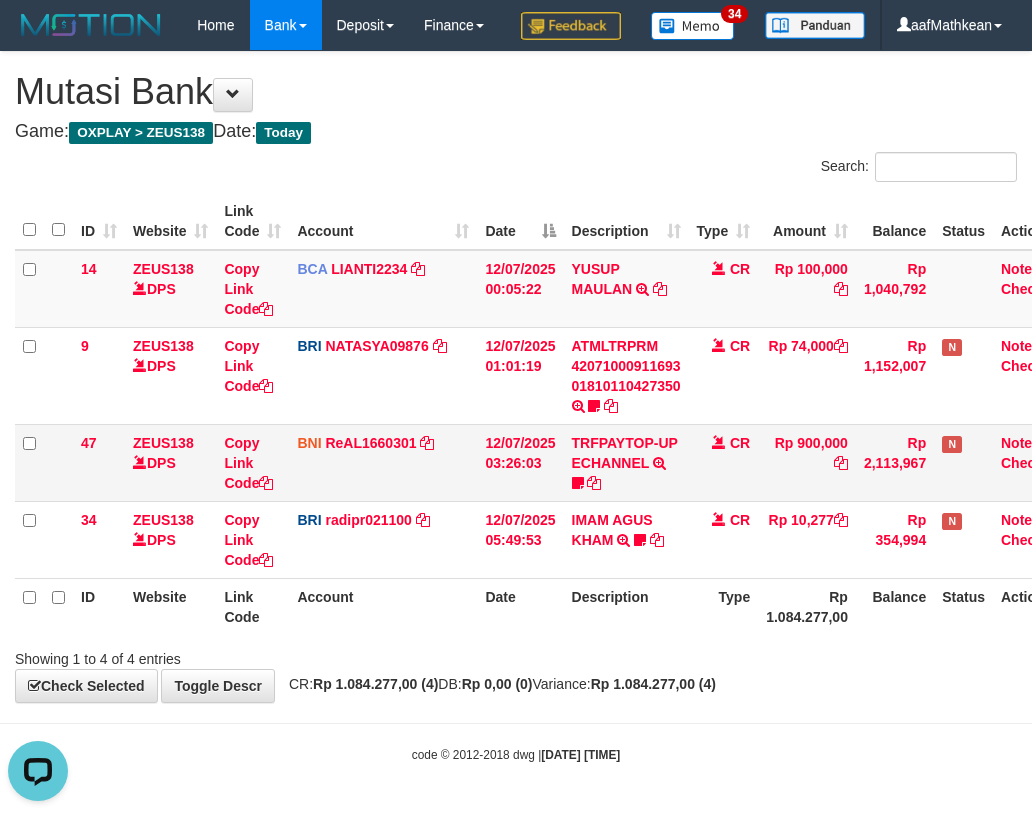 click on "47
ZEUS138    DPS
Copy Link Code
BNI
ReAL1660301
DPS
REYHAN ALMANSYAH
mutasi_20250712_4647 | 47
mutasi_20250712_4647 | 47
12/07/2025 03:26:03
TRFPAYTOP-UP ECHANNEL            TRF/PAY/TOP-UP ECHANNEL    Egoythea
CR
Rp 900,000
Rp 2,113,967
N
Note
Check" at bounding box center (545, 462) 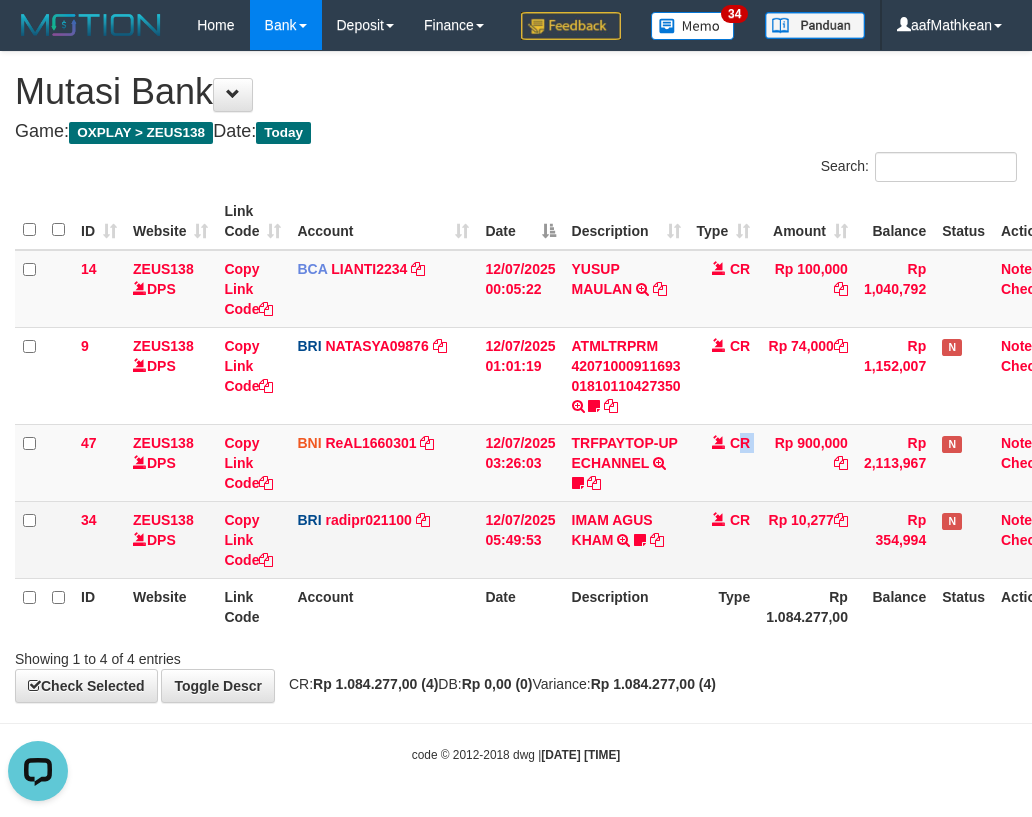 drag, startPoint x: 519, startPoint y: 565, endPoint x: 537, endPoint y: 569, distance: 18.439089 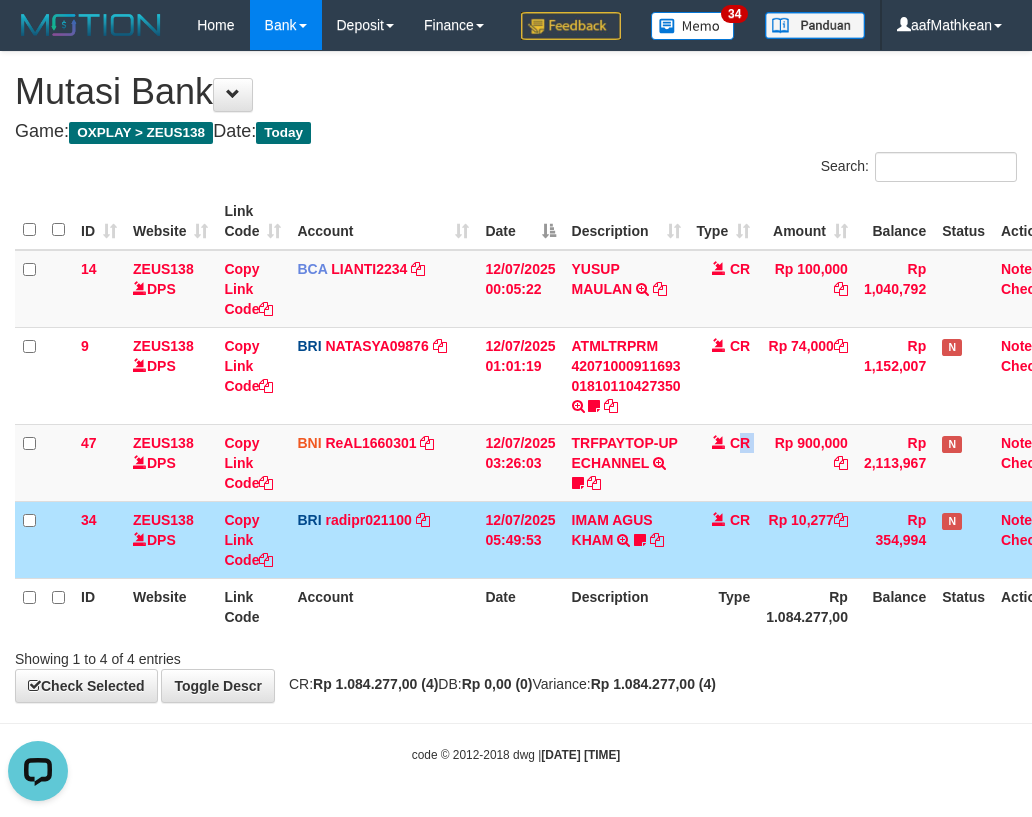 drag, startPoint x: 641, startPoint y: 594, endPoint x: 670, endPoint y: 611, distance: 33.61547 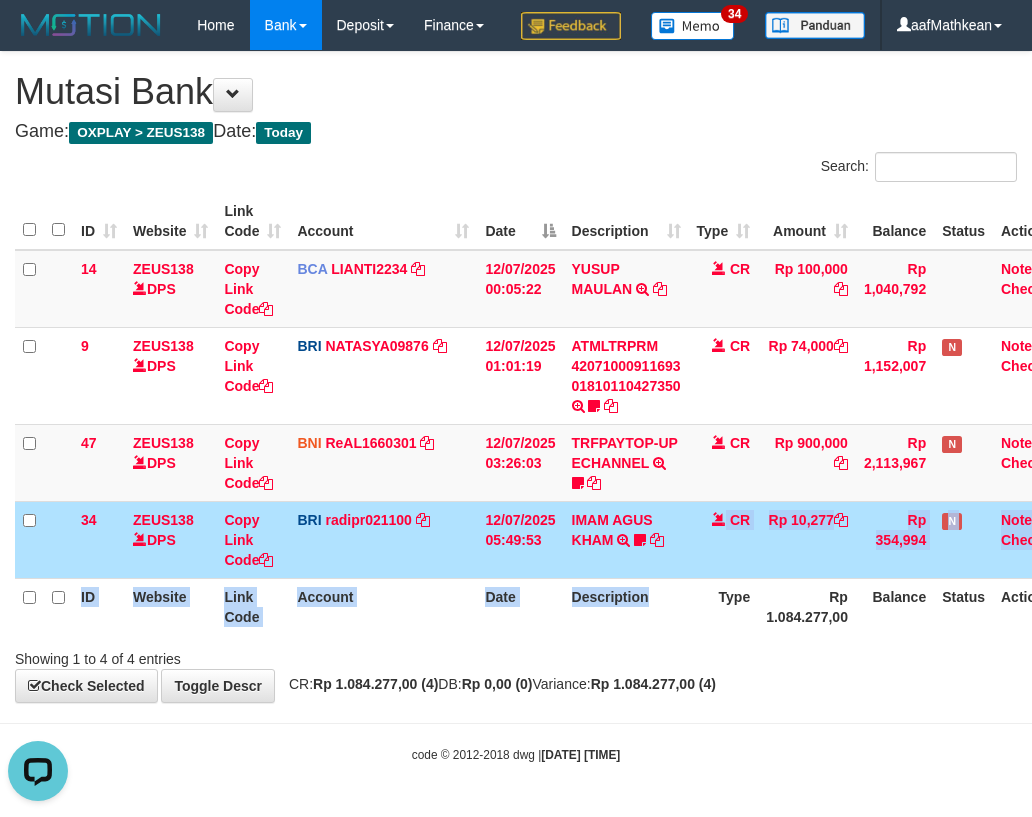 drag, startPoint x: 673, startPoint y: 609, endPoint x: 676, endPoint y: 627, distance: 18.248287 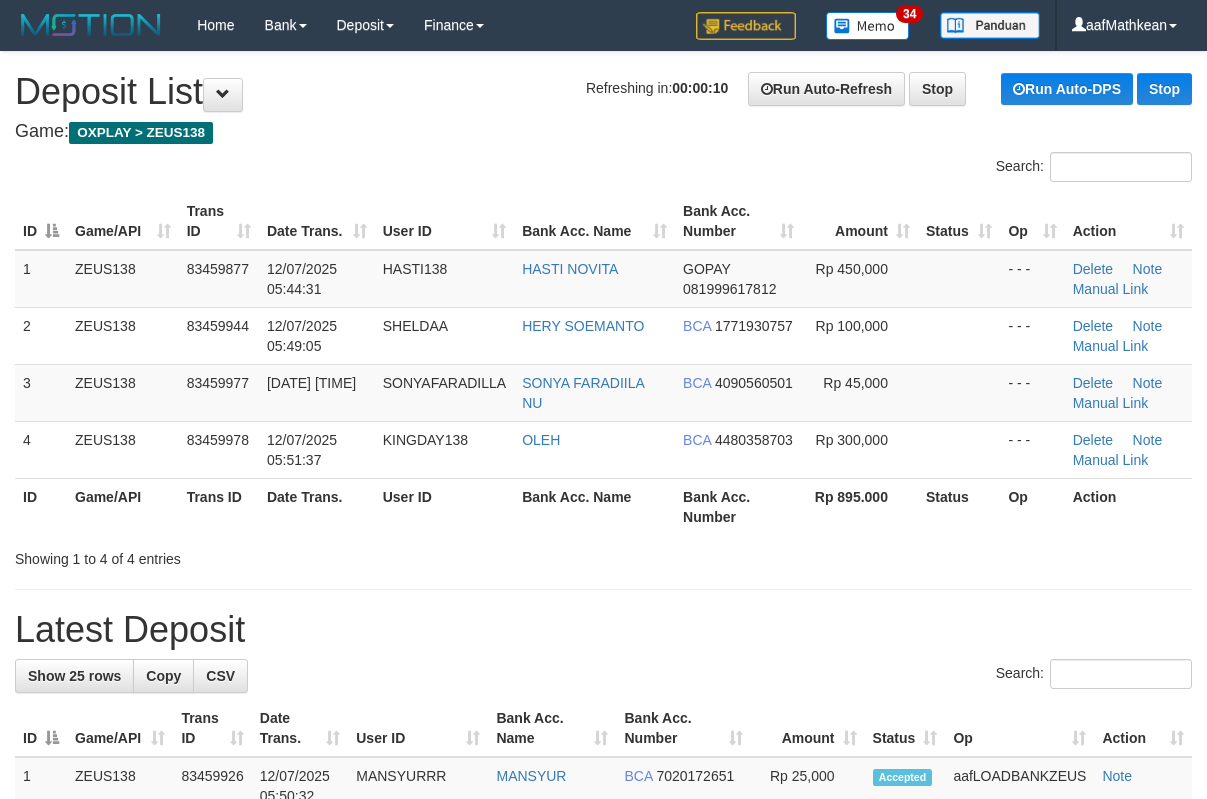 scroll, scrollTop: 0, scrollLeft: 0, axis: both 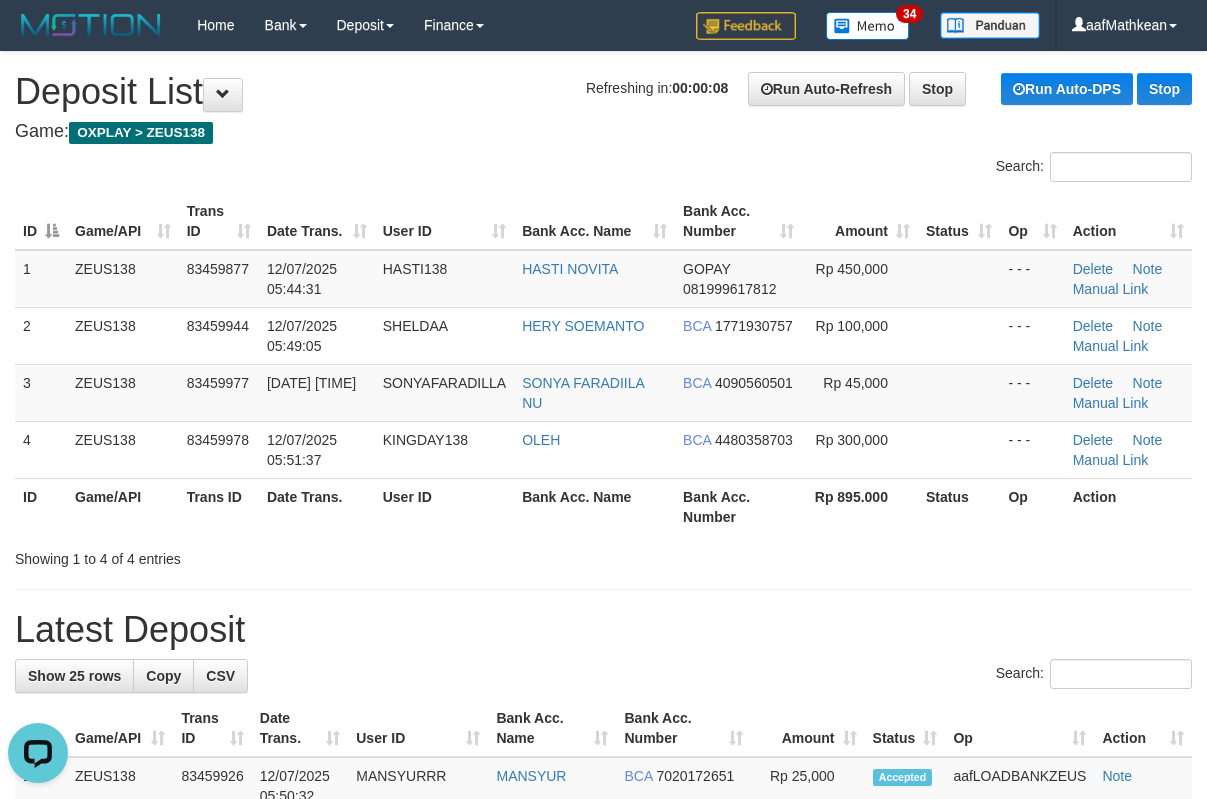 click on "**********" at bounding box center (603, 1184) 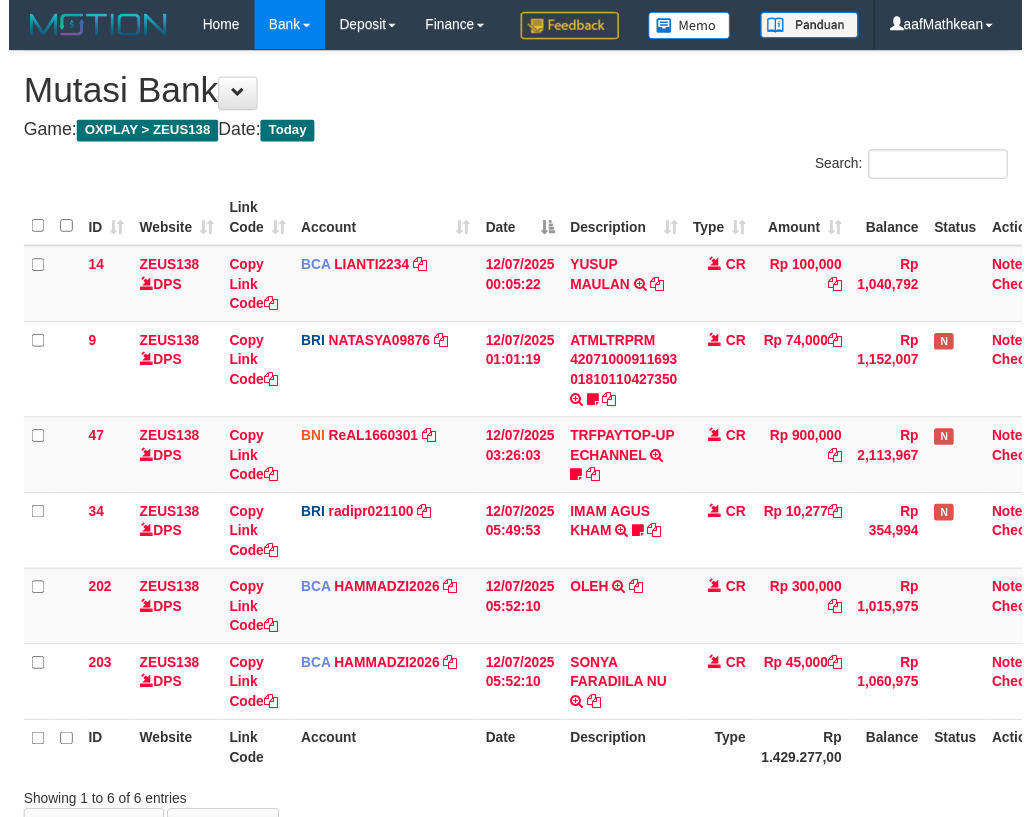 scroll, scrollTop: 47, scrollLeft: 0, axis: vertical 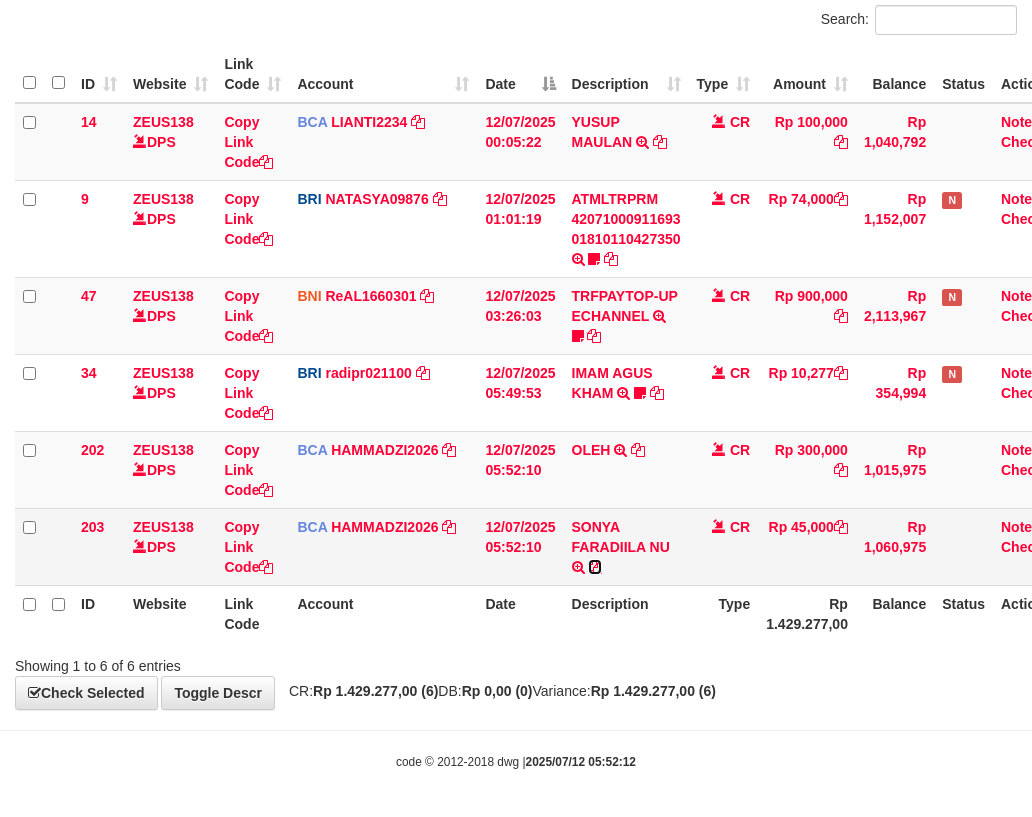 click at bounding box center [595, 567] 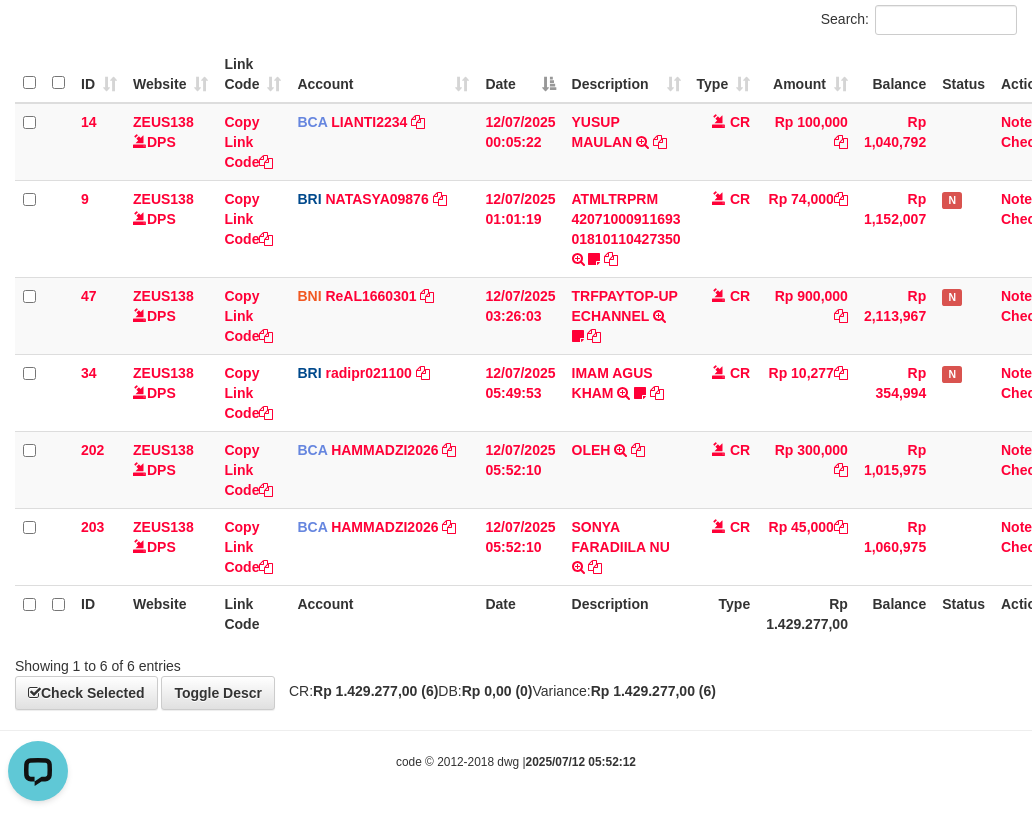 scroll, scrollTop: 0, scrollLeft: 0, axis: both 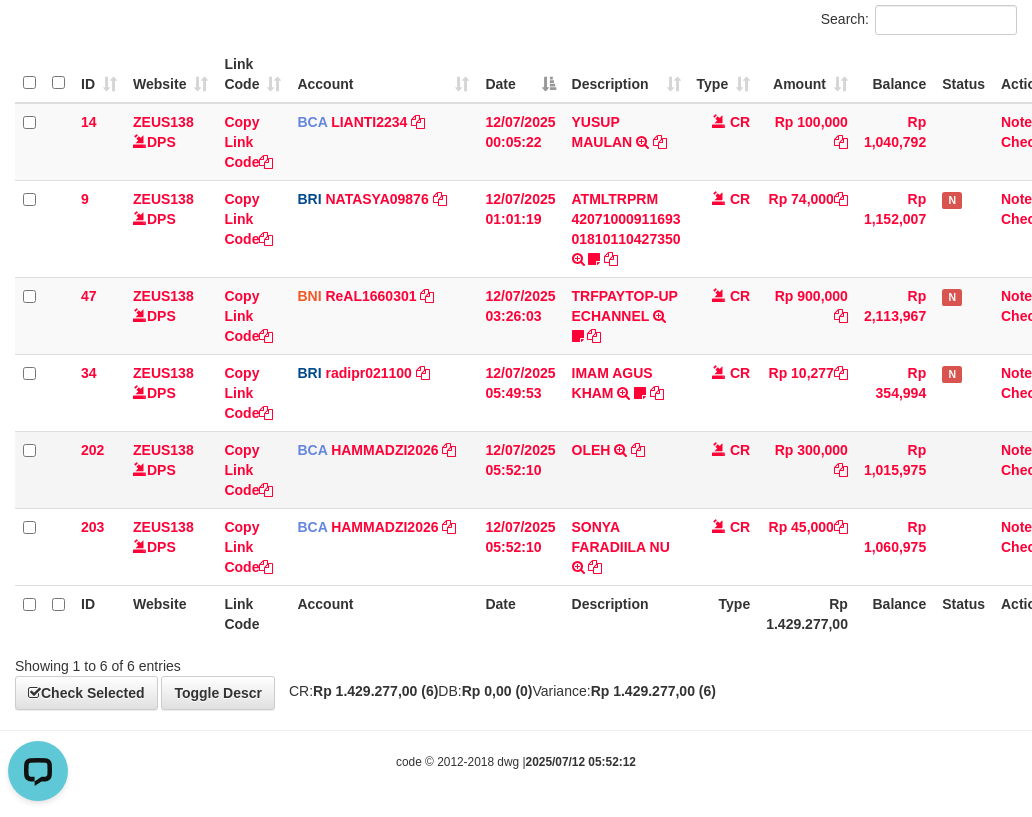 drag, startPoint x: 437, startPoint y: 532, endPoint x: 438, endPoint y: 556, distance: 24.020824 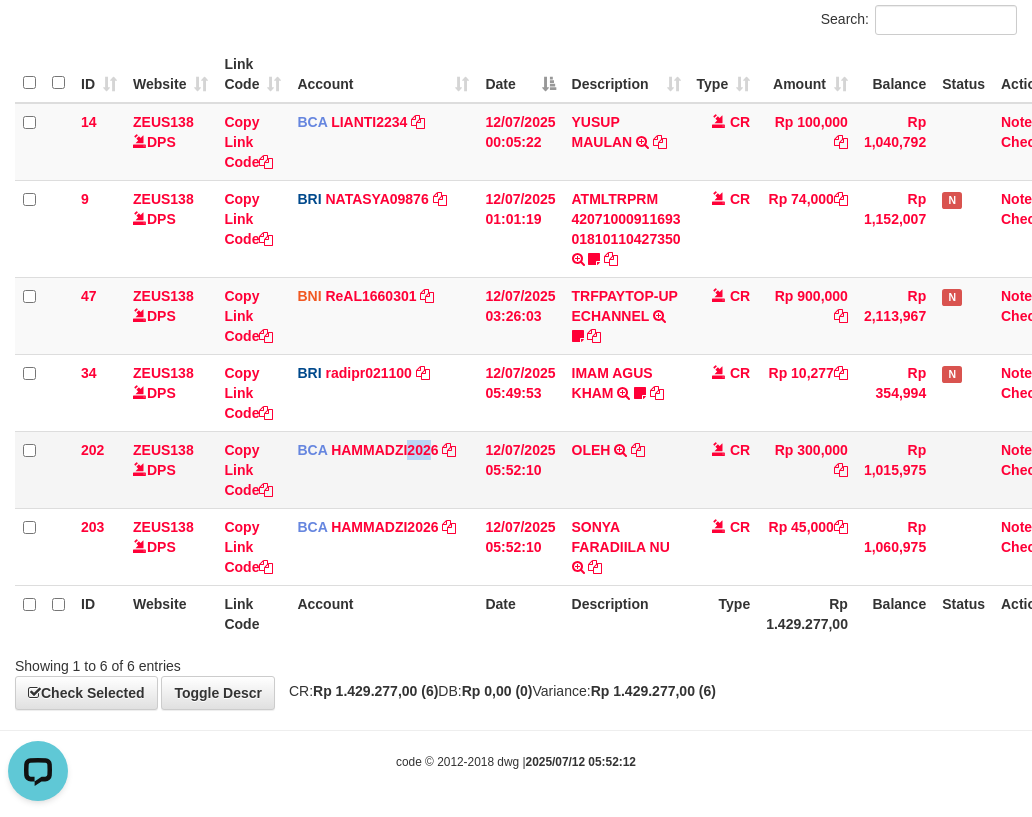 click on "BCA
HAMMADZI2026
DPS
MUHAMMAD ZIDAN KURNIAWAN
mutasi_20250712_4694 | 202
mutasi_20250712_4694 | 202" at bounding box center [383, 469] 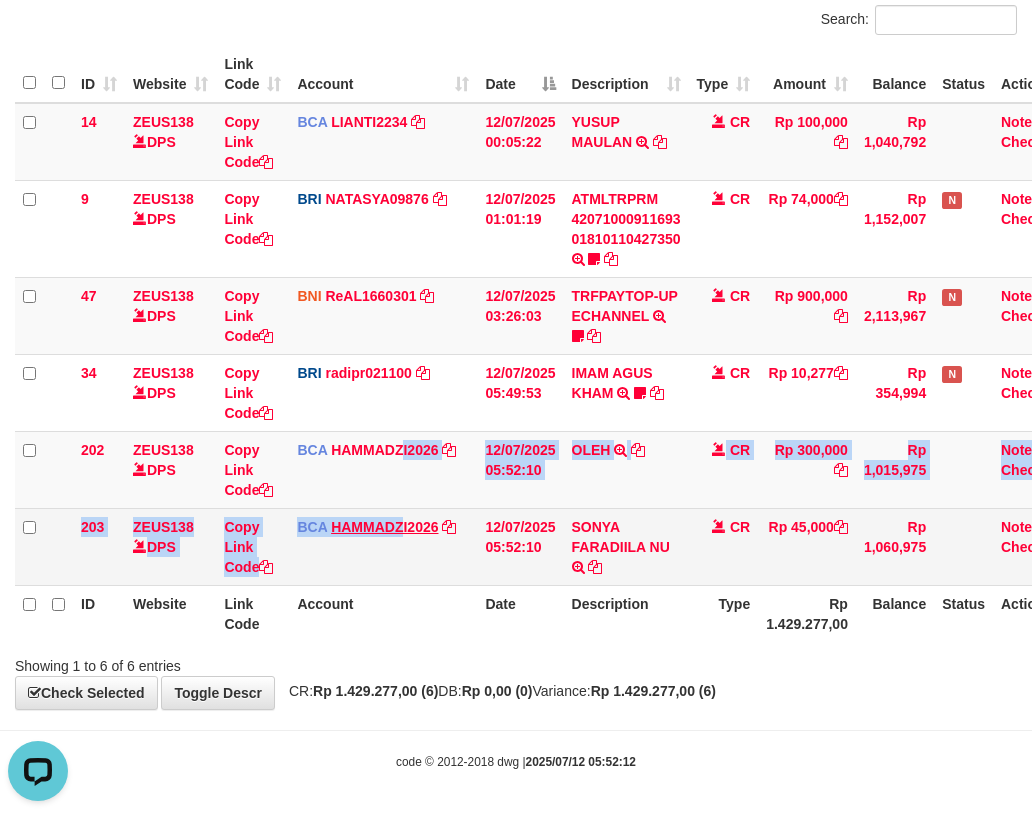 drag, startPoint x: 401, startPoint y: 562, endPoint x: 392, endPoint y: 569, distance: 11.401754 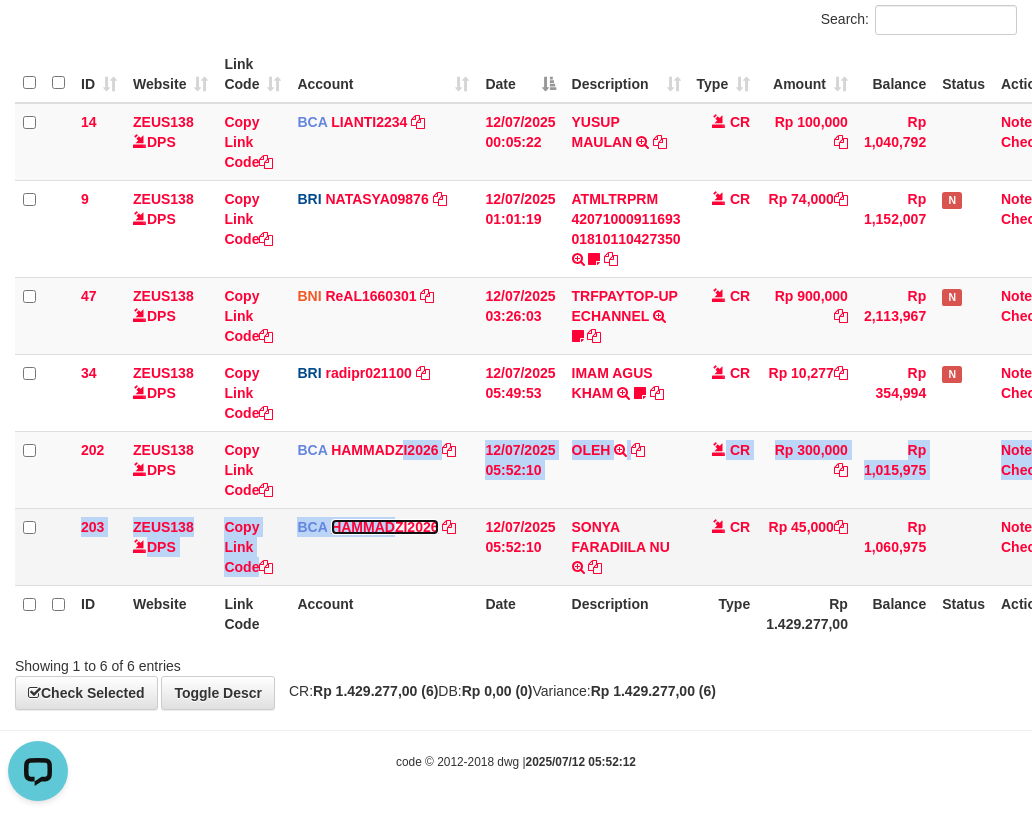 click on "HAMMADZI2026" at bounding box center [384, 527] 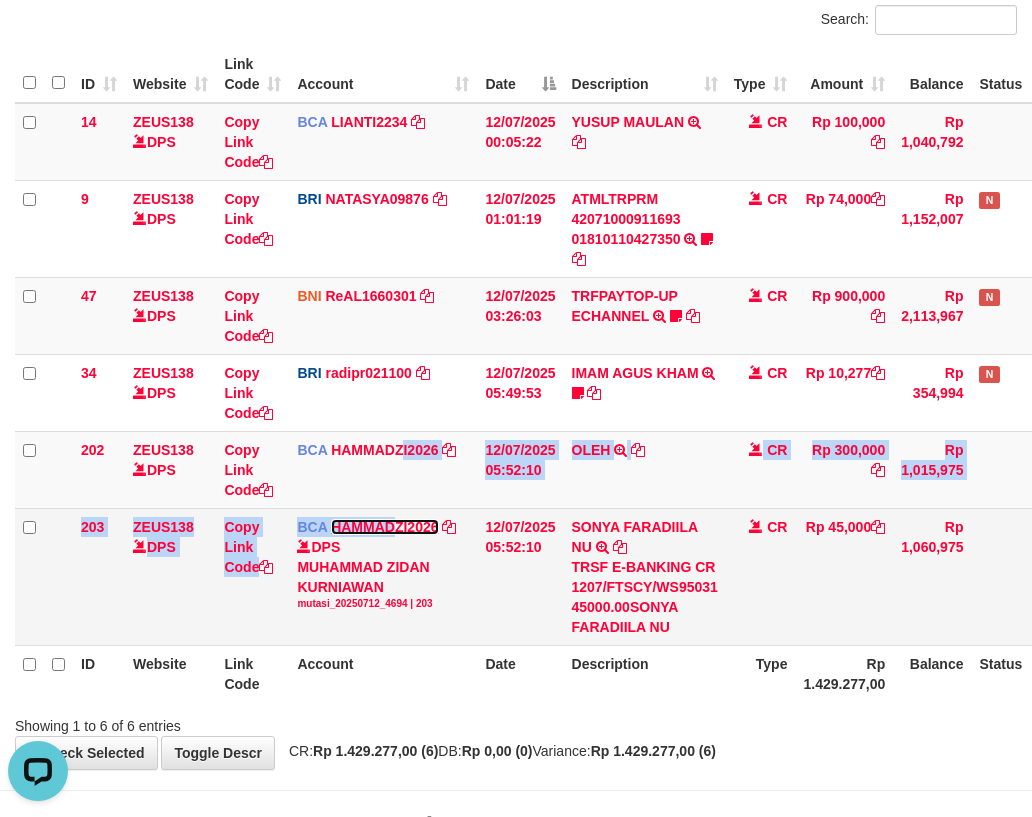 click on "HAMMADZI2026" at bounding box center (384, 527) 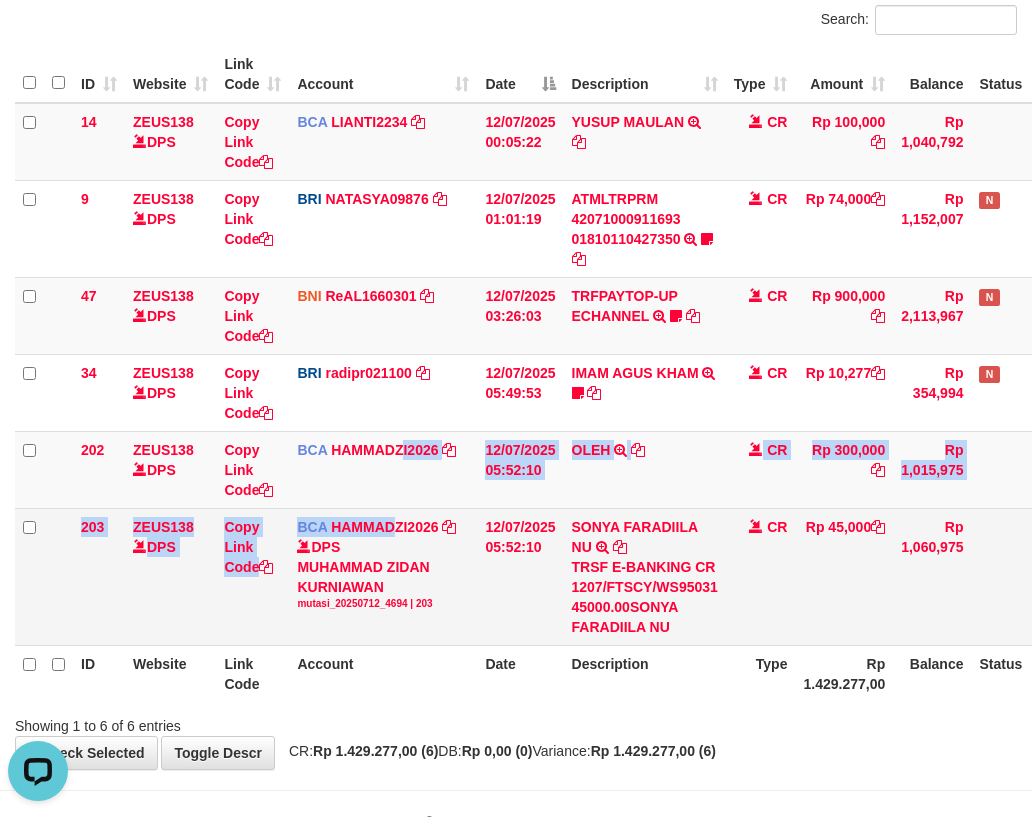click on "BCA
HAMMADZI2026
DPS
MUHAMMAD ZIDAN KURNIAWAN
mutasi_20250712_4694 | 203
mutasi_20250712_4694 | 203" at bounding box center [383, 576] 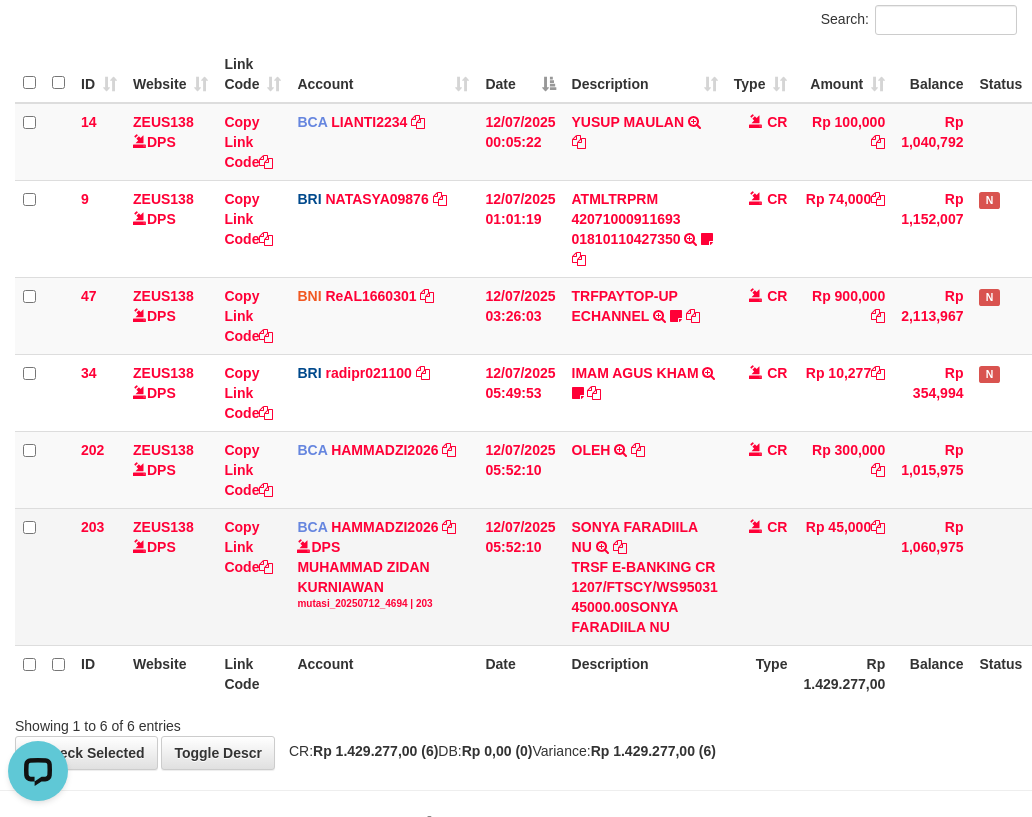 click on "14
ZEUS138    DPS
Copy Link Code
BCA
LIANTI2234
DPS
YULIANTI
mutasi_20250712_4646 | 14
mutasi_20250712_4646 | 14
12/07/2025 00:05:22
YUSUP MAULAN         TRSF E-BANKING CR 1207/FTSCY/WS95051
100000.002025071262819090 TRFDN-YUSUP MAULANESPAY DEBIT INDONE
CR
Rp 100,000
Rp 1,040,792
Note
Check
9
ZEUS138    DPS
Copy Link Code
BRI
NATASYA09876
DPS
SITI NURLITA SAPITRI
mutasi_20250712_3126 | 9" at bounding box center [563, 374] 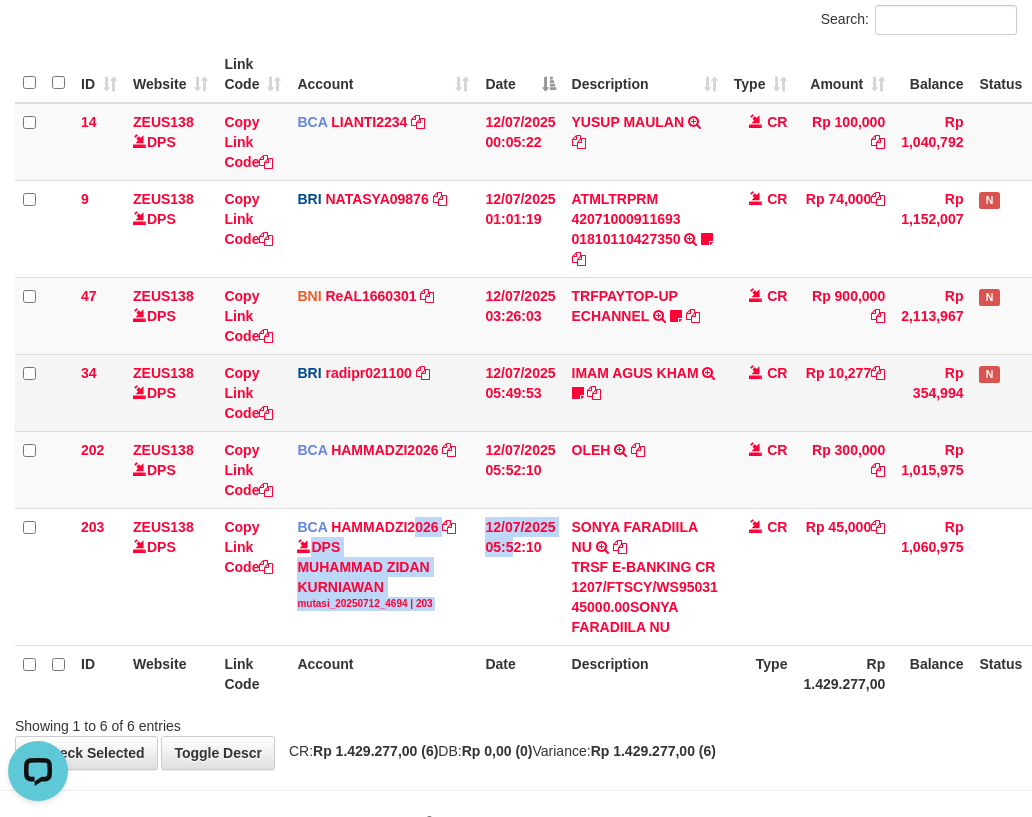 click on "14
ZEUS138    DPS
Copy Link Code
BCA
LIANTI2234
DPS
YULIANTI
mutasi_20250712_4646 | 14
mutasi_20250712_4646 | 14
12/07/2025 00:05:22
YUSUP MAULAN         TRSF E-BANKING CR 1207/FTSCY/WS95051
100000.002025071262819090 TRFDN-YUSUP MAULANESPAY DEBIT INDONE
CR
Rp 100,000
Rp 1,040,792
Note
Check
9
ZEUS138    DPS
Copy Link Code
BRI
NATASYA09876
DPS
SITI NURLITA SAPITRI
mutasi_20250712_3126 | 9" at bounding box center (563, 374) 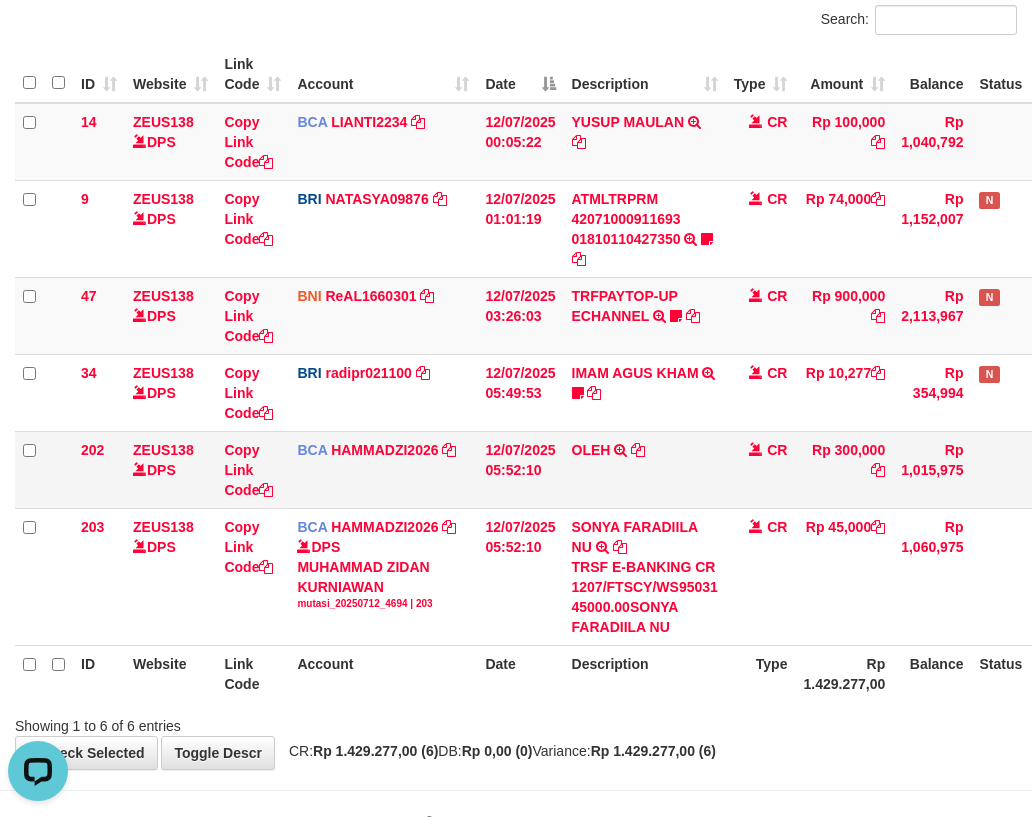 click on "CR" at bounding box center (761, 469) 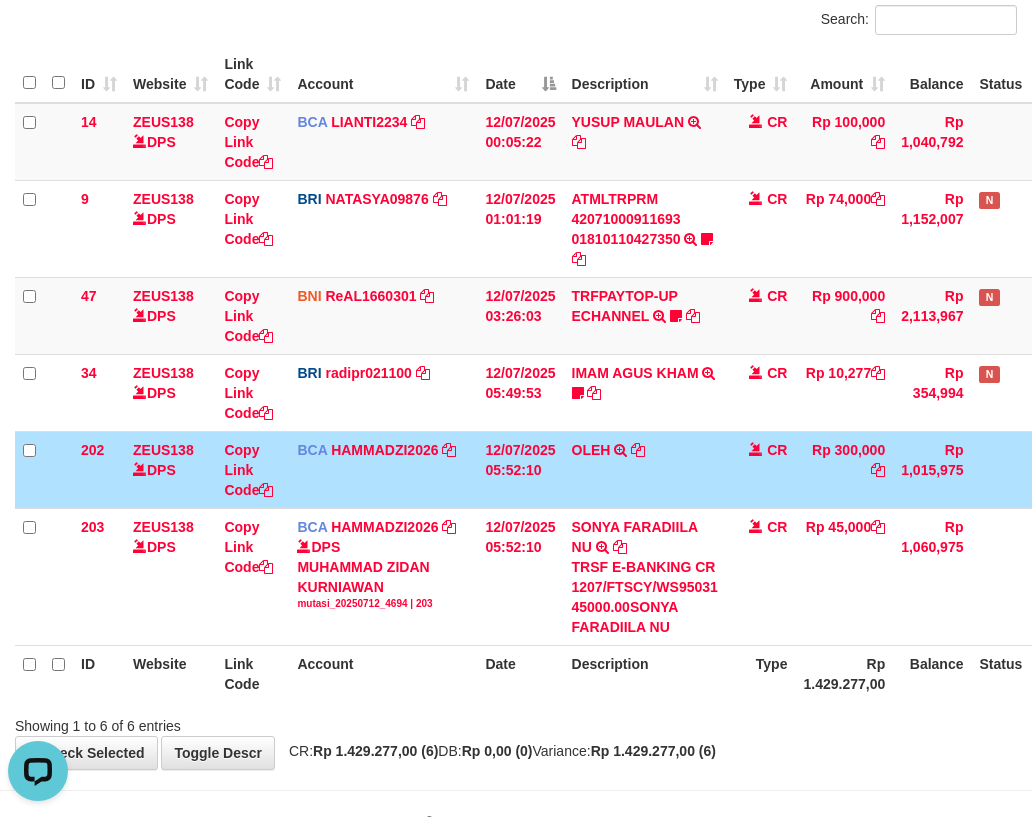 drag, startPoint x: 717, startPoint y: 508, endPoint x: 733, endPoint y: 525, distance: 23.345236 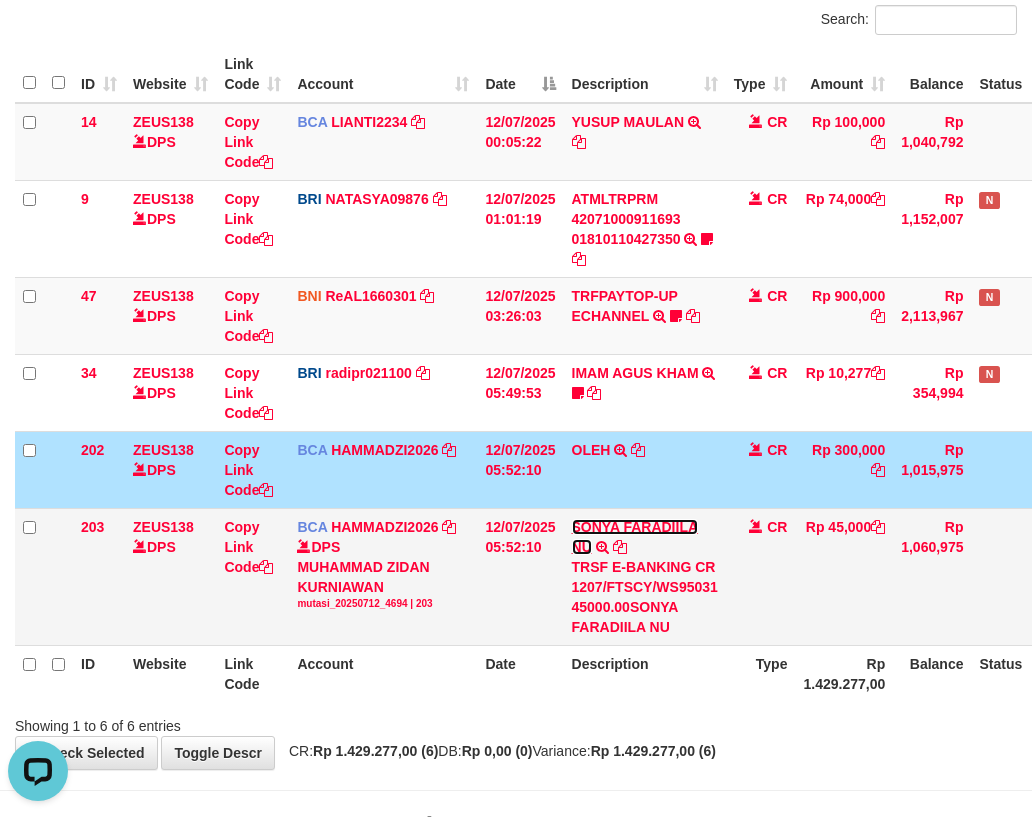 click on "SONYA FARADIILA NU" at bounding box center (635, 537) 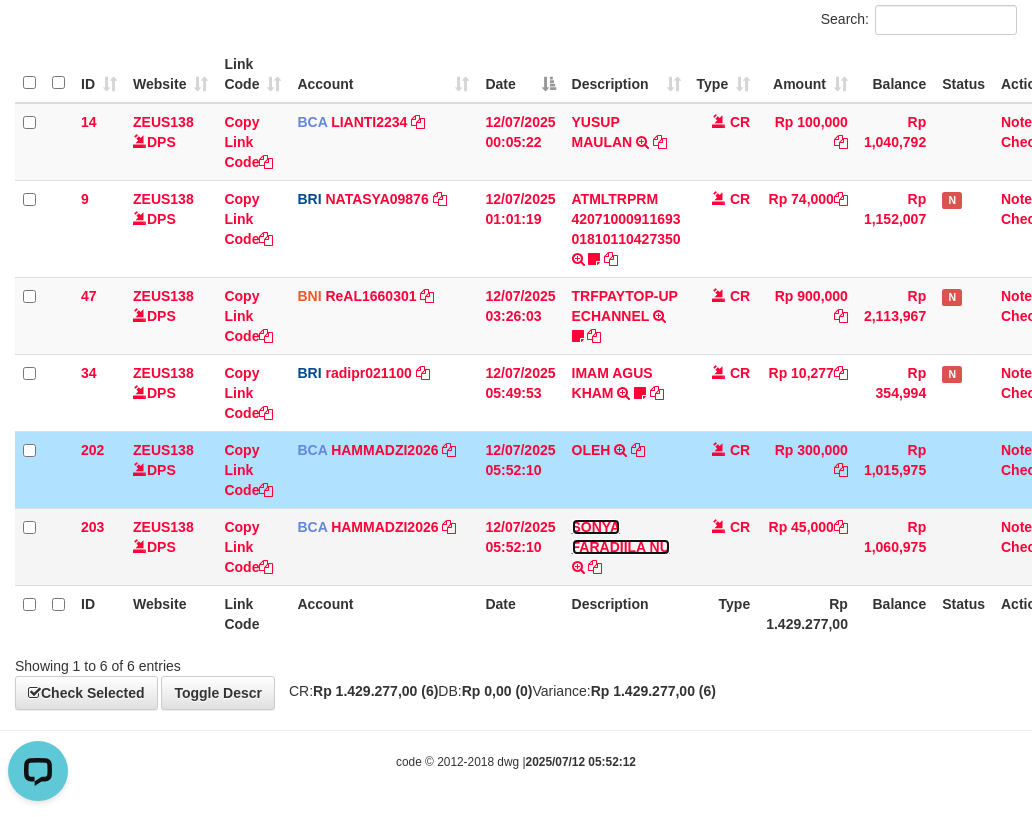 click on "SONYA FARADIILA NU" at bounding box center (621, 537) 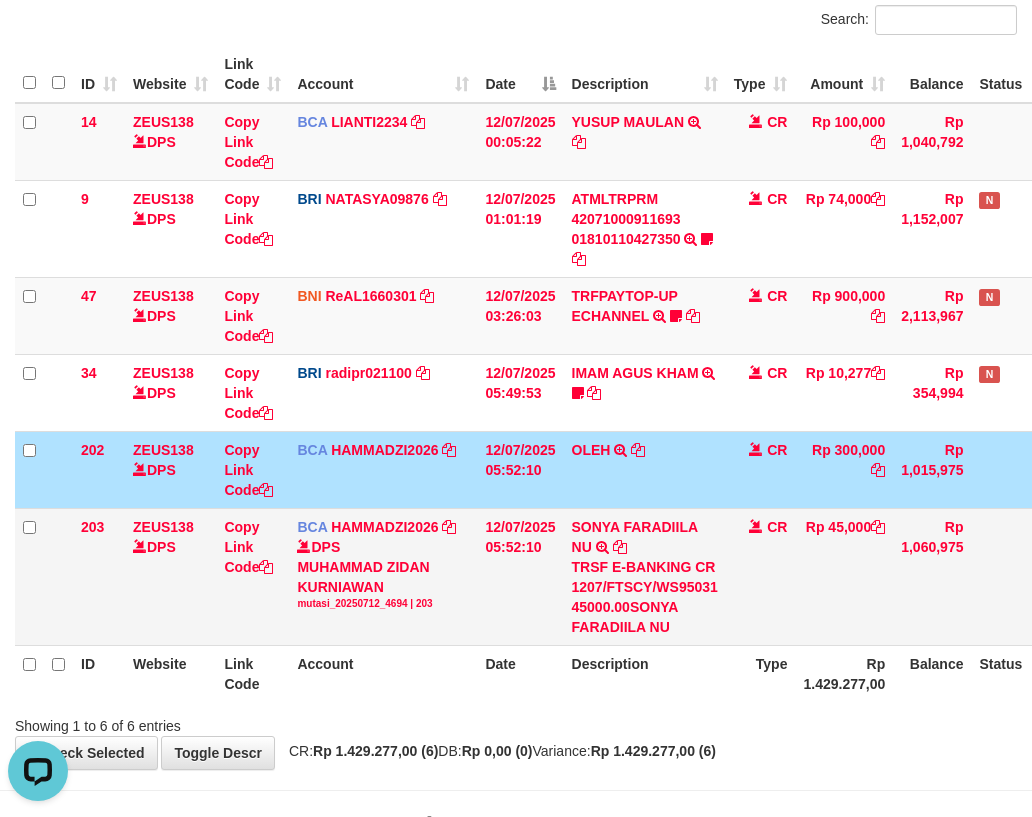 click on "TRSF E-BANKING CR 1207/FTSCY/WS95031
45000.00SONYA FARADIILA NU" at bounding box center (645, 597) 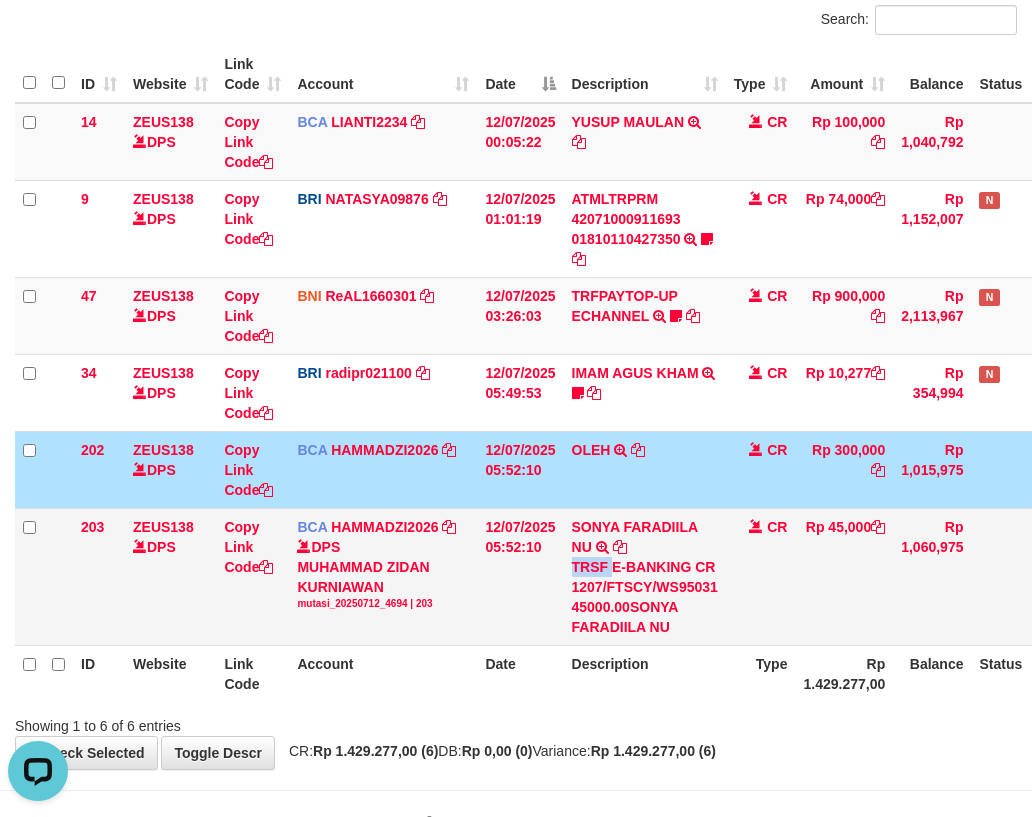 click on "TRSF E-BANKING CR 1207/FTSCY/WS95031
45000.00SONYA FARADIILA NU" at bounding box center [645, 597] 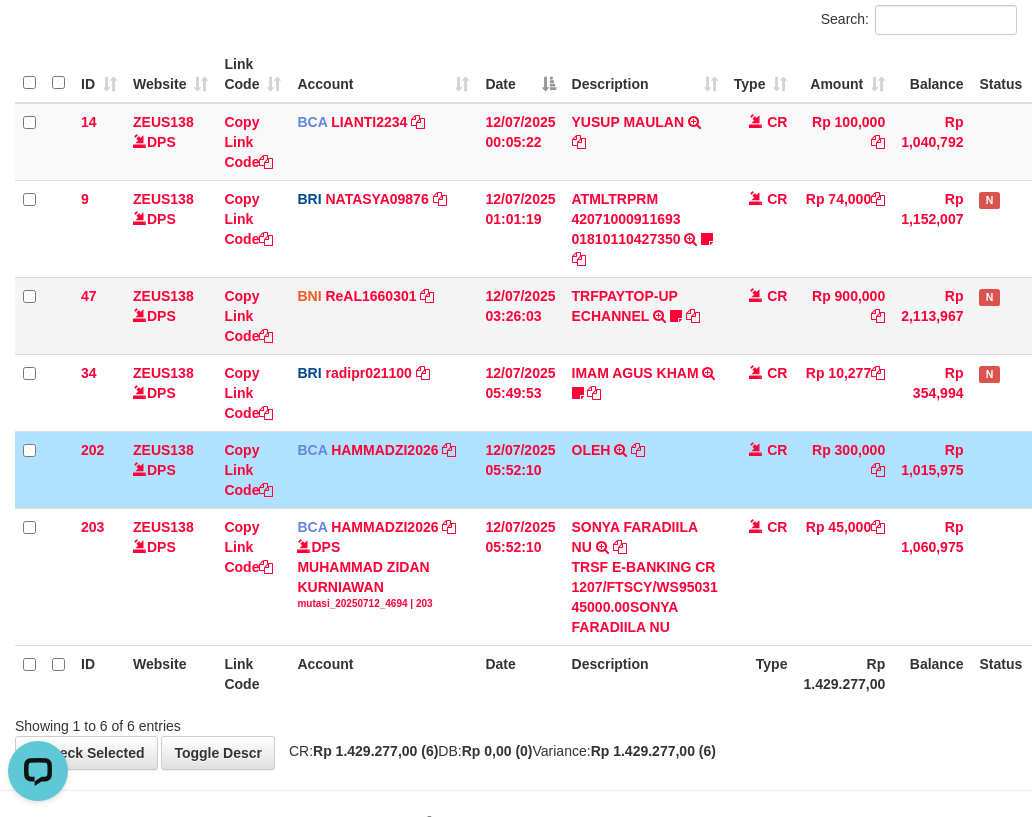 click on "202
ZEUS138    DPS
Copy Link Code
BCA
HAMMADZI2026
DPS
MUHAMMAD ZIDAN KURNIAWAN
mutasi_20250712_4694 | 202
mutasi_20250712_4694 | 202
12/07/2025 05:52:10
OLEH         TRSF E-BANKING CR 1207/FTSCY/WS95031
300000.00OLEH
CR
Rp 300,000
Rp 1,015,975
Note
Check" at bounding box center [563, 469] 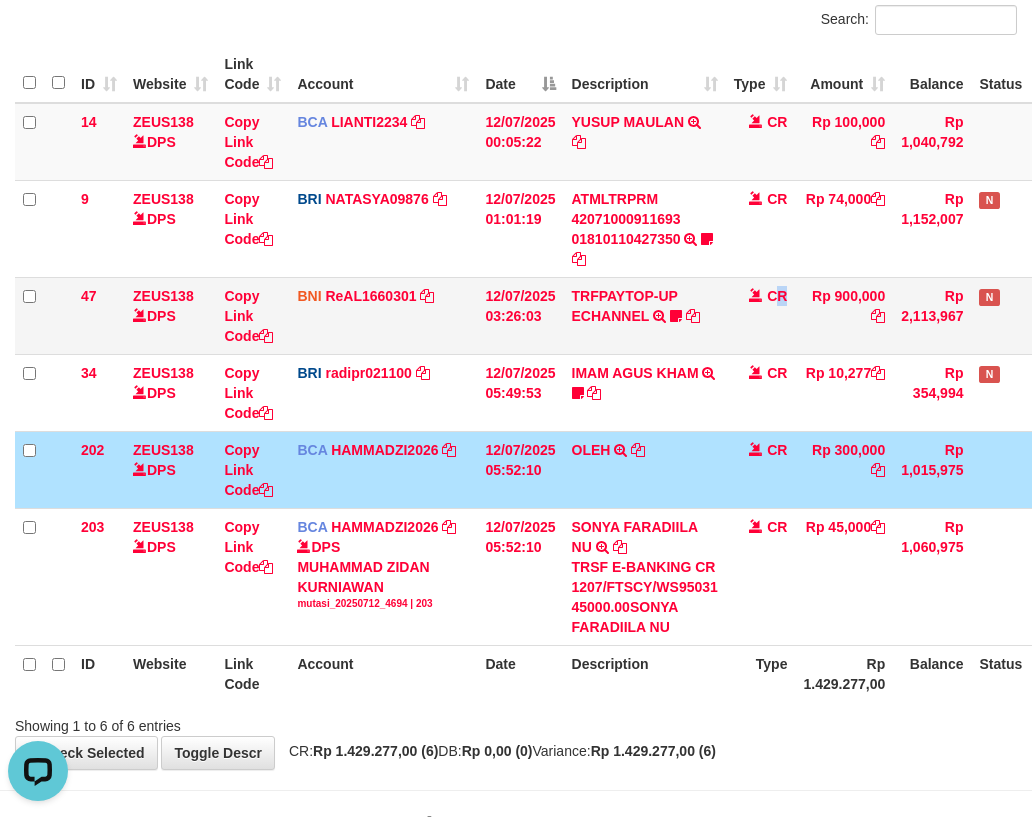 click on "CR" at bounding box center (761, 315) 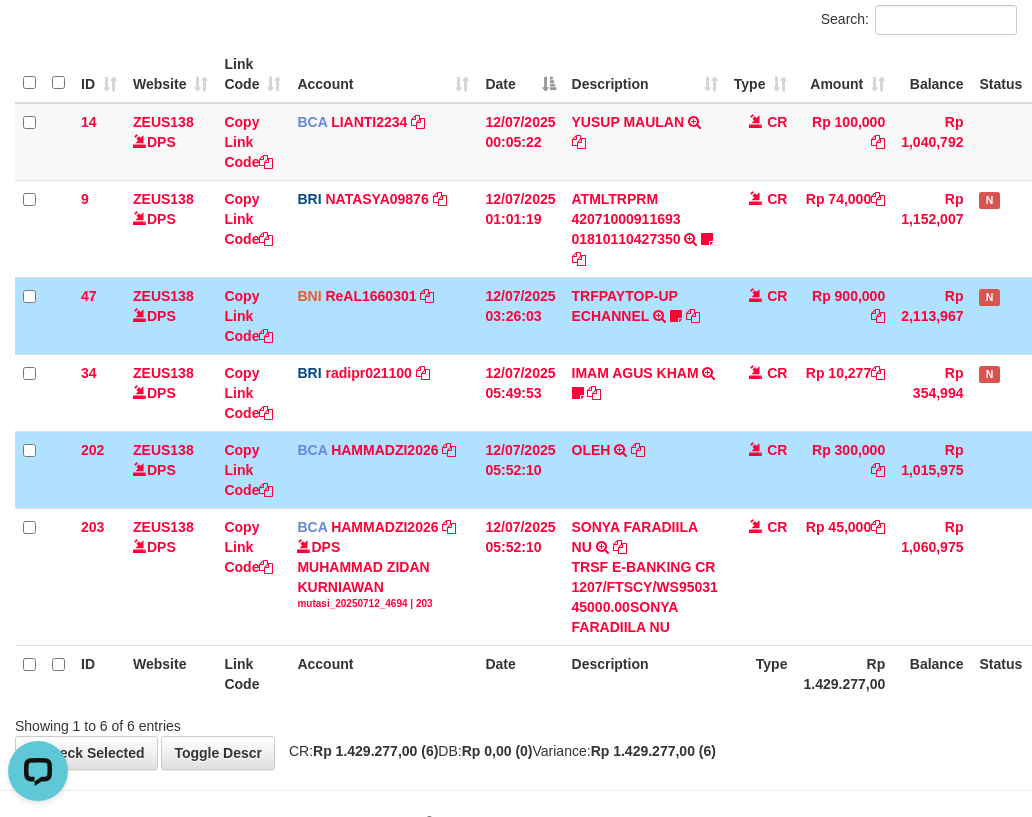 drag, startPoint x: 707, startPoint y: 452, endPoint x: 739, endPoint y: 508, distance: 64.49806 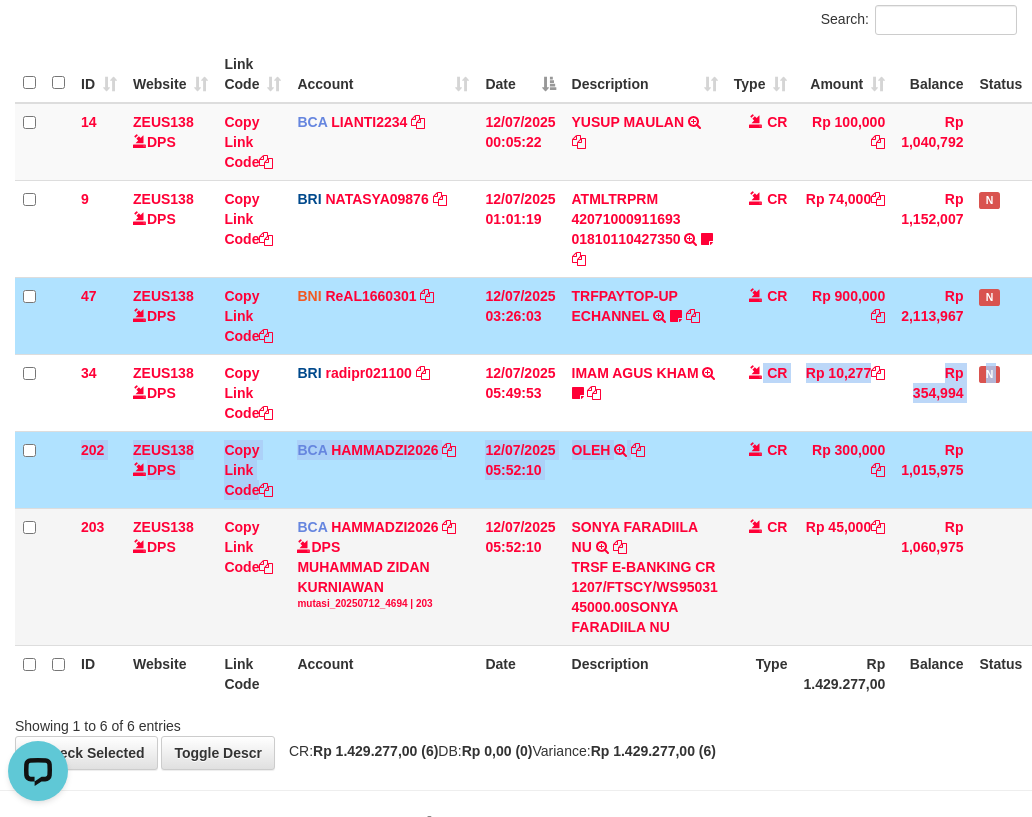 click on "DPS
MUHAMMAD ZIDAN KURNIAWAN
mutasi_20250712_4694 | 203" at bounding box center (383, 574) 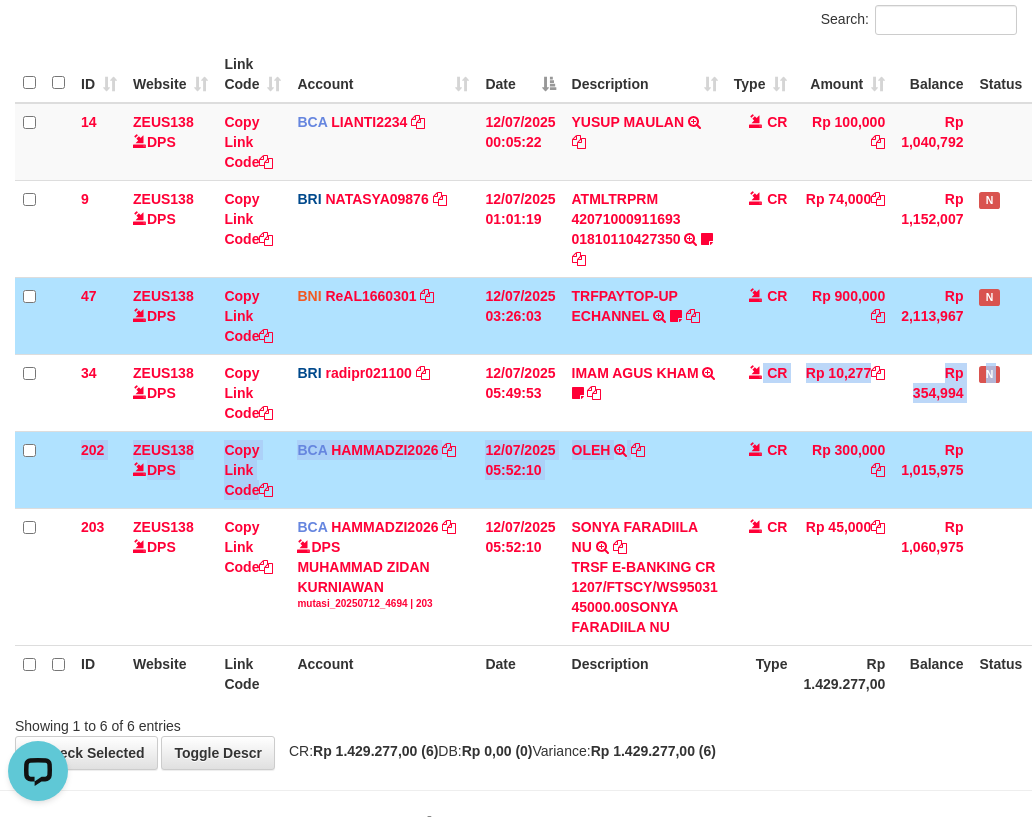 click on "SONYA FARADIILA NU         TRSF E-BANKING CR 1207/FTSCY/WS95031
45000.00SONYA FARADIILA NU" at bounding box center (645, 576) 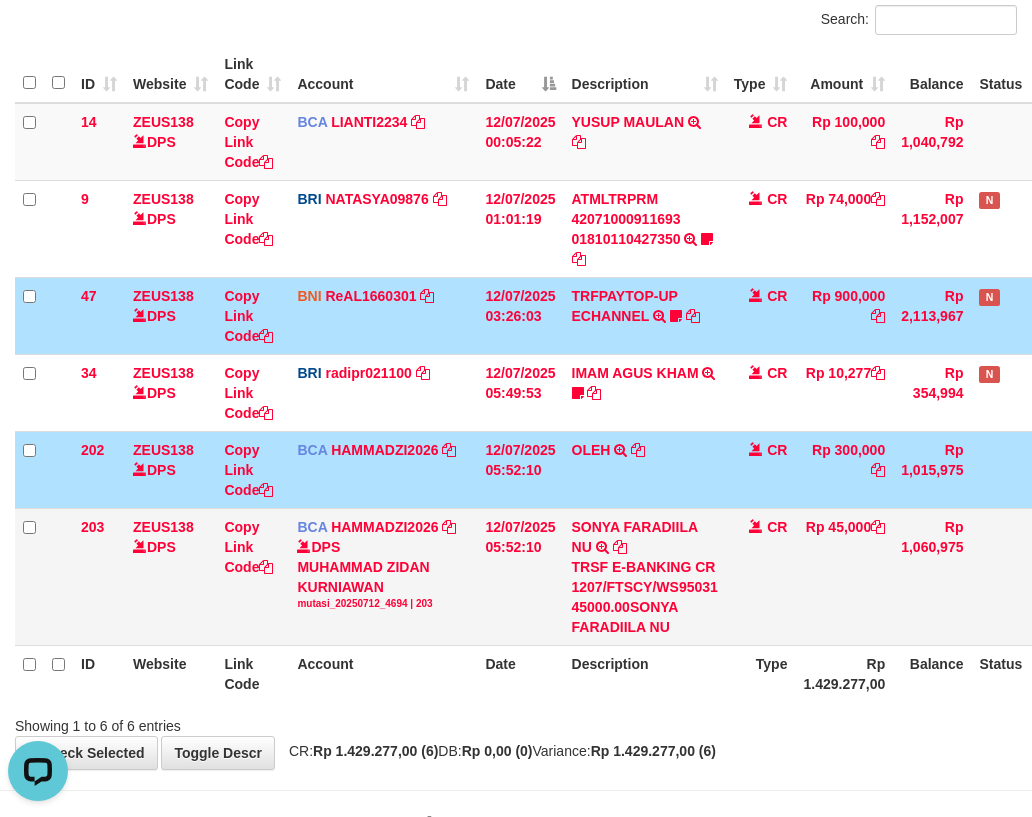 drag, startPoint x: 699, startPoint y: 703, endPoint x: 699, endPoint y: 689, distance: 14 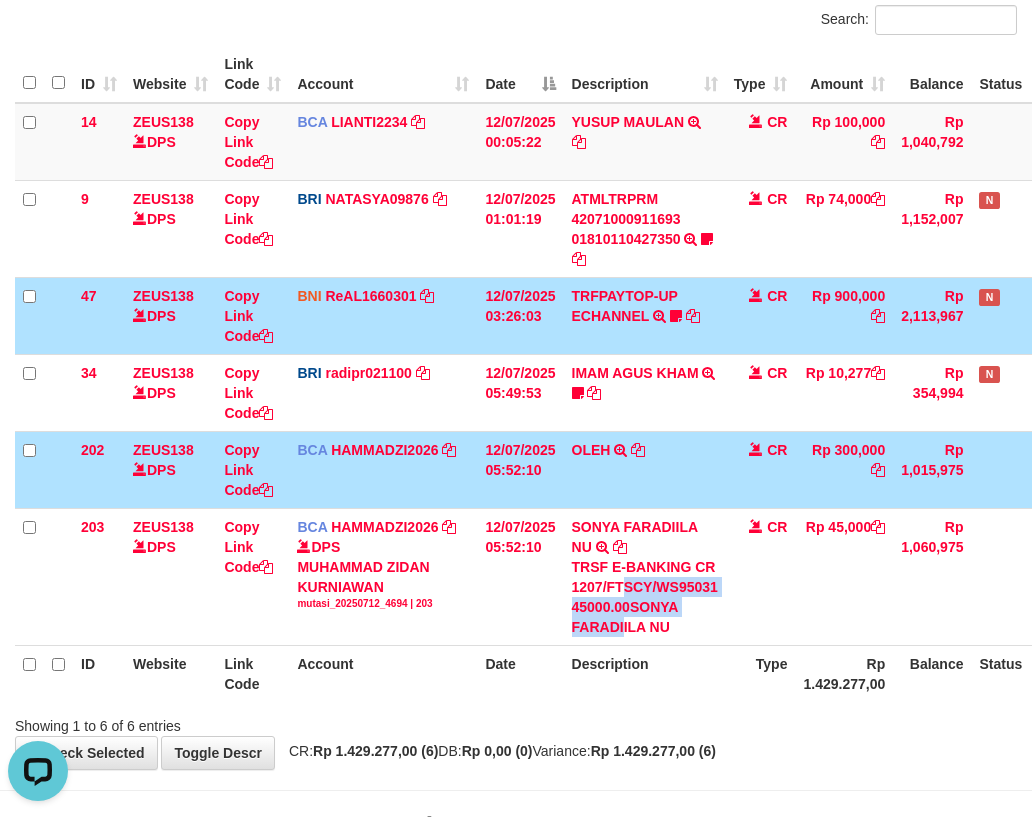 drag, startPoint x: 625, startPoint y: 654, endPoint x: 1046, endPoint y: 615, distance: 422.80255 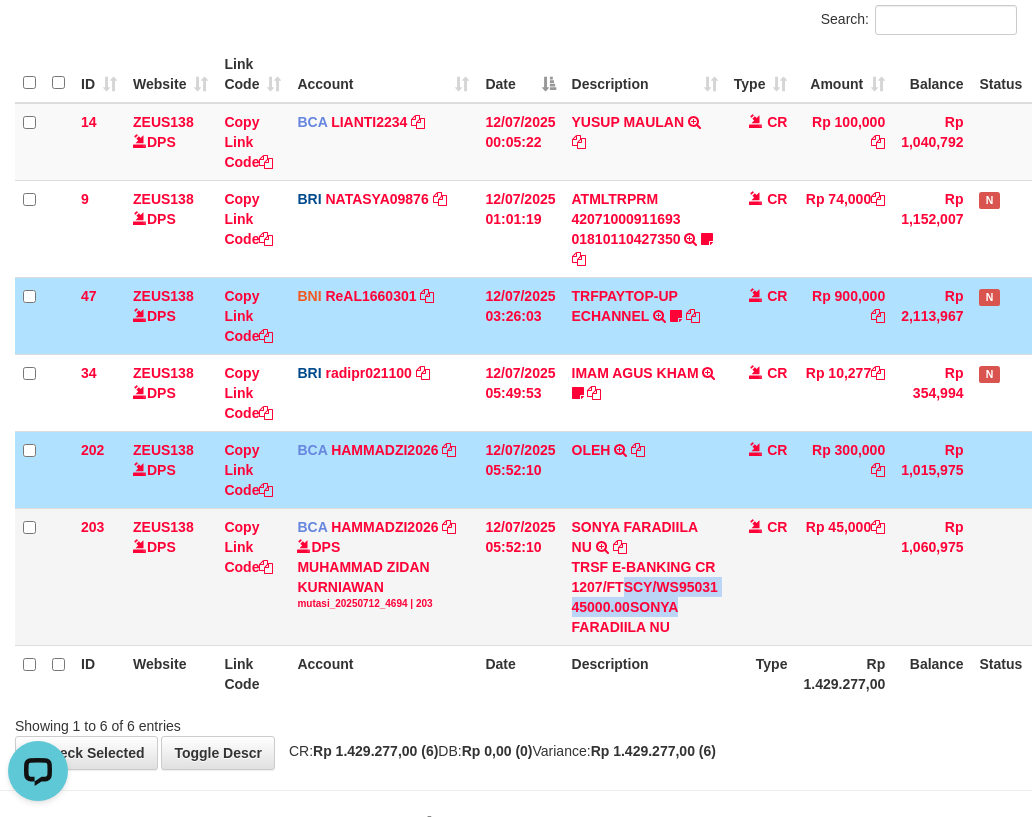 drag, startPoint x: 792, startPoint y: 634, endPoint x: 816, endPoint y: 656, distance: 32.55764 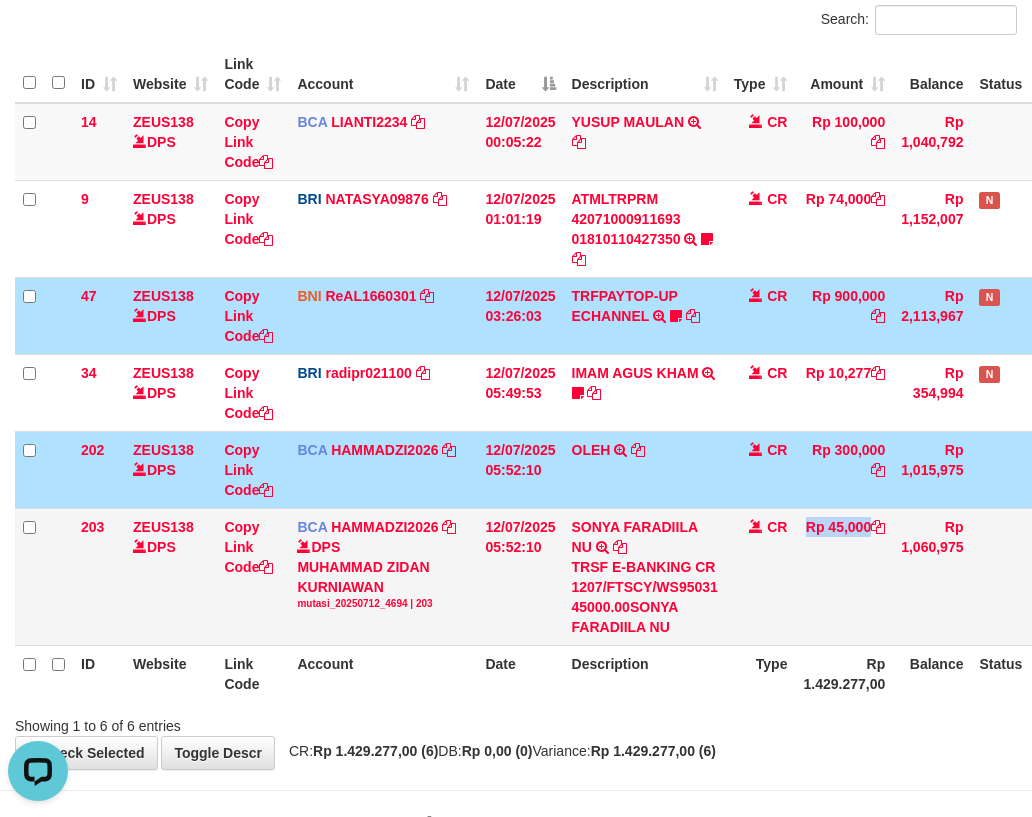 click on "203
ZEUS138    DPS
Copy Link Code
BCA
HAMMADZI2026
DPS
MUHAMMAD ZIDAN KURNIAWAN
mutasi_20250712_4694 | 203
mutasi_20250712_4694 | 203
12/07/2025 05:52:10
SONYA FARADIILA NU         TRSF E-BANKING CR 1207/FTSCY/WS95031
45000.00SONYA FARADIILA NU
CR
Rp 45,000
Rp 1,060,975
Note
Check" at bounding box center (563, 576) 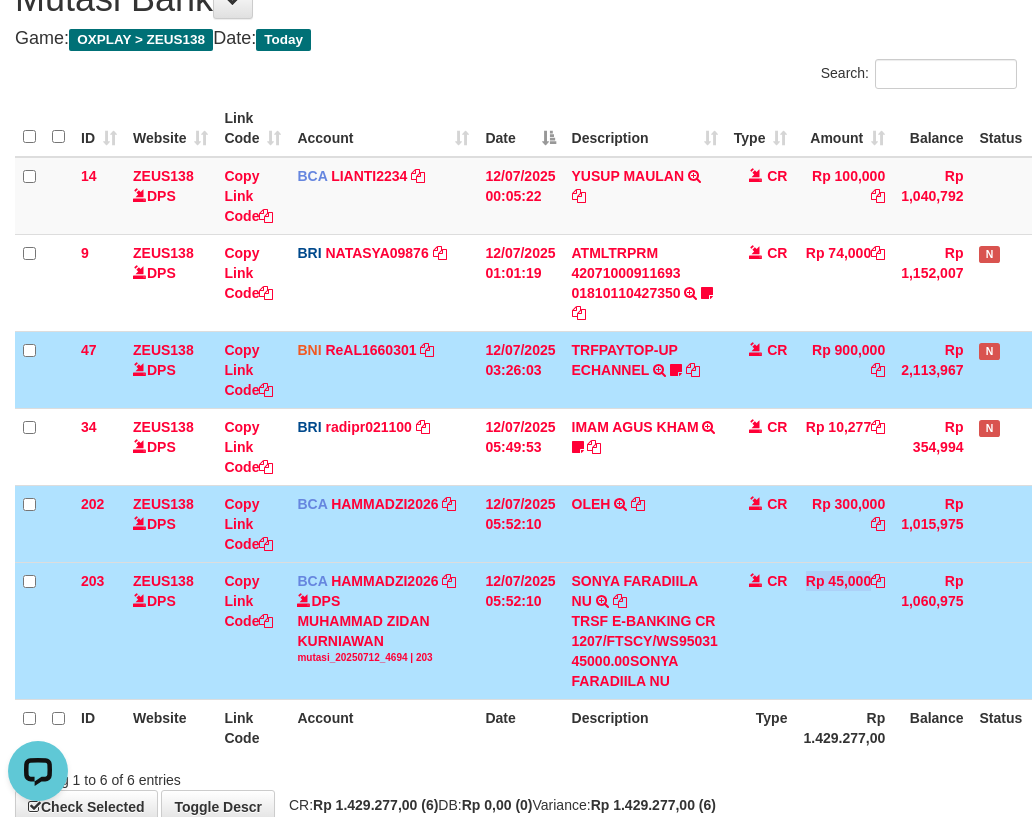 scroll, scrollTop: 47, scrollLeft: 0, axis: vertical 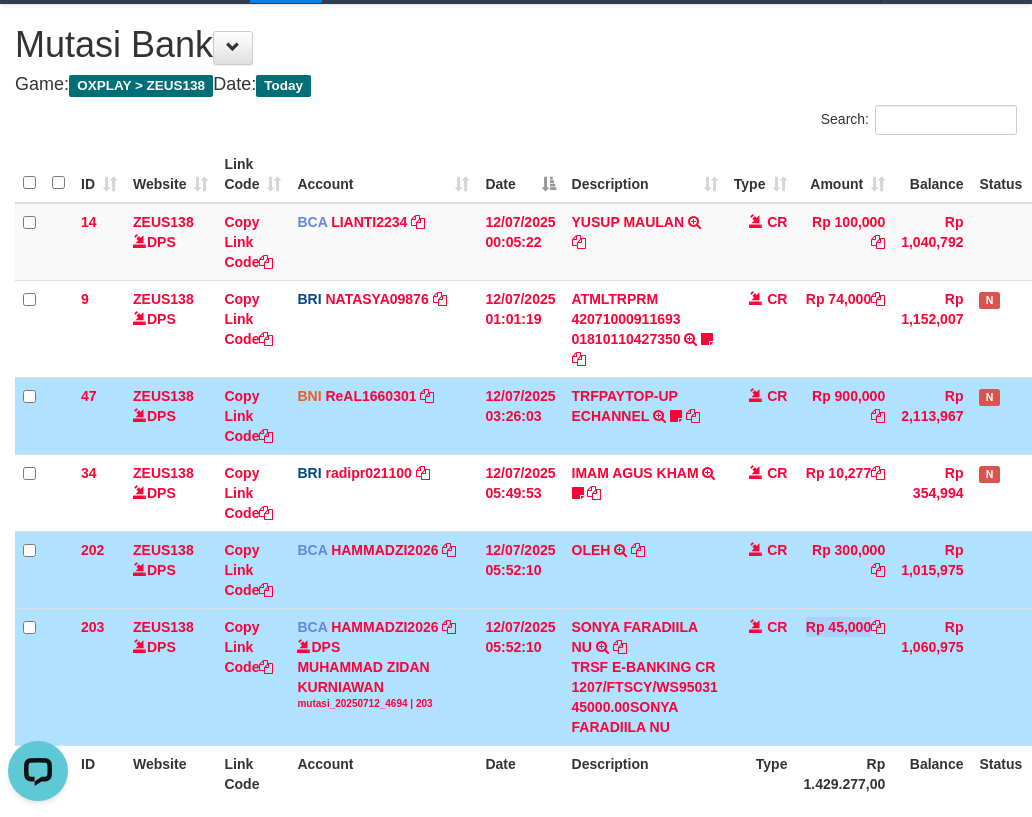 click on "DPS
MUHAMMAD ZIDAN KURNIAWAN
mutasi_20250712_4694 | 203" at bounding box center [383, 674] 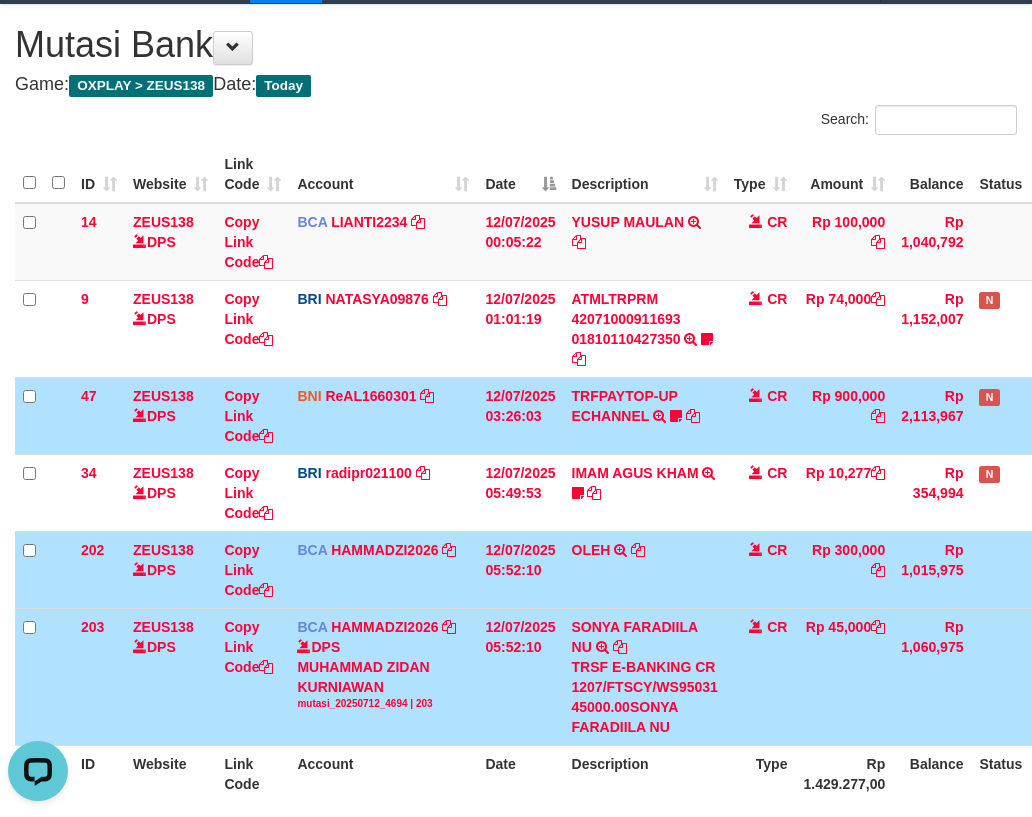 drag, startPoint x: 651, startPoint y: 604, endPoint x: 661, endPoint y: 648, distance: 45.122055 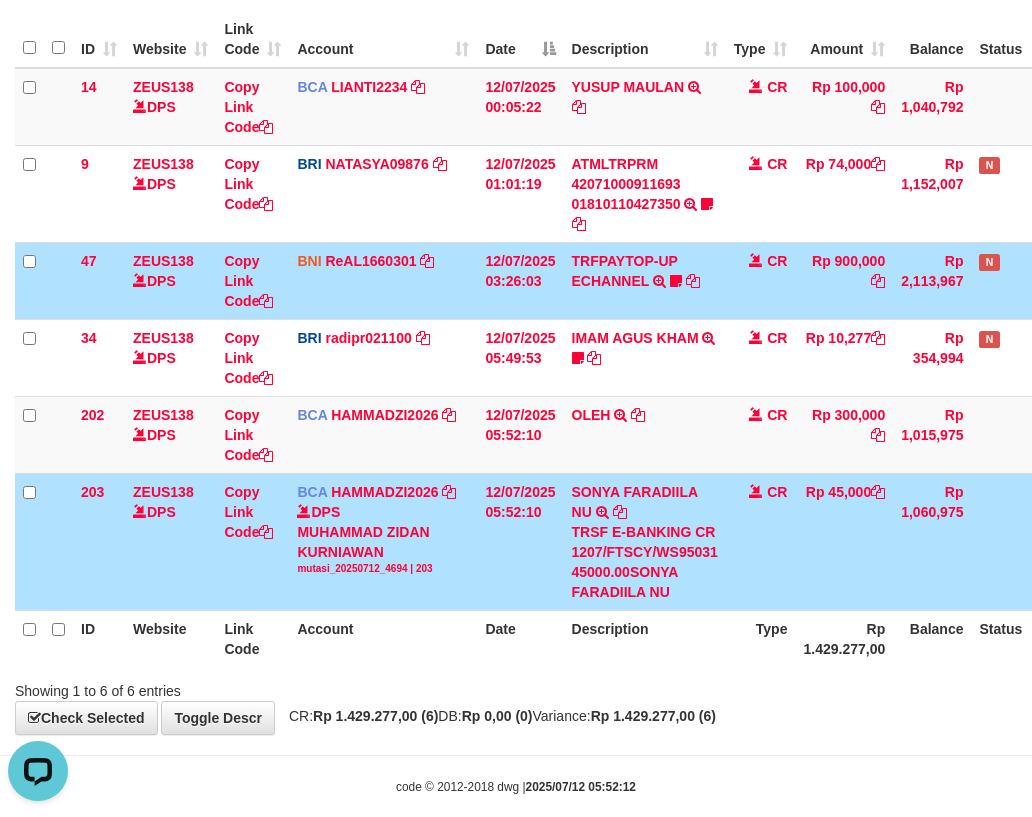 scroll, scrollTop: 261, scrollLeft: 0, axis: vertical 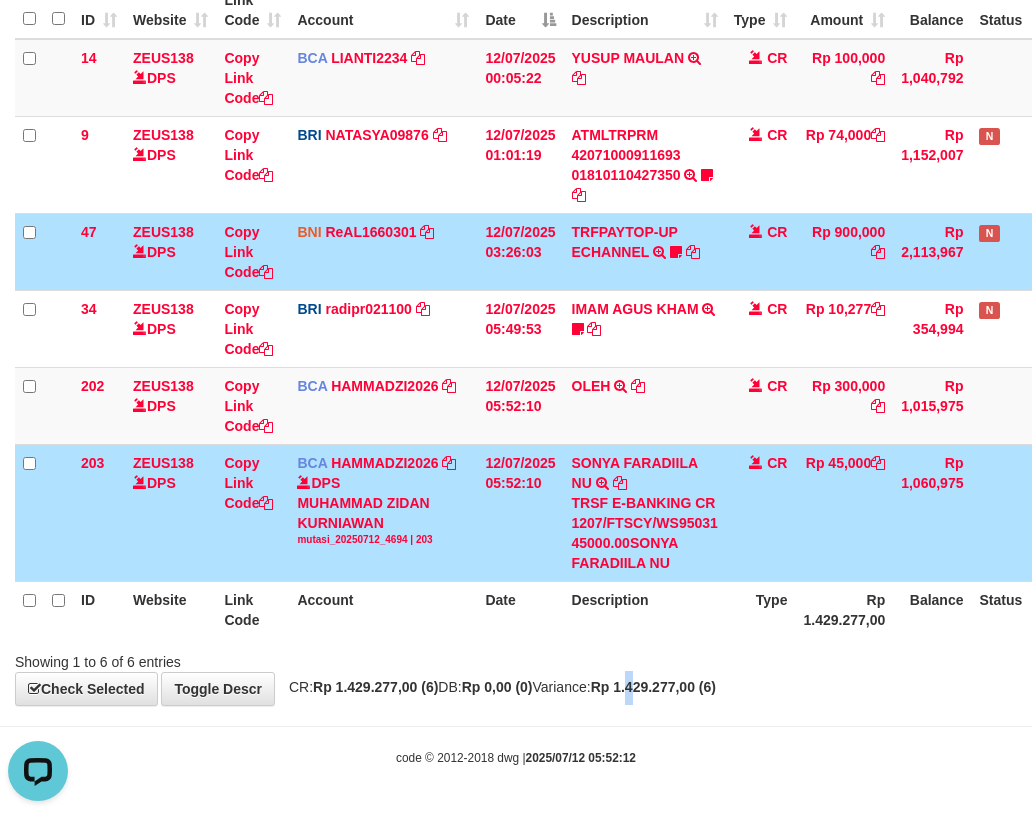 drag, startPoint x: 688, startPoint y: 676, endPoint x: 672, endPoint y: 696, distance: 25.612497 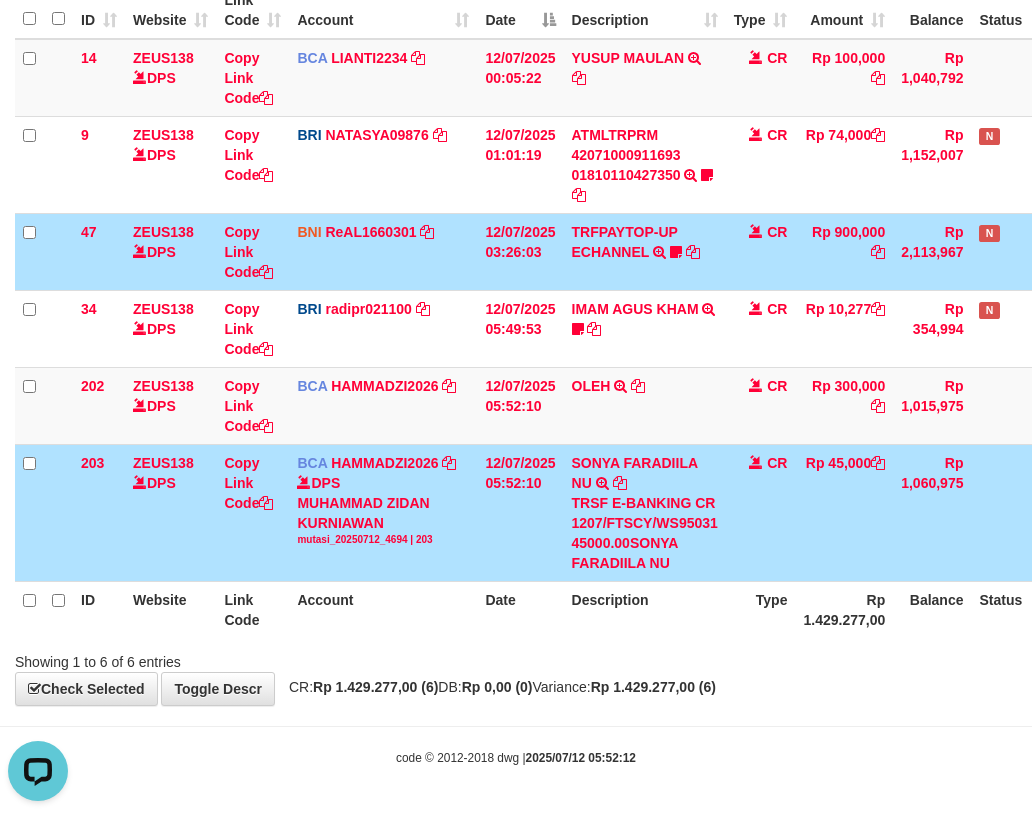 click on "Rp 1.429.277,00 (6)" at bounding box center [653, 687] 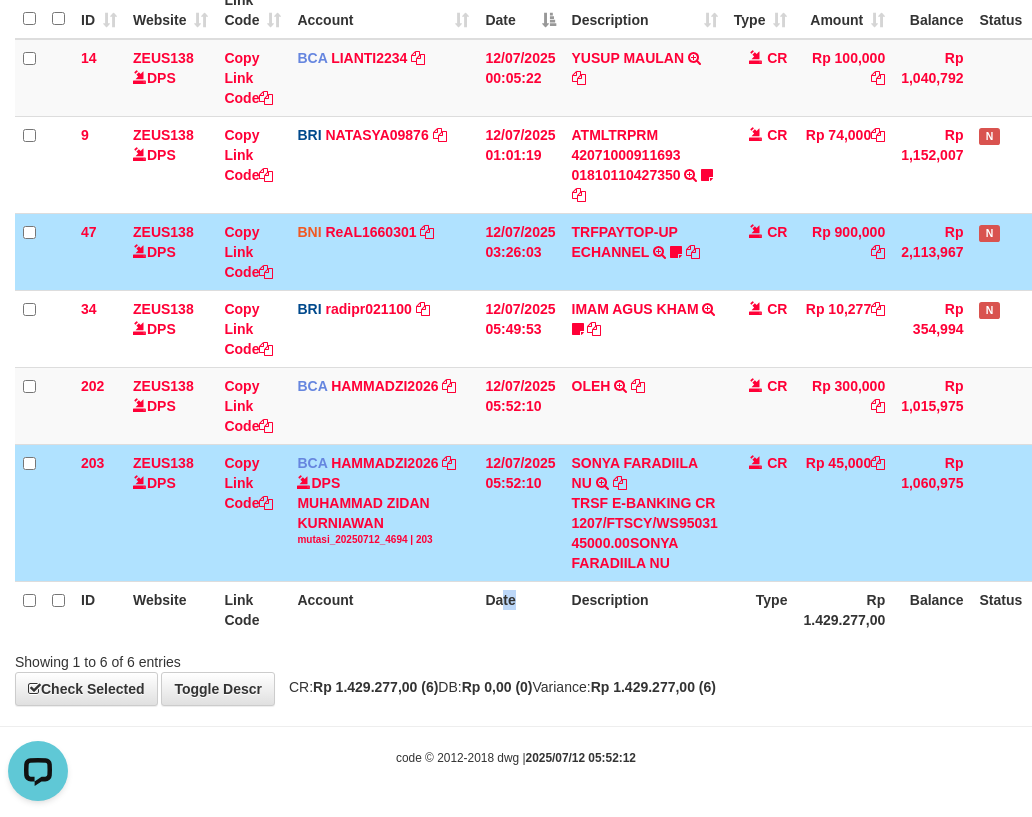 click on "Showing 1 to 6 of 6 entries" at bounding box center (516, 658) 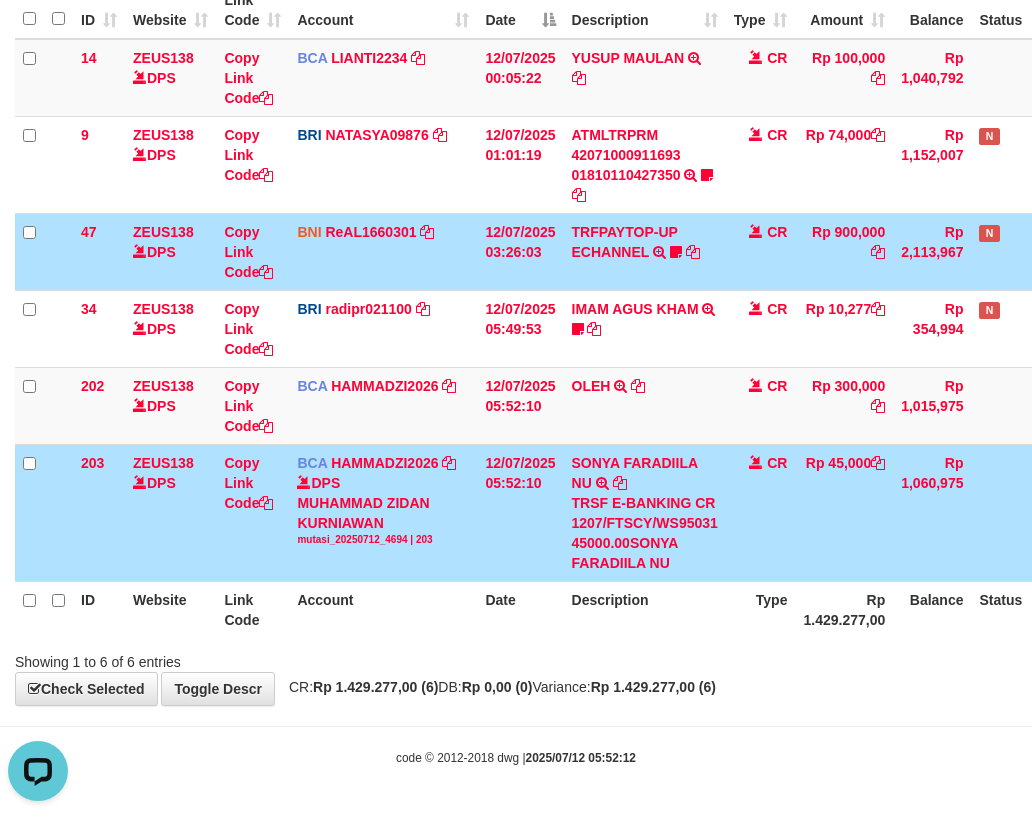 drag, startPoint x: 493, startPoint y: 558, endPoint x: 614, endPoint y: 610, distance: 131.70042 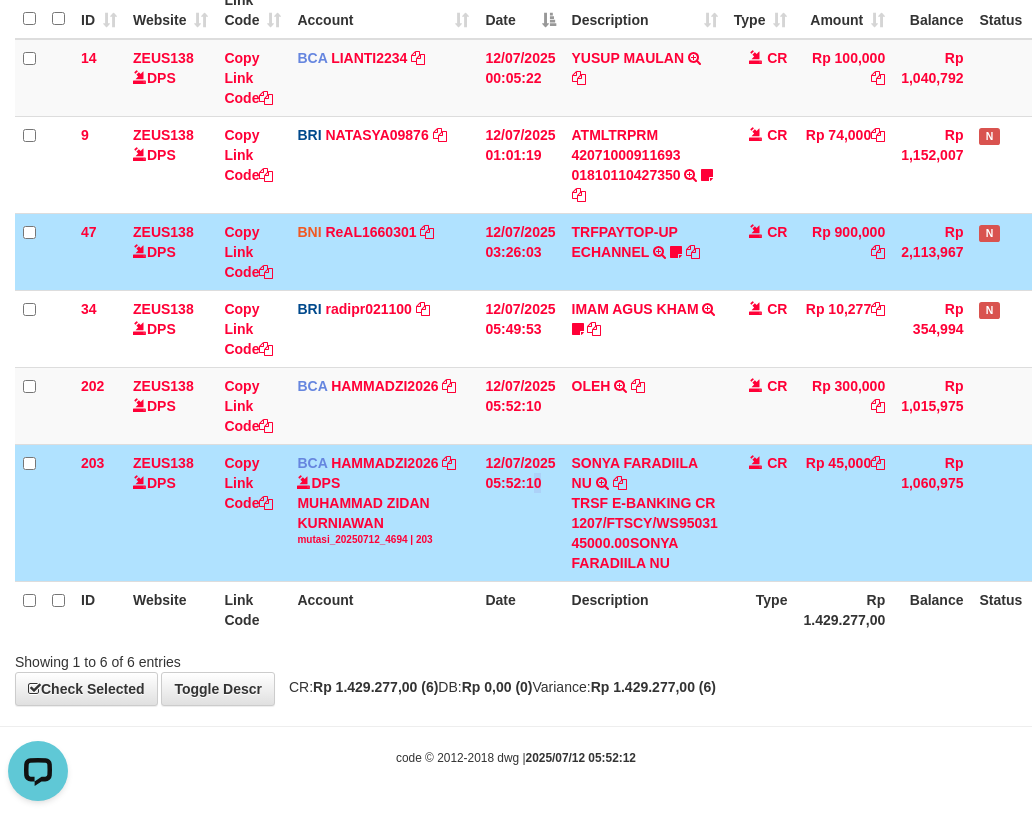 click on "ID Website Link Code Account Date Description Type Amount Balance Status Action
14
ZEUS138    DPS
Copy Link Code
BCA
LIANTI2234
DPS
YULIANTI
mutasi_20250712_4646 | 14
mutasi_20250712_4646 | 14
12/07/2025 00:05:22
YUSUP MAULAN         TRSF E-BANKING CR 1207/FTSCY/WS95051
100000.002025071262819090 TRFDN-YUSUP MAULANESPAY DEBIT INDONE
CR
Rp 100,000
Rp 1,040,792
Note
Check
9
ZEUS138    DPS
Copy Link Code
BRI
NATASYA09876" at bounding box center (563, 310) 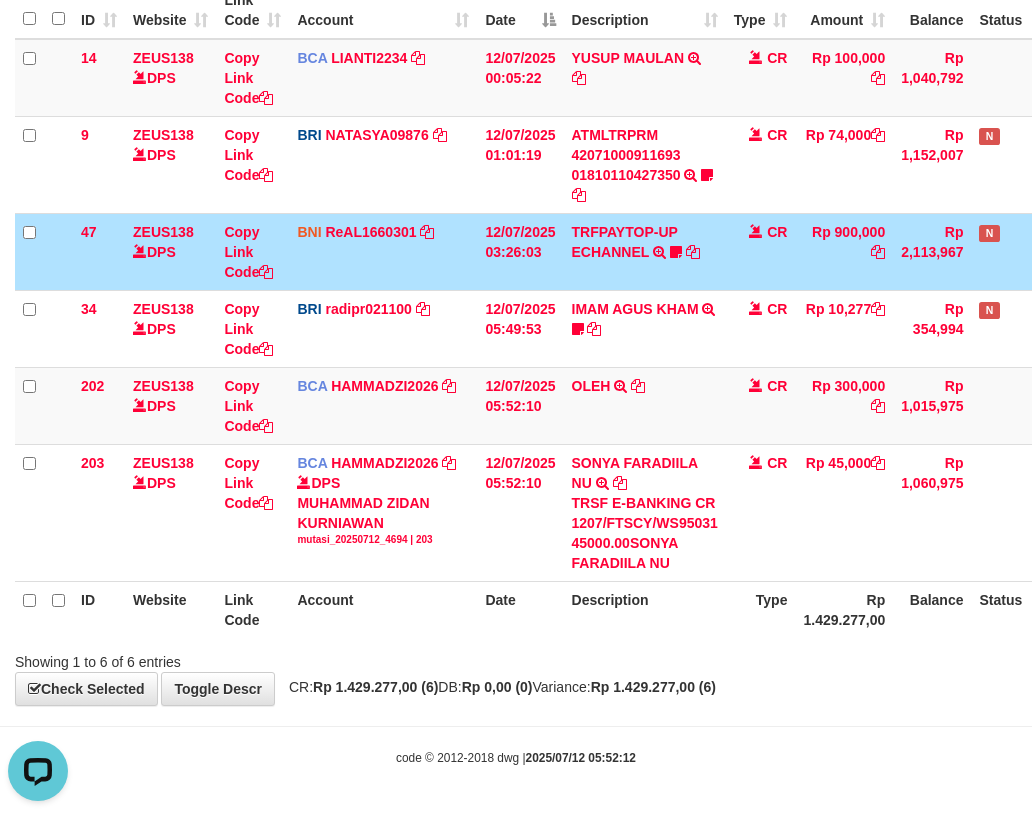 drag, startPoint x: 195, startPoint y: 713, endPoint x: 407, endPoint y: 714, distance: 212.00237 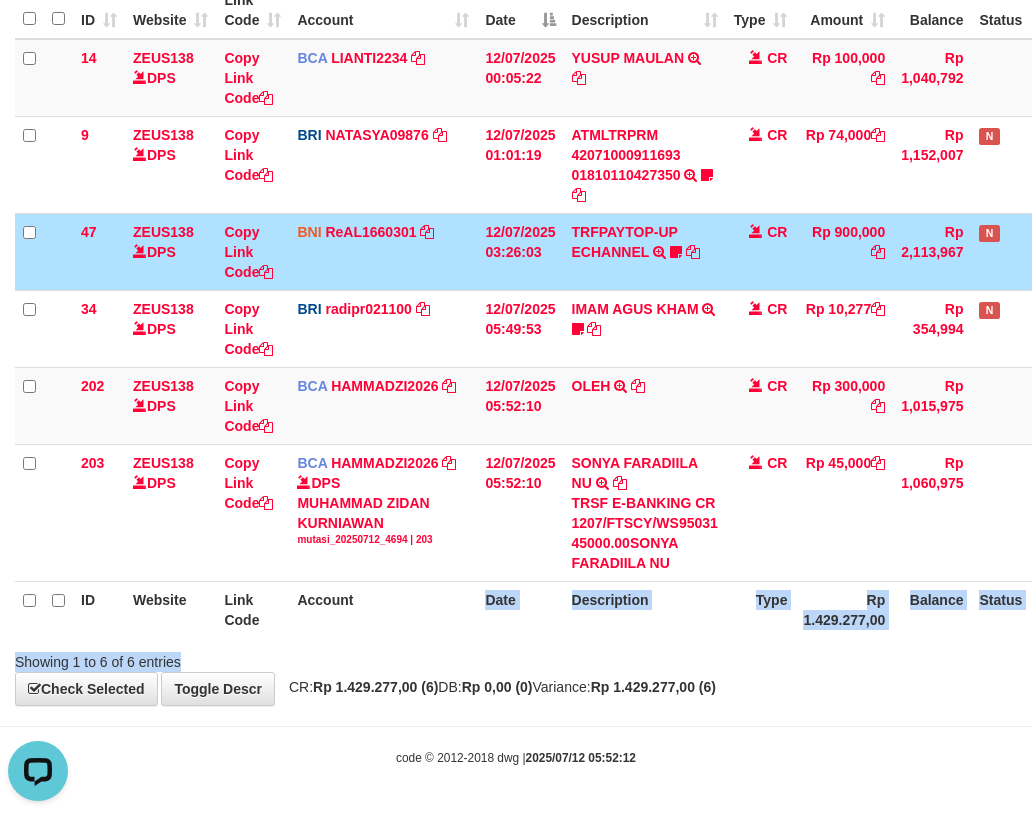 click on "Description" at bounding box center (645, 609) 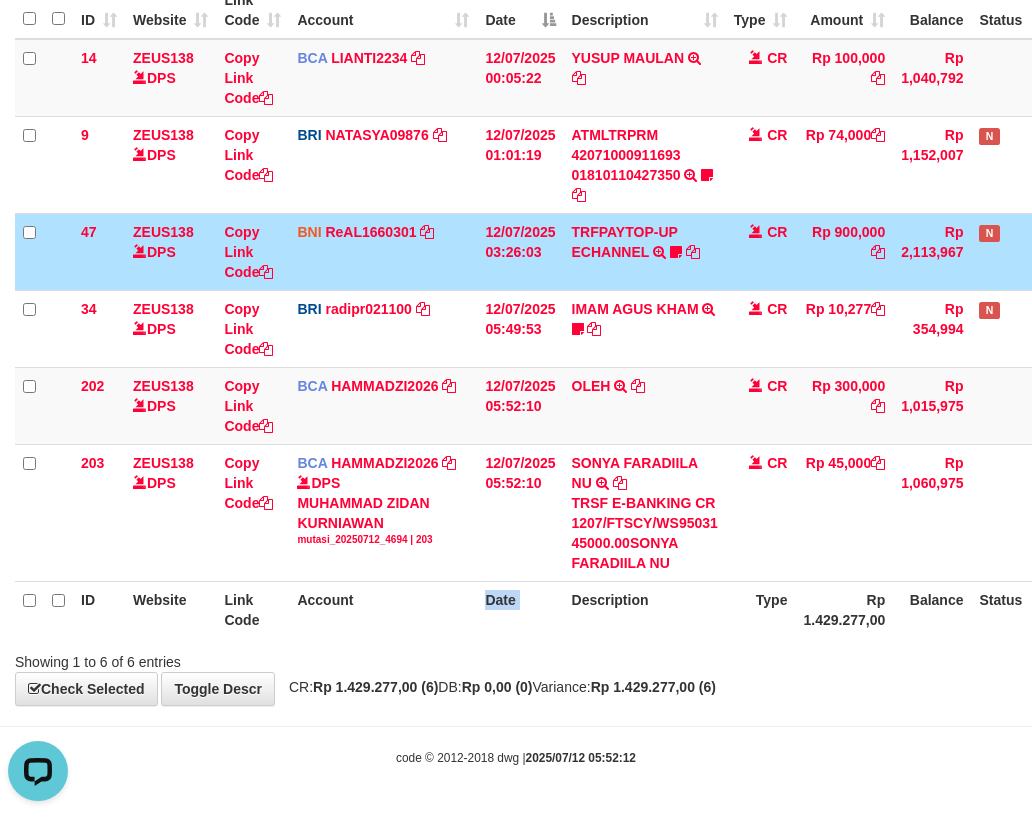 click on "Description" at bounding box center (645, 609) 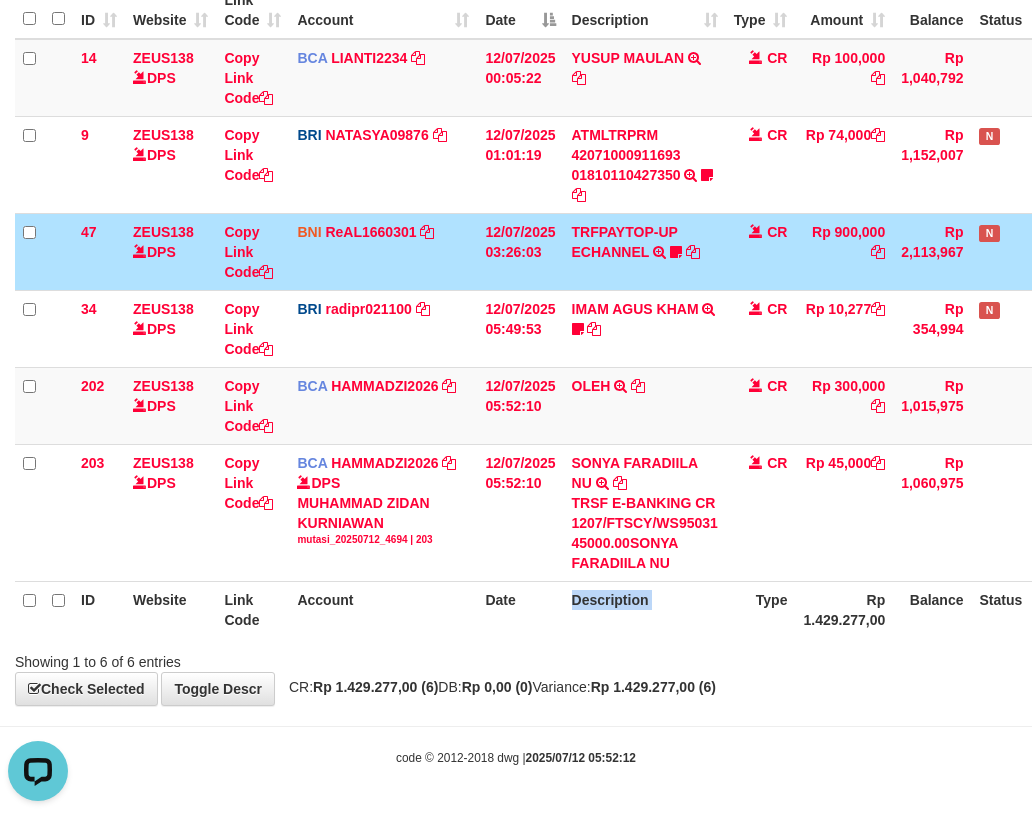 click on "Description" at bounding box center (645, 609) 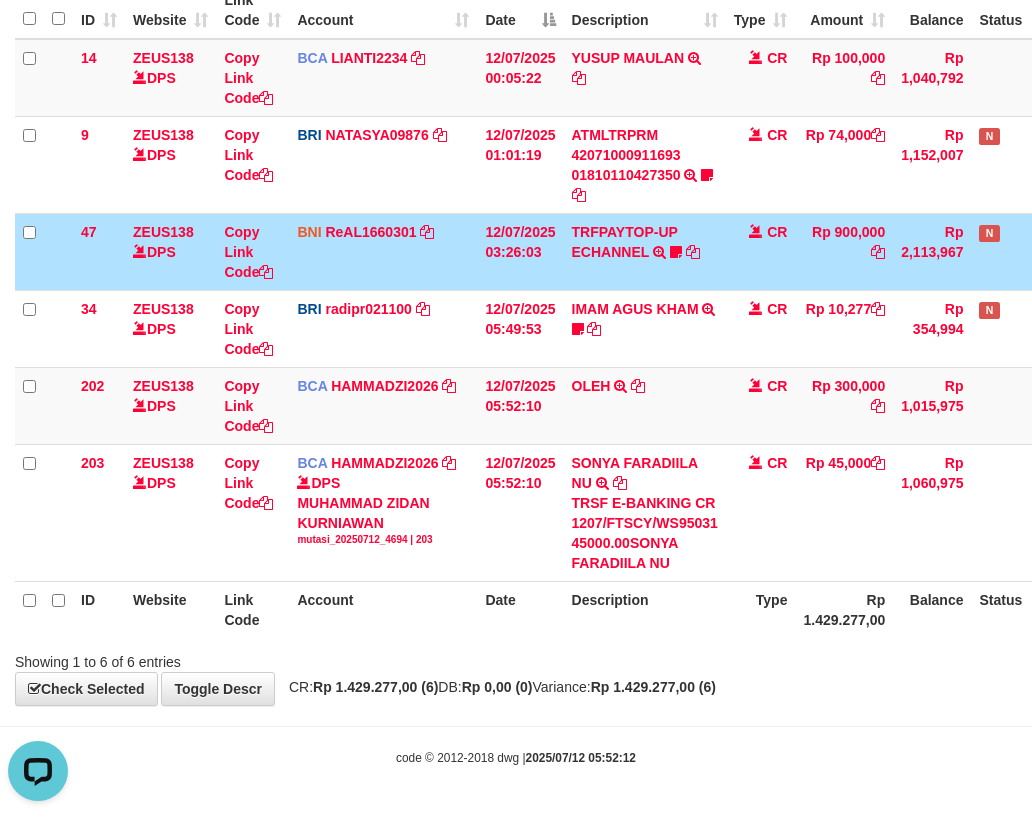 click on "ID Website Link Code Account Date Description Type Rp 1.429.277,00 Balance Status Action" at bounding box center (563, 609) 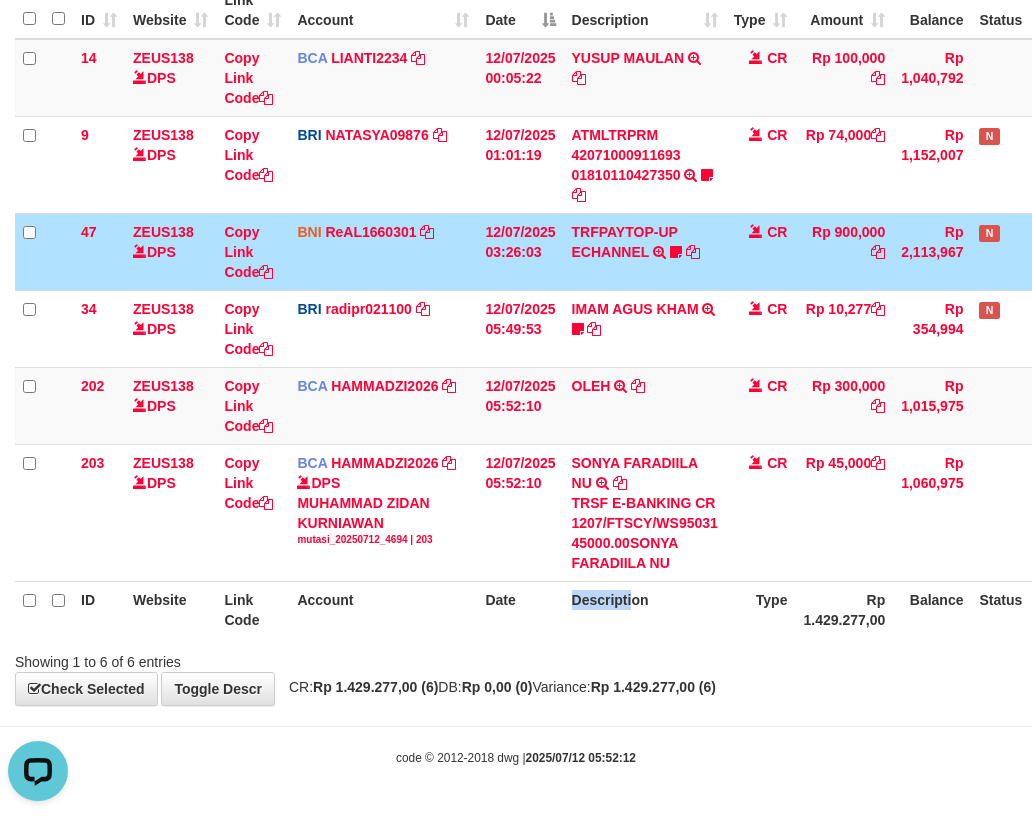drag, startPoint x: 503, startPoint y: 589, endPoint x: 500, endPoint y: 615, distance: 26.172504 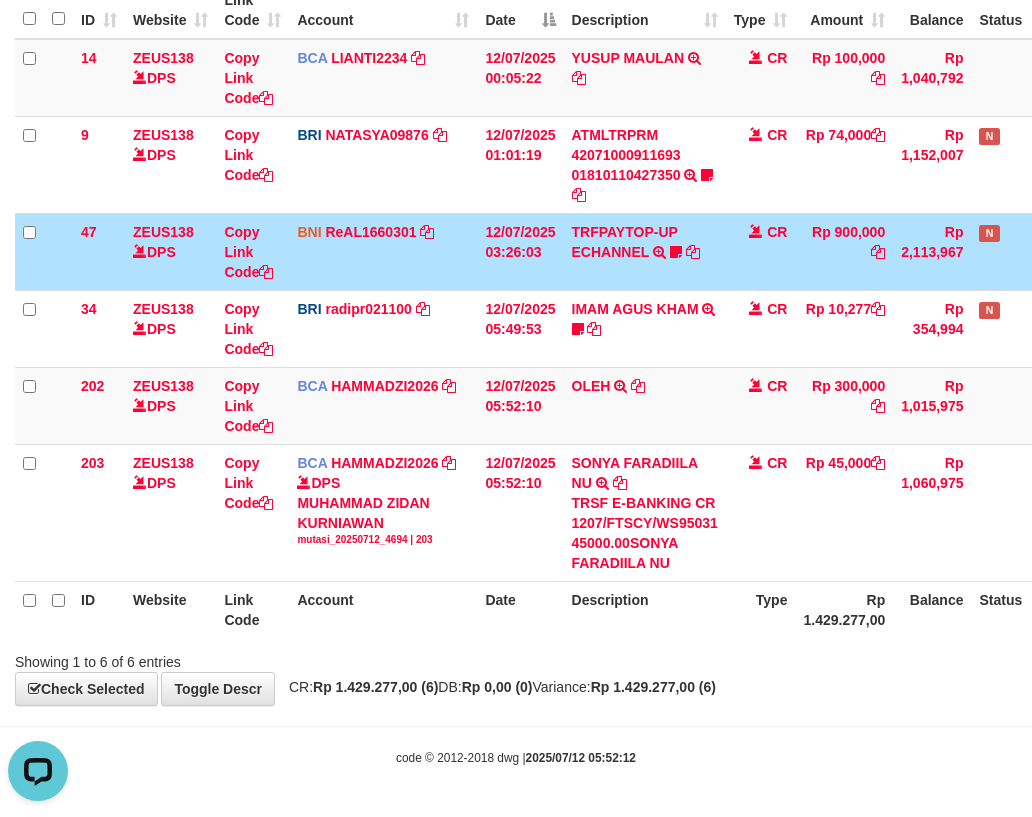 click on "Date" at bounding box center [520, 609] 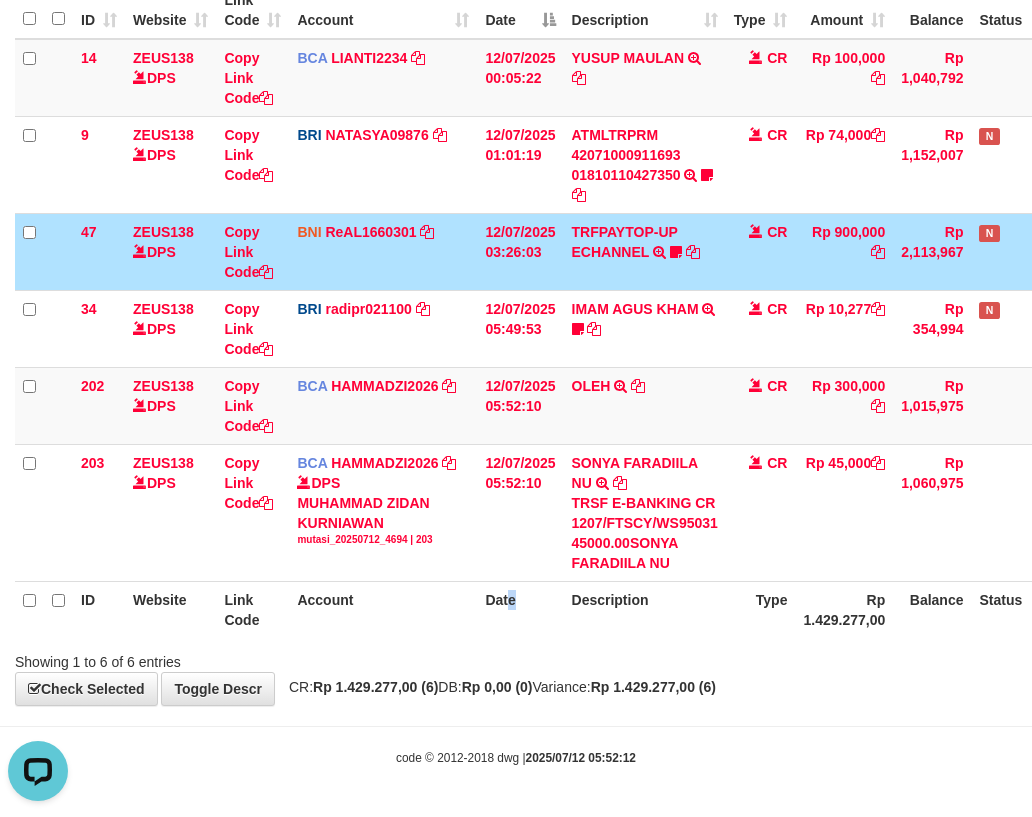 click on "Date" at bounding box center [520, 609] 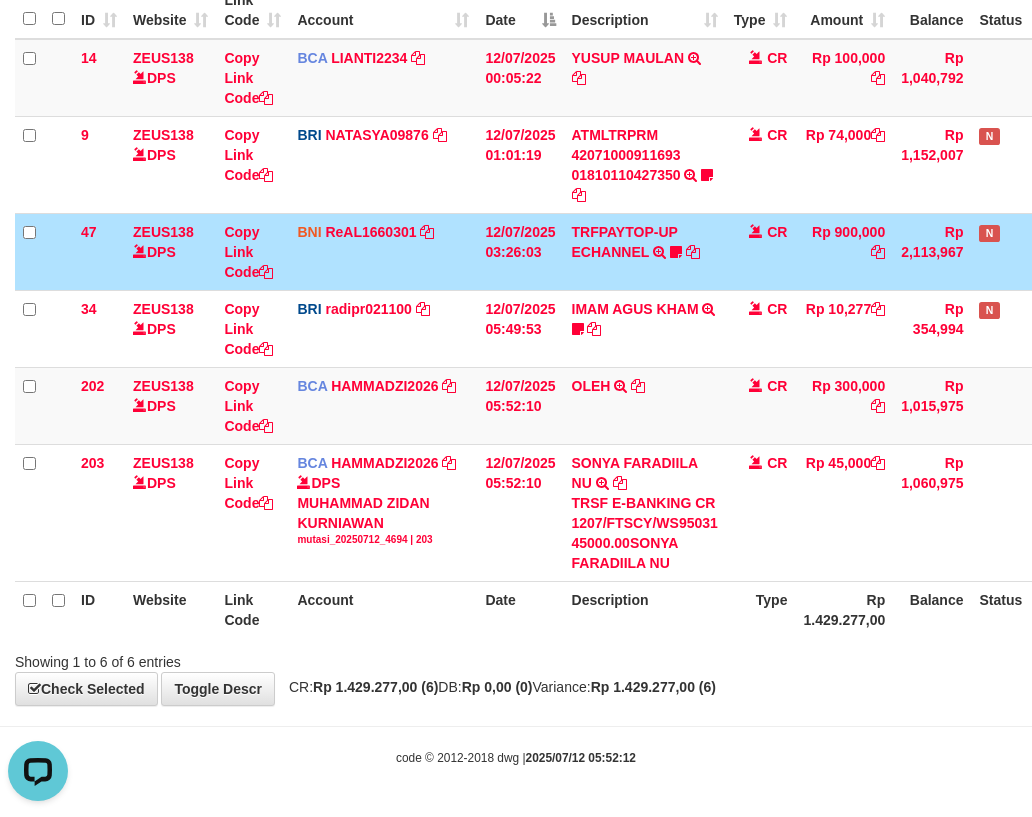 click on "Date" at bounding box center [520, 609] 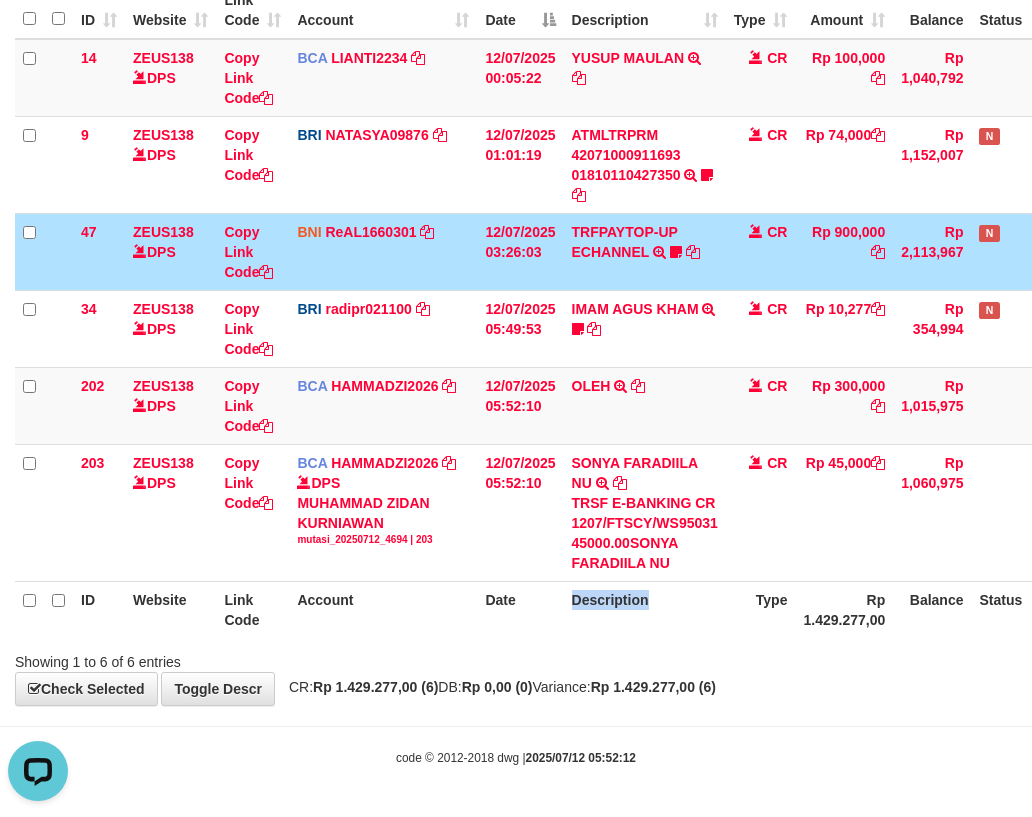 click on "Description" at bounding box center (645, 609) 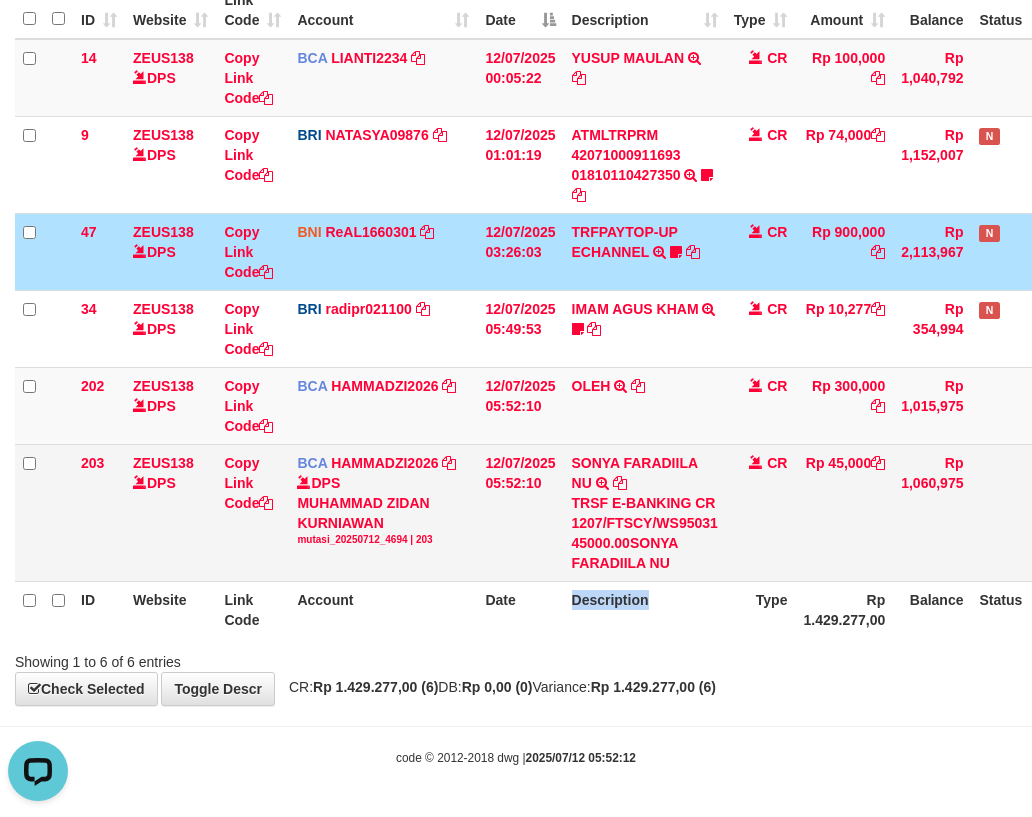 click on "TRSF E-BANKING CR 1207/FTSCY/WS95031
45000.00SONYA FARADIILA NU" at bounding box center [645, 533] 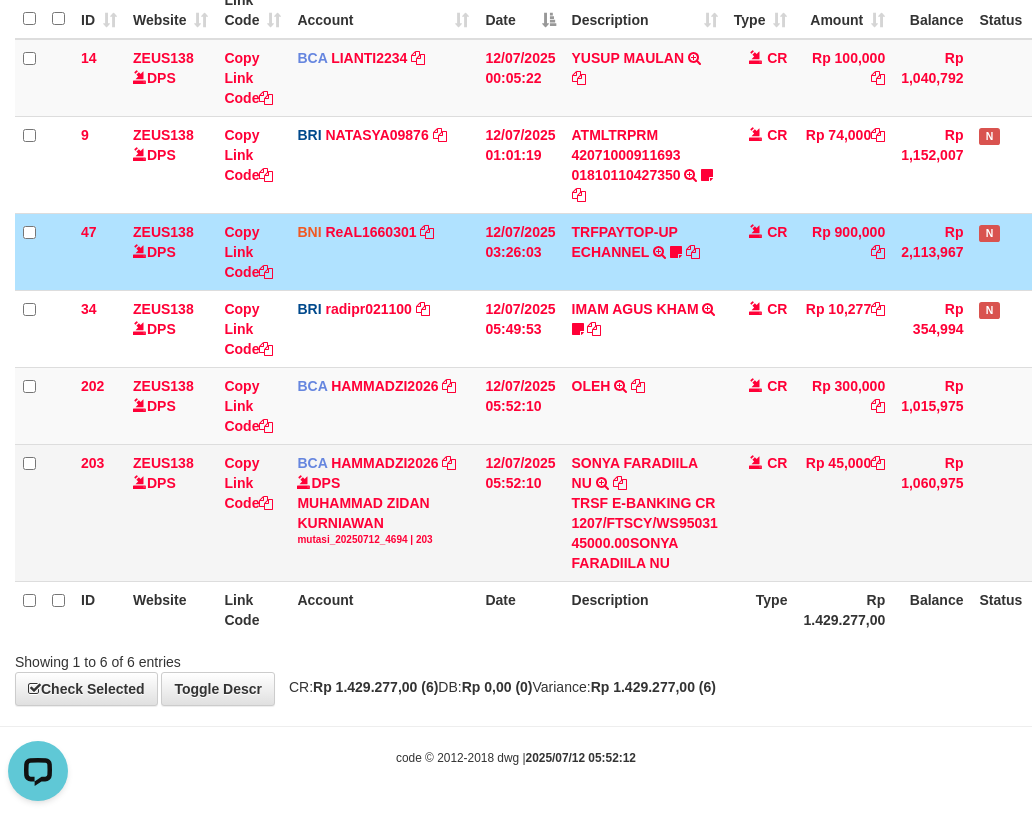 click on "TRSF E-BANKING CR 1207/FTSCY/WS95031
45000.00SONYA FARADIILA NU" at bounding box center [645, 533] 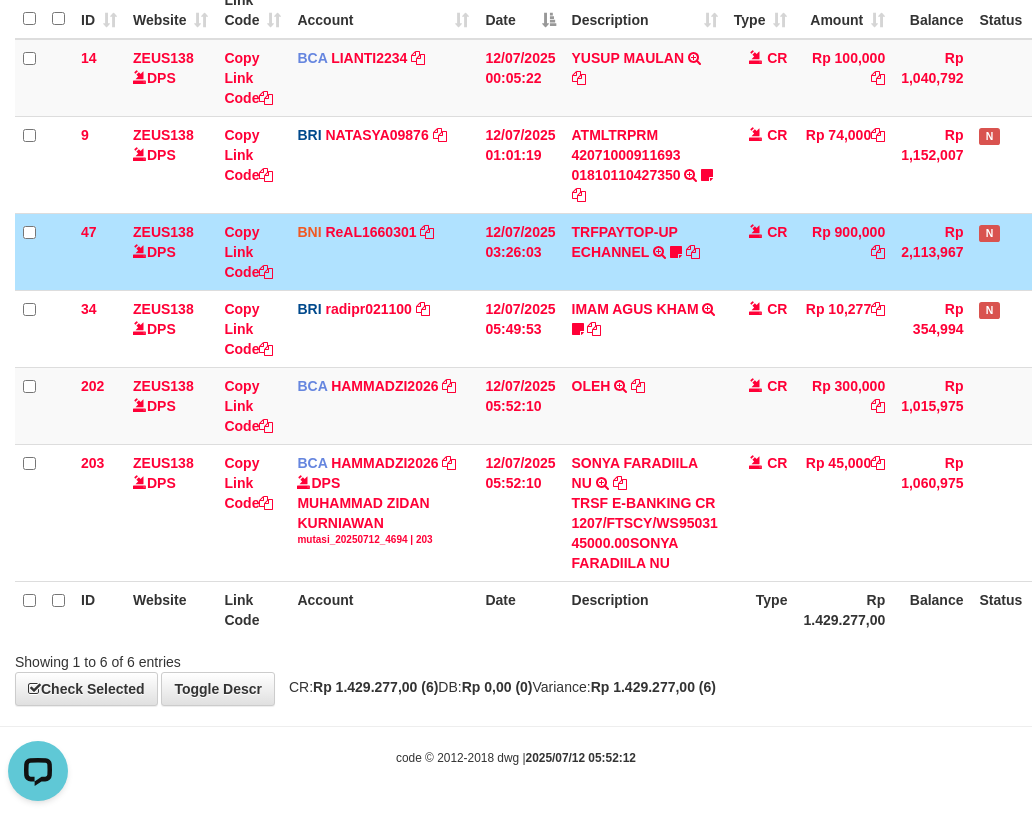 click on "Date" at bounding box center (520, 609) 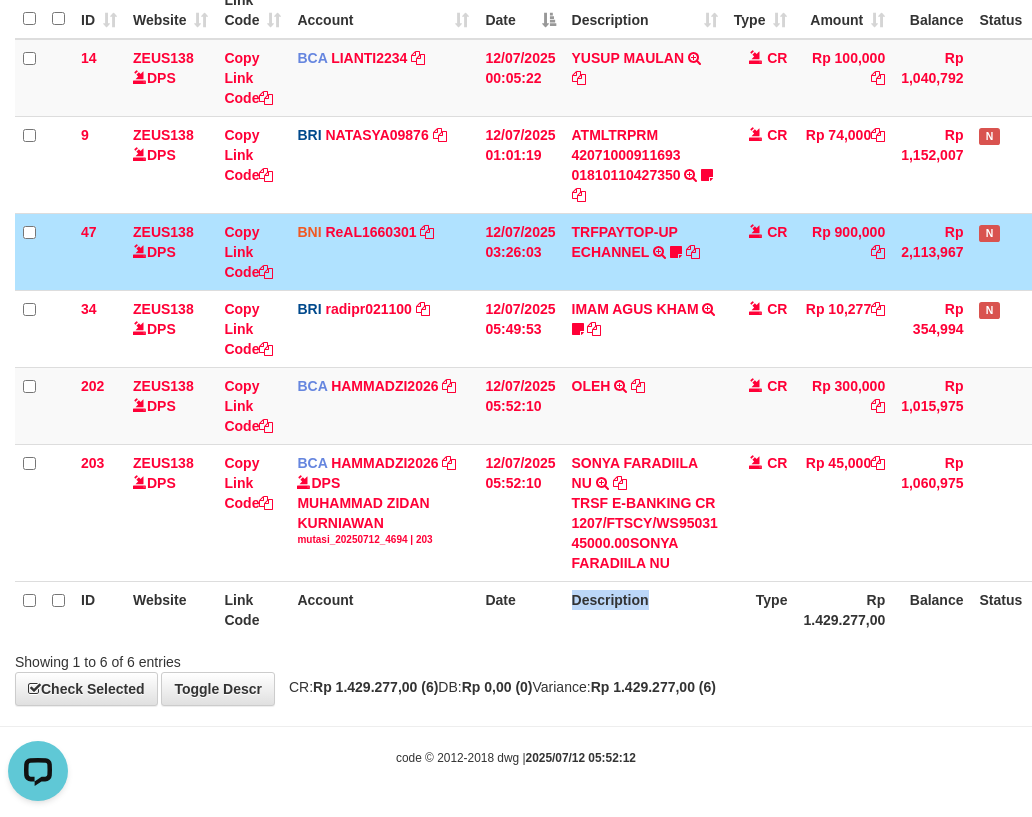 drag, startPoint x: 634, startPoint y: 599, endPoint x: 634, endPoint y: 610, distance: 11 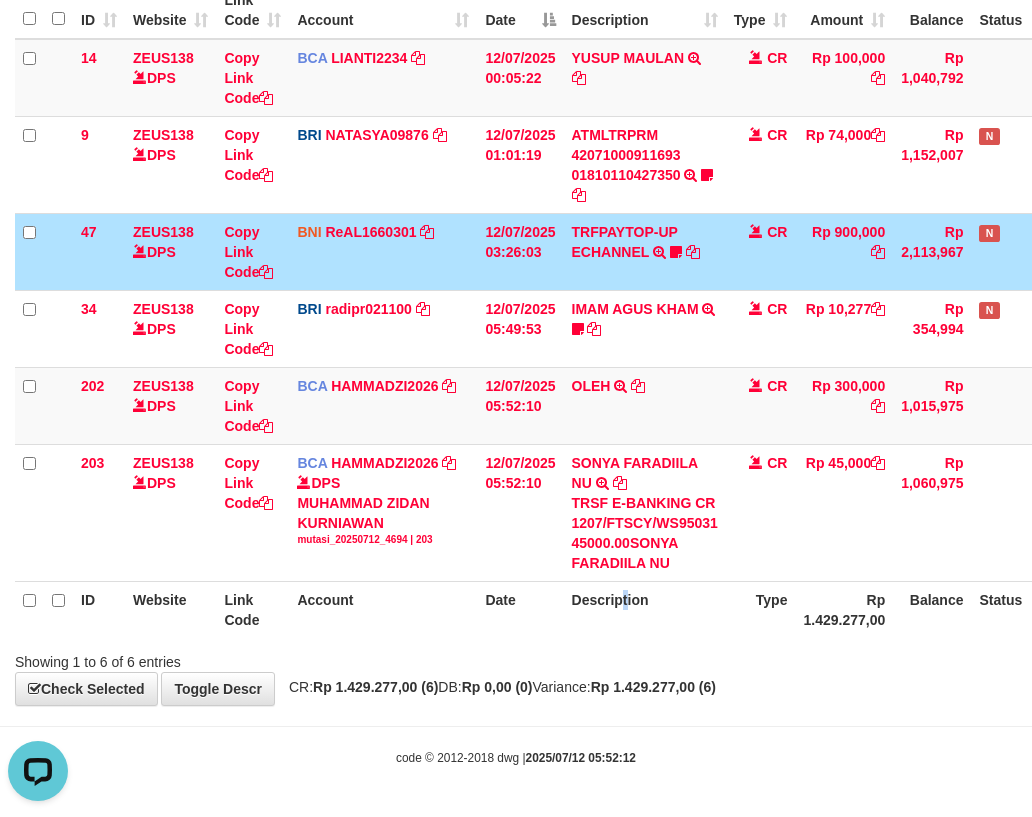 click on "Description" at bounding box center [645, 609] 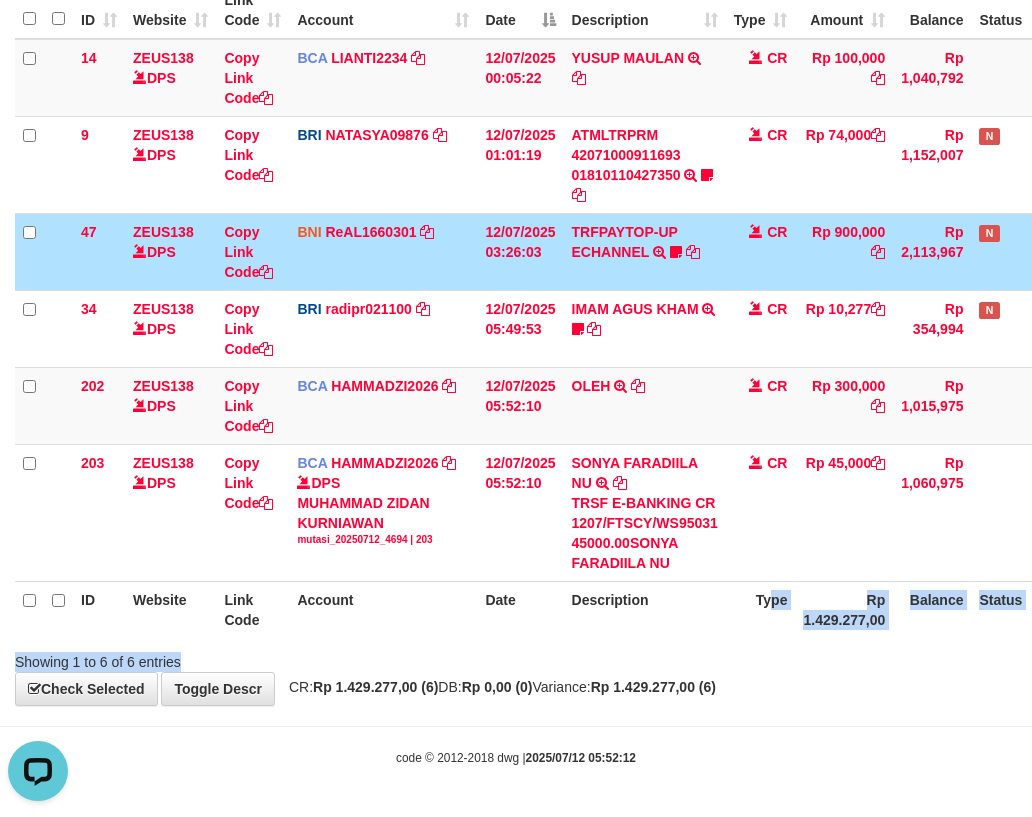 click on "Search:
ID Website Link Code Account Date Description Type Amount Balance Status Action
14
ZEUS138    DPS
Copy Link Code
BCA
LIANTI2234
DPS
YULIANTI
mutasi_20250712_4646 | 14
mutasi_20250712_4646 | 14
12/07/2025 00:05:22
YUSUP MAULAN         TRSF E-BANKING CR 1207/FTSCY/WS95051
100000.002025071262819090 TRFDN-YUSUP MAULANESPAY DEBIT INDONE
CR
Rp 100,000
Rp 1,040,792
Note
Check
9
ZEUS138    DPS
Copy Link Code
BRI
NATASYA09876" at bounding box center (516, 306) 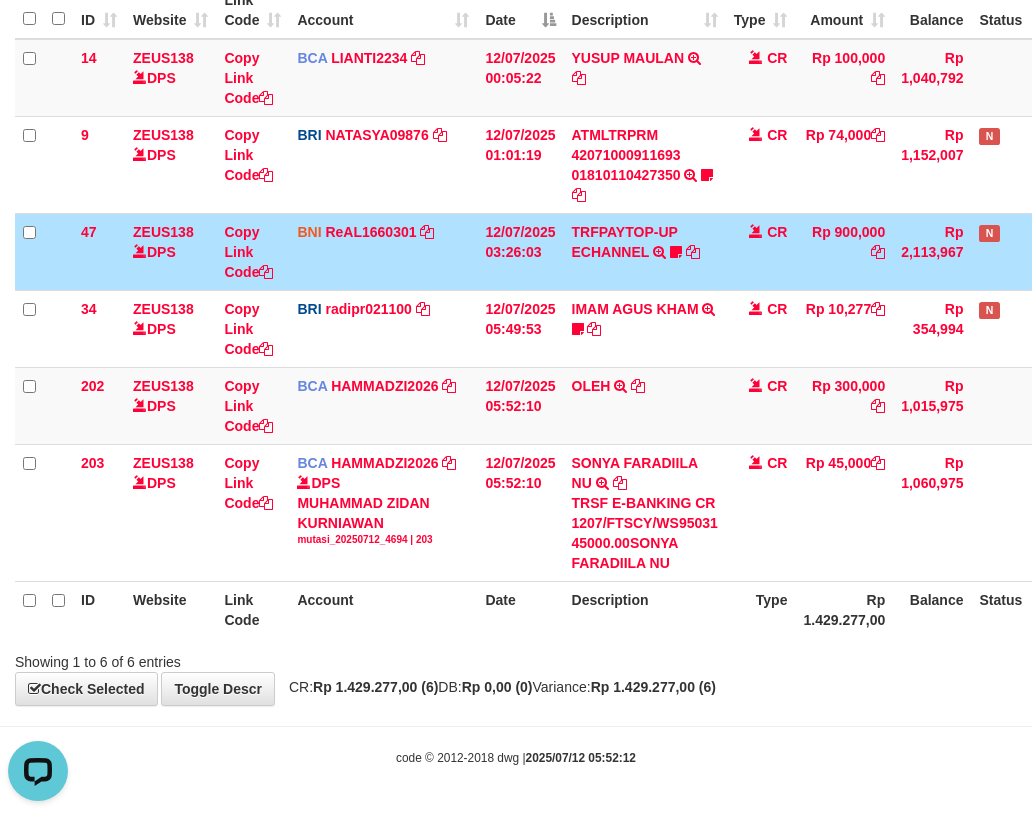 drag, startPoint x: 723, startPoint y: 619, endPoint x: 698, endPoint y: 651, distance: 40.60788 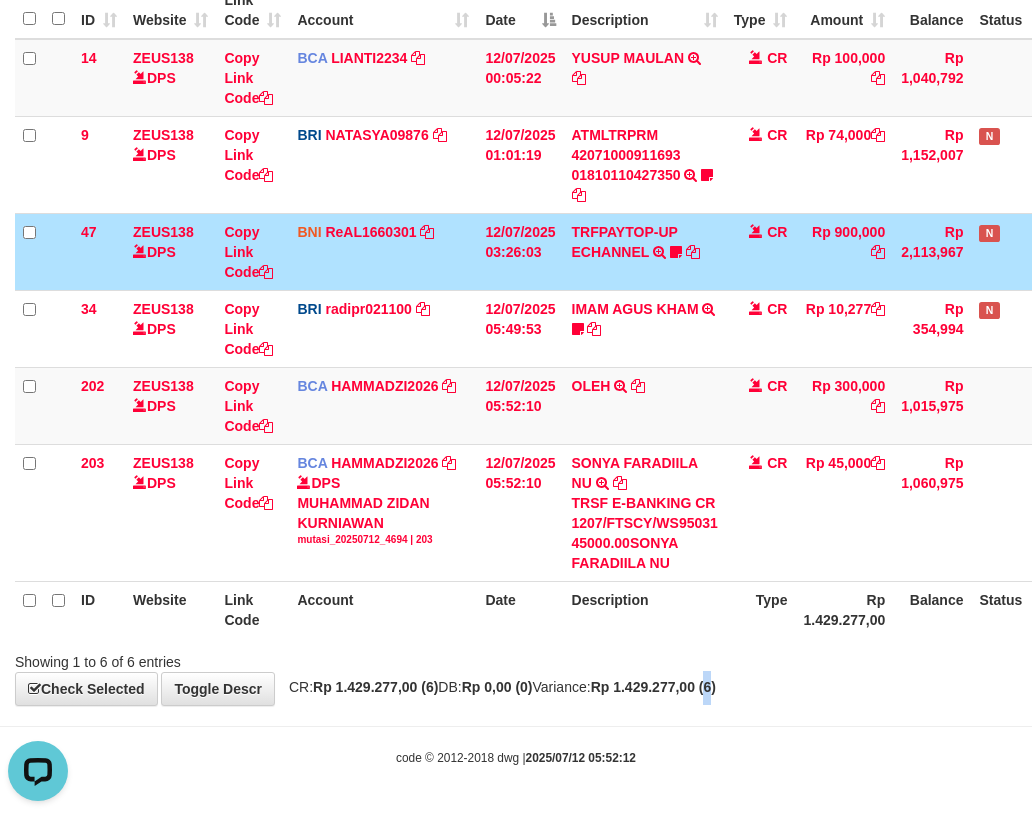 click on "**********" at bounding box center [516, 273] 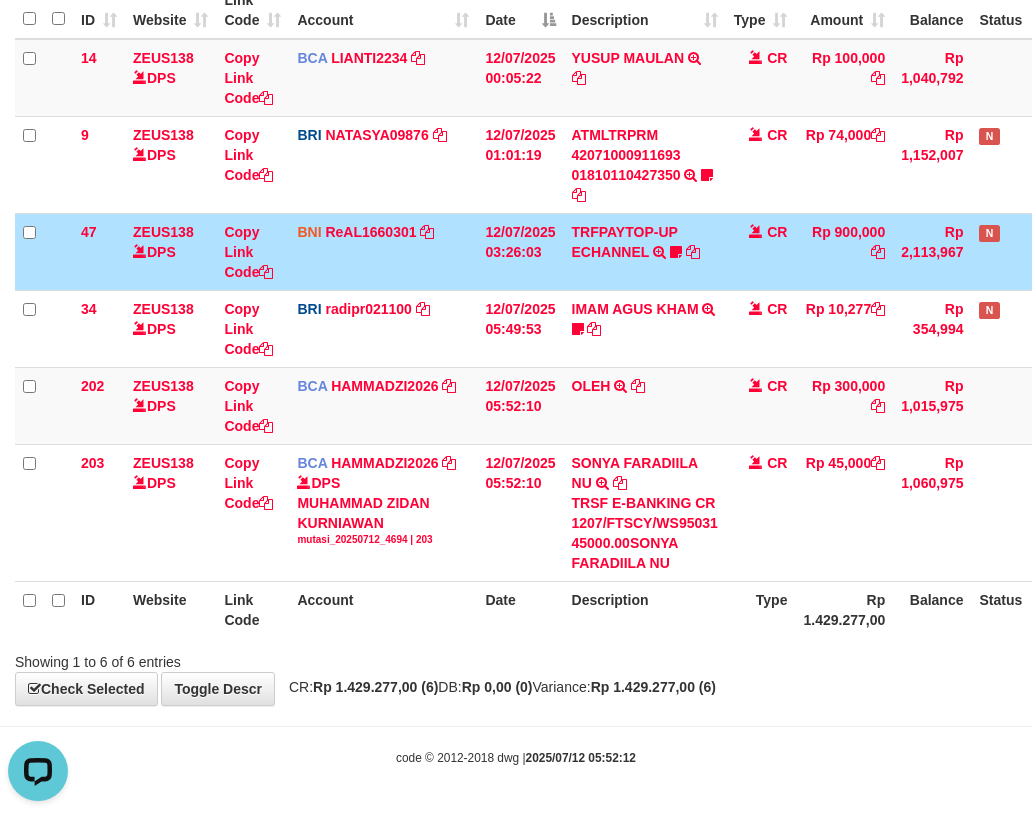click on "Rp 1.429.277,00 (6)" at bounding box center [653, 687] 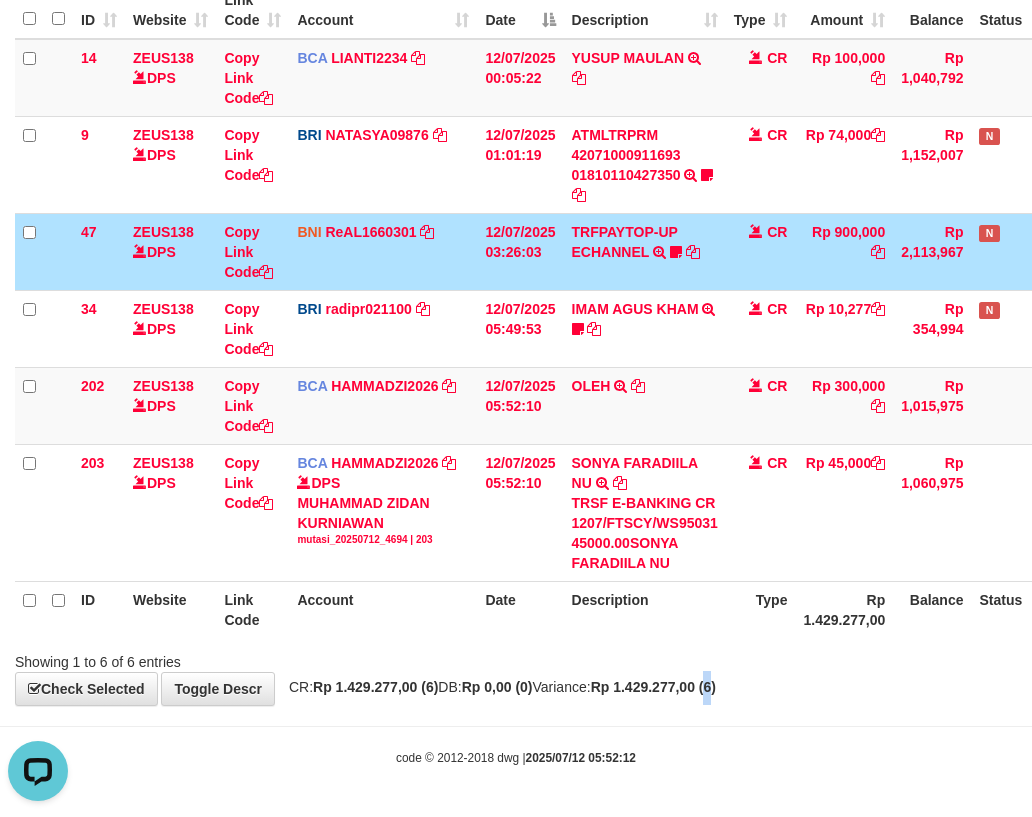 click on "Rp 1.429.277,00 (6)" at bounding box center [653, 687] 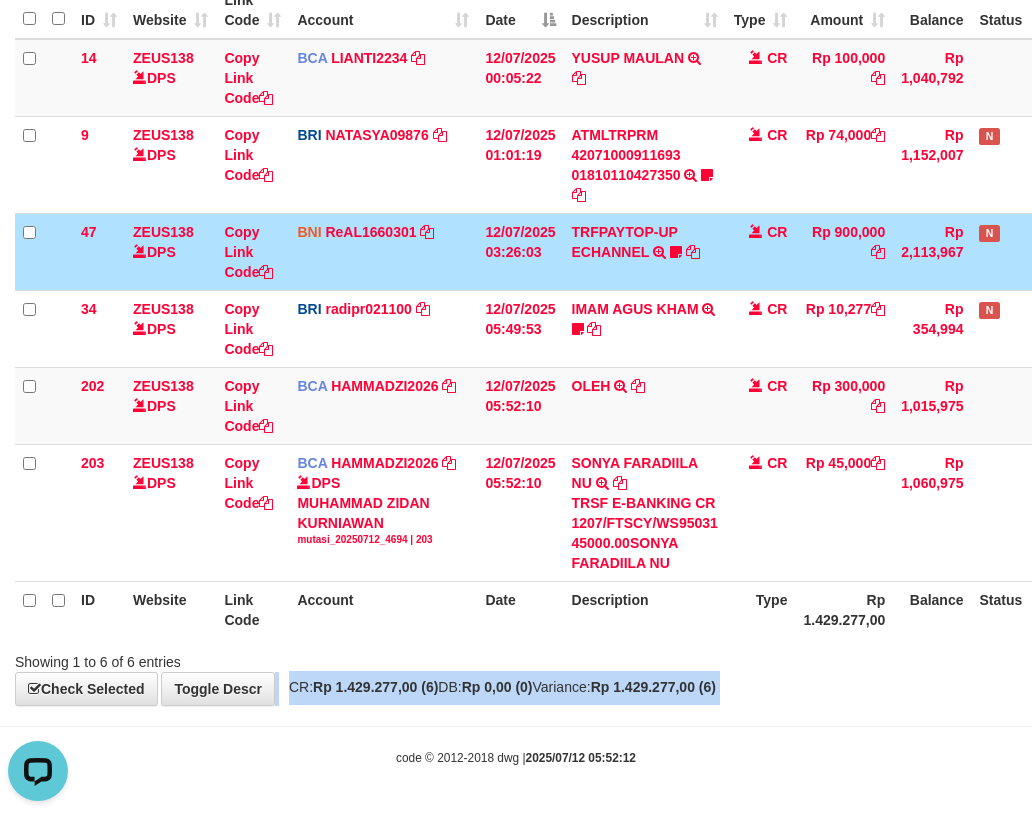 click on "Rp 1.429.277,00 (6)" at bounding box center (653, 687) 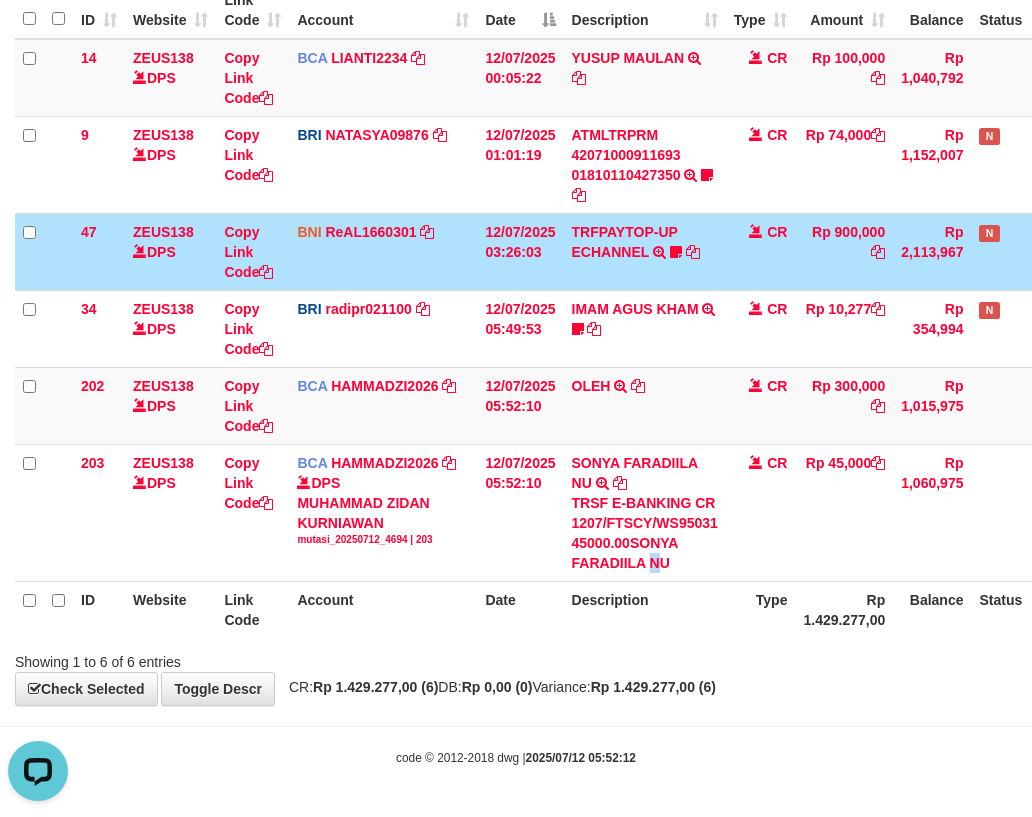 click on "ID Website Link Code Account Date Description Type Rp 1.429.277,00 Balance Status Action" at bounding box center (563, 609) 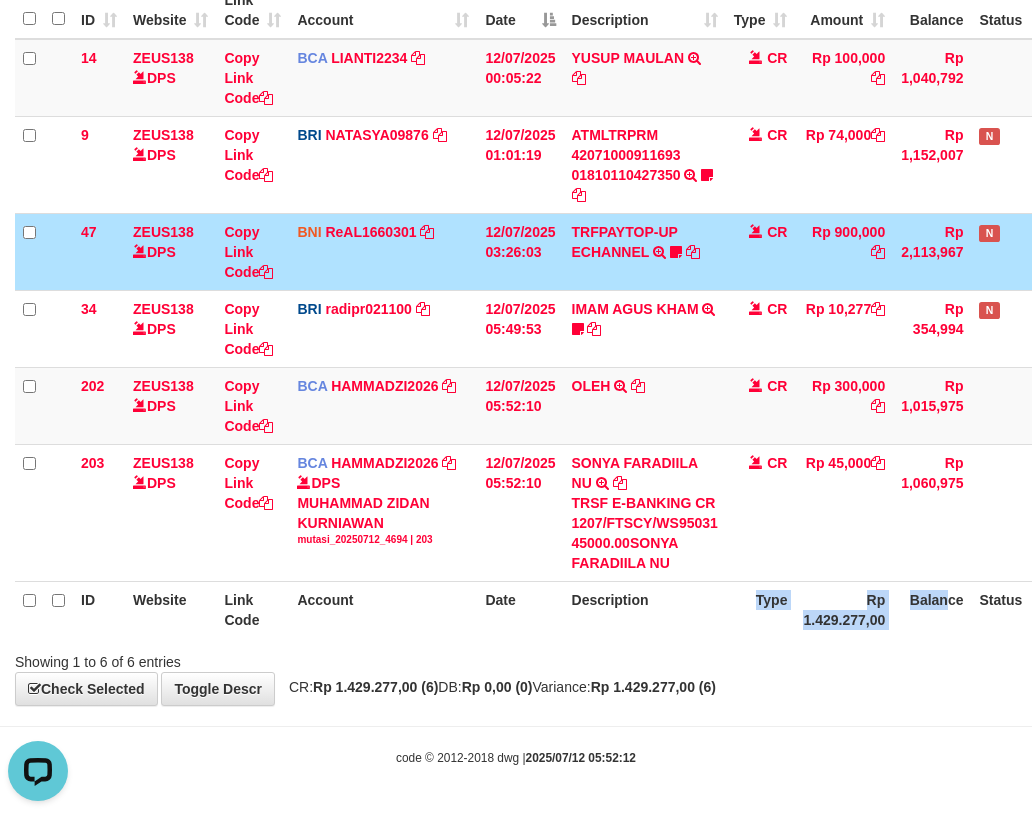 click on "Description" at bounding box center [645, 609] 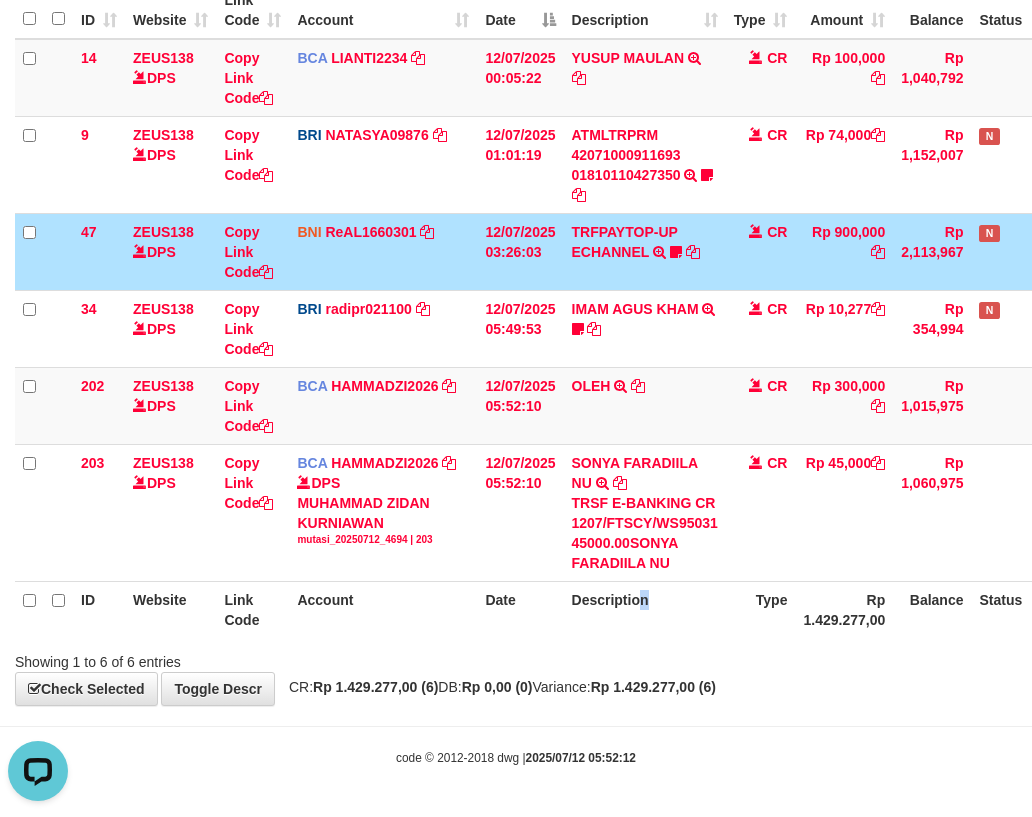 click on "Description" at bounding box center [645, 609] 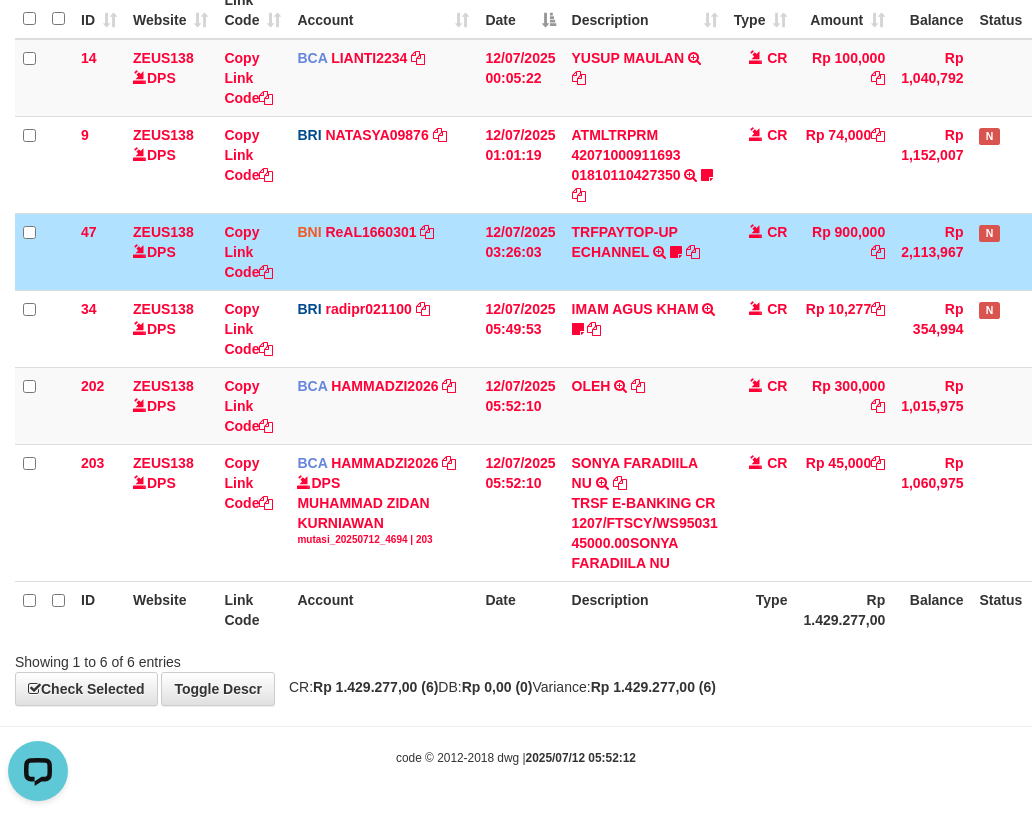 click on "Description" at bounding box center (645, 609) 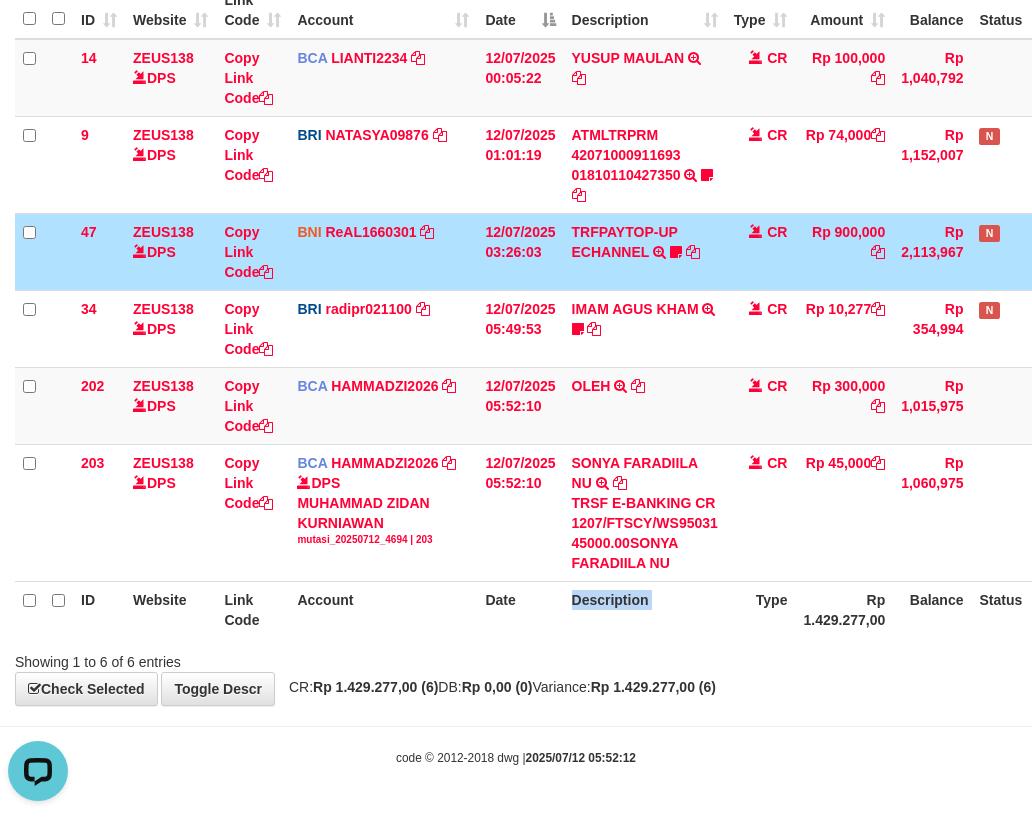 click on "Description" at bounding box center [645, 609] 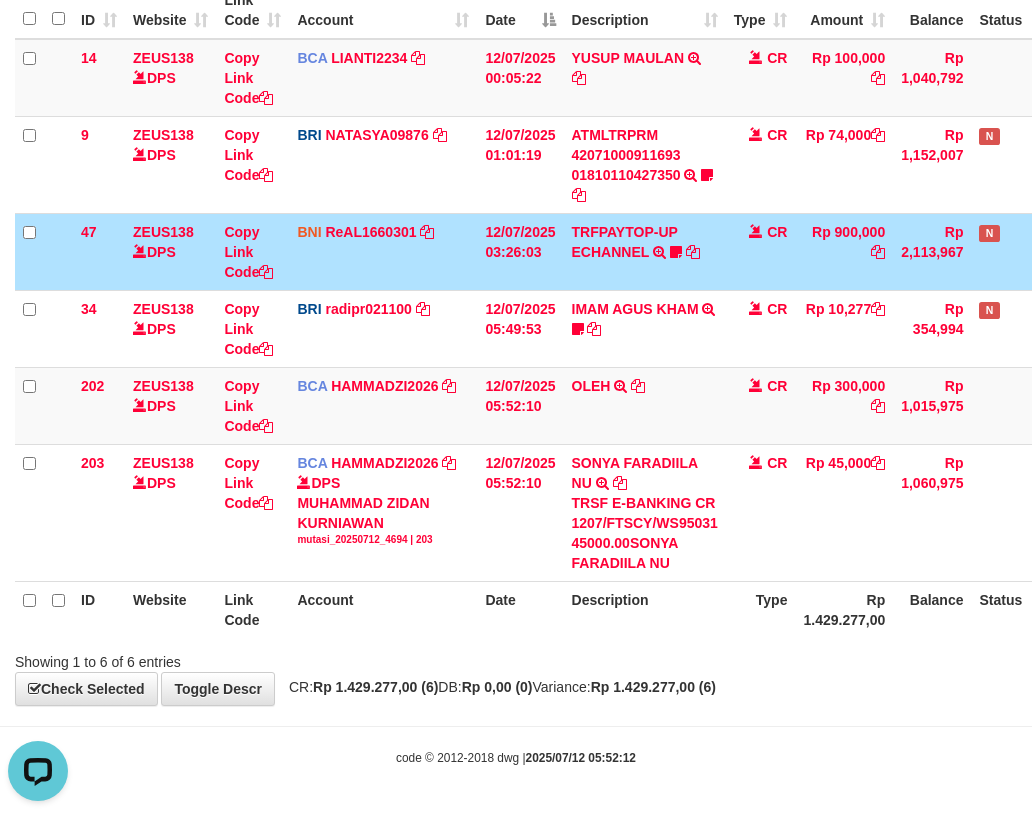 click on "ID Website Link Code Account Date Description Type Amount Balance Status Action
14
ZEUS138    DPS
Copy Link Code
BCA
LIANTI2234
DPS
YULIANTI
mutasi_20250712_4646 | 14
mutasi_20250712_4646 | 14
12/07/2025 00:05:22
YUSUP MAULAN         TRSF E-BANKING CR 1207/FTSCY/WS95051
100000.002025071262819090 TRFDN-YUSUP MAULANESPAY DEBIT INDONE
CR
Rp 100,000
Rp 1,040,792
Note
Check
9
ZEUS138    DPS
Copy Link Code
BRI
NATASYA09876" at bounding box center [516, 310] 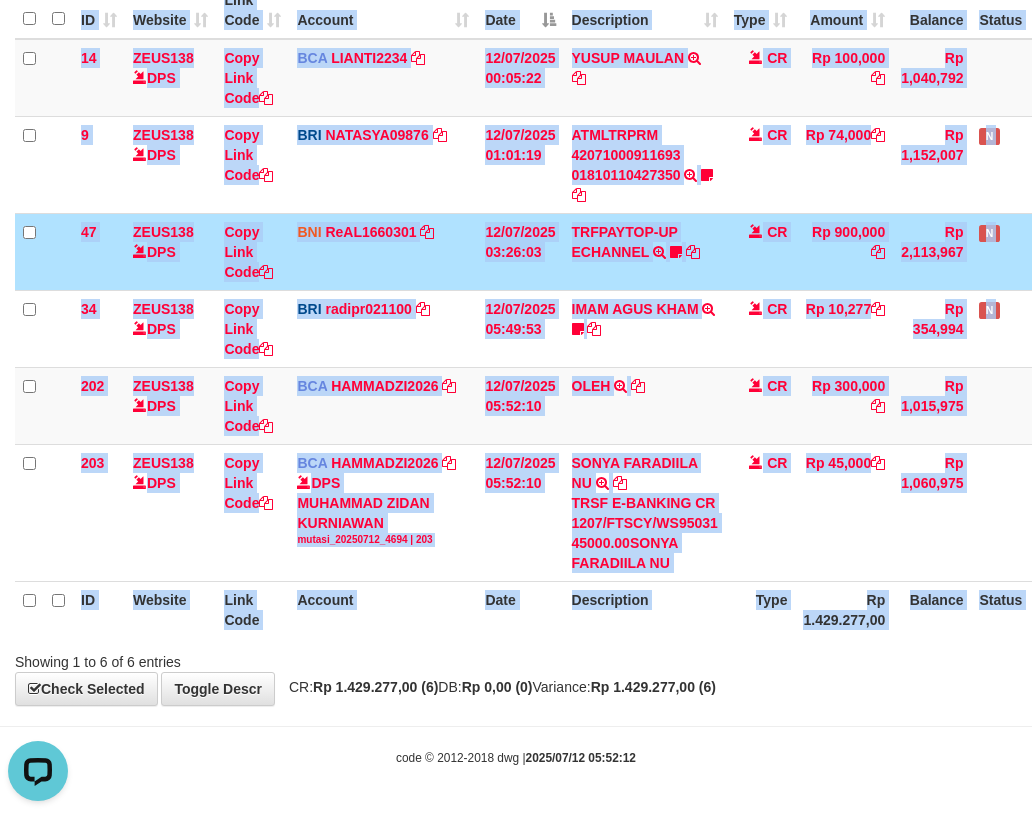 click on "ID Website Link Code Account Date Description Type Amount Balance Status Action
14
ZEUS138    DPS
Copy Link Code
BCA
LIANTI2234
DPS
YULIANTI
mutasi_20250712_4646 | 14
mutasi_20250712_4646 | 14
12/07/2025 00:05:22
YUSUP MAULAN         TRSF E-BANKING CR 1207/FTSCY/WS95051
100000.002025071262819090 TRFDN-YUSUP MAULANESPAY DEBIT INDONE
CR
Rp 100,000
Rp 1,040,792
Note
Check
9
ZEUS138    DPS
Copy Link Code
BRI
NATASYA09876" at bounding box center [516, 310] 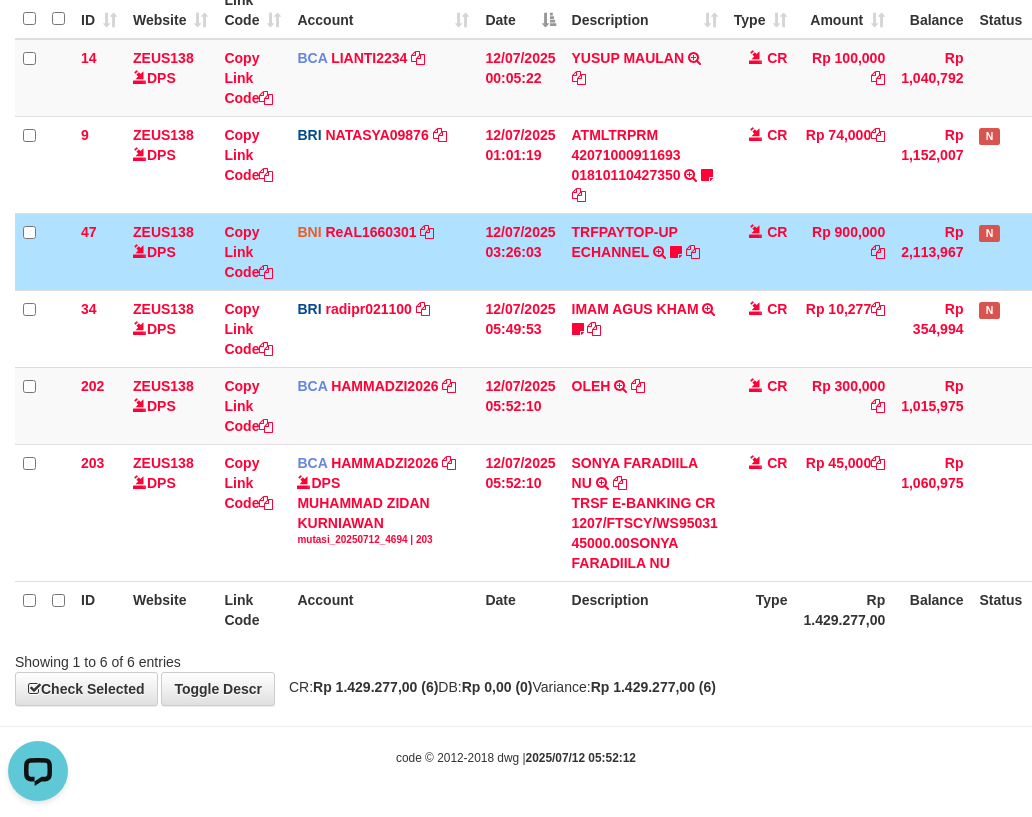 click on "ID Website Link Code Account Date Description Type Amount Balance Status Action
14
ZEUS138    DPS
Copy Link Code
BCA
LIANTI2234
DPS
YULIANTI
mutasi_20250712_4646 | 14
mutasi_20250712_4646 | 14
12/07/2025 00:05:22
YUSUP MAULAN         TRSF E-BANKING CR 1207/FTSCY/WS95051
100000.002025071262819090 TRFDN-YUSUP MAULANESPAY DEBIT INDONE
CR
Rp 100,000
Rp 1,040,792
Note
Check
9
ZEUS138    DPS
Copy Link Code
BRI
NATASYA09876" at bounding box center (516, 310) 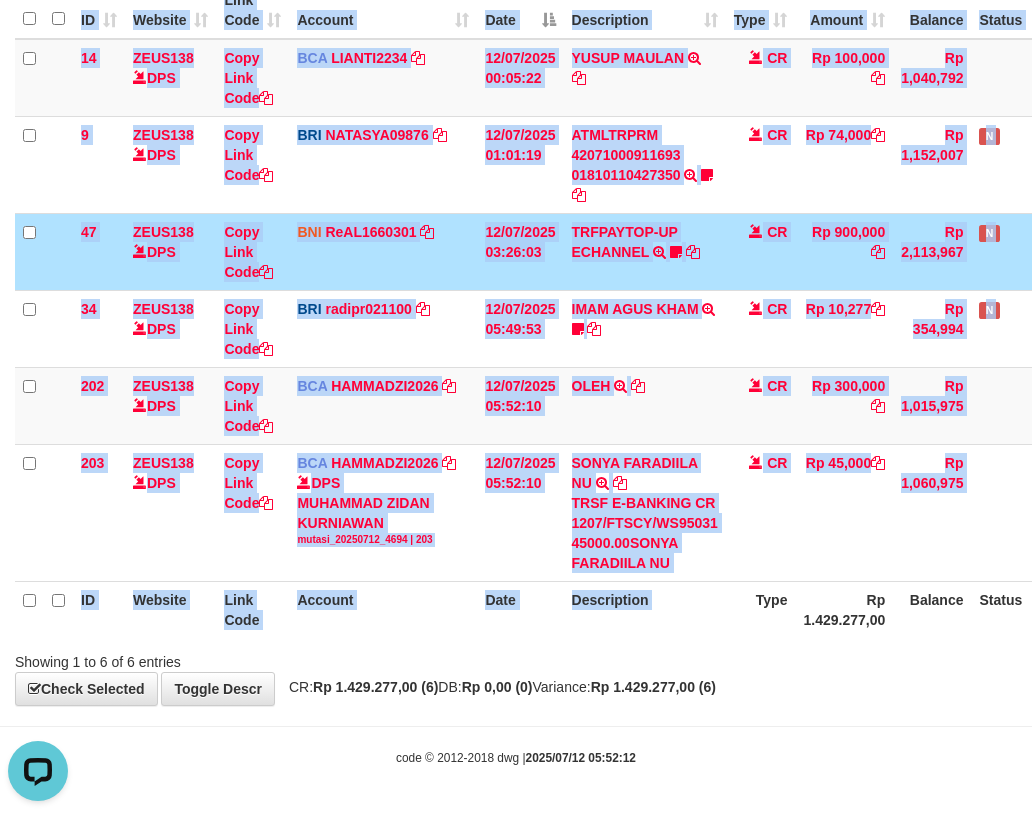 click on "ID Website Link Code Account Date Description Type Amount Balance Status Action
14
ZEUS138    DPS
Copy Link Code
BCA
LIANTI2234
DPS
YULIANTI
mutasi_20250712_4646 | 14
mutasi_20250712_4646 | 14
12/07/2025 00:05:22
YUSUP MAULAN         TRSF E-BANKING CR 1207/FTSCY/WS95051
100000.002025071262819090 TRFDN-YUSUP MAULANESPAY DEBIT INDONE
CR
Rp 100,000
Rp 1,040,792
Note
Check
9
ZEUS138    DPS
Copy Link Code
BRI
NATASYA09876" at bounding box center (516, 310) 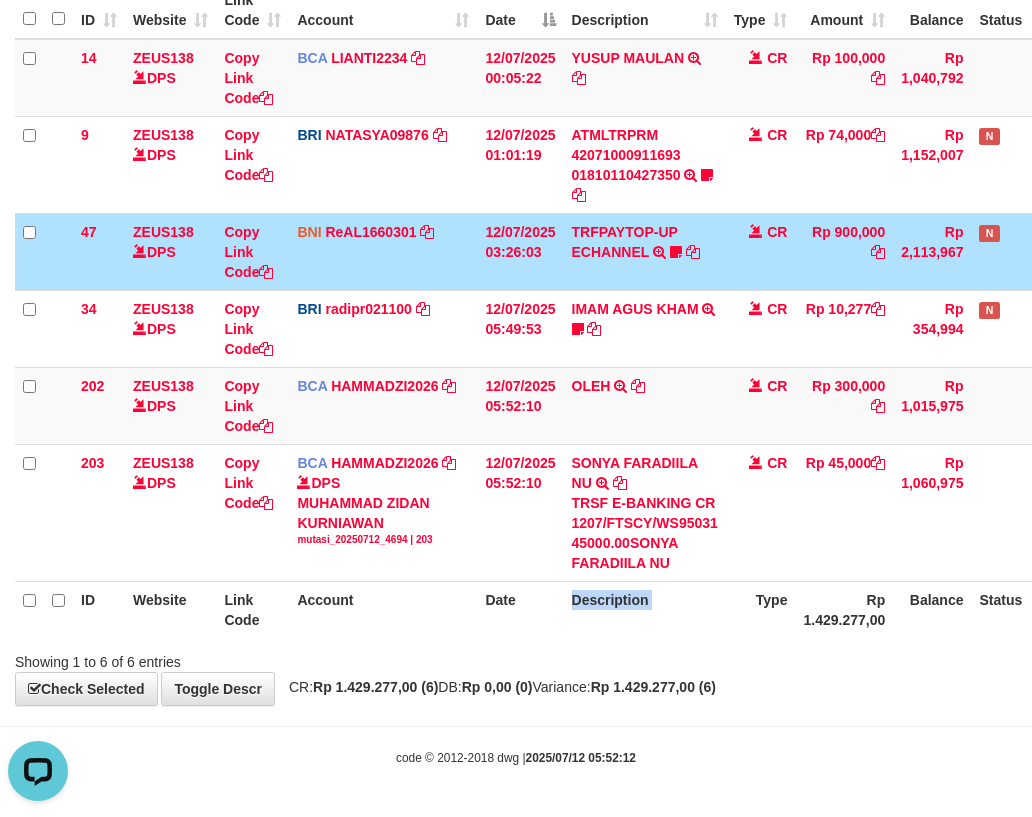 click on "Description" at bounding box center [645, 609] 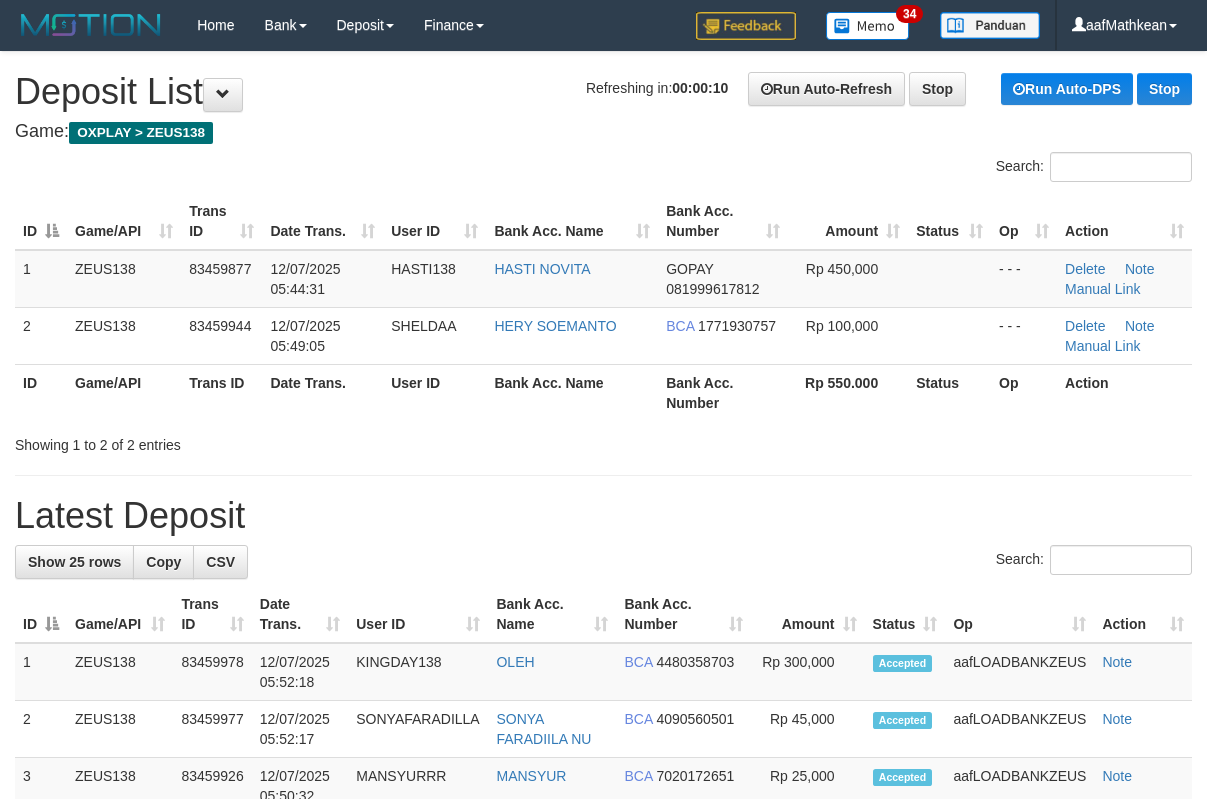 scroll, scrollTop: 0, scrollLeft: 0, axis: both 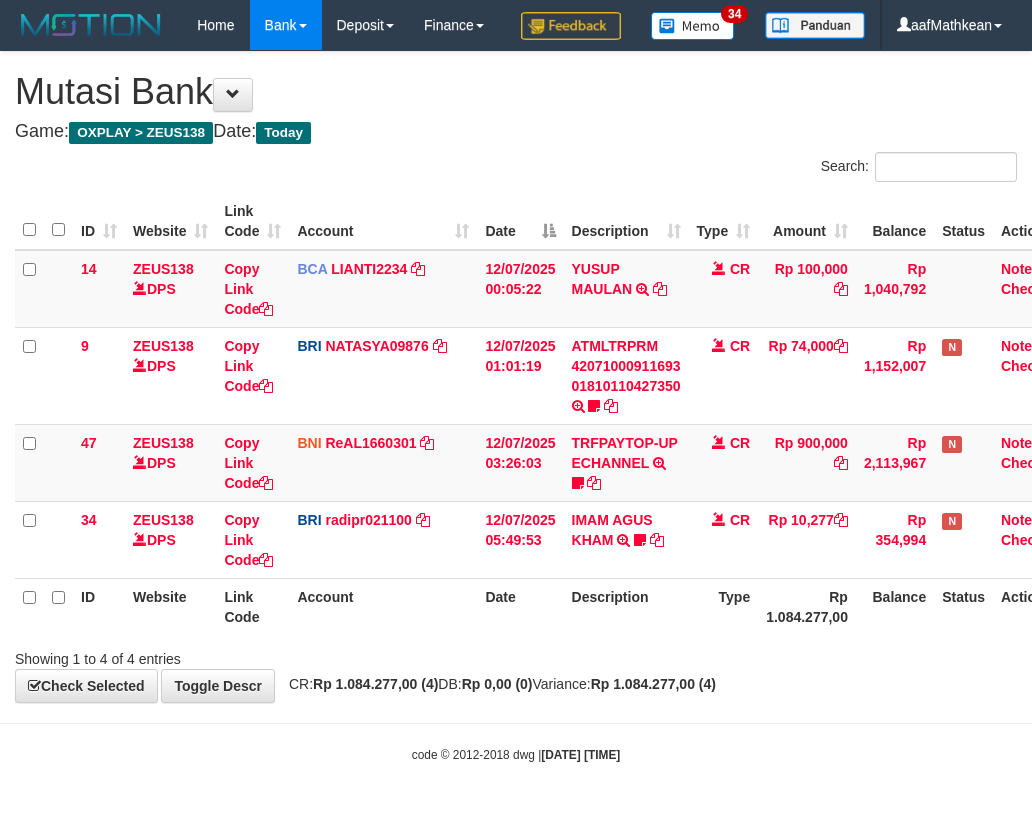 click on "Type" at bounding box center (724, 606) 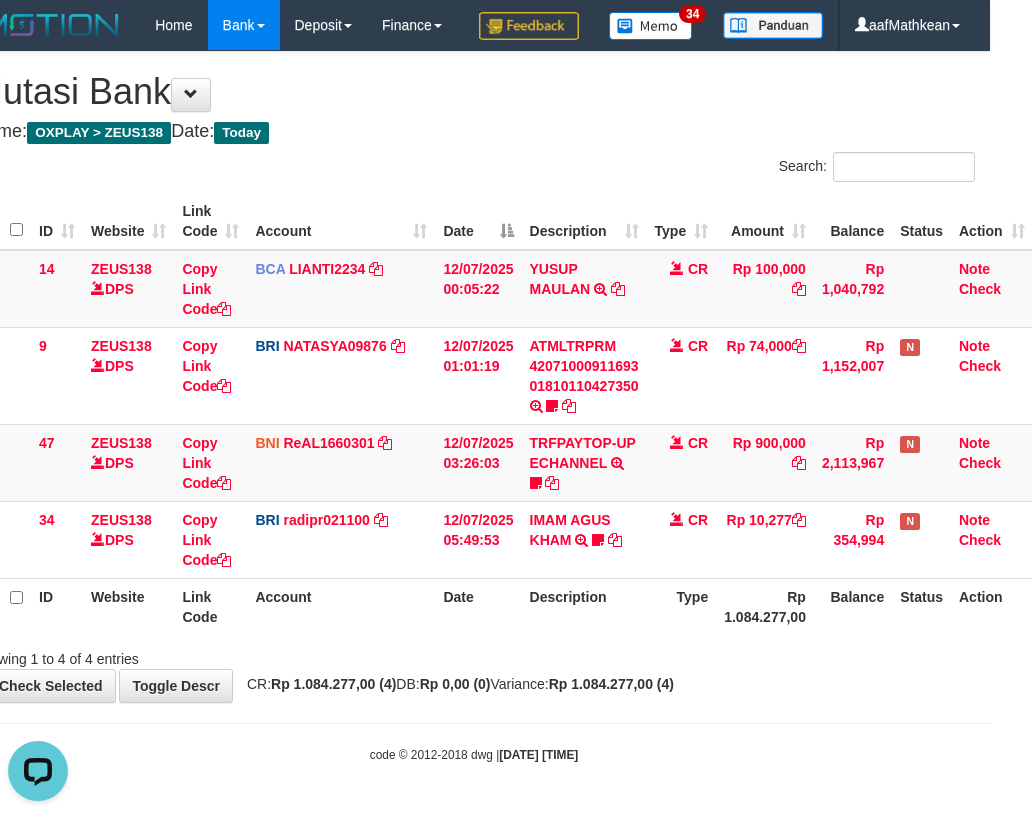 scroll, scrollTop: 0, scrollLeft: 0, axis: both 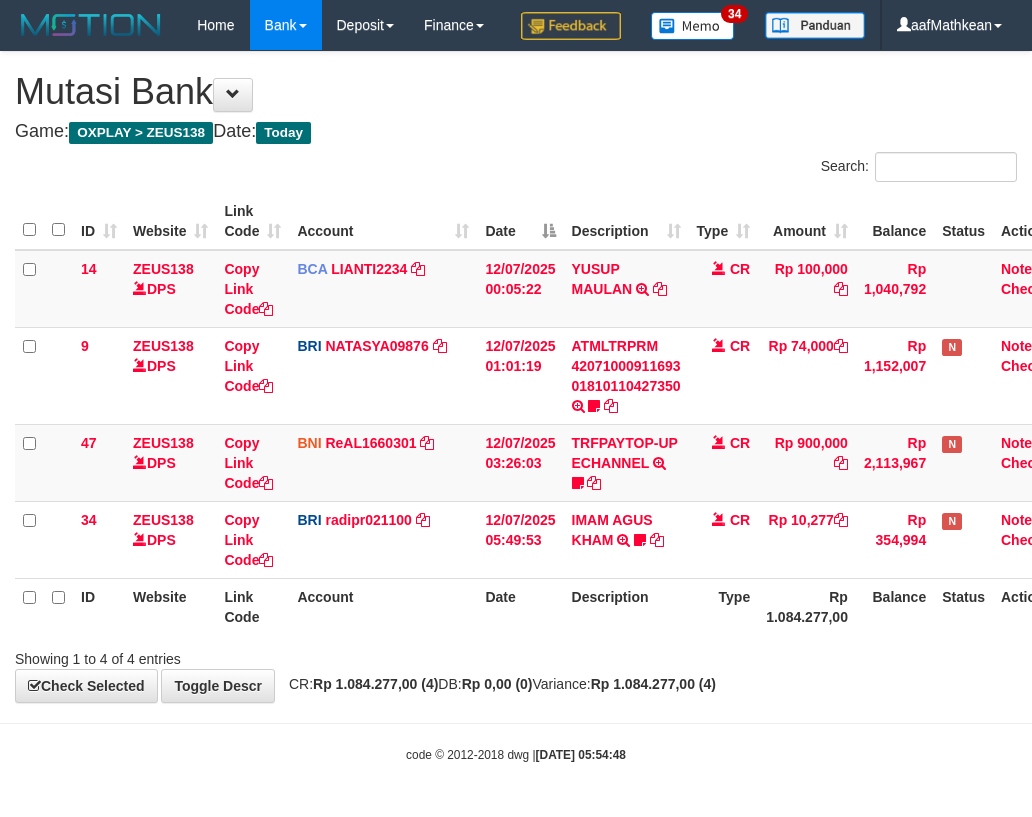 click on "ID Website Link Code Account Date Description Type Amount Balance Status Action
14
ZEUS138    DPS
Copy Link Code
BCA
LIANTI2234
DPS
[FIRST] [LAST]
mutasi_[DATE]_[NUMBER] | 14
mutasi_[DATE]_[NUMBER] | 14
[DATE] 00:05:22
[FIRST] [LAST]         TRSF E-BANKING CR [NUMBER]/FTSCY/WS95051
100000.002025071262819090 TRFDN-[FIRST][LAST]ESPAY DEBIT INDONE
CR
Rp 100,000
Rp 1,040,792
Note
Check
9
ZEUS138    DPS
Copy Link Code
BRI
NATASYA09876" at bounding box center [516, 414] 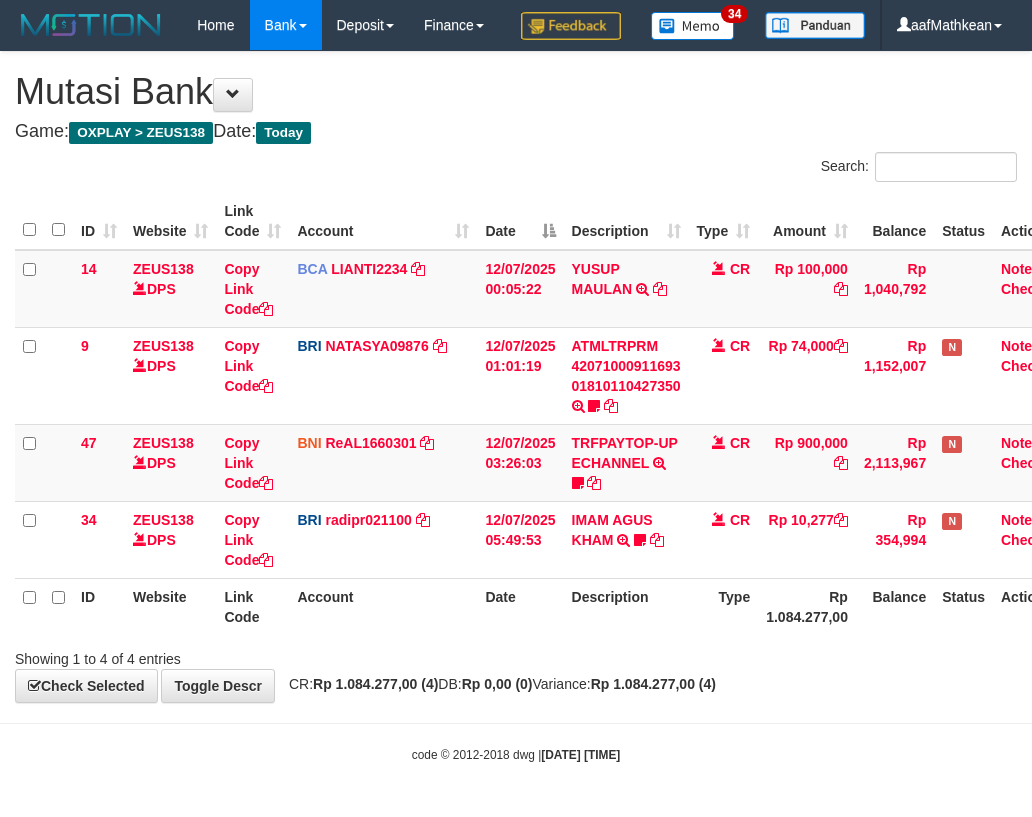 click on "ID Website Link Code Account Date Description Type Amount Balance Status Action
14
ZEUS138    DPS
Copy Link Code
BCA
LIANTI2234
DPS
[FIRST] [LAST]
mutasi_[DATE]_[NUMBER] | 14
mutasi_[DATE]_[NUMBER] | 14
[DATE] [TIME]
[FIRST] [LAST]         TRSF E-BANKING CR 1207/FTSCY/WS95051
100000.002025071262819090 TRFDN-[FIRST][LAST]ESPAY DEBIT INDONE
CR
Rp 100,000
Rp 1,040,792
Note
Check
9
ZEUS138    DPS
Copy Link Code
BRI
NATASYA09876" at bounding box center (516, 414) 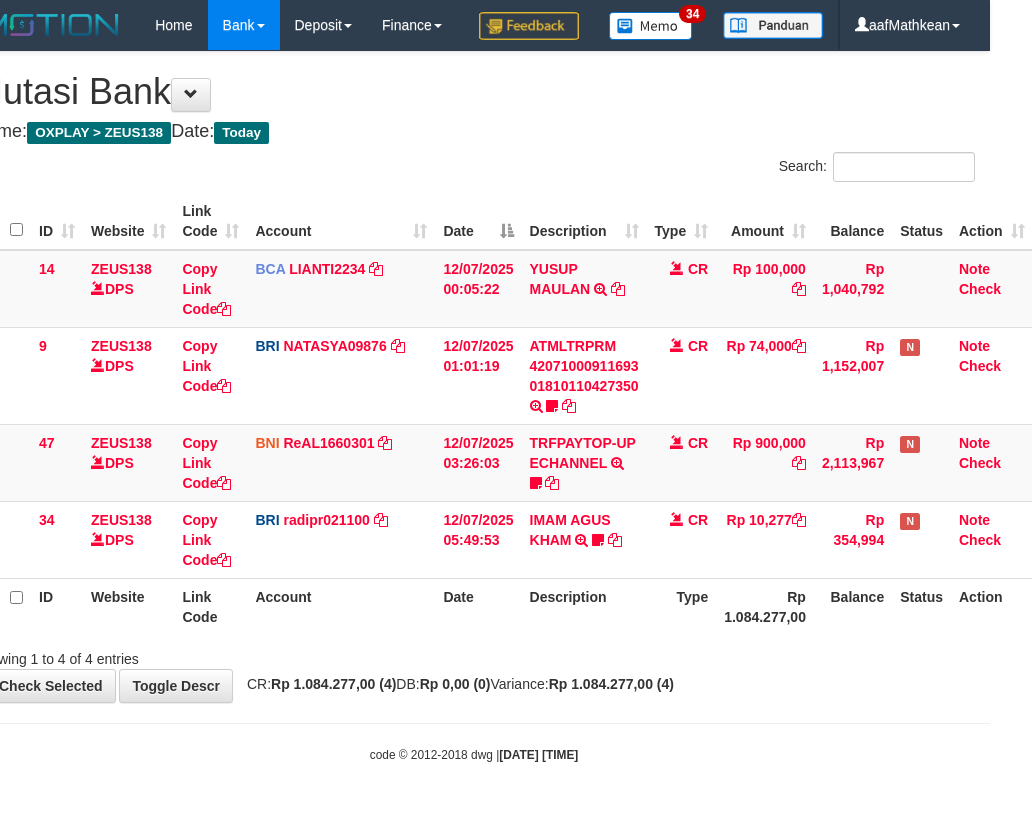 click on "ID Website Link Code Account Date Description Type Amount Balance Status Action
14
ZEUS138    DPS
Copy Link Code
BCA
LIANTI2234
DPS
[FIRST] [LAST]
mutasi_[DATE]_[NUMBER] | 14
mutasi_[DATE]_[NUMBER] | 14
[DATE] [TIME]
[FIRST] [LAST]         TRSF E-BANKING CR 1207/FTSCY/WS95051
100000.002025071262819090 TRFDN-[FIRST][LAST]ESPAY DEBIT INDONE
CR
Rp 100,000
Rp 1,040,792
Note
Check
9
ZEUS138    DPS
Copy Link Code
BRI
NATASYA09876" at bounding box center [474, 414] 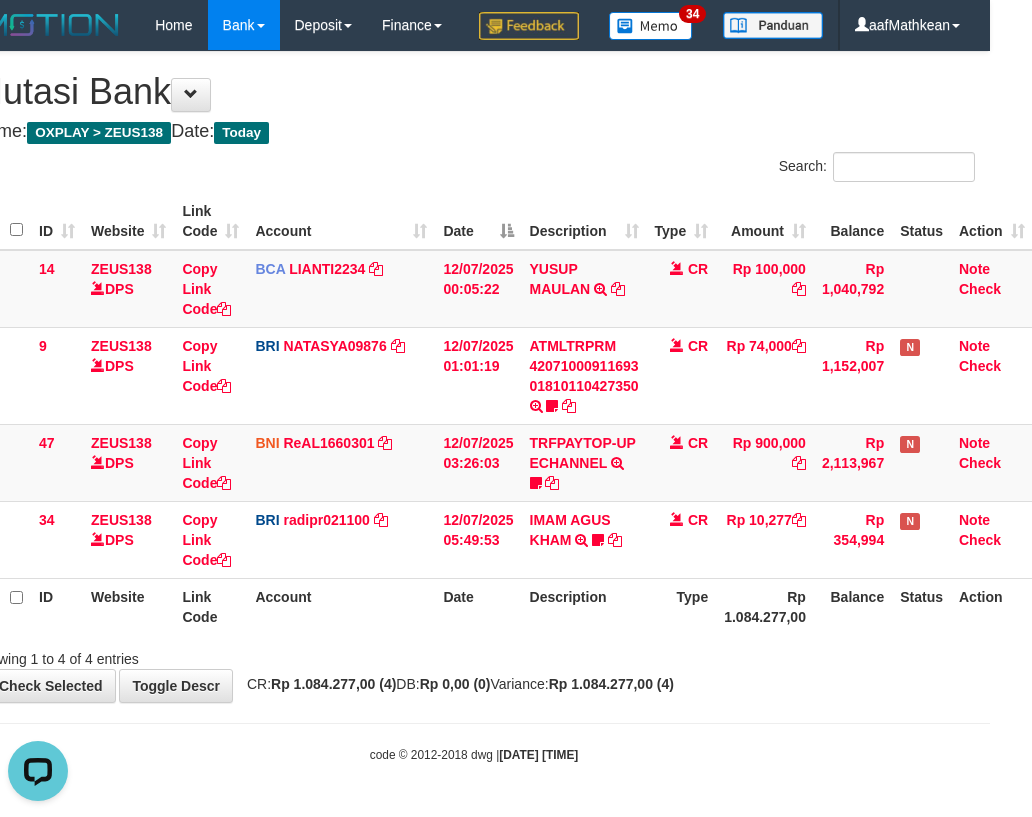 scroll, scrollTop: 0, scrollLeft: 0, axis: both 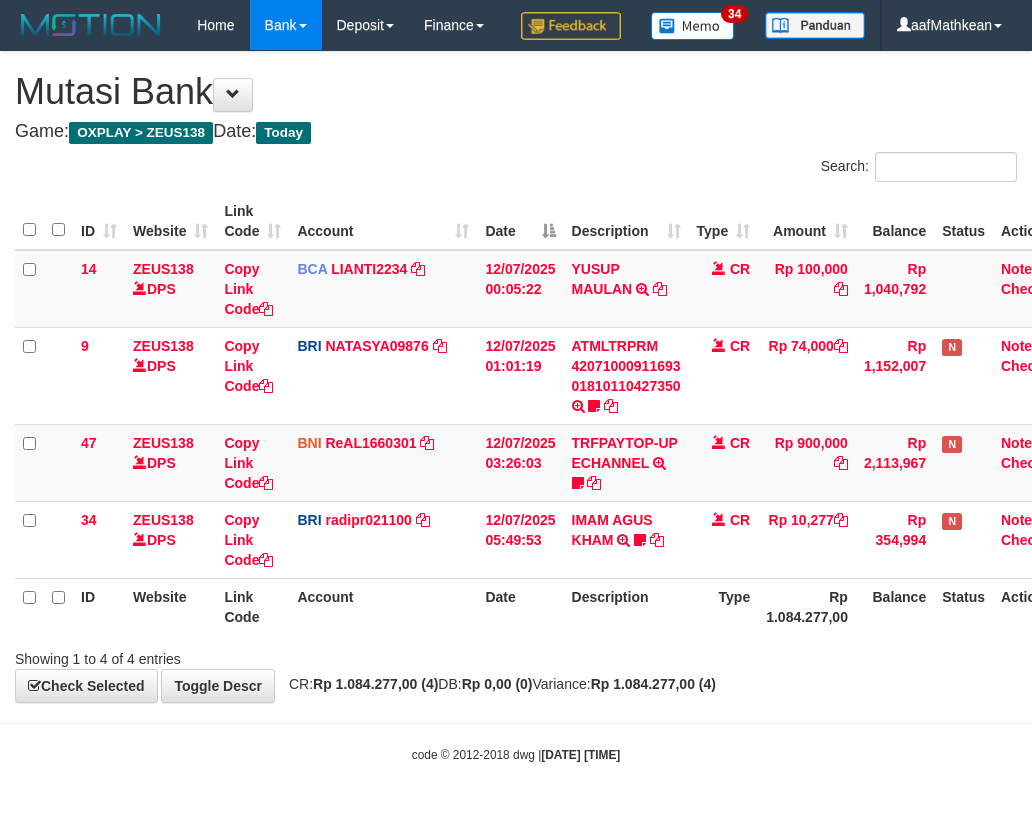 click on "ID Website Link Code Account Date Description Type Amount Balance Status Action
14
ZEUS138    DPS
Copy Link Code
BCA
LIANTI2234
DPS
[NAME]
mutasi_[DATE]_[NUMBER] | 14
mutasi_[DATE]_[NUMBER] | 14
12/07/2025 00:05:22
[NAME]         TRSF E-BANKING CR 1207/FTSCY/WS95051
100000.002025071262819090 TRFDN-[NAME]ESPAY DEBIT INDONE
CR
Rp 100,000
Rp 1,040,792
Note
Check
9
ZEUS138    DPS
Copy Link Code
BRI
NATASYA09876" at bounding box center (516, 414) 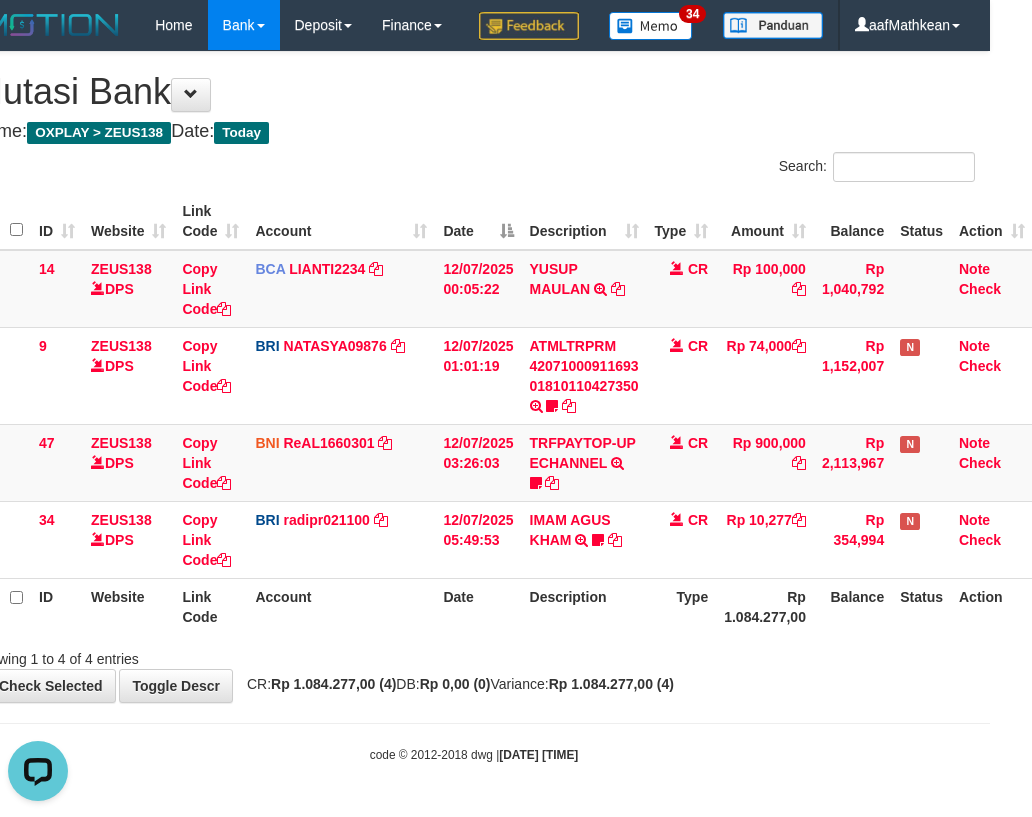 scroll, scrollTop: 0, scrollLeft: 0, axis: both 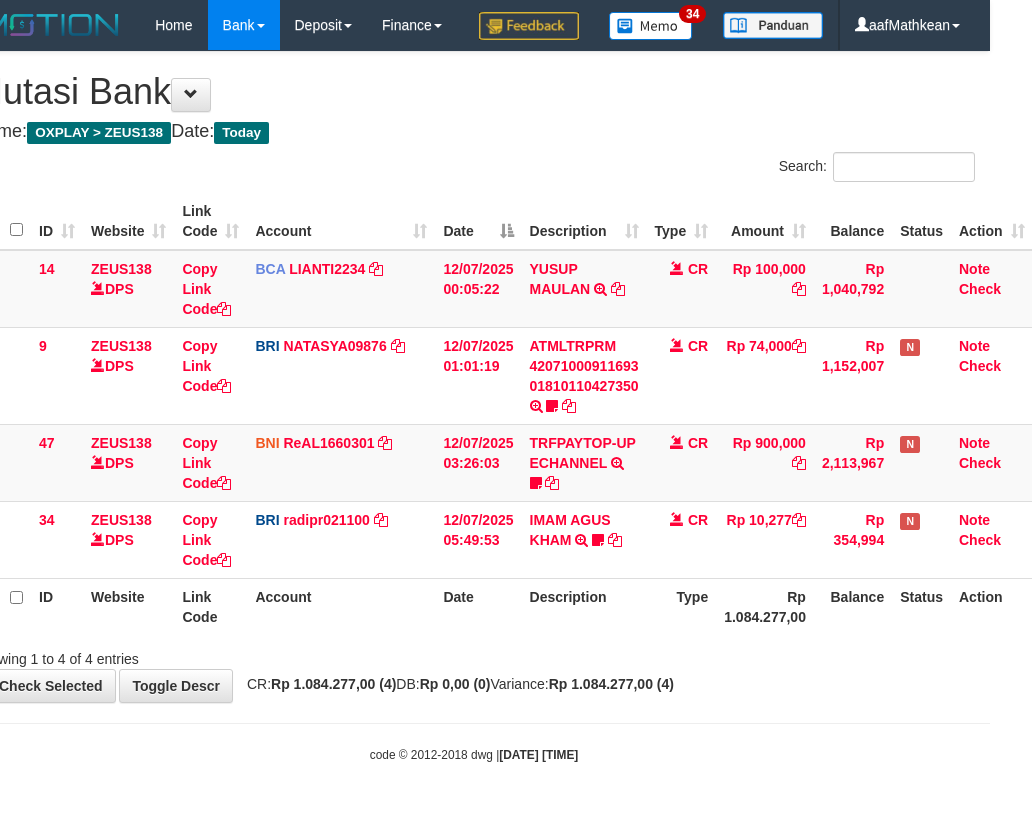 click on "Showing 1 to 4 of 4 entries" at bounding box center [474, 655] 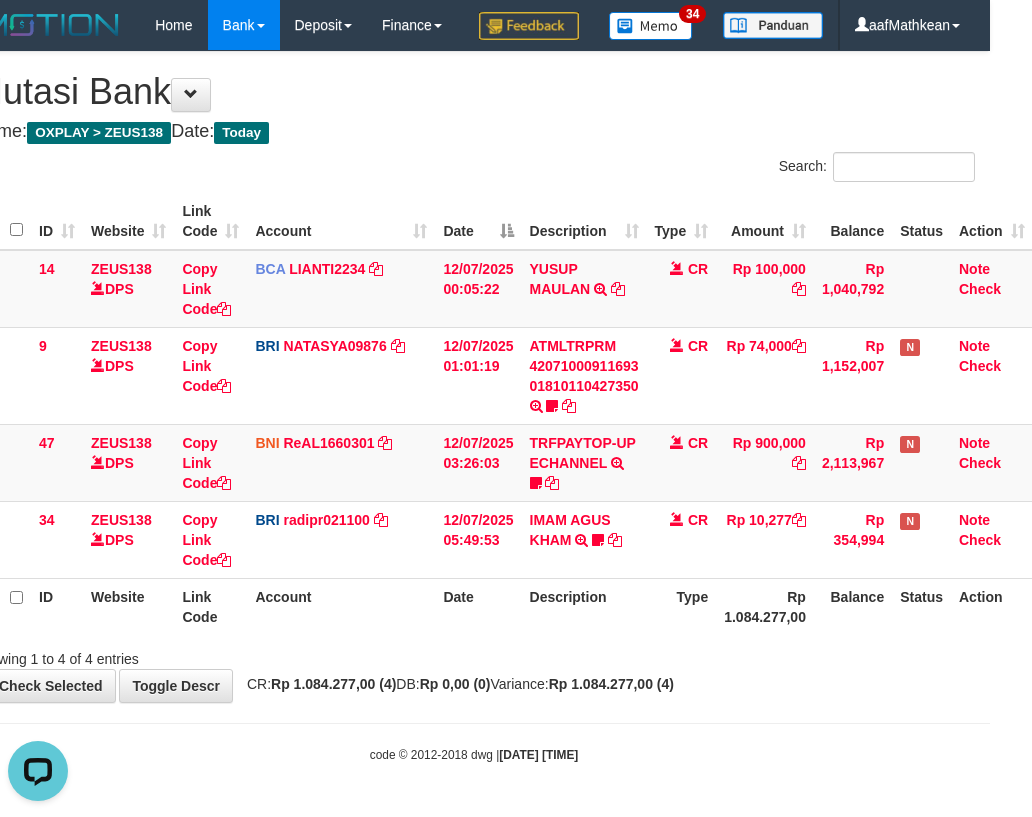 scroll, scrollTop: 0, scrollLeft: 0, axis: both 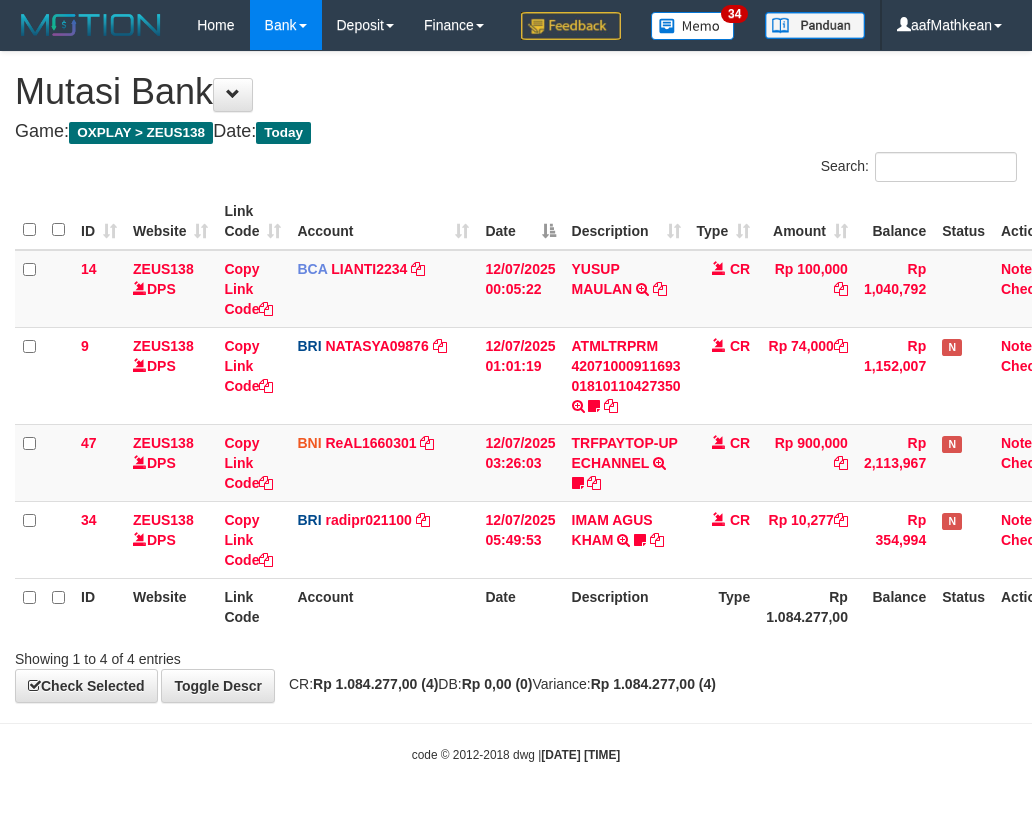 click on "Showing 1 to 4 of 4 entries" at bounding box center [516, 655] 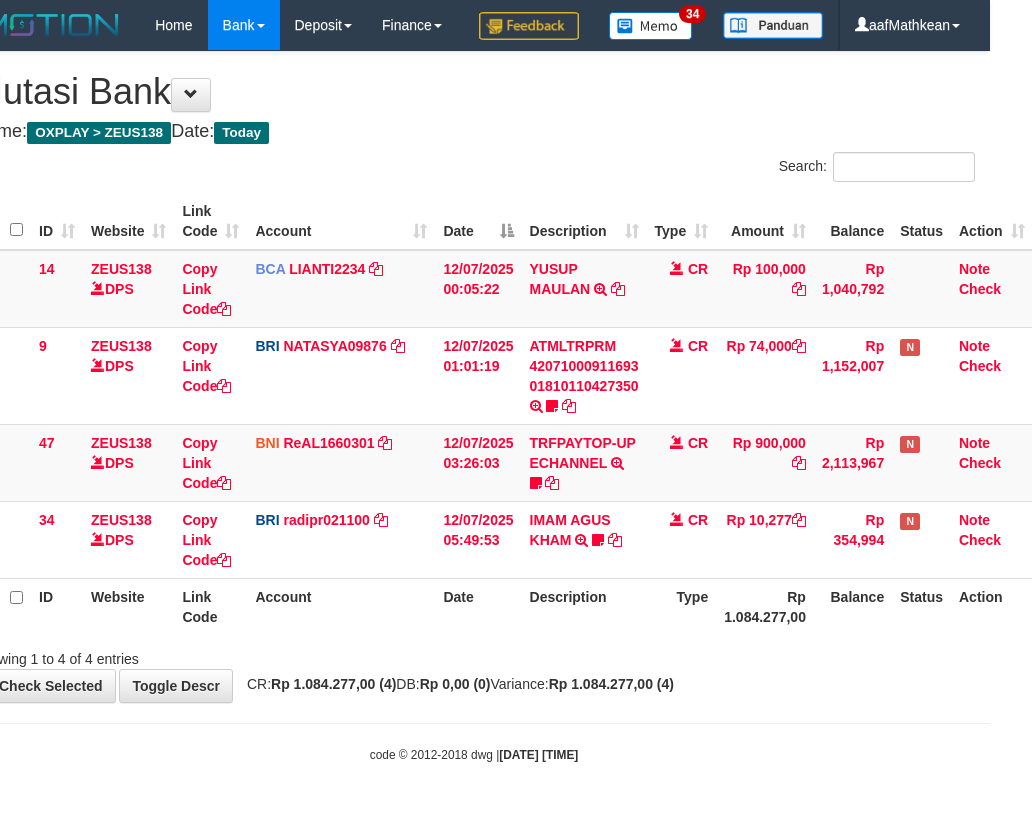 click on "Showing 1 to 4 of 4 entries" at bounding box center (474, 655) 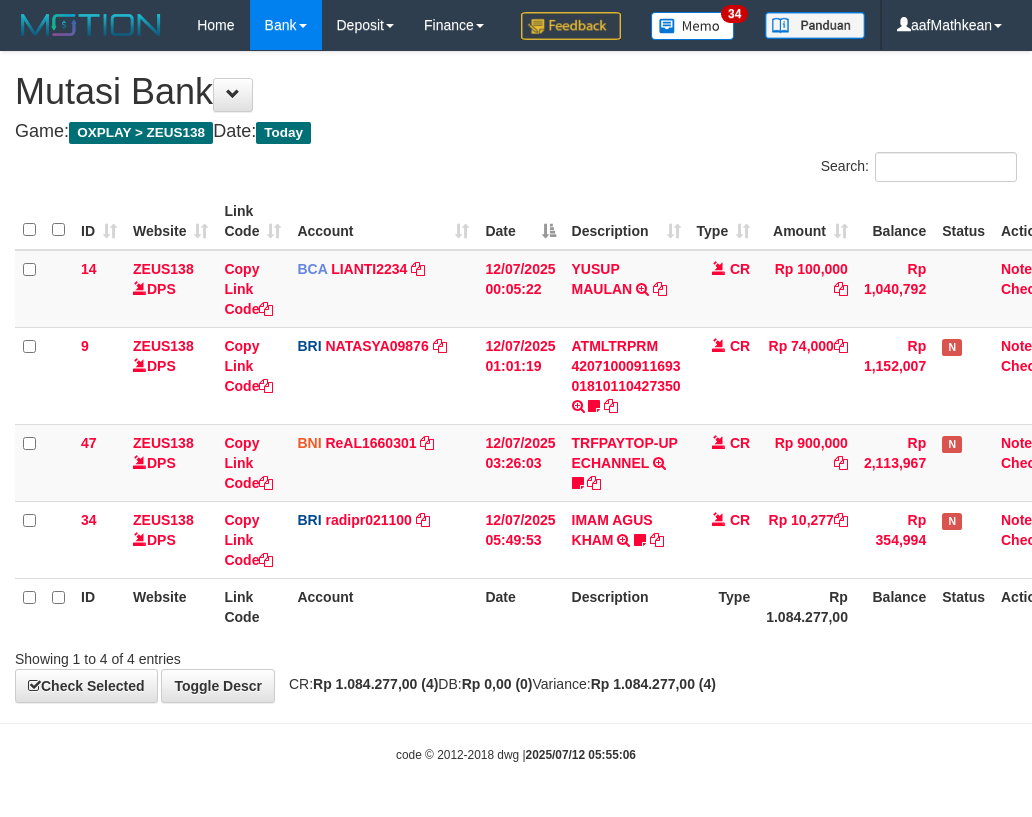 scroll, scrollTop: 47, scrollLeft: 42, axis: both 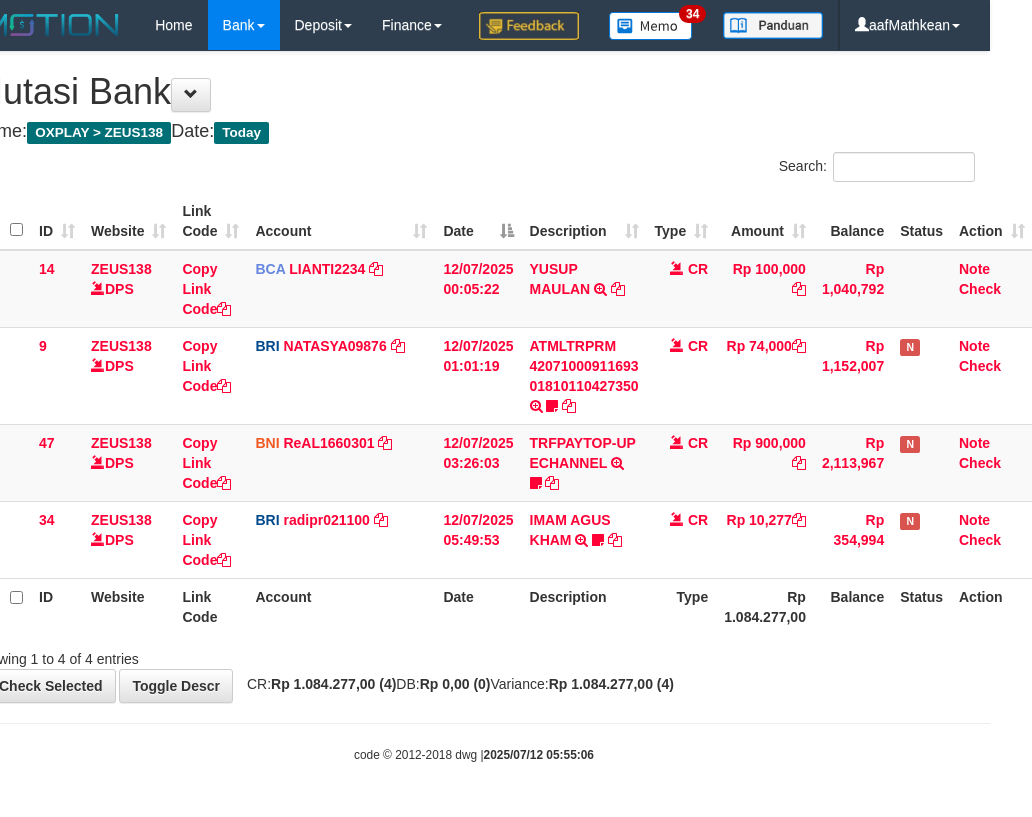 drag, startPoint x: 0, startPoint y: 0, endPoint x: 700, endPoint y: 653, distance: 957.29254 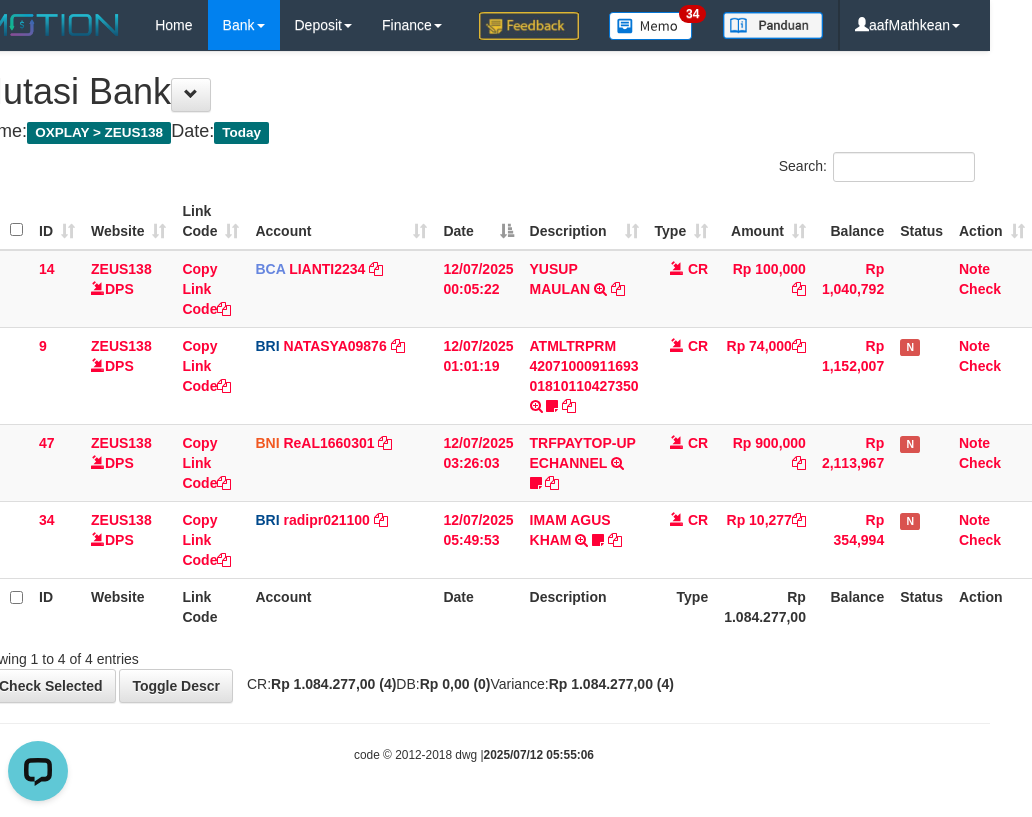 scroll, scrollTop: 0, scrollLeft: 0, axis: both 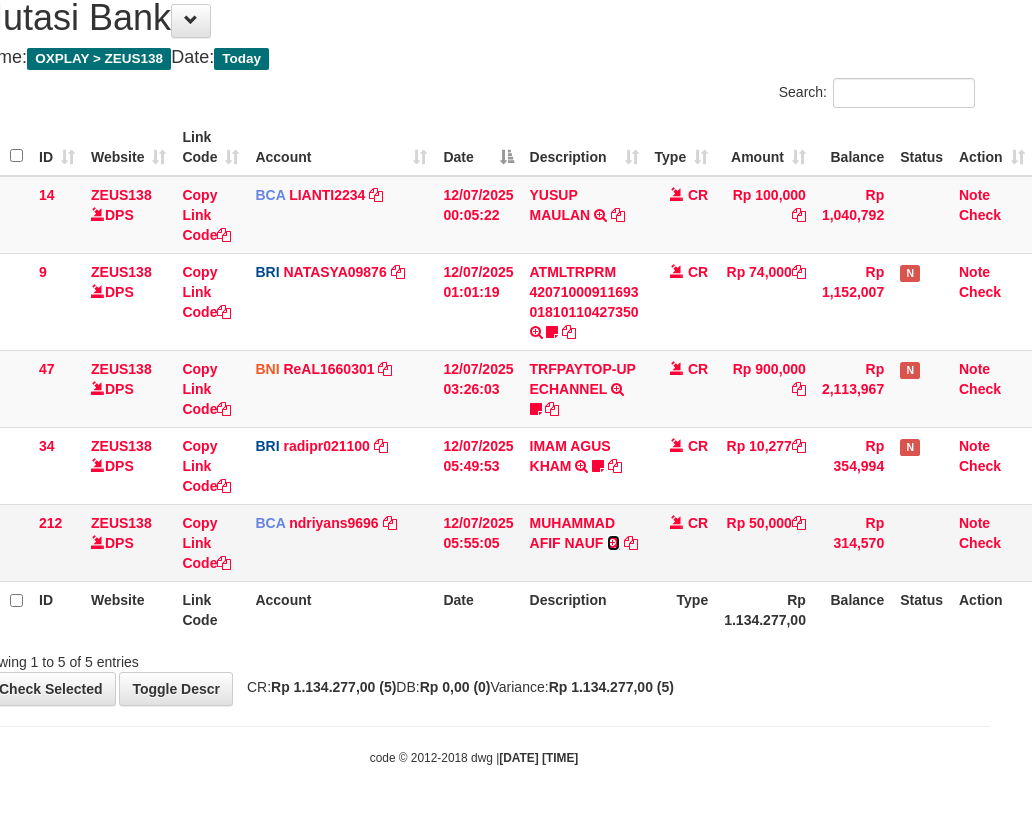 click at bounding box center [613, 543] 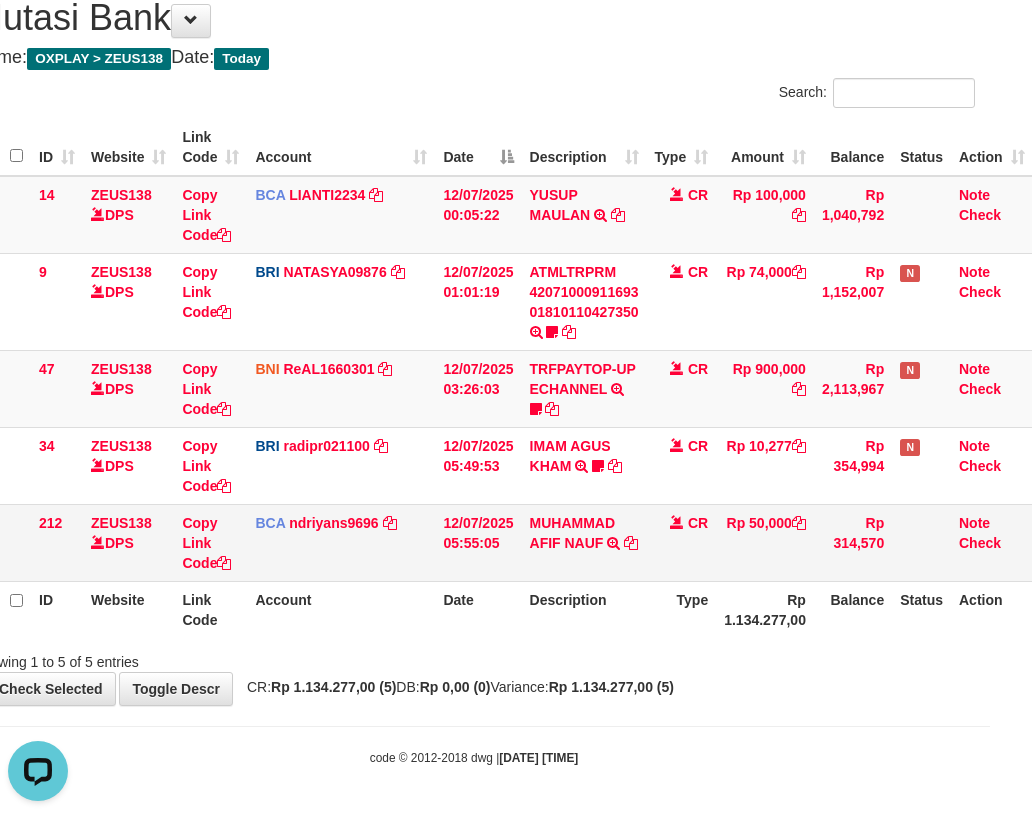 scroll, scrollTop: 0, scrollLeft: 0, axis: both 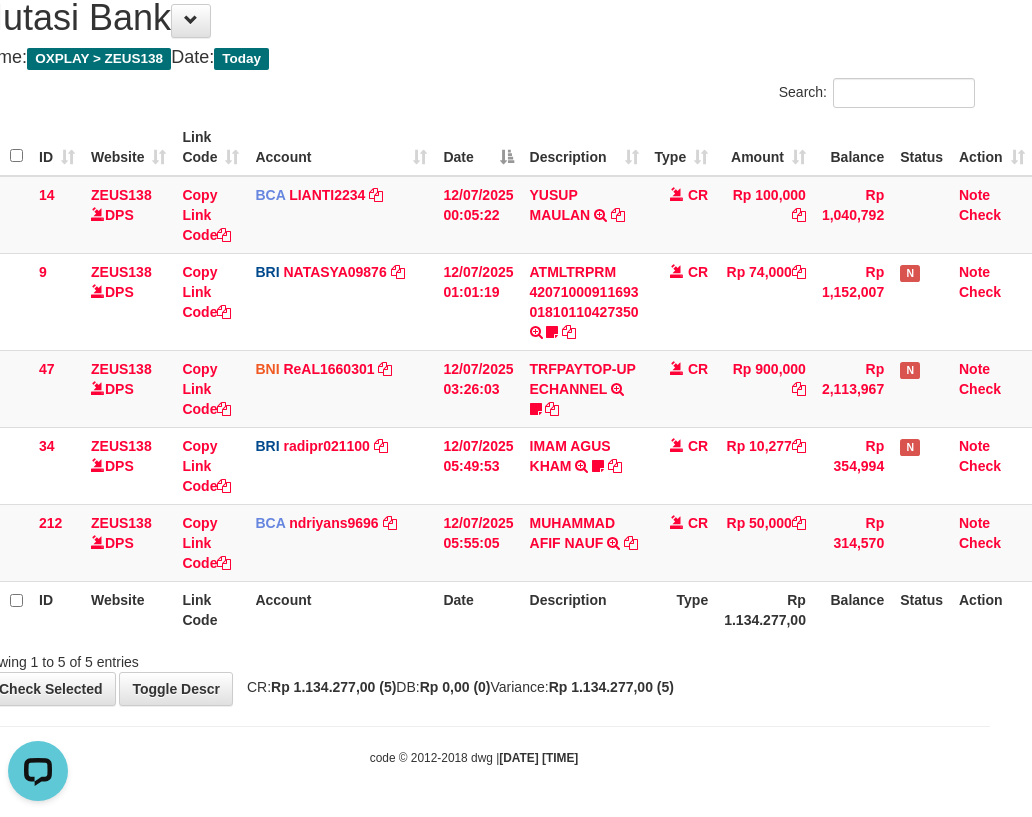 click on "Description" at bounding box center [584, 609] 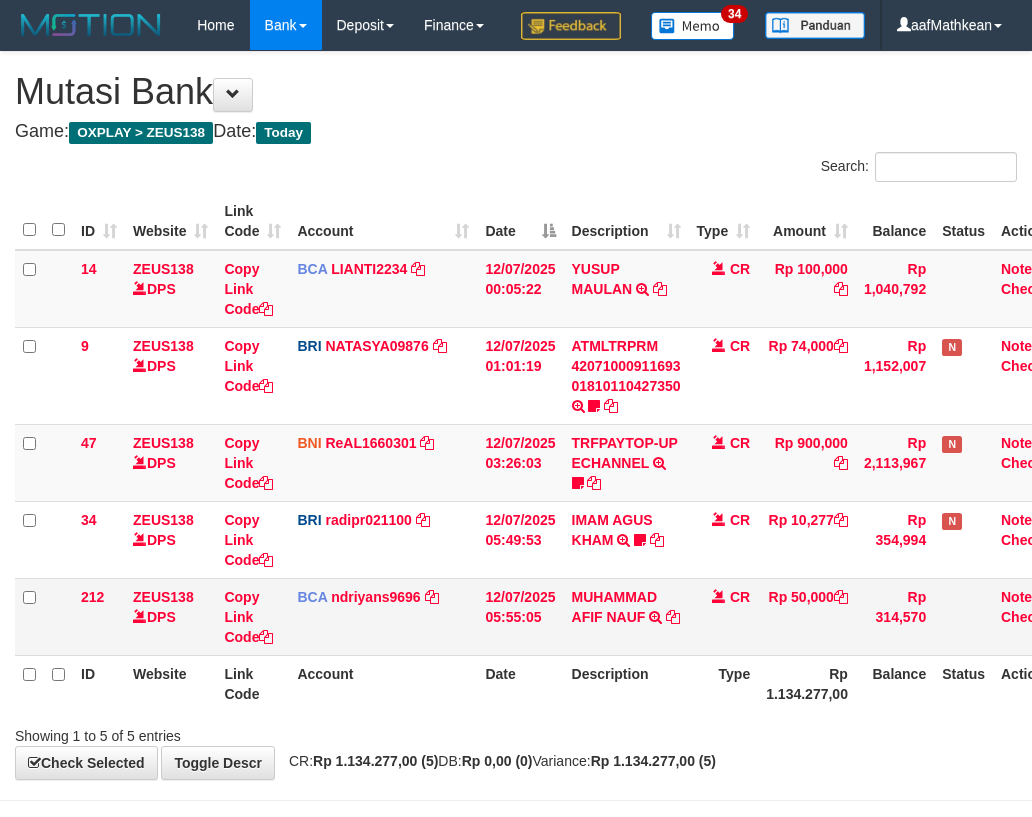 scroll, scrollTop: 124, scrollLeft: 42, axis: both 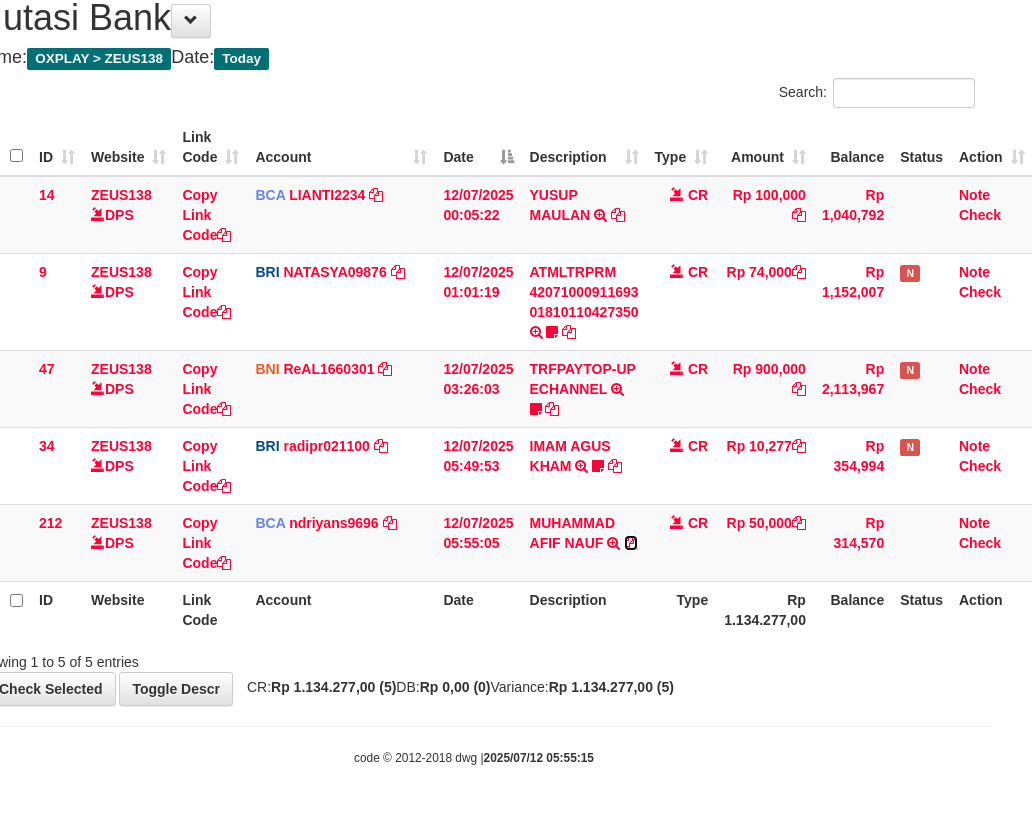 click at bounding box center [631, 543] 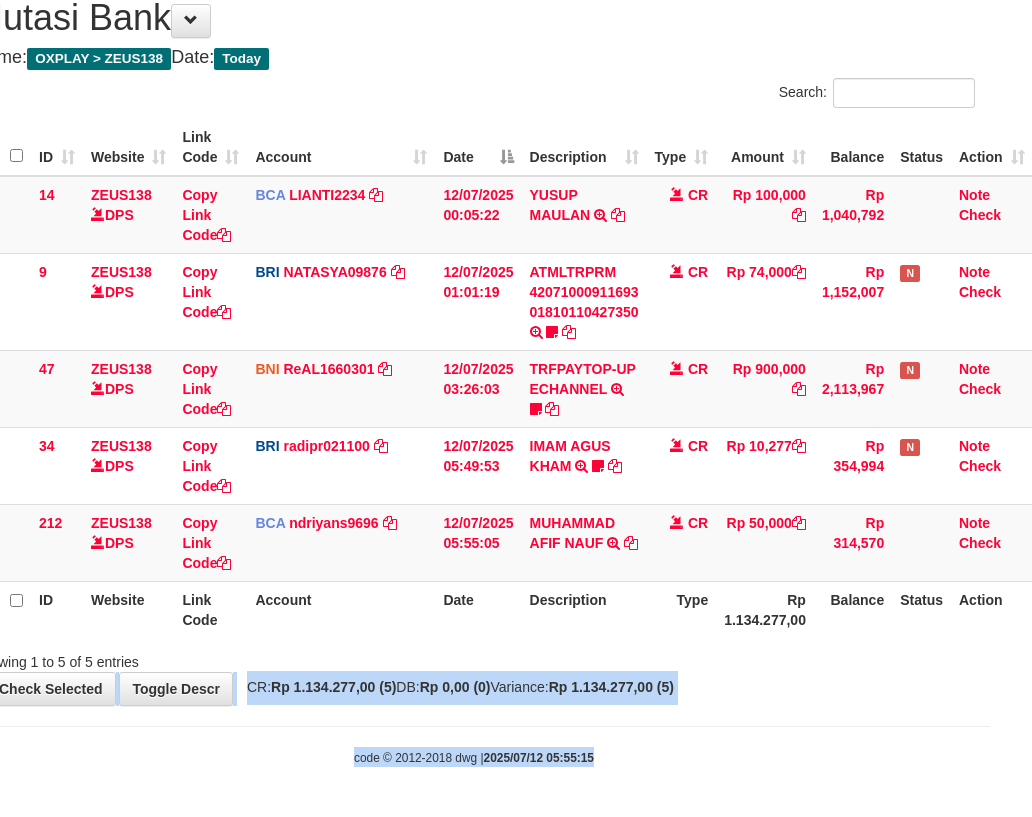 drag, startPoint x: 382, startPoint y: 741, endPoint x: 1079, endPoint y: 964, distance: 731.8046 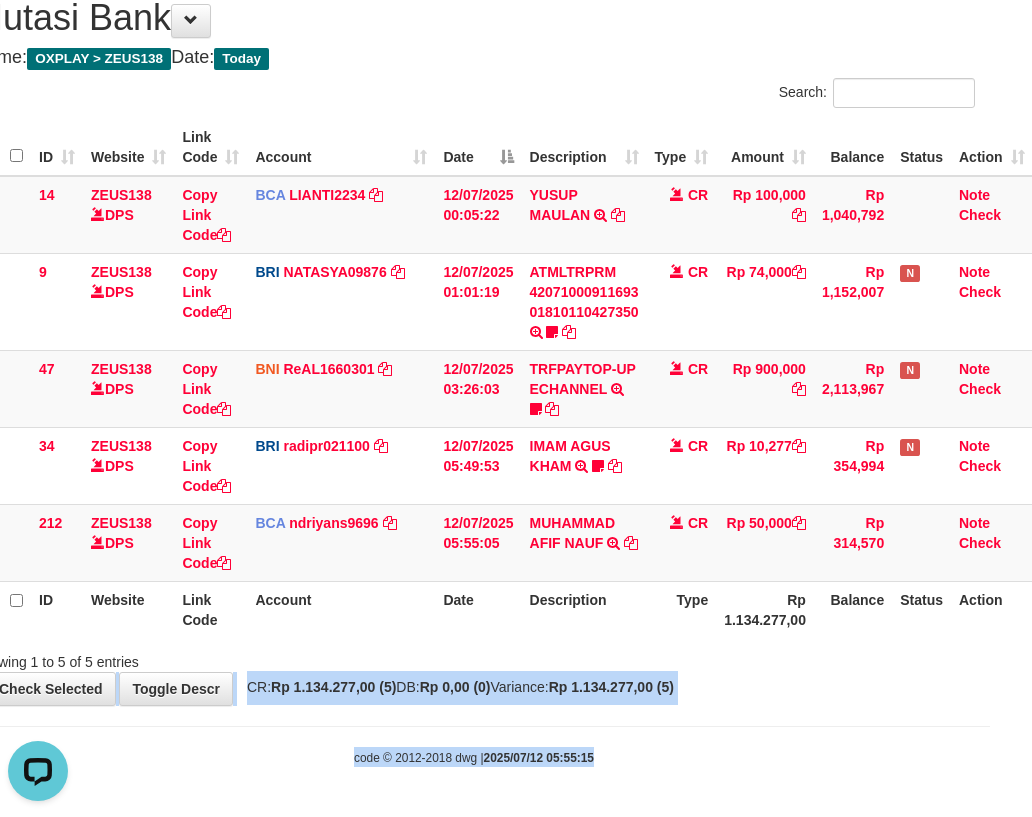 scroll, scrollTop: 0, scrollLeft: 0, axis: both 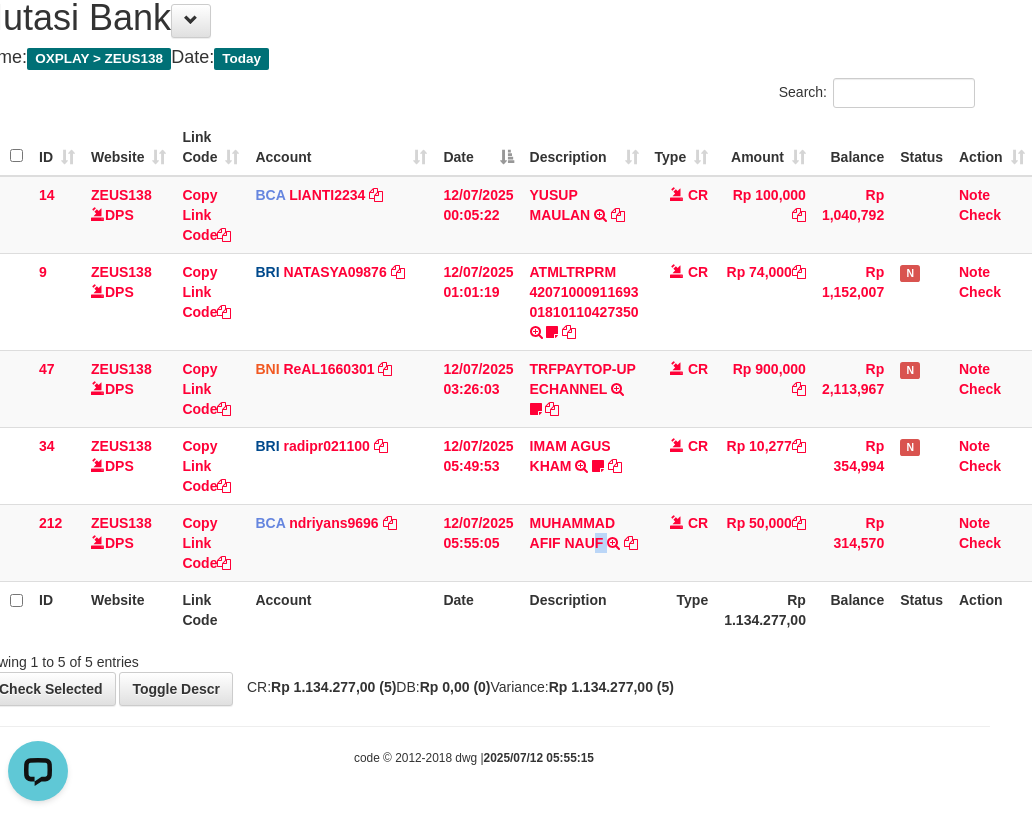 drag, startPoint x: 962, startPoint y: 630, endPoint x: 1167, endPoint y: 647, distance: 205.70367 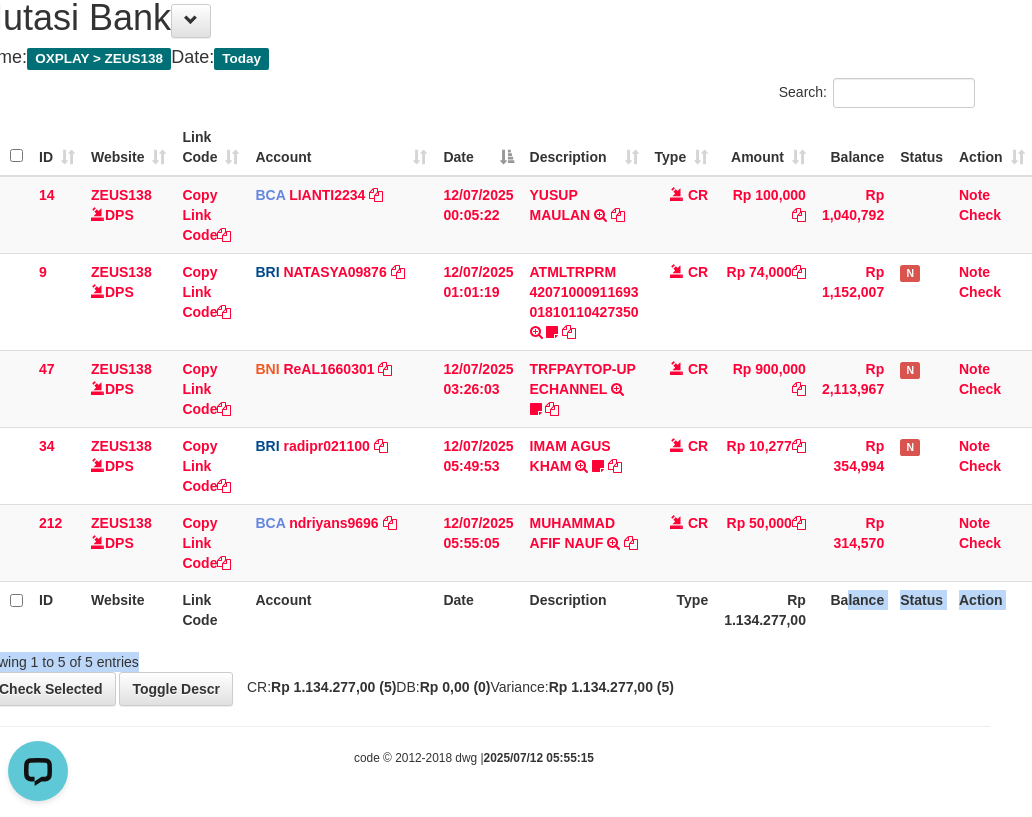 click on "BCA
ndriyans9696
DPS
ANDRIYANSYAH
mutasi_20250712_3291 | 212
mutasi_20250712_3291 | 212" at bounding box center (341, 542) 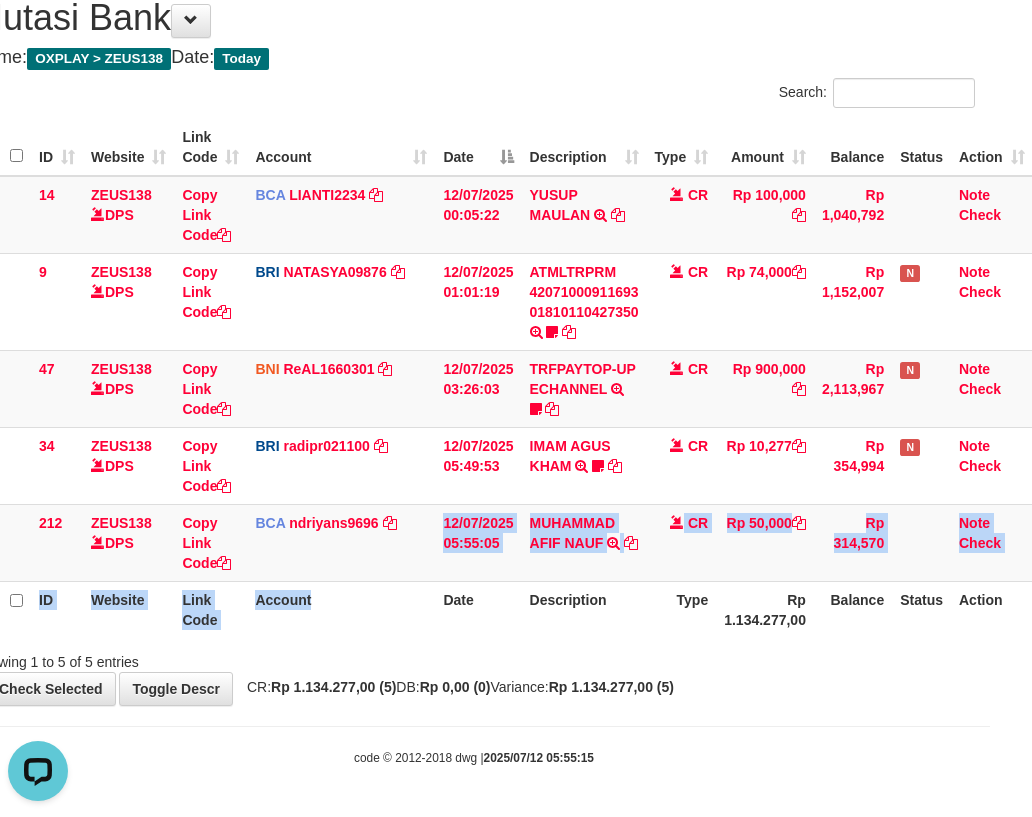 drag, startPoint x: 415, startPoint y: 581, endPoint x: 425, endPoint y: 598, distance: 19.723083 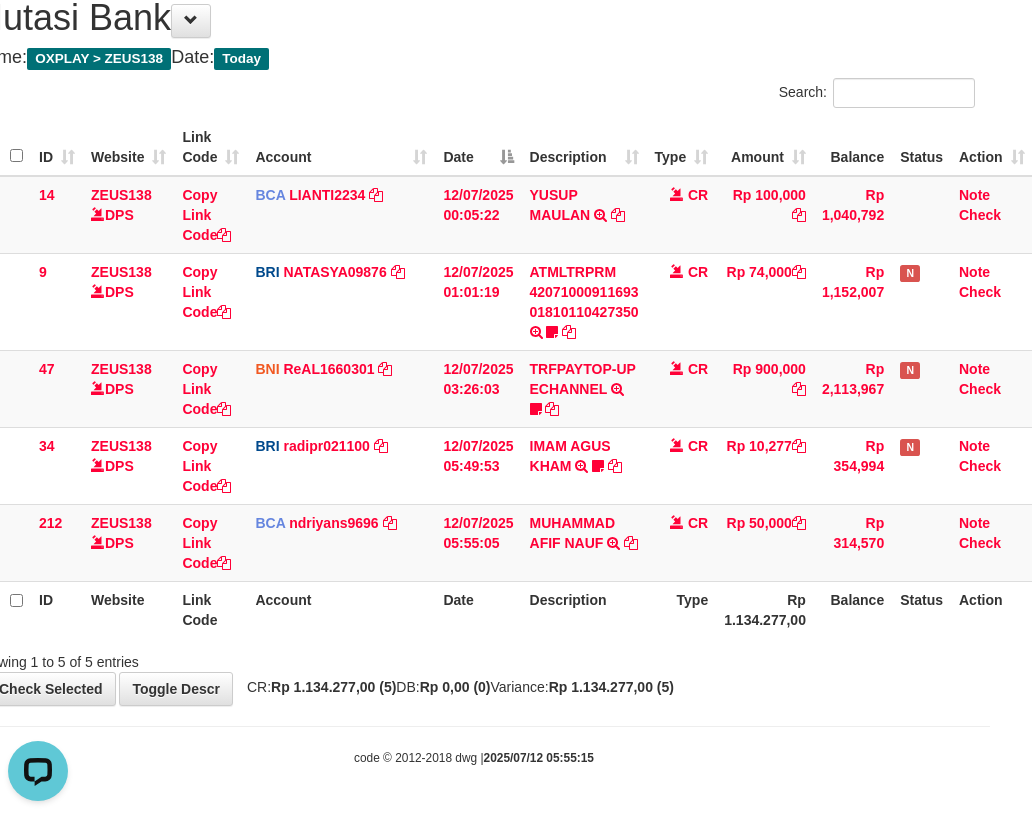 click on "Showing 1 to 5 of 5 entries" at bounding box center (474, 658) 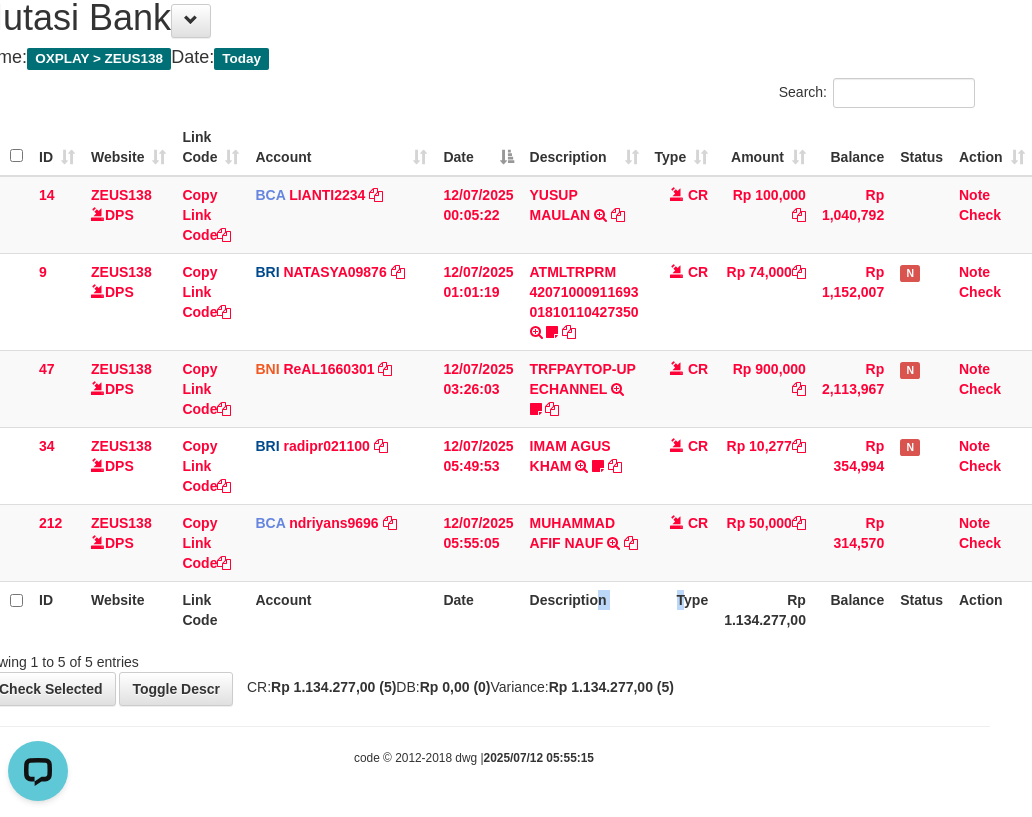 drag, startPoint x: 932, startPoint y: 661, endPoint x: 1039, endPoint y: 684, distance: 109.444046 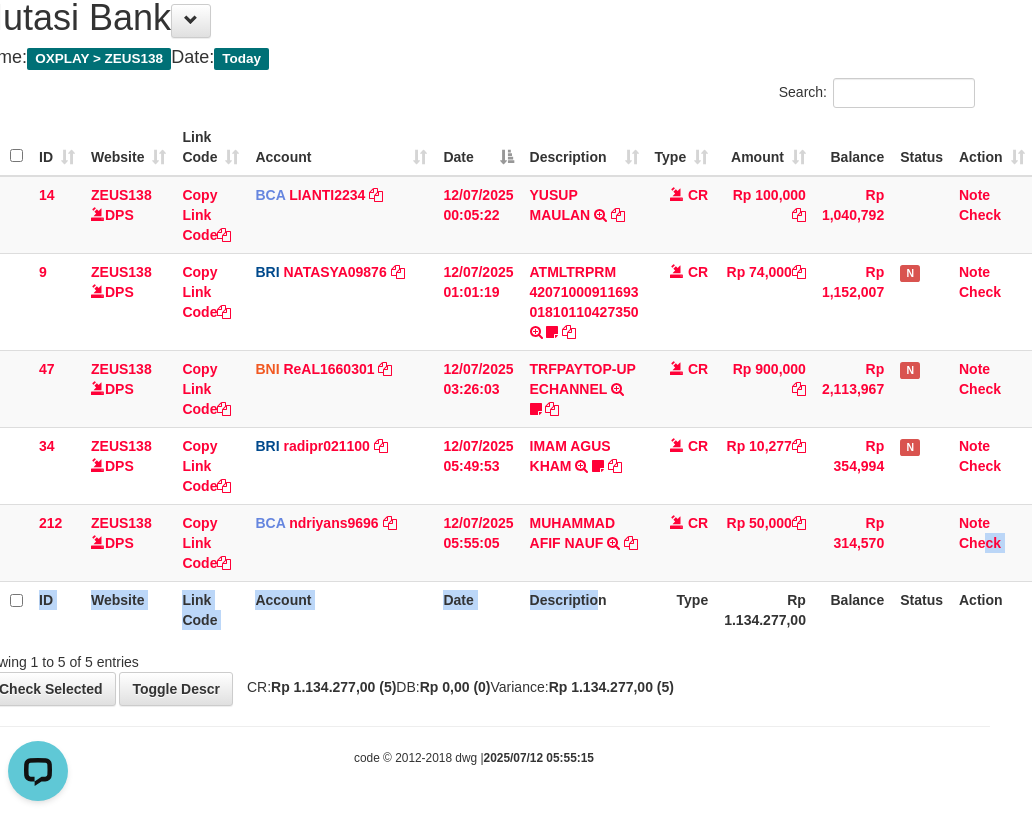 click on "Type" at bounding box center [682, 609] 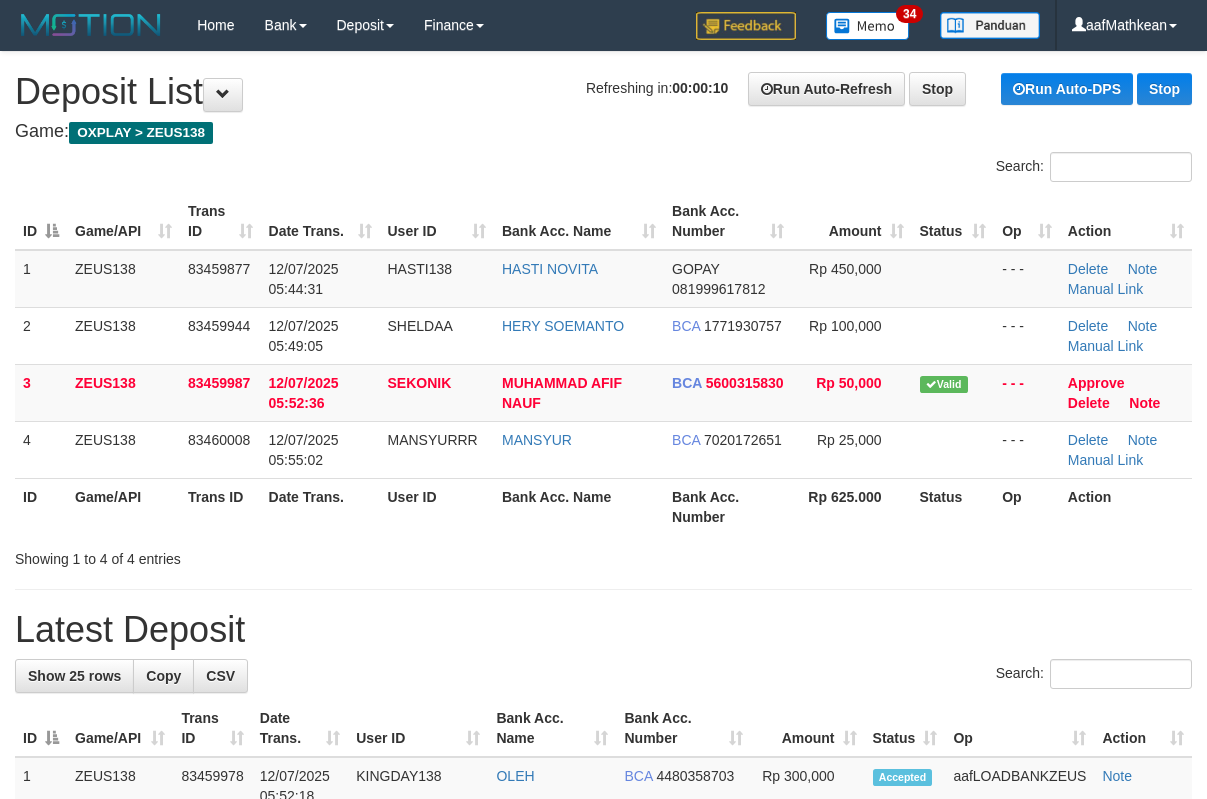 scroll, scrollTop: 0, scrollLeft: 0, axis: both 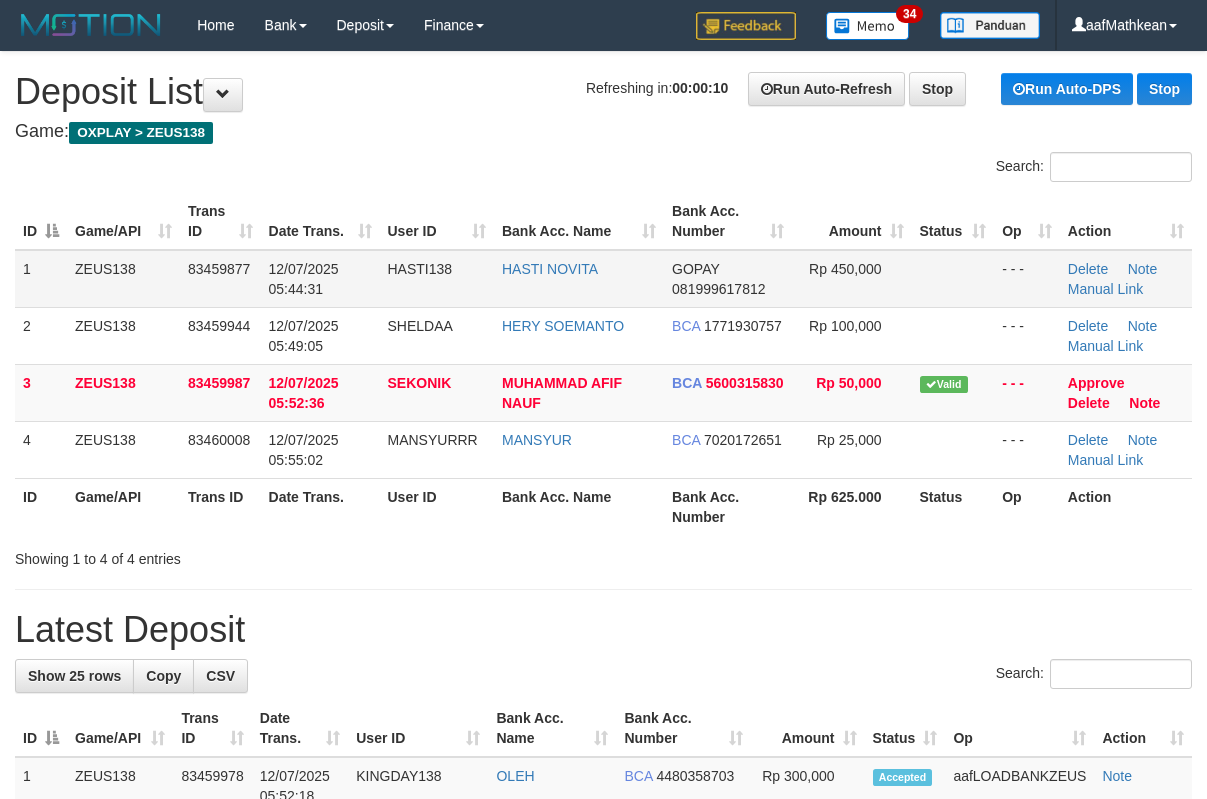 click on "83459877" at bounding box center (220, 279) 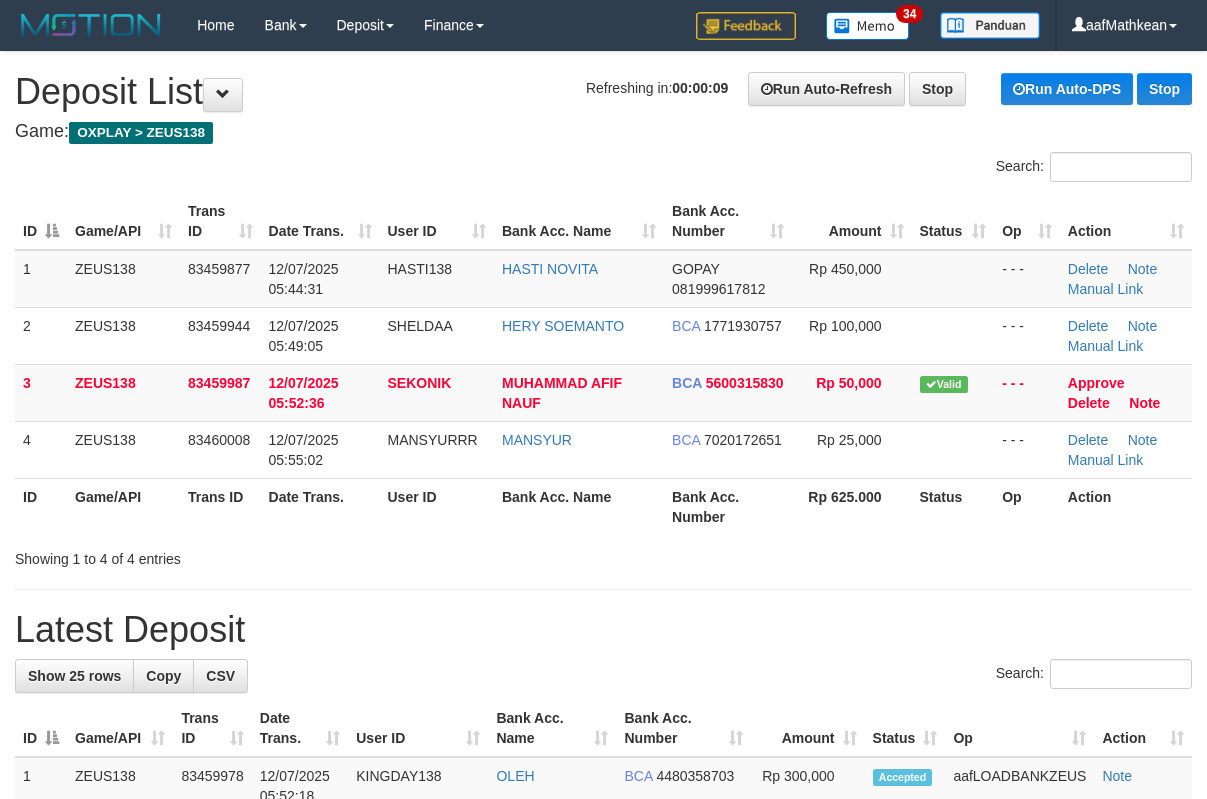 scroll, scrollTop: 1014, scrollLeft: 0, axis: vertical 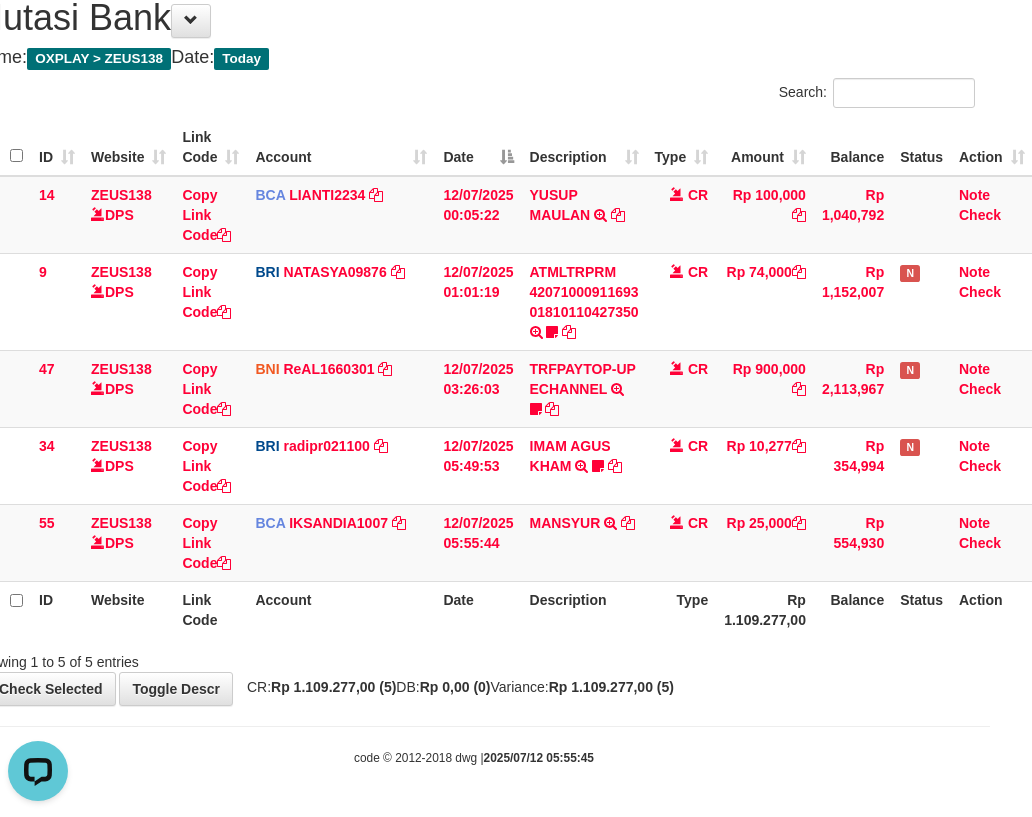 click on "Description" at bounding box center (584, 609) 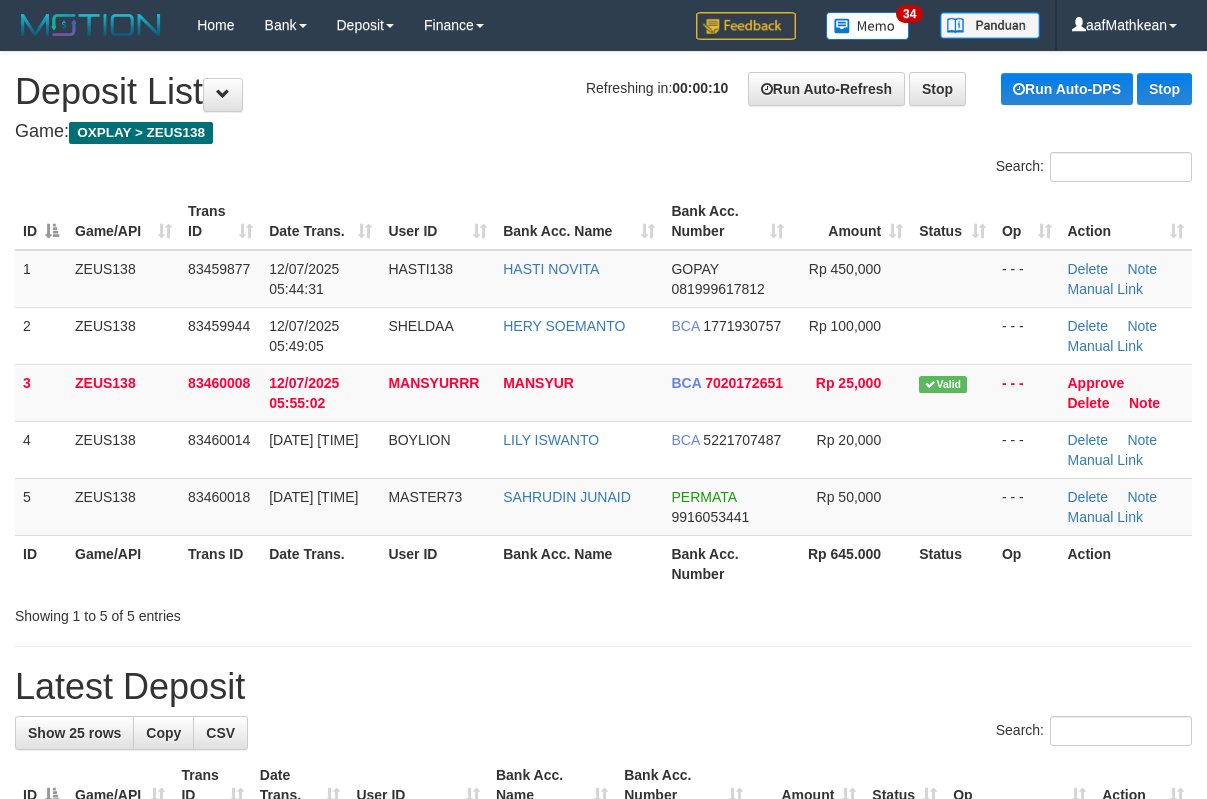 scroll, scrollTop: 0, scrollLeft: 0, axis: both 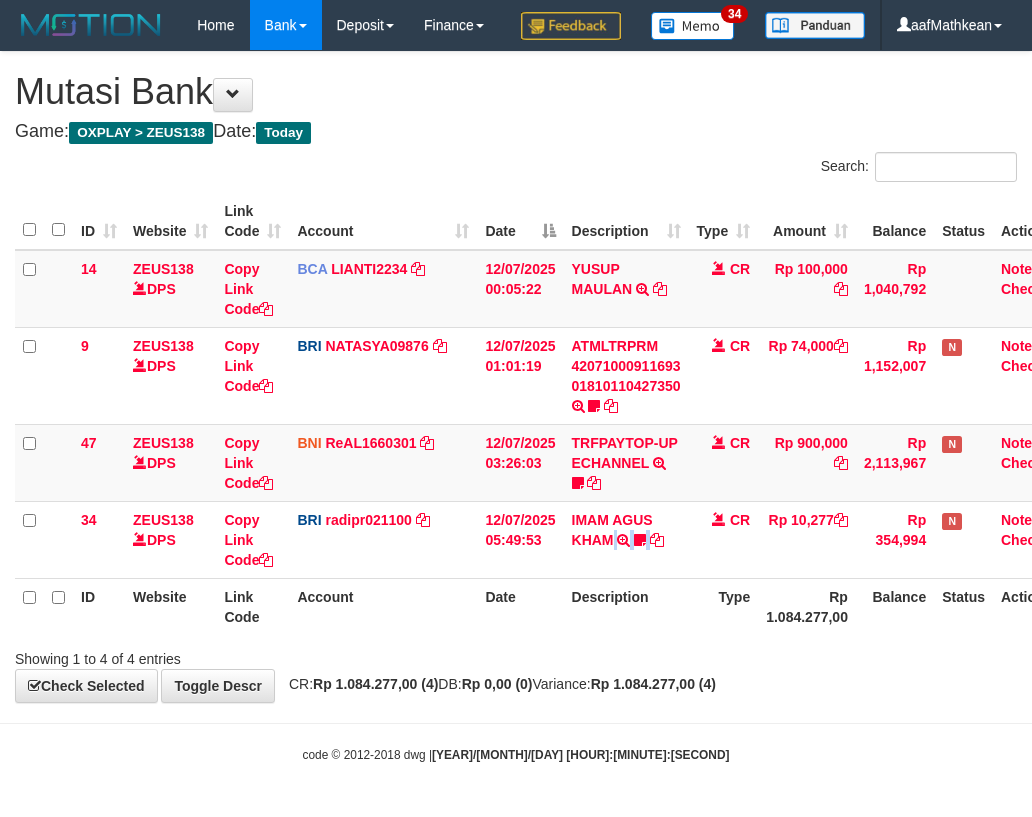 click on "IMAM AGUS KHAM            TRANSFER NBMB IMAM AGUS KHAM TO REYNALDI ADI PRATAMA    Imampengky" at bounding box center (626, 539) 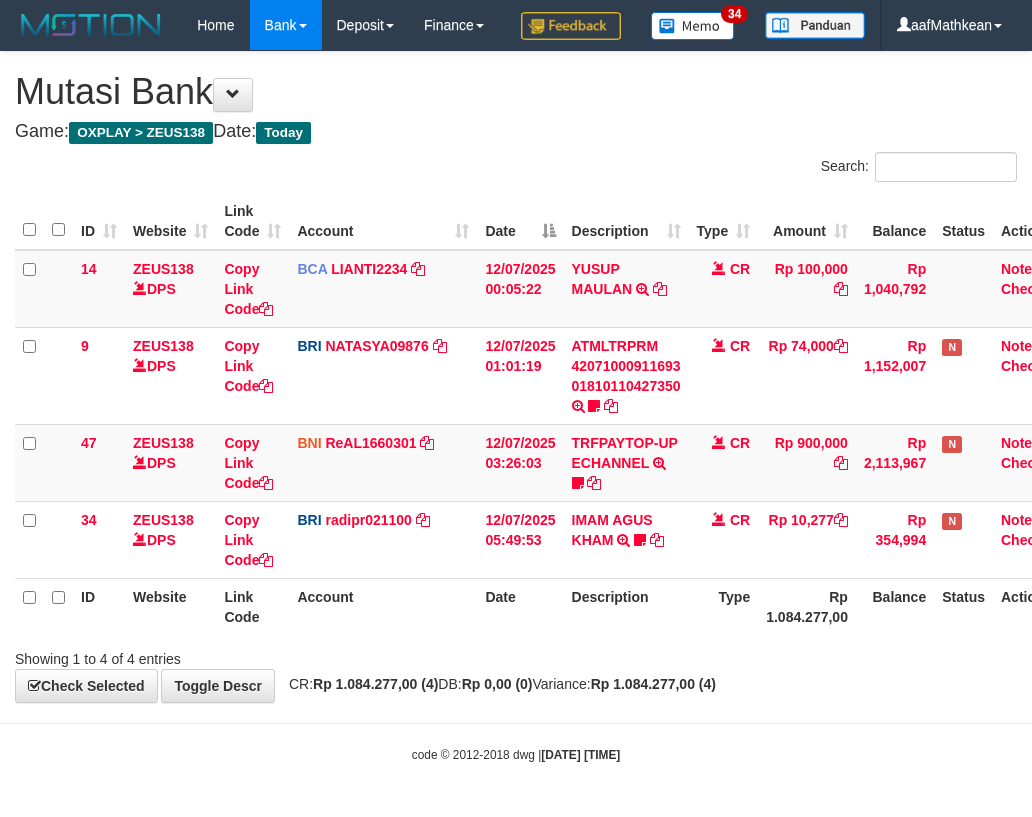 scroll, scrollTop: 47, scrollLeft: 42, axis: both 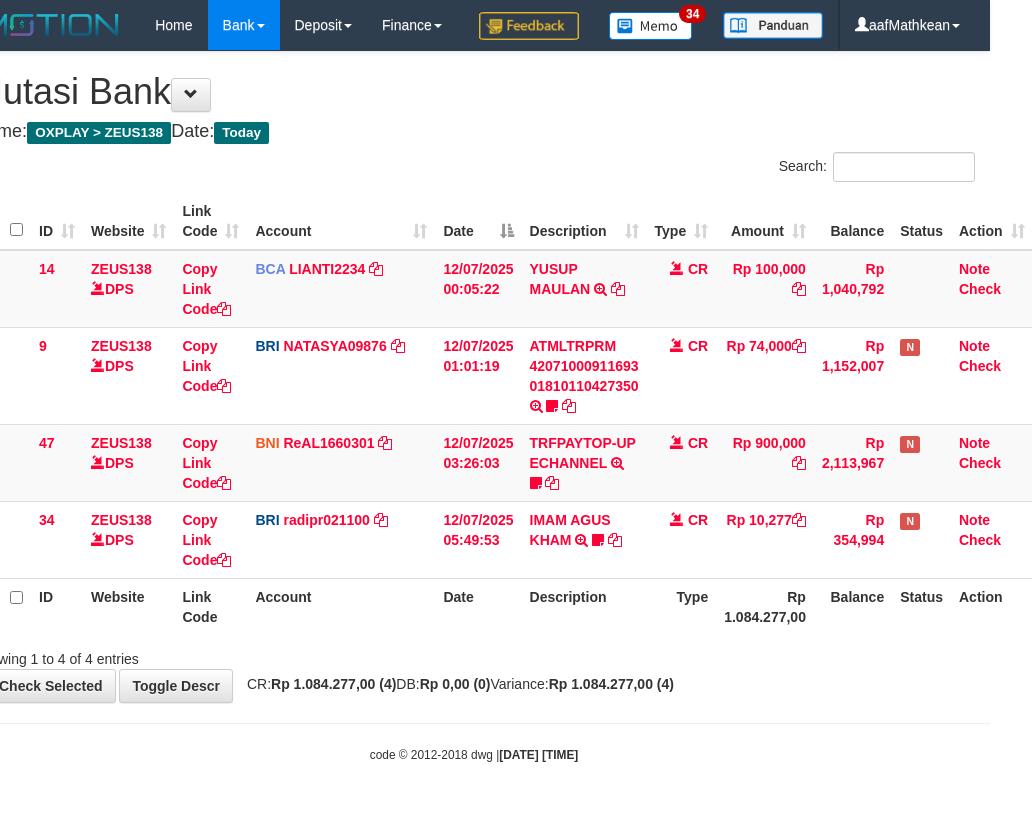 drag, startPoint x: 649, startPoint y: 593, endPoint x: 700, endPoint y: 596, distance: 51.088158 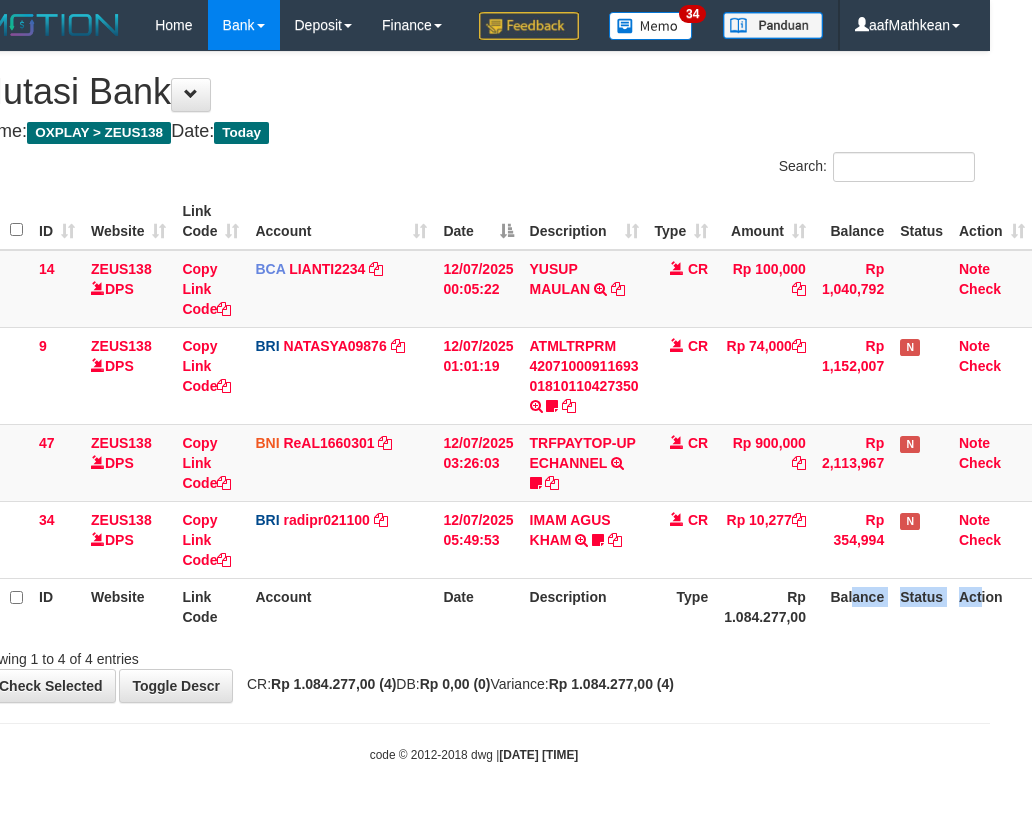 scroll, scrollTop: 47, scrollLeft: 42, axis: both 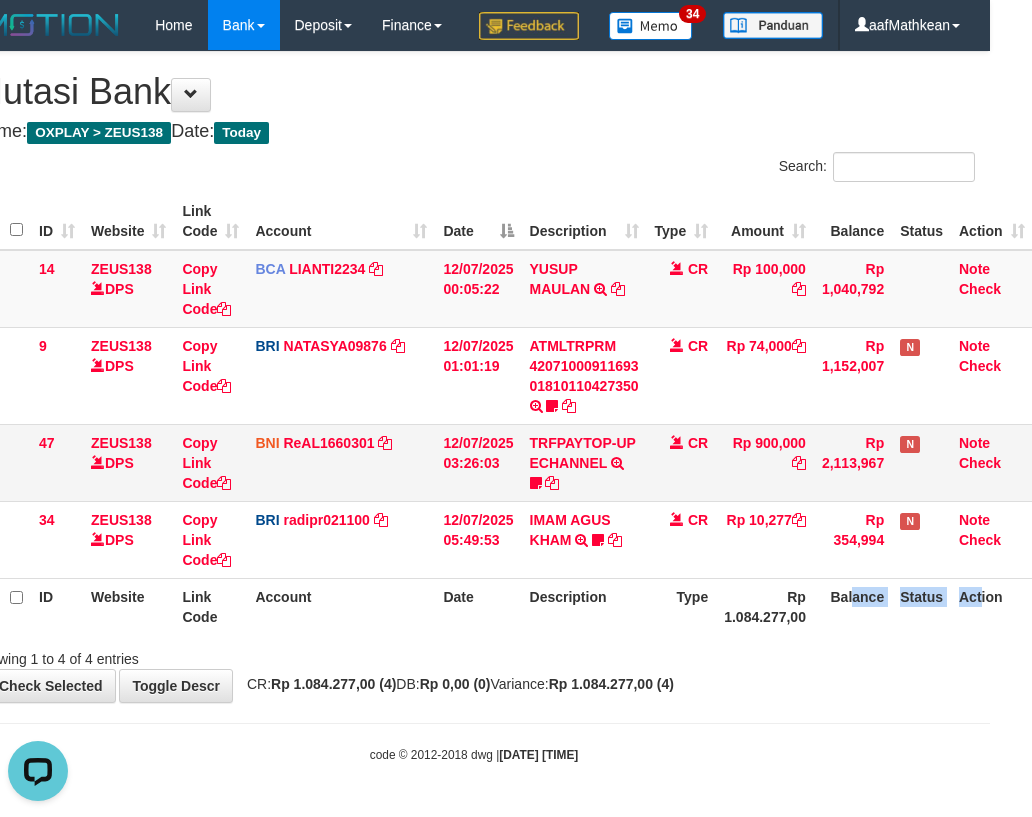 click on "12/07/2025 03:26:03" at bounding box center [478, 462] 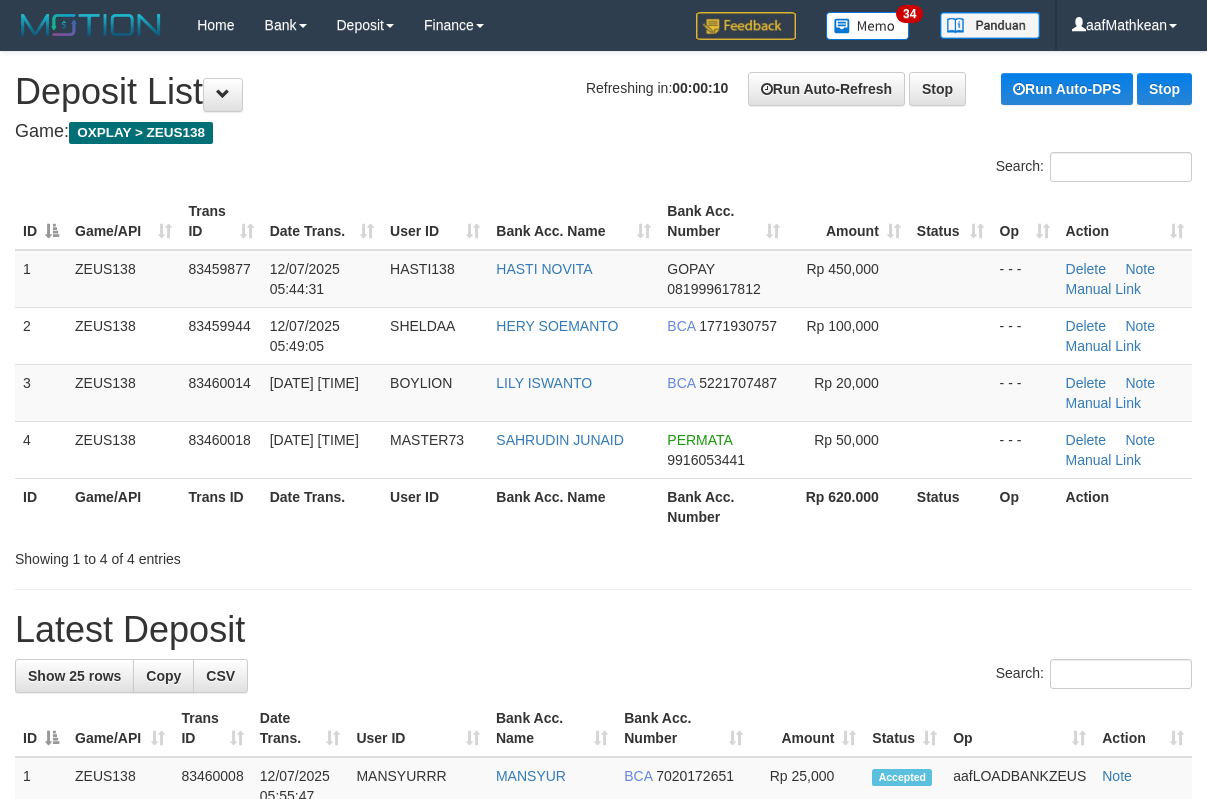 scroll, scrollTop: 0, scrollLeft: 0, axis: both 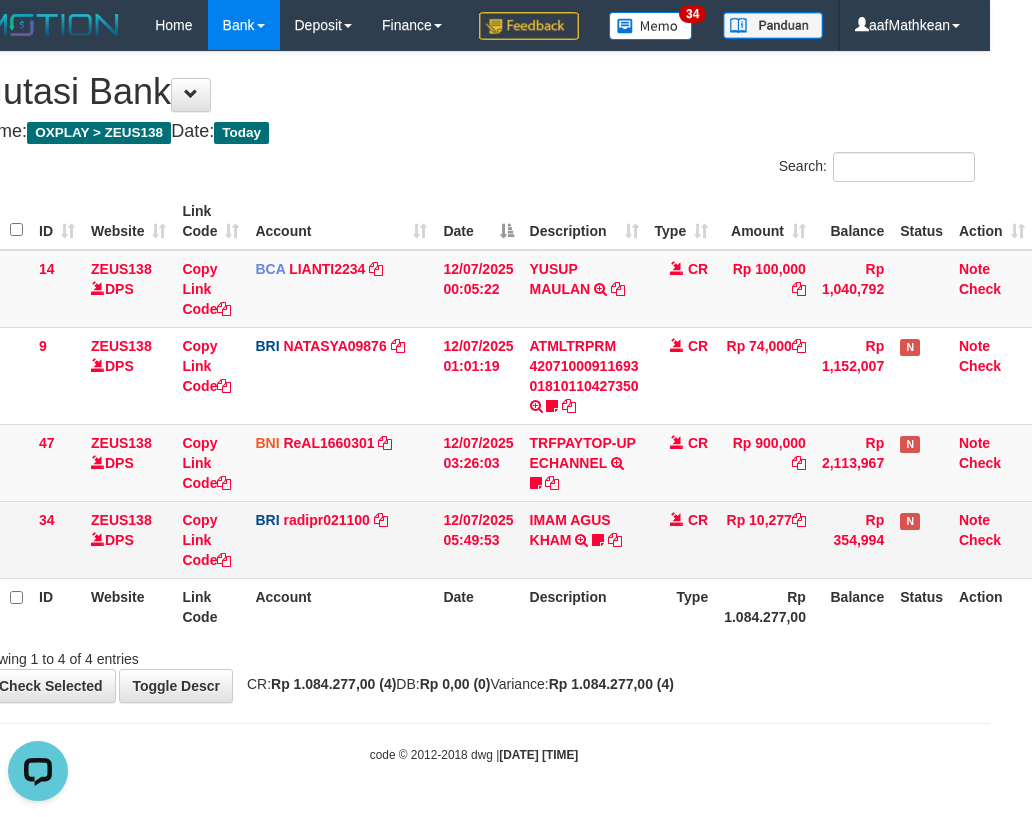 click on "IMAM AGUS KHAM            TRANSFER NBMB IMAM AGUS KHAM TO REYNALDI ADI PRATAMA    Imampengky" at bounding box center [584, 539] 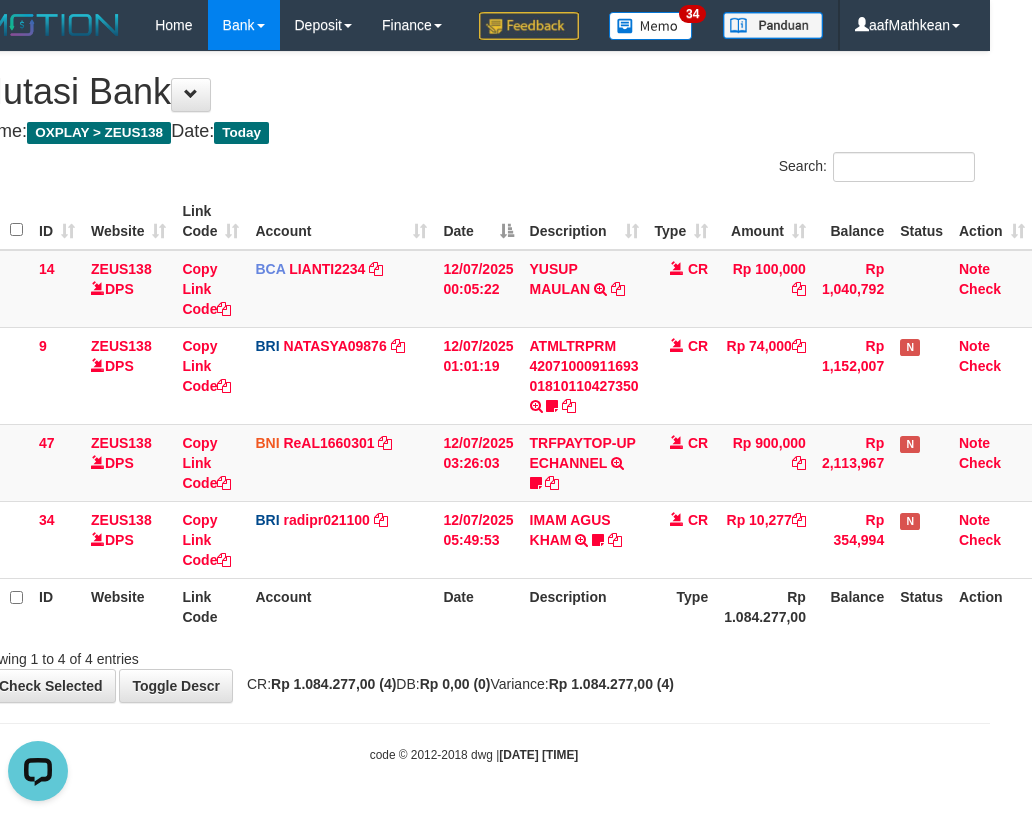 click on "Description" at bounding box center (584, 606) 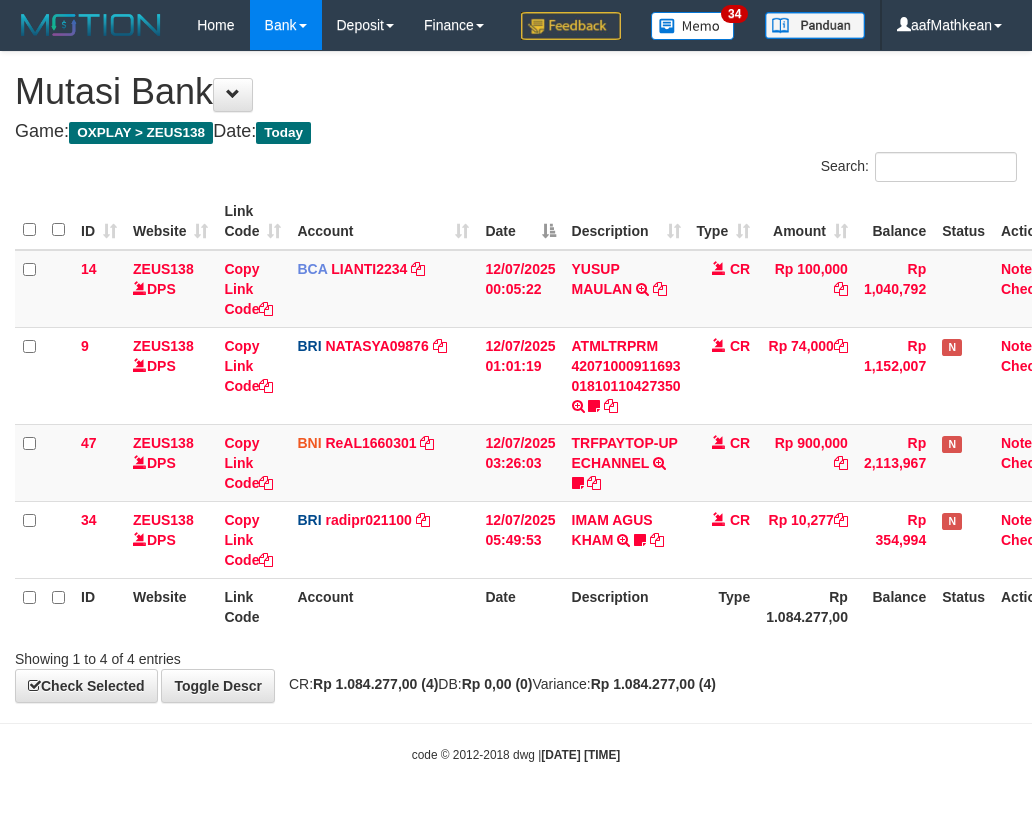 scroll, scrollTop: 47, scrollLeft: 42, axis: both 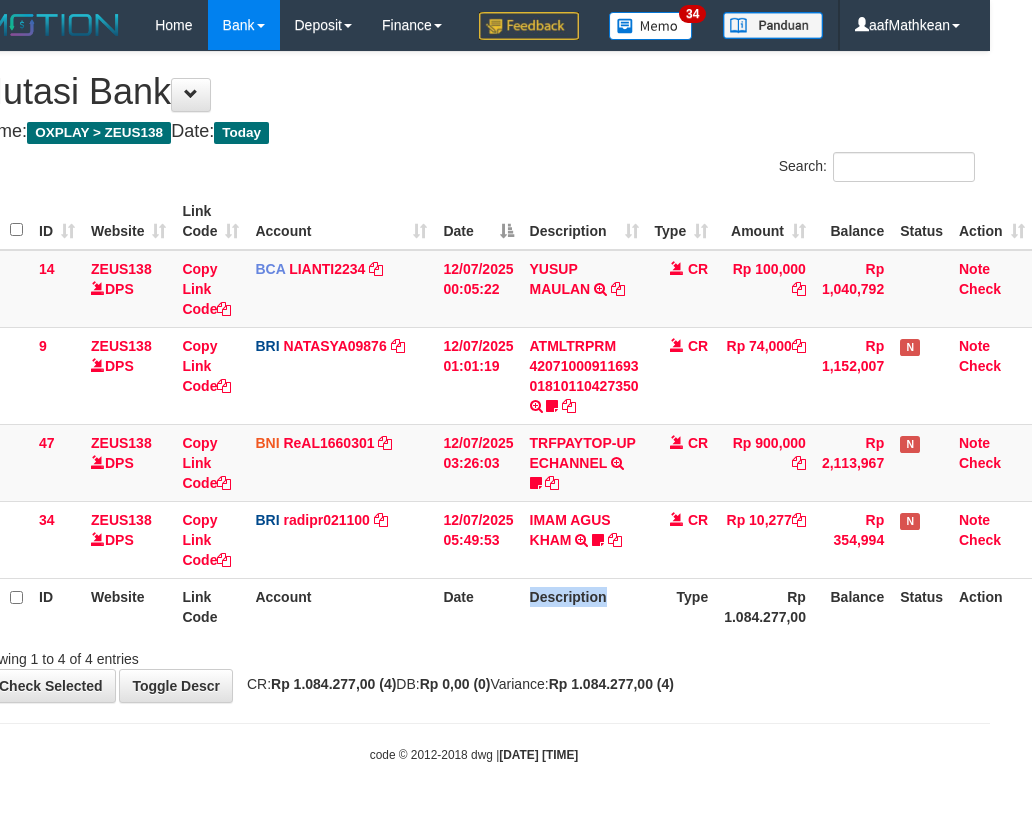 click on "Description" at bounding box center (584, 606) 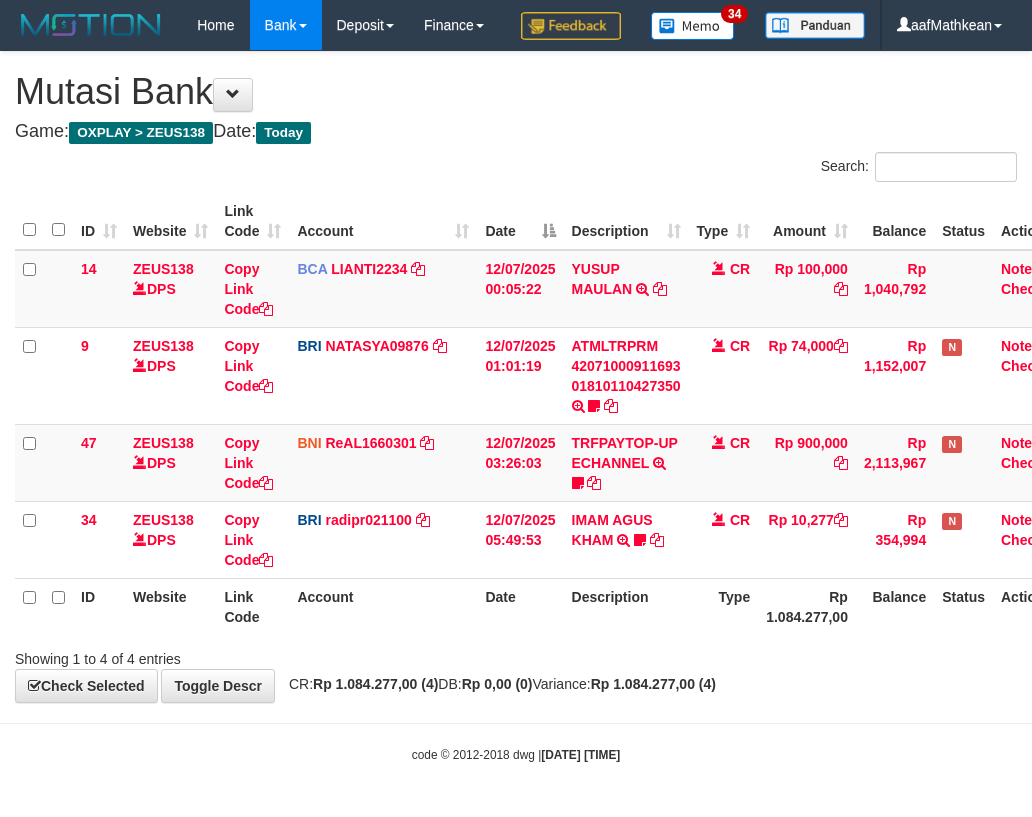 scroll, scrollTop: 47, scrollLeft: 42, axis: both 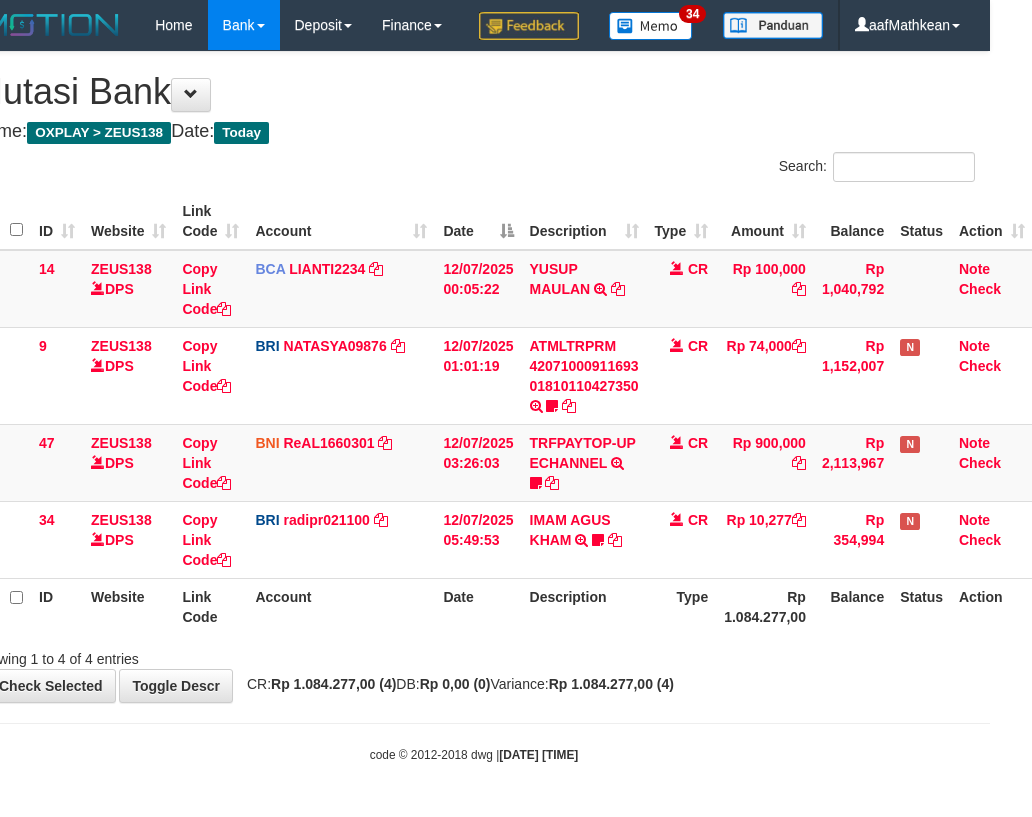 click on "Description" at bounding box center [584, 606] 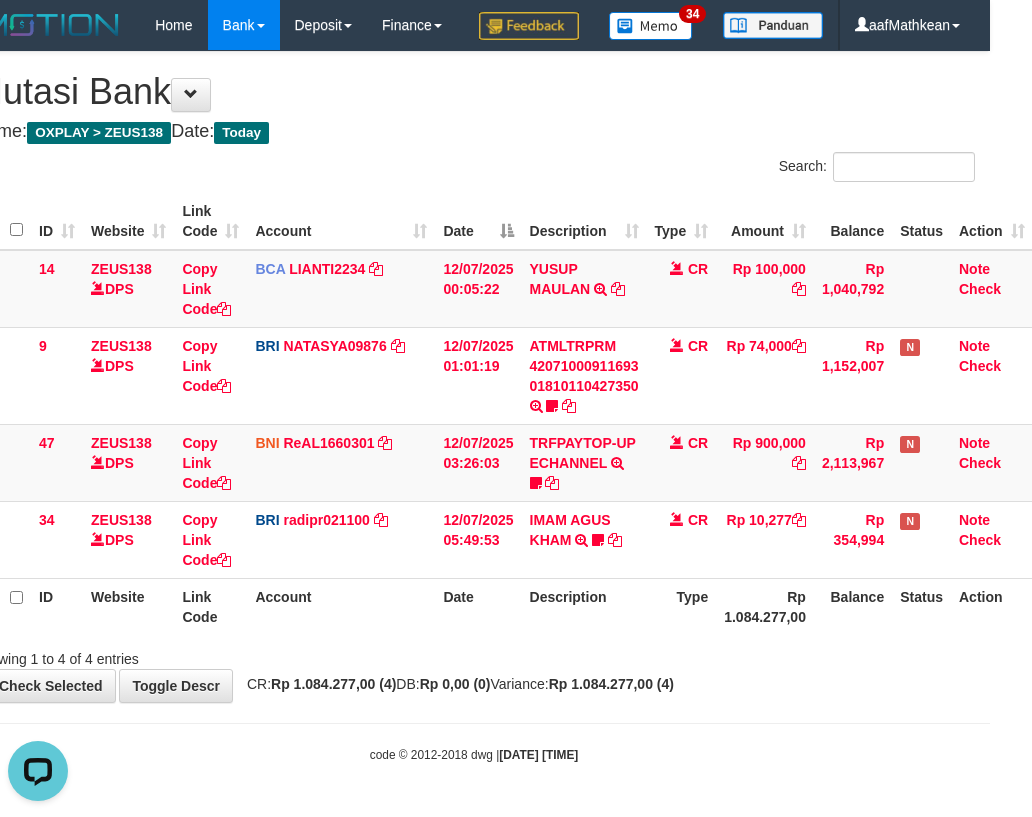 scroll, scrollTop: 0, scrollLeft: 0, axis: both 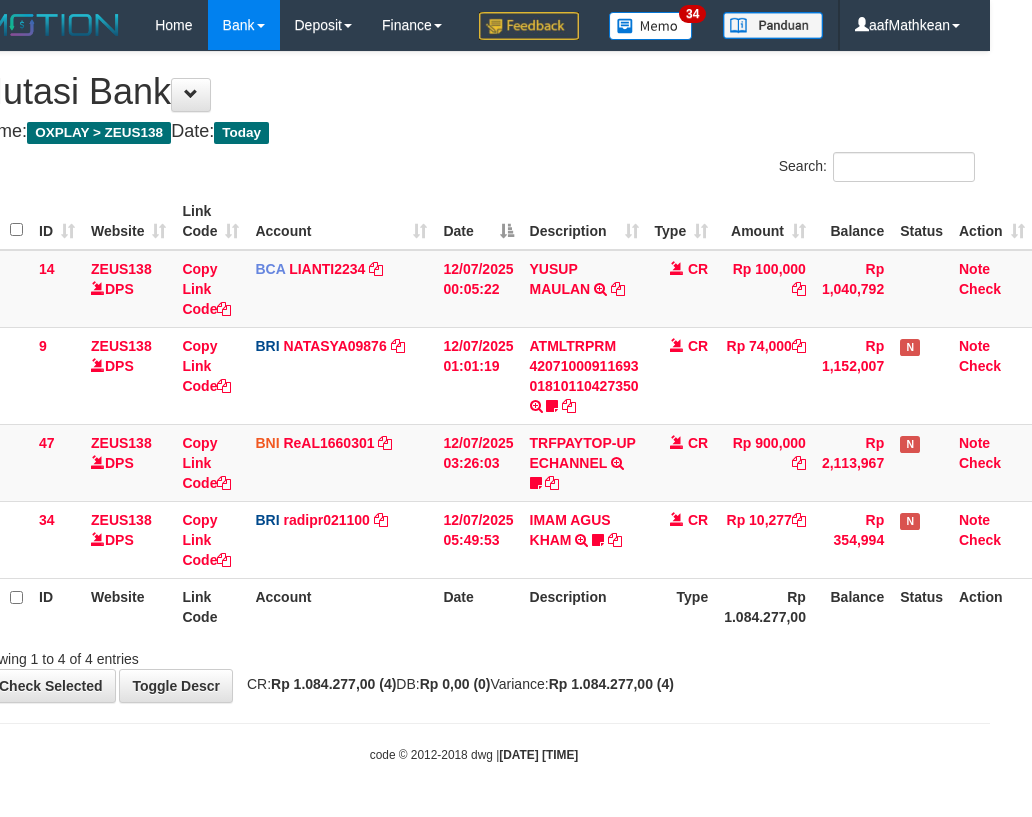 click on "Description" at bounding box center [584, 606] 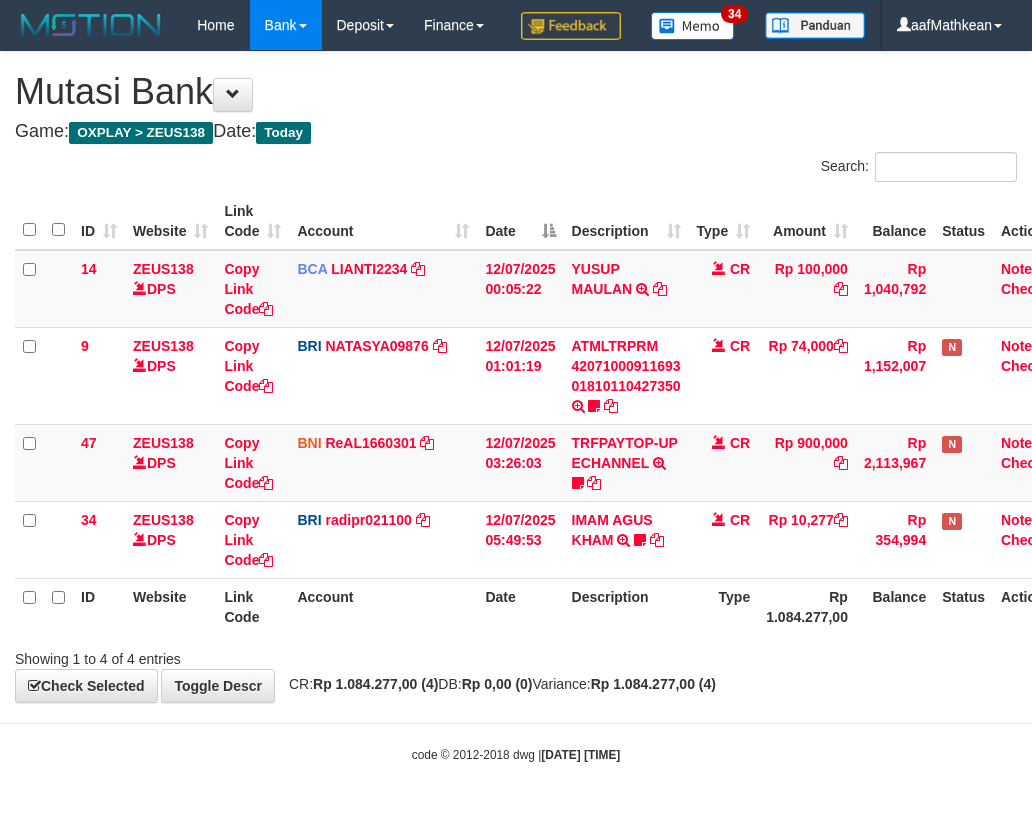 scroll, scrollTop: 47, scrollLeft: 42, axis: both 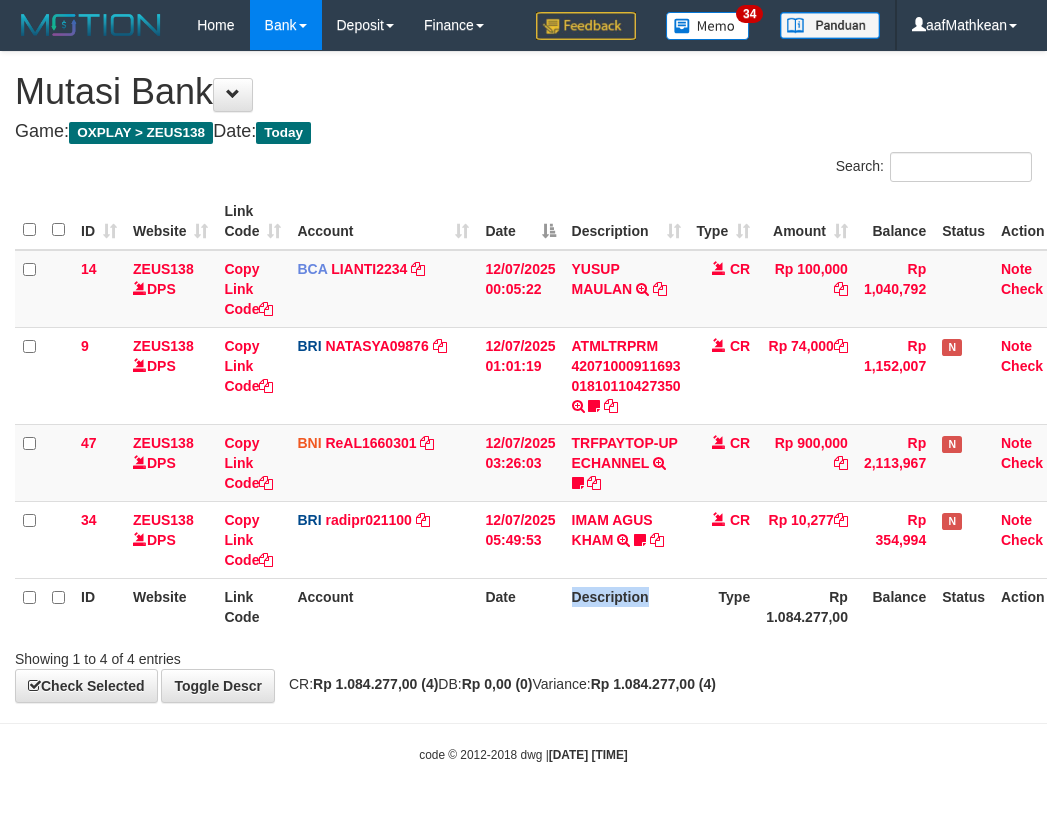 click on "Description" at bounding box center (626, 606) 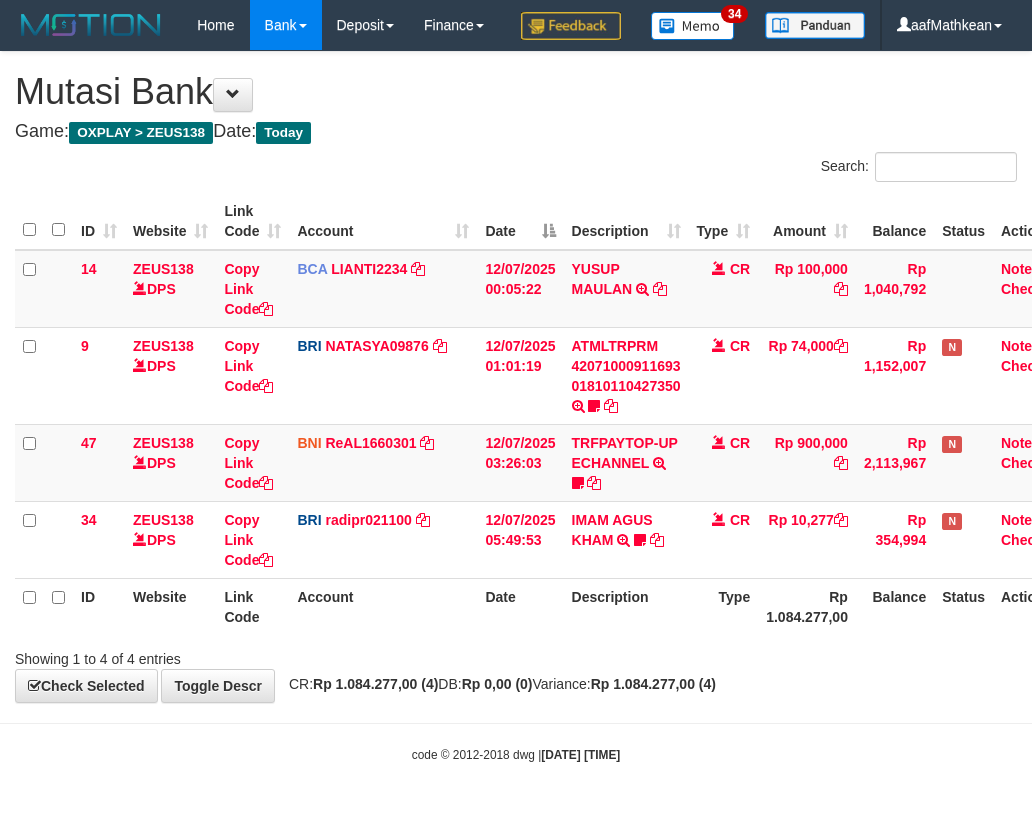 scroll, scrollTop: 47, scrollLeft: 42, axis: both 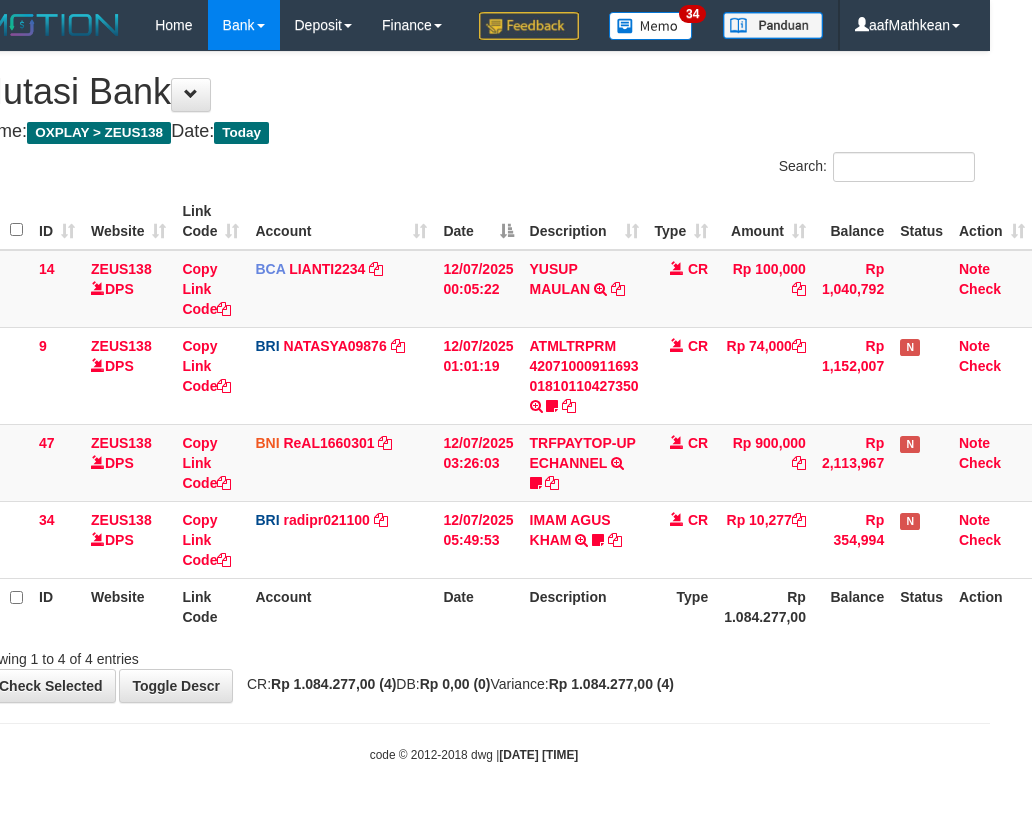 click on "Description" at bounding box center (584, 606) 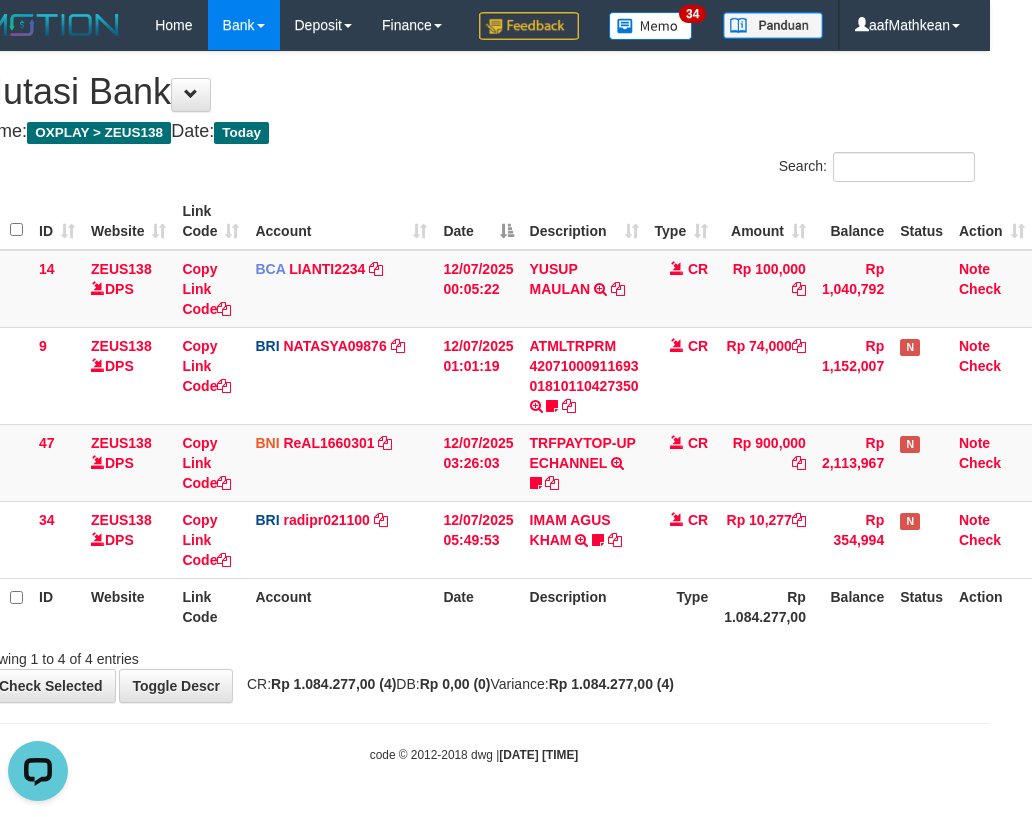 scroll, scrollTop: 0, scrollLeft: 0, axis: both 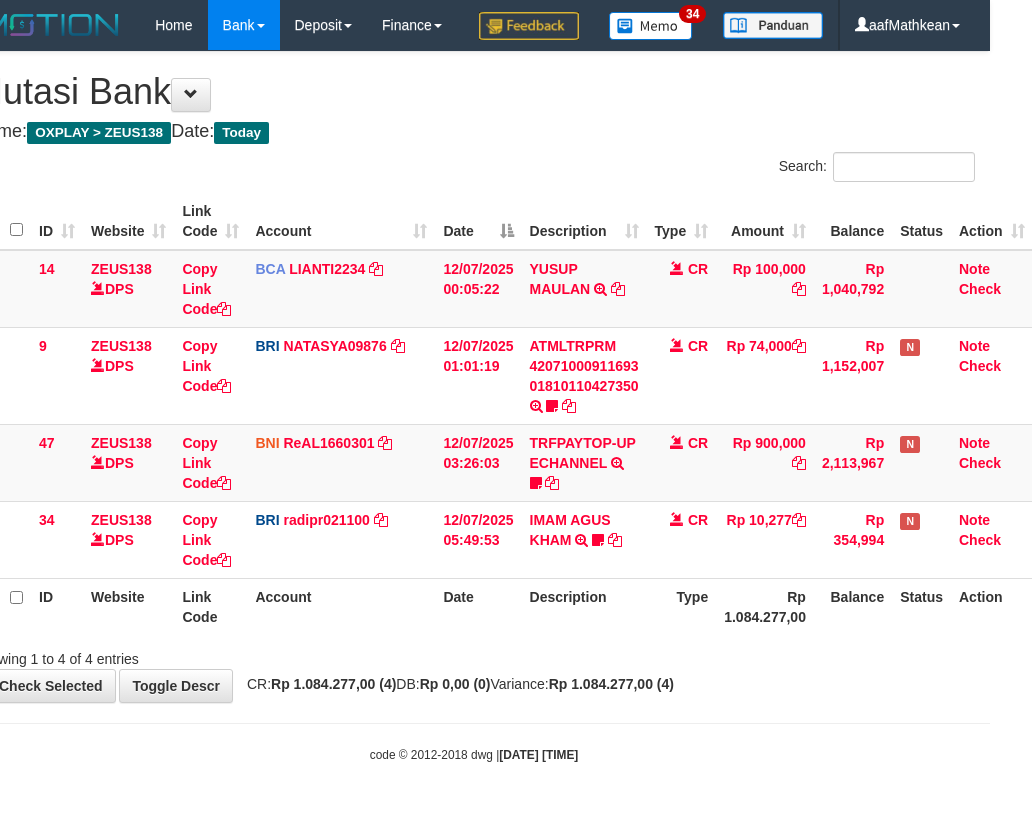 click on "Description" at bounding box center (584, 606) 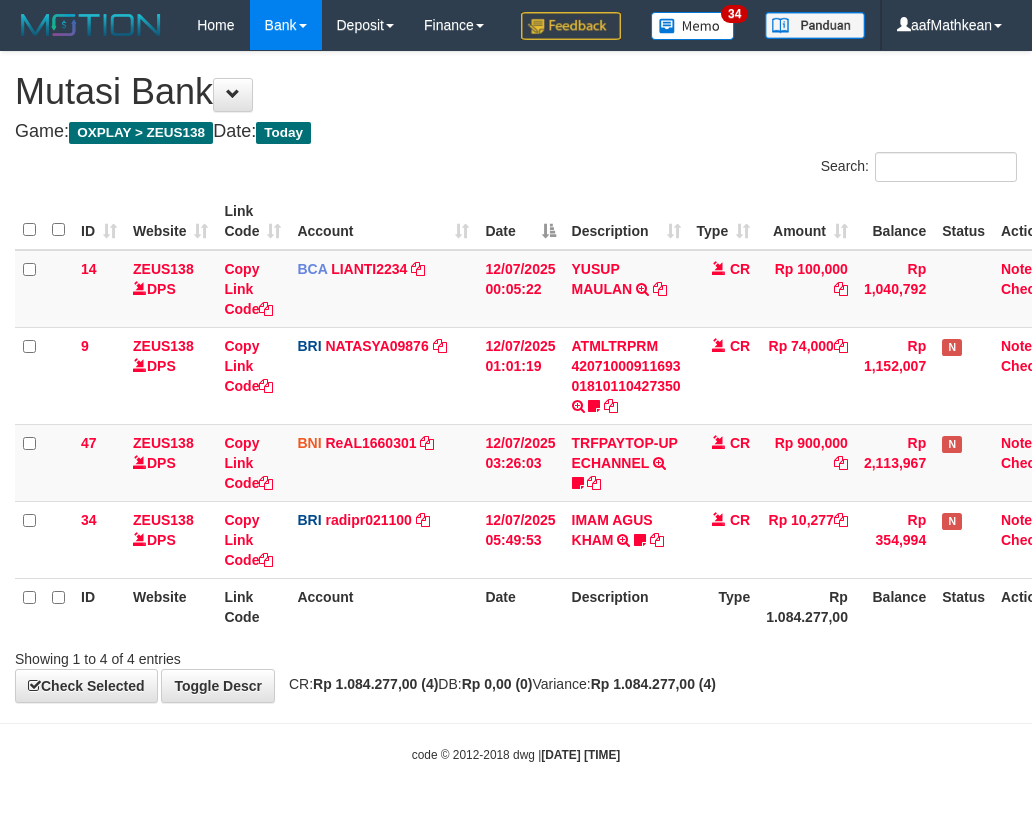 scroll, scrollTop: 47, scrollLeft: 42, axis: both 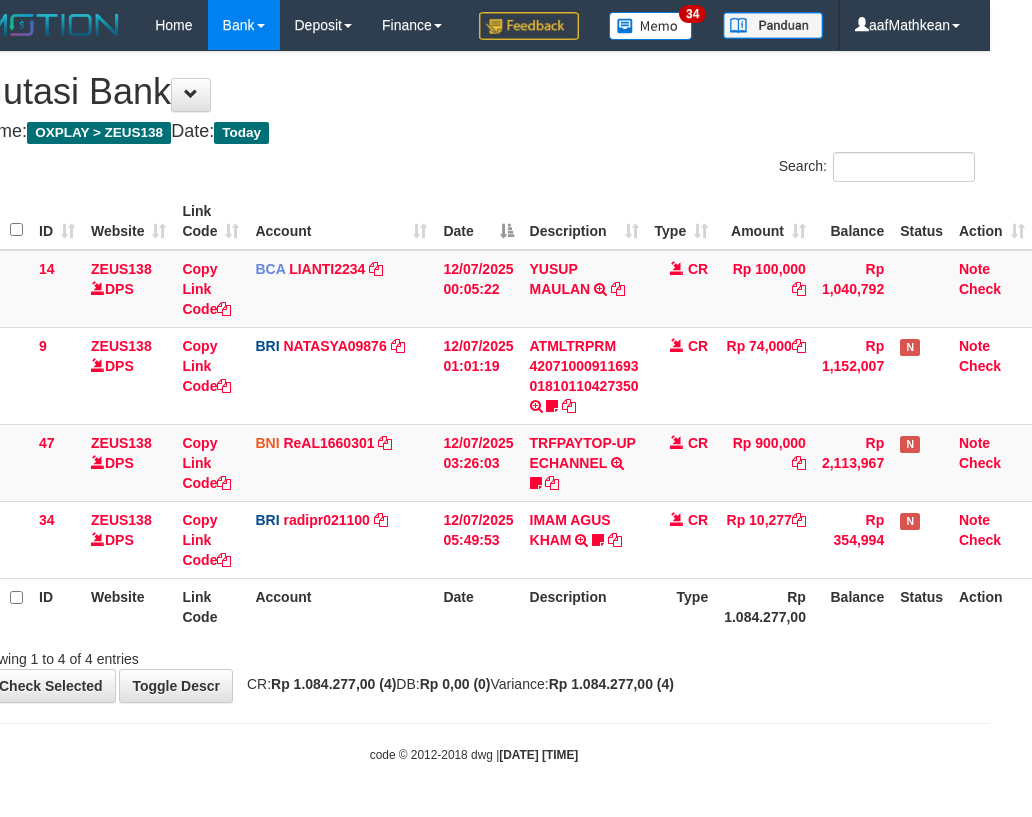 click on "Description" at bounding box center [584, 606] 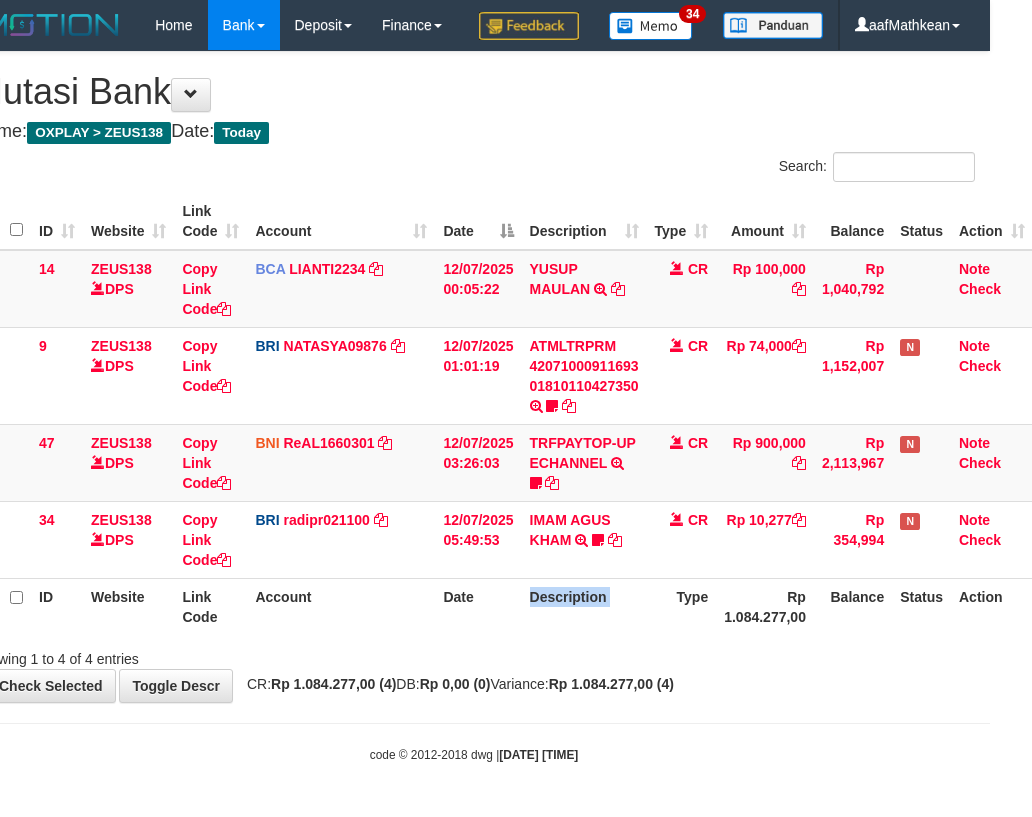 click on "Description" at bounding box center (584, 606) 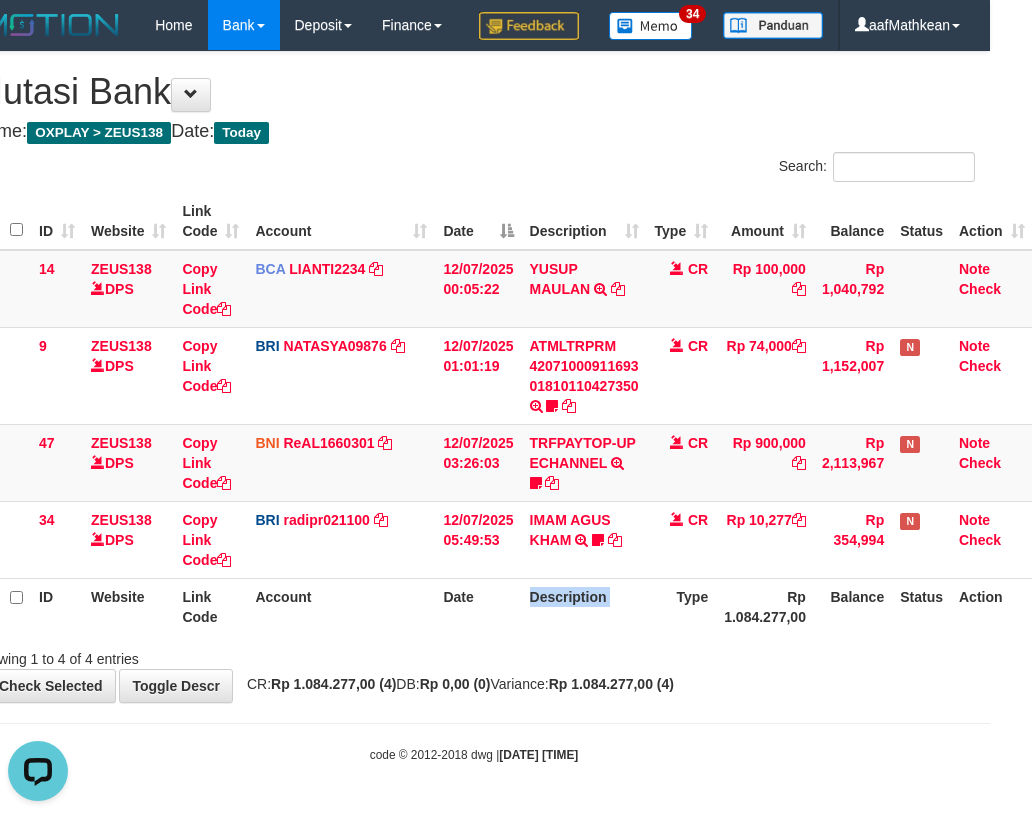 scroll, scrollTop: 0, scrollLeft: 0, axis: both 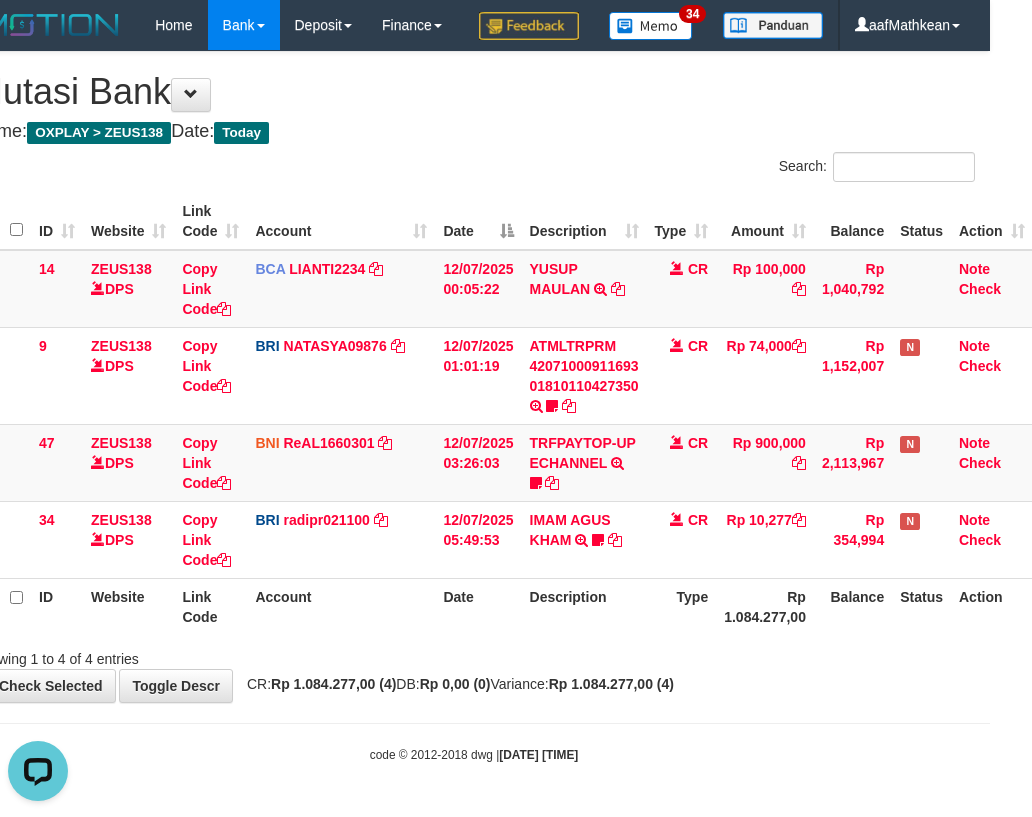 drag, startPoint x: 614, startPoint y: 597, endPoint x: 868, endPoint y: 611, distance: 254.38553 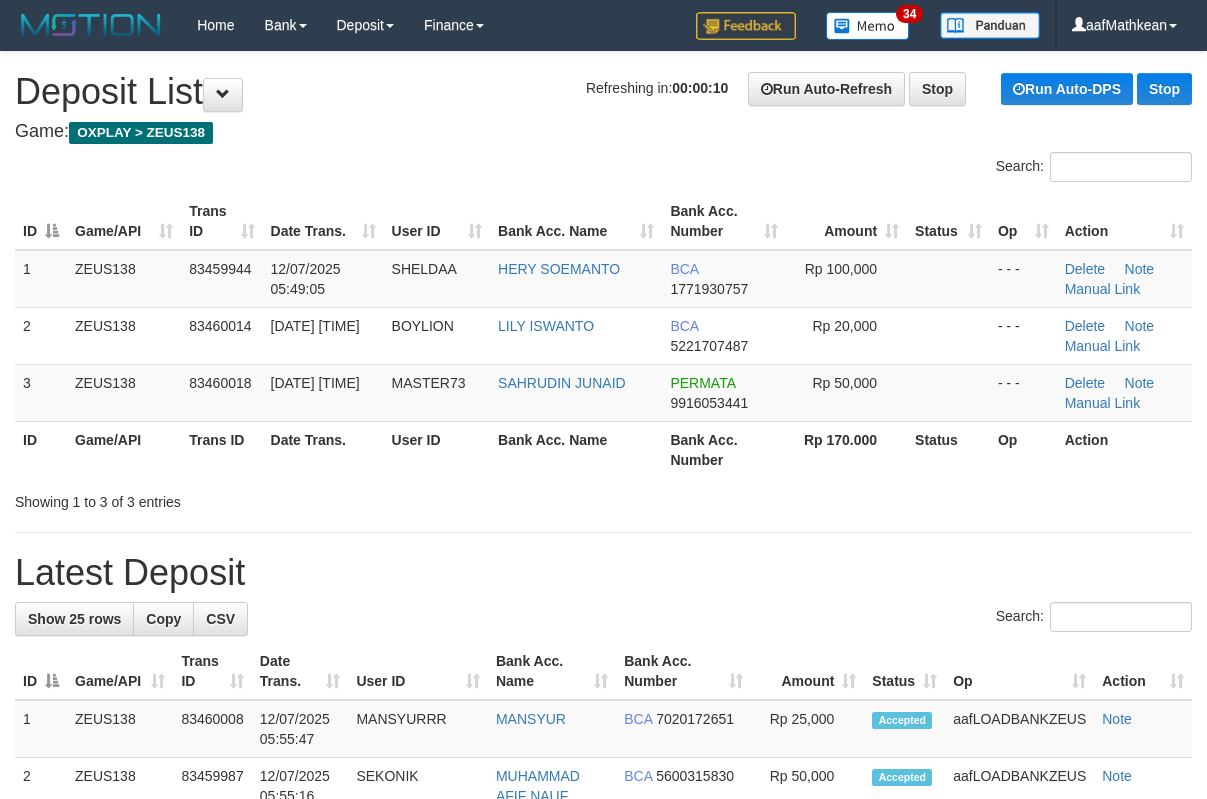 scroll, scrollTop: 0, scrollLeft: 0, axis: both 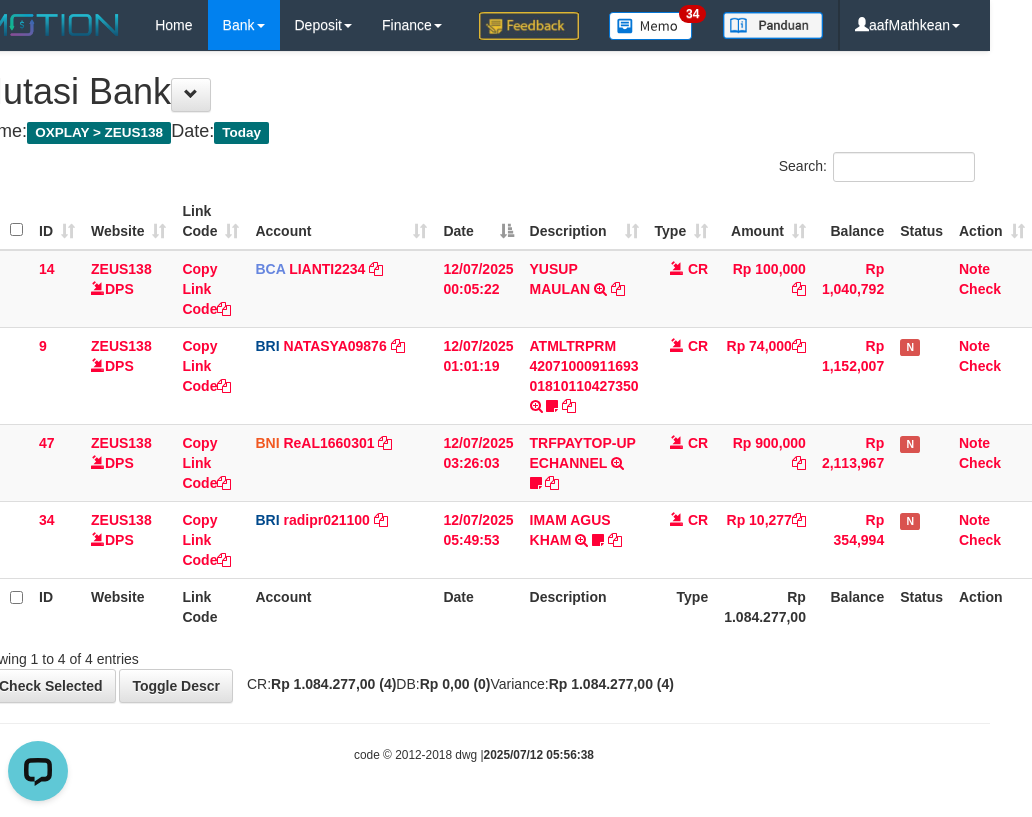 drag, startPoint x: 764, startPoint y: 641, endPoint x: 1043, endPoint y: 600, distance: 281.99646 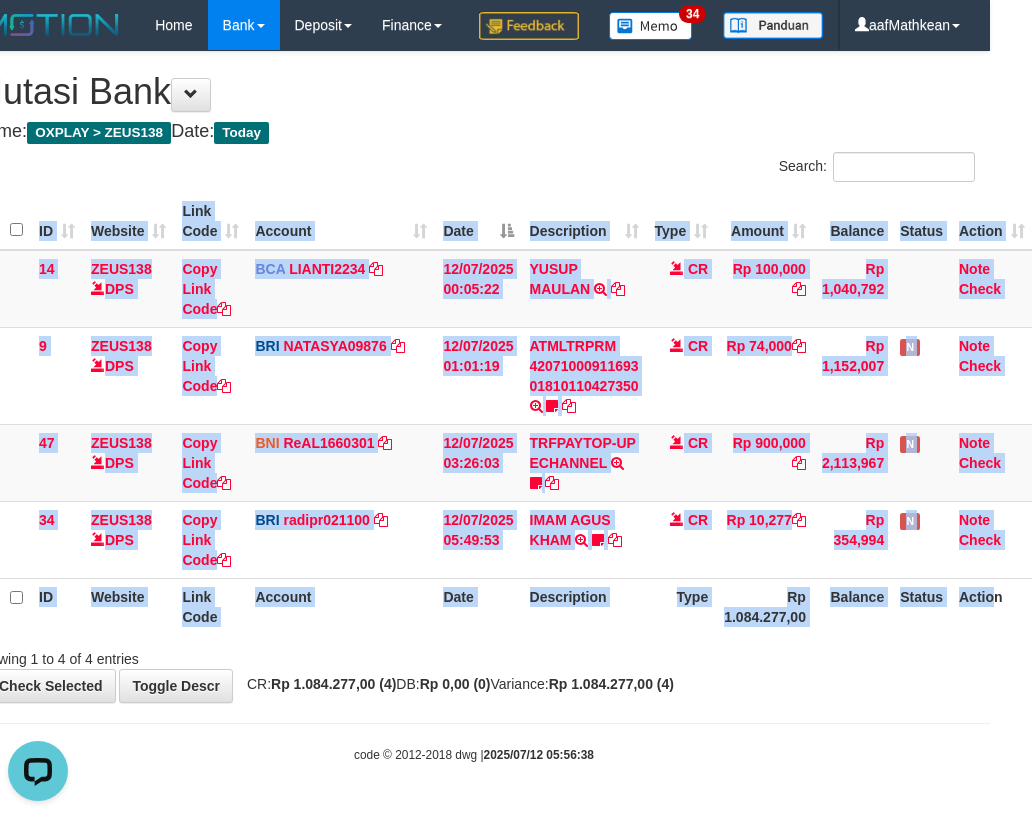 click on "CR:  Rp 1.084.277,00 (4)      DB:  Rp 0,00 (0)      Variance:  Rp 1.084.277,00 (4)" at bounding box center (455, 684) 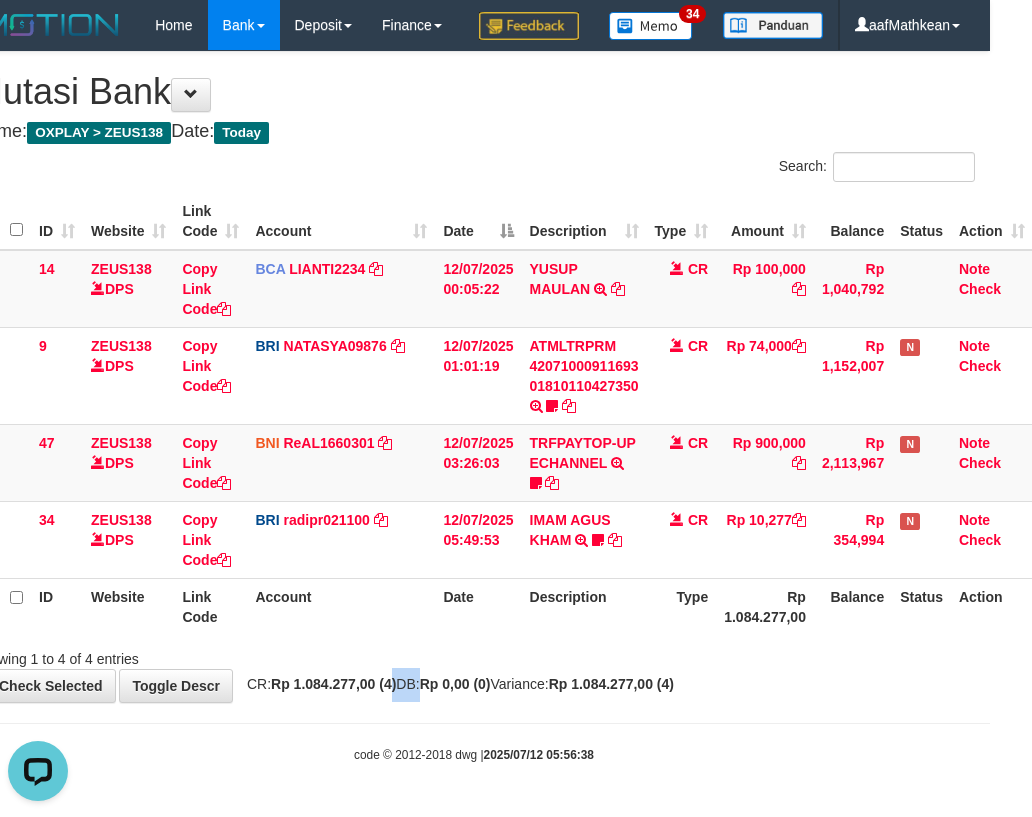 click on "**********" at bounding box center (474, 377) 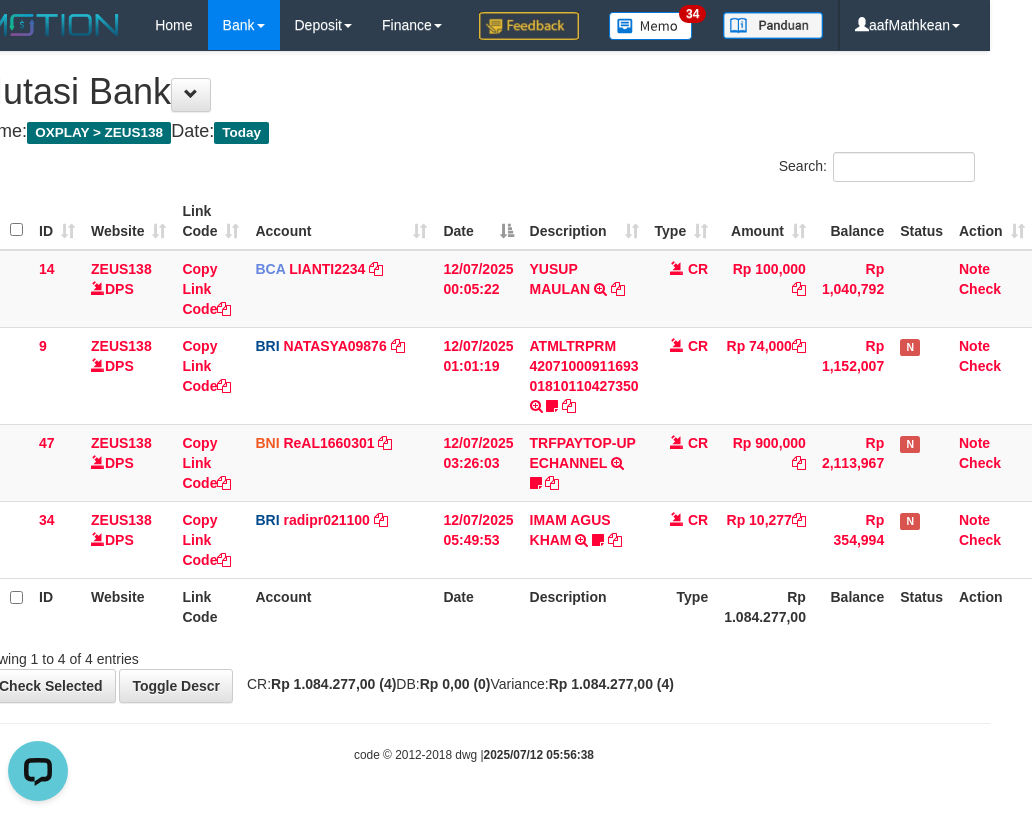click on "Toggle navigation
Home
Bank
Account List
Load
By Website
Group
[OXPLAY]													ZEUS138
By Load Group (DPS)" at bounding box center [474, 407] 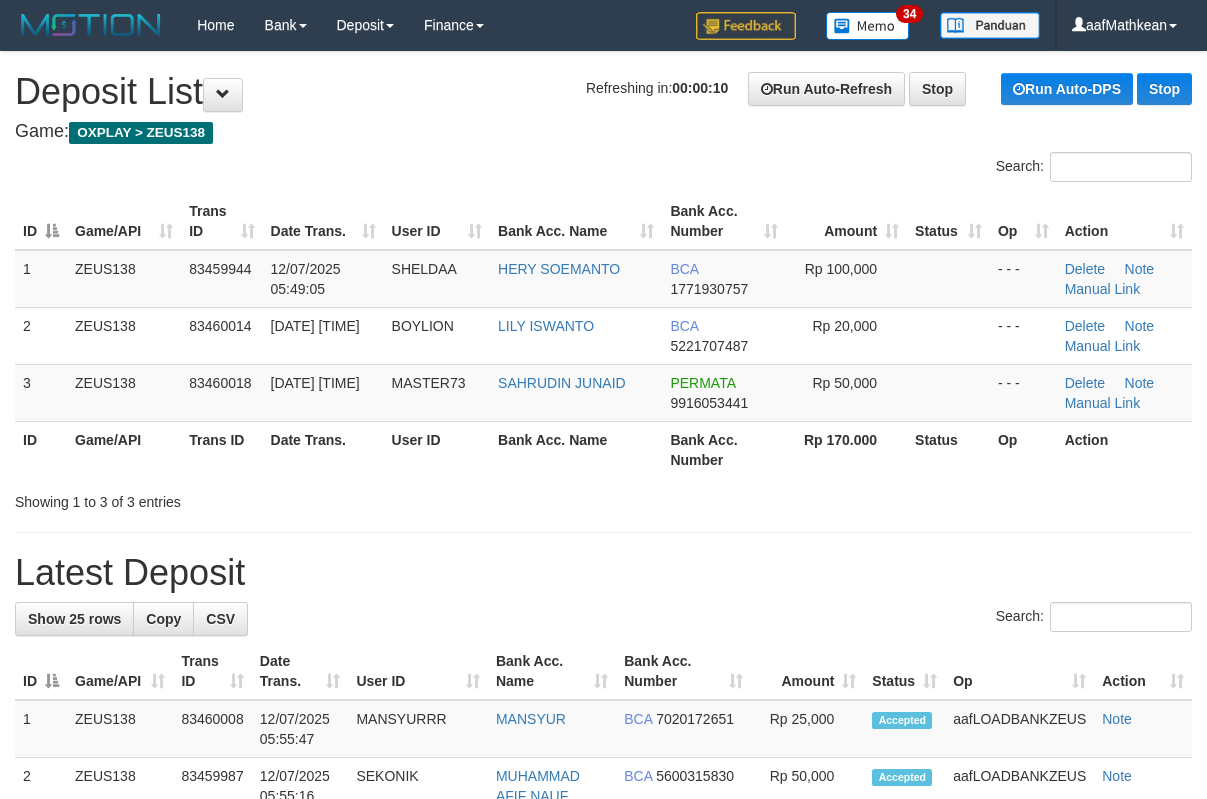 scroll, scrollTop: 0, scrollLeft: 0, axis: both 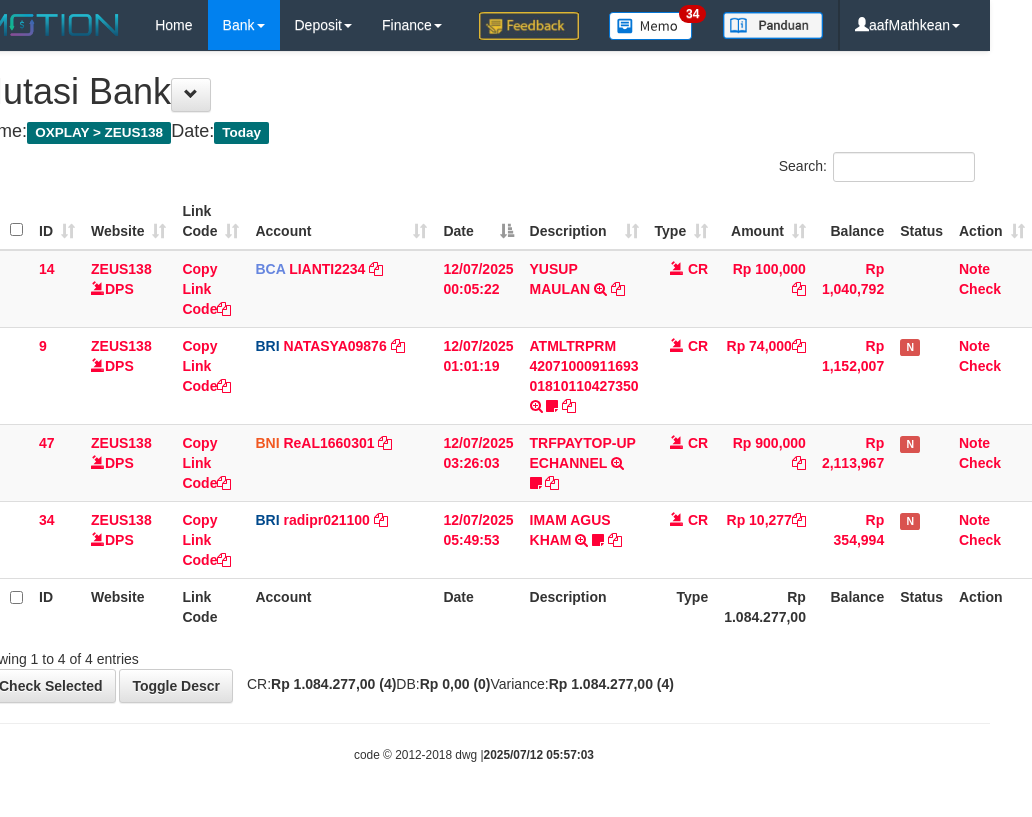 drag, startPoint x: 473, startPoint y: 642, endPoint x: 529, endPoint y: 642, distance: 56 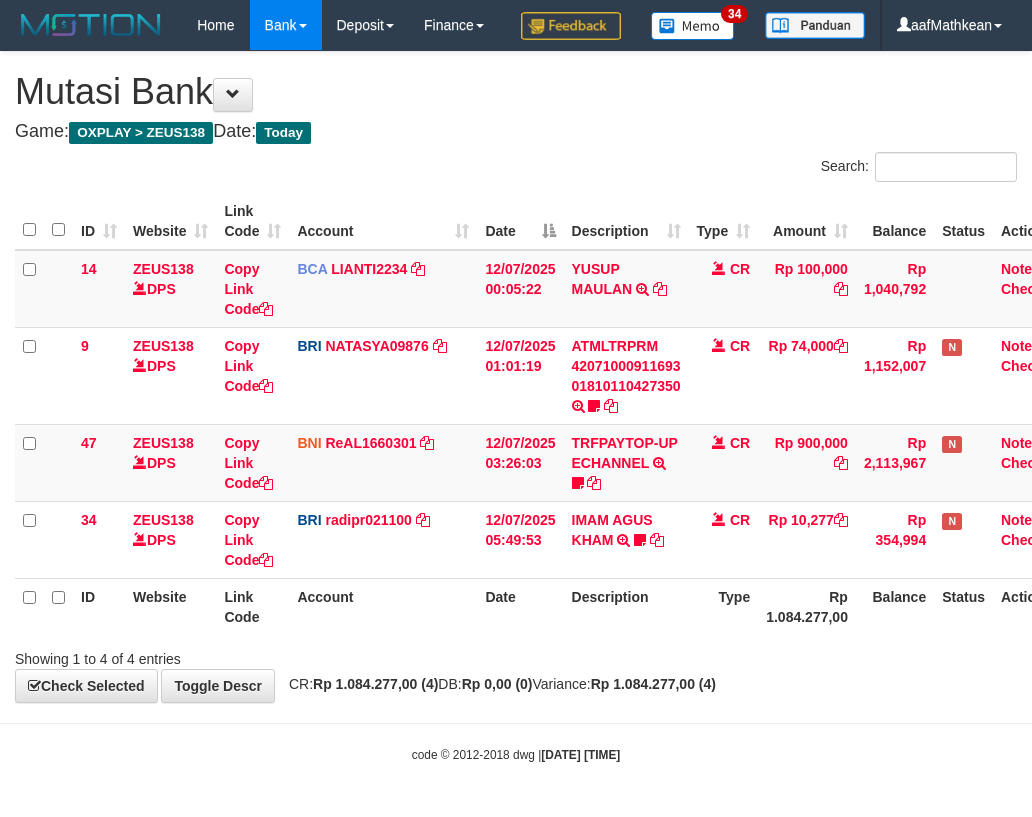 scroll, scrollTop: 47, scrollLeft: 42, axis: both 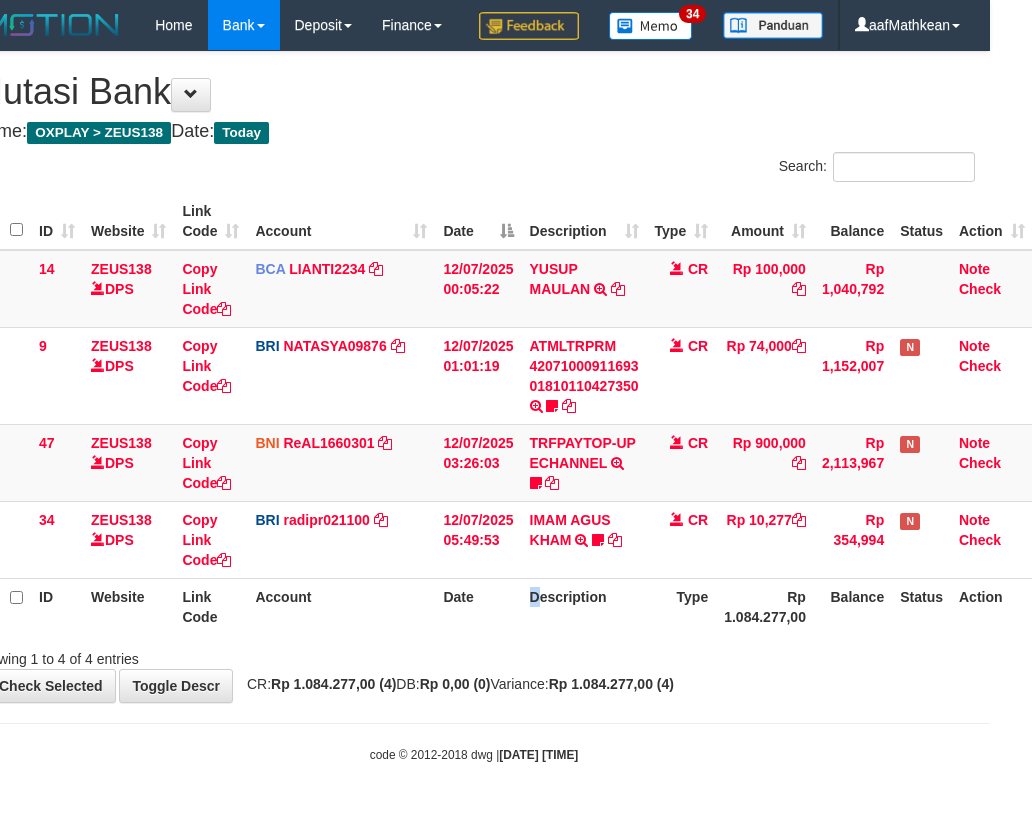 click on "Description" at bounding box center [584, 606] 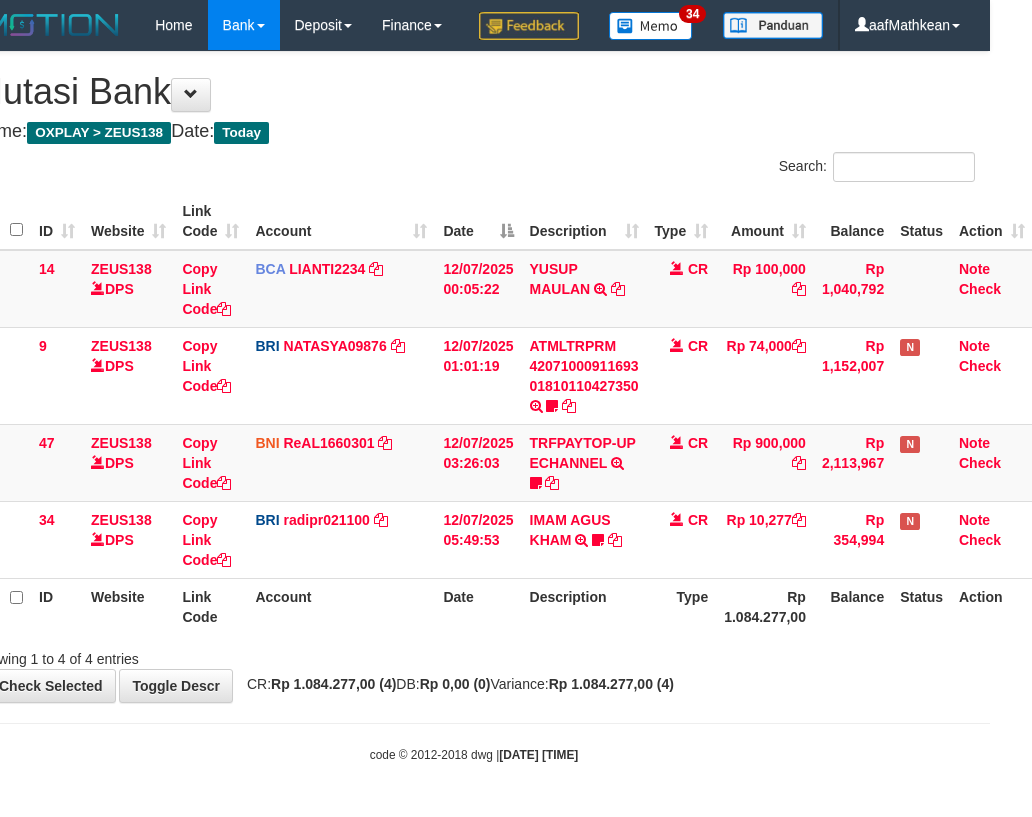 click on "Date" at bounding box center [478, 606] 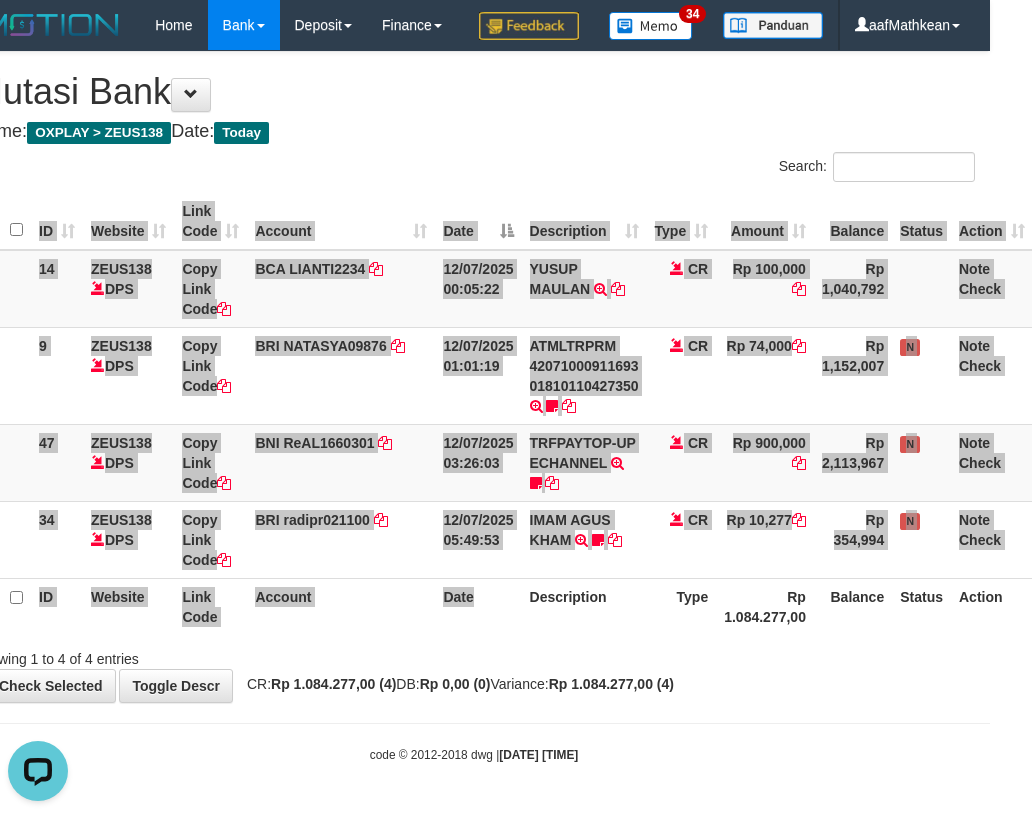 scroll, scrollTop: 0, scrollLeft: 0, axis: both 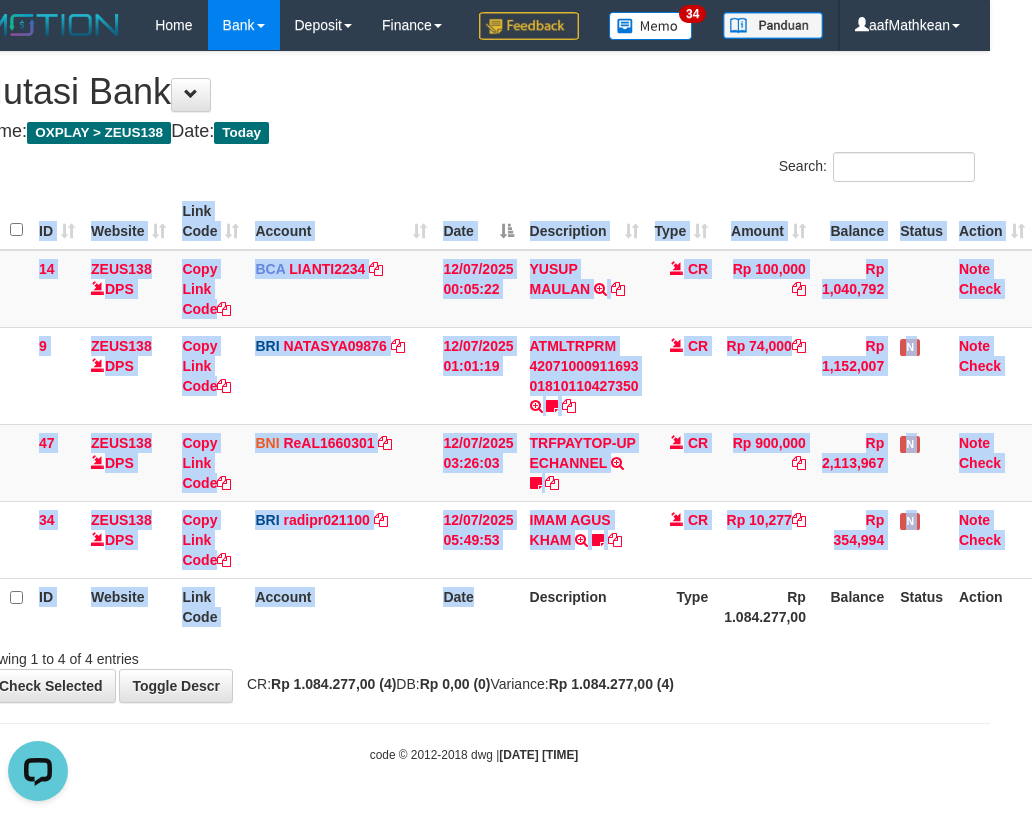 click on "**********" at bounding box center [474, 377] 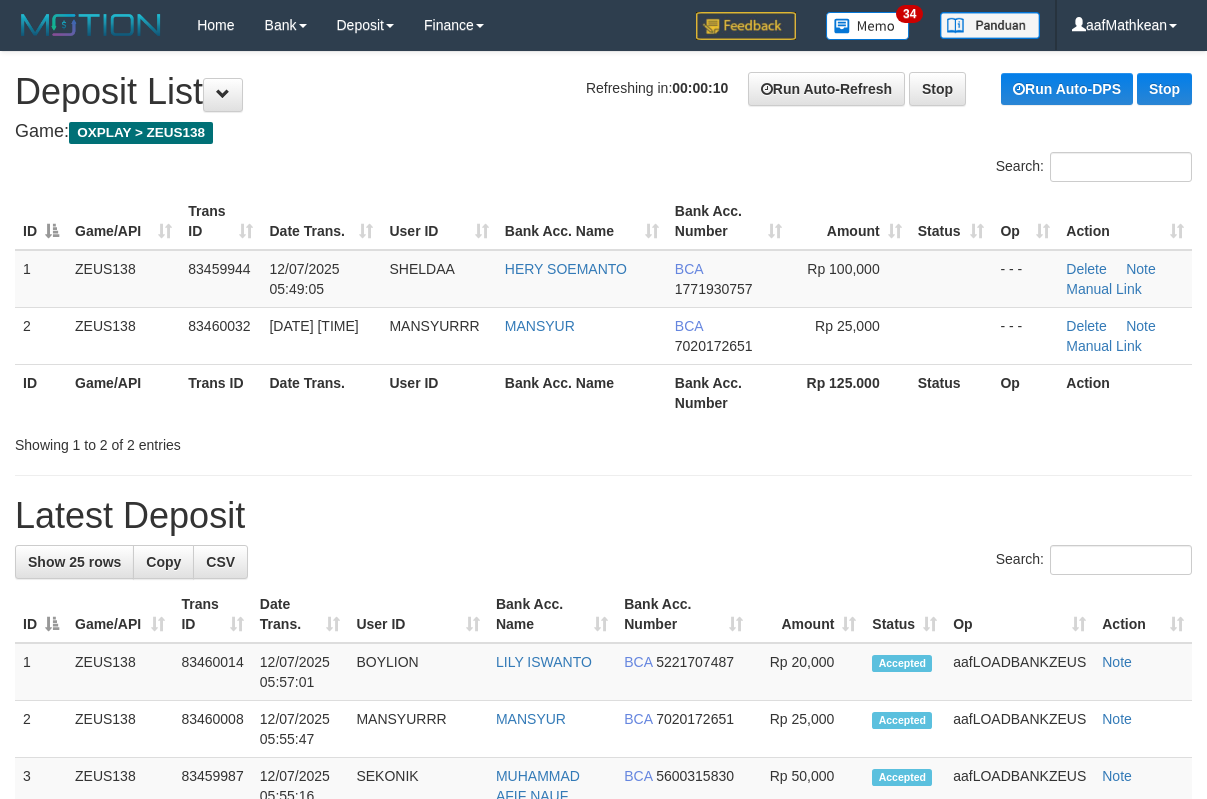 scroll, scrollTop: 0, scrollLeft: 0, axis: both 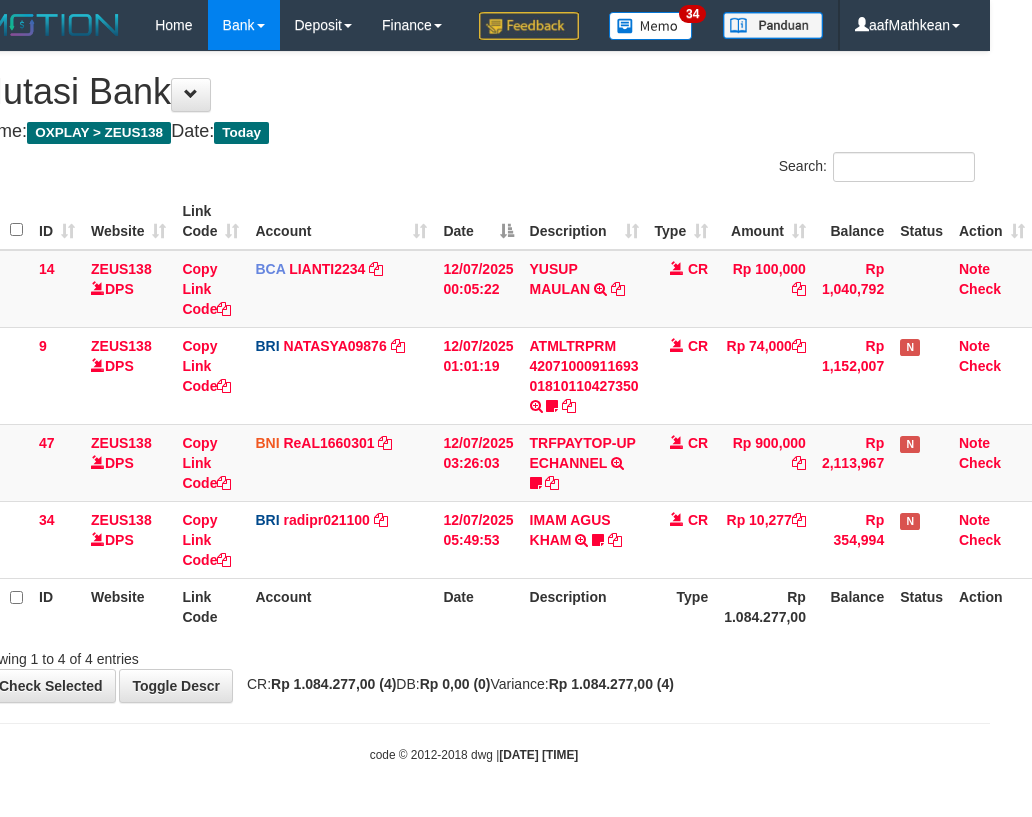 click on "ID Website Link Code Account Date Description Type Amount Balance Status Action
14
ZEUS138    DPS
Copy Link Code
BCA
LIANTI2234
DPS
YULIANTI
mutasi_20250712_4646 | 14
mutasi_20250712_4646 | 14
12/07/2025 00:05:22
YUSUP MAULAN         TRSF E-BANKING CR 1207/FTSCY/WS95051
100000.002025071262819090 TRFDN-YUSUP MAULANESPAY DEBIT INDONE
CR
Rp 100,000
Rp 1,040,792
Note
Check
9
ZEUS138    DPS
Copy Link Code
BRI
NATASYA09876" at bounding box center (474, 414) 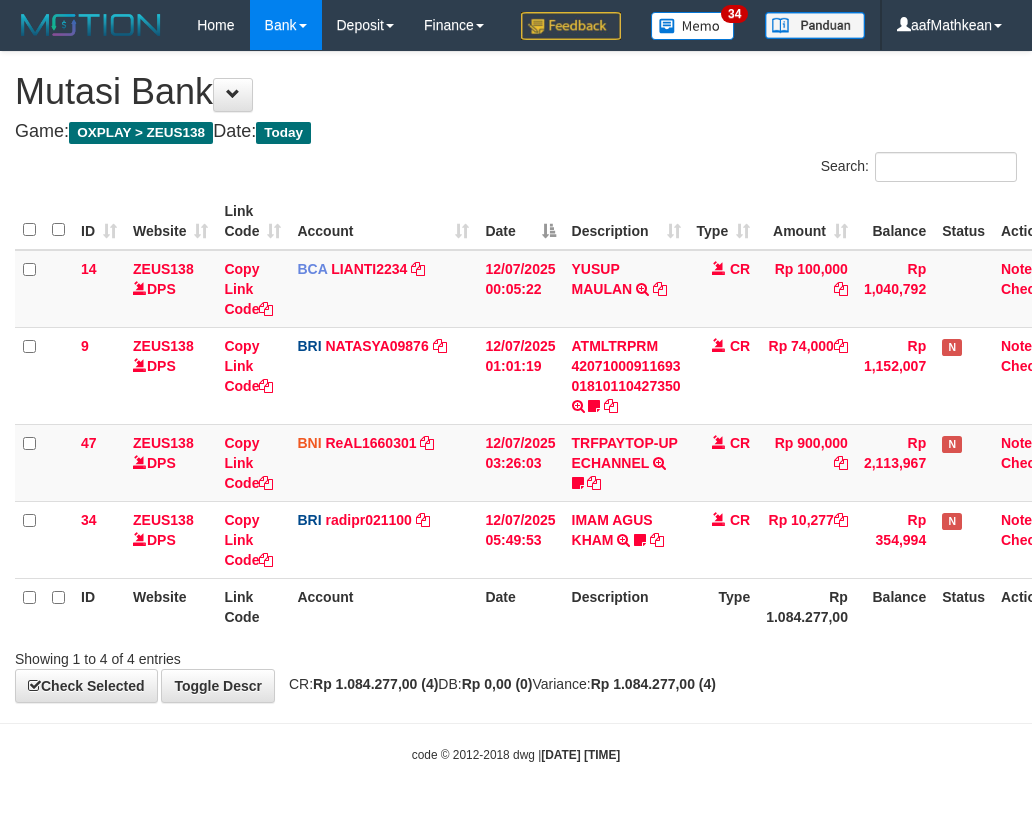 scroll, scrollTop: 47, scrollLeft: 42, axis: both 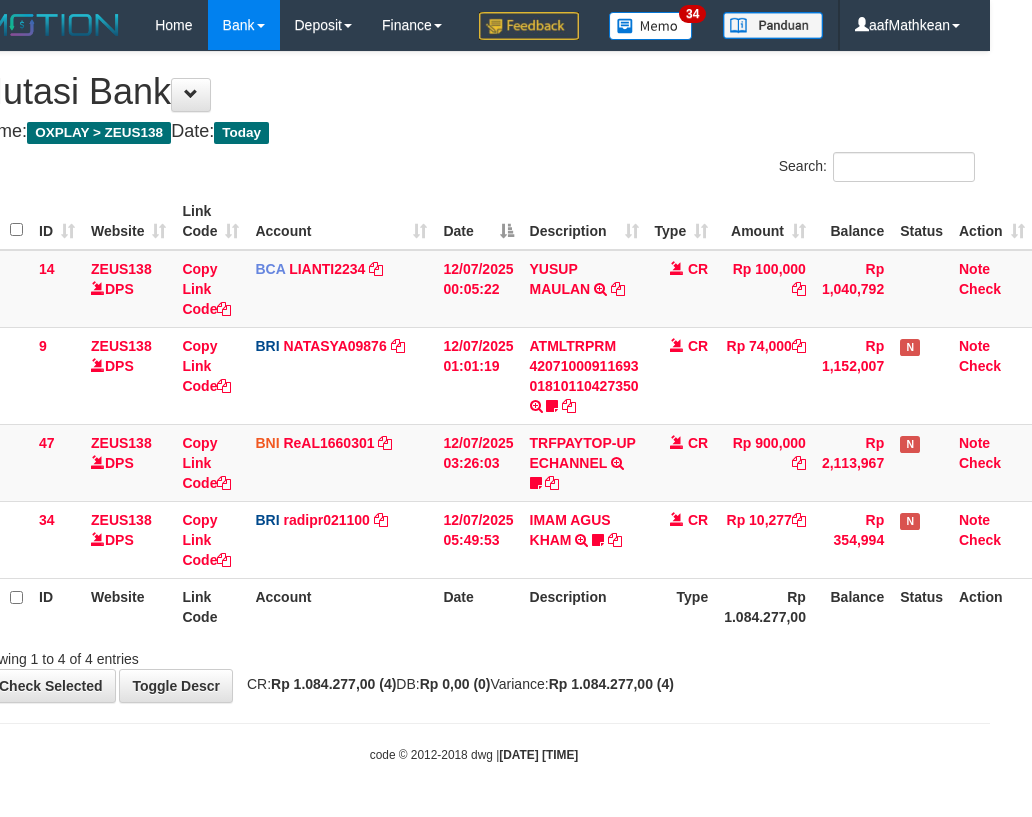 drag, startPoint x: 0, startPoint y: 0, endPoint x: 758, endPoint y: 602, distance: 967.97107 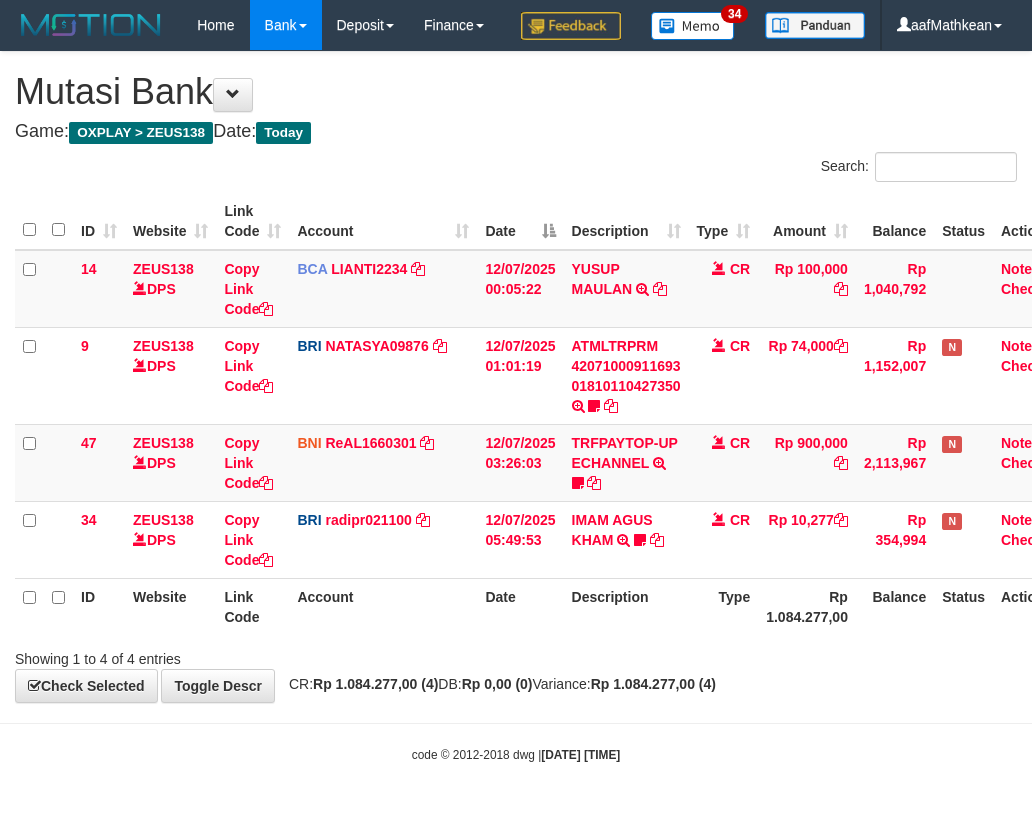 scroll, scrollTop: 47, scrollLeft: 42, axis: both 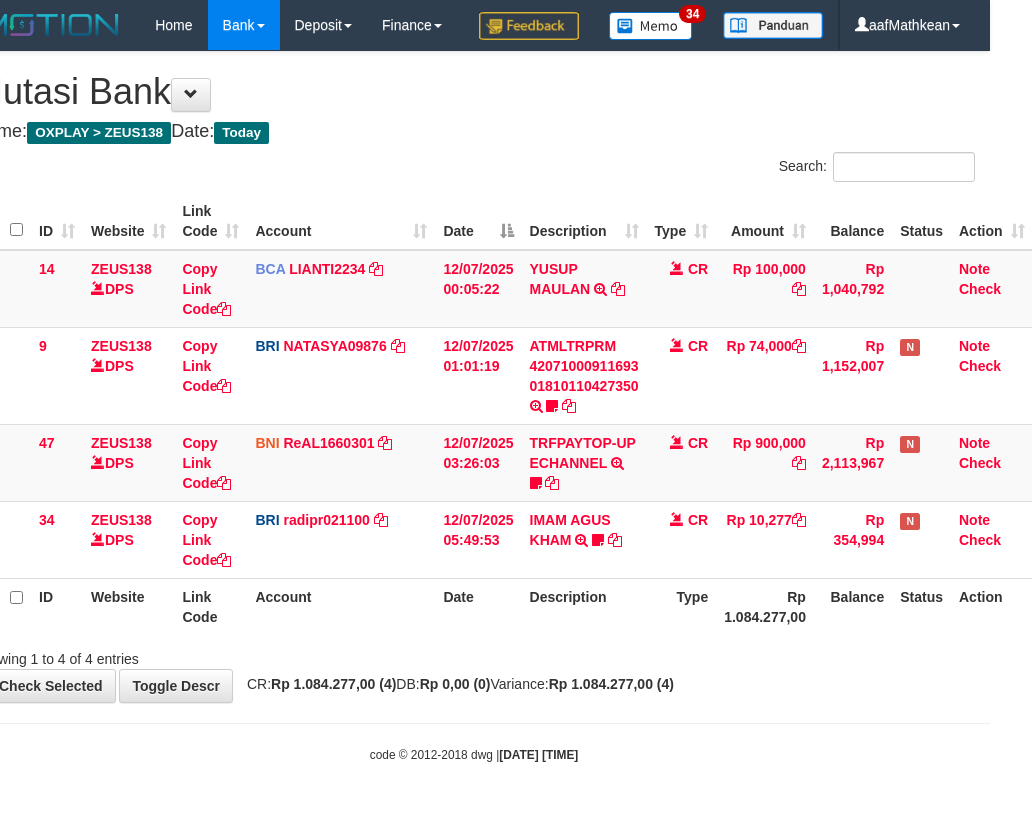 click on "Description" at bounding box center (584, 606) 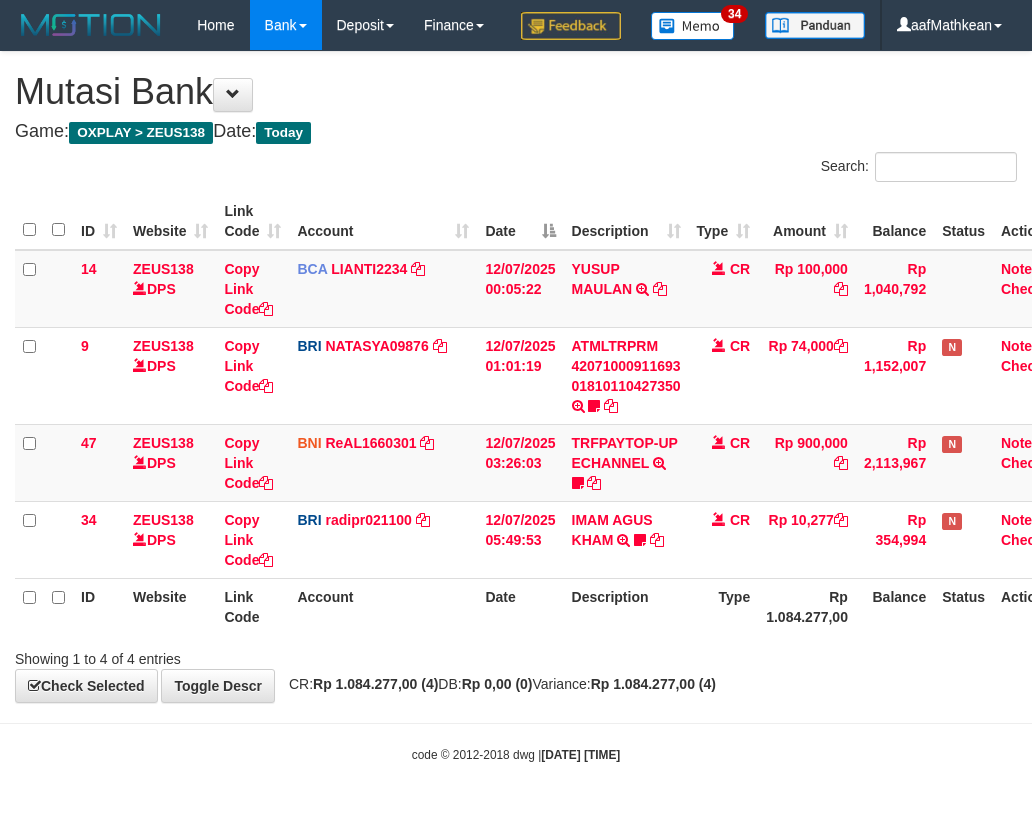 scroll, scrollTop: 47, scrollLeft: 42, axis: both 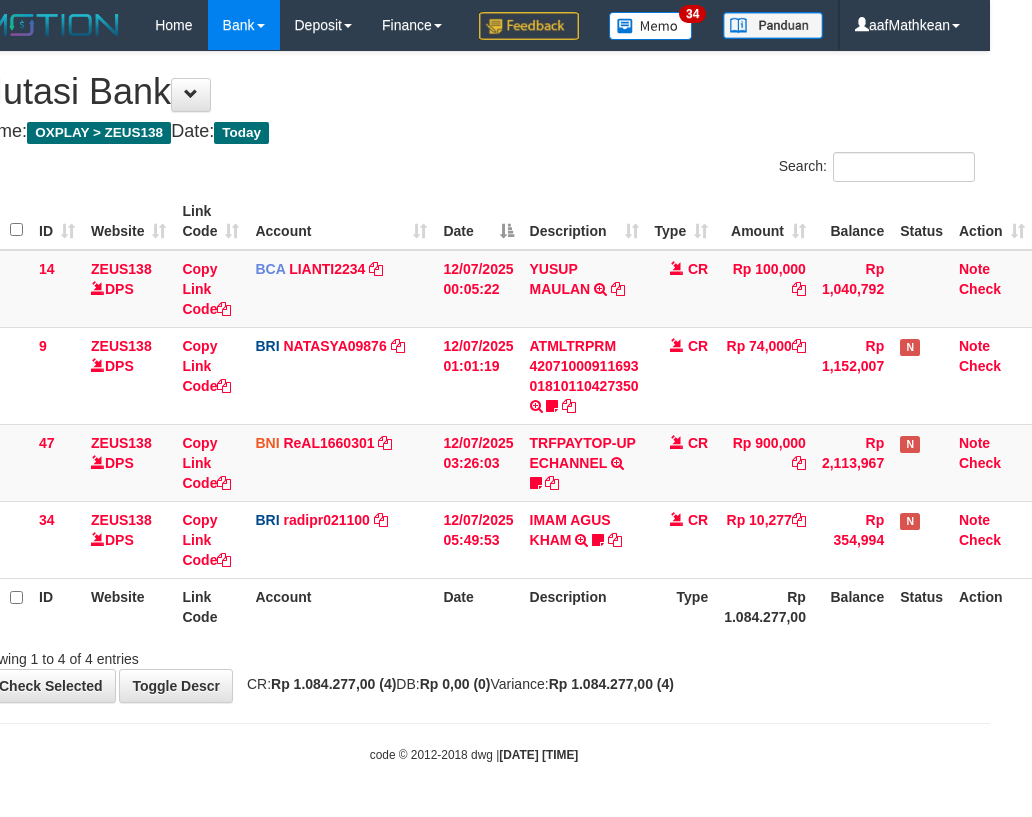 click on "Showing 1 to 4 of 4 entries" at bounding box center (474, 655) 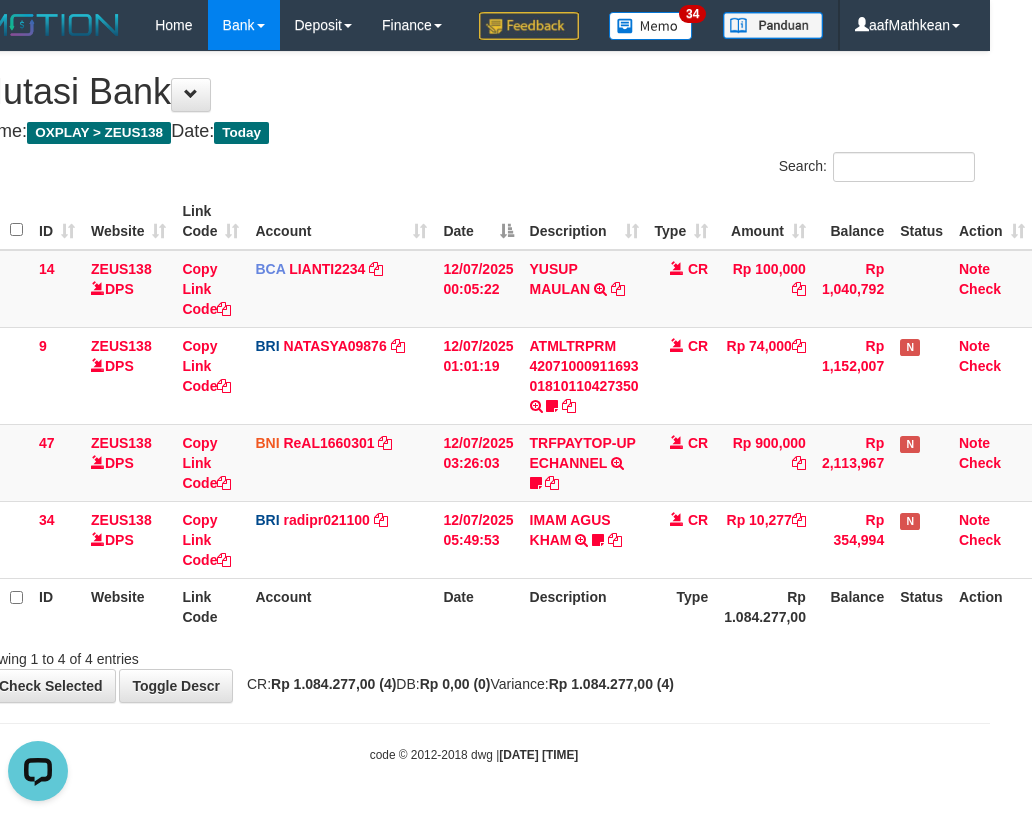 scroll, scrollTop: 0, scrollLeft: 0, axis: both 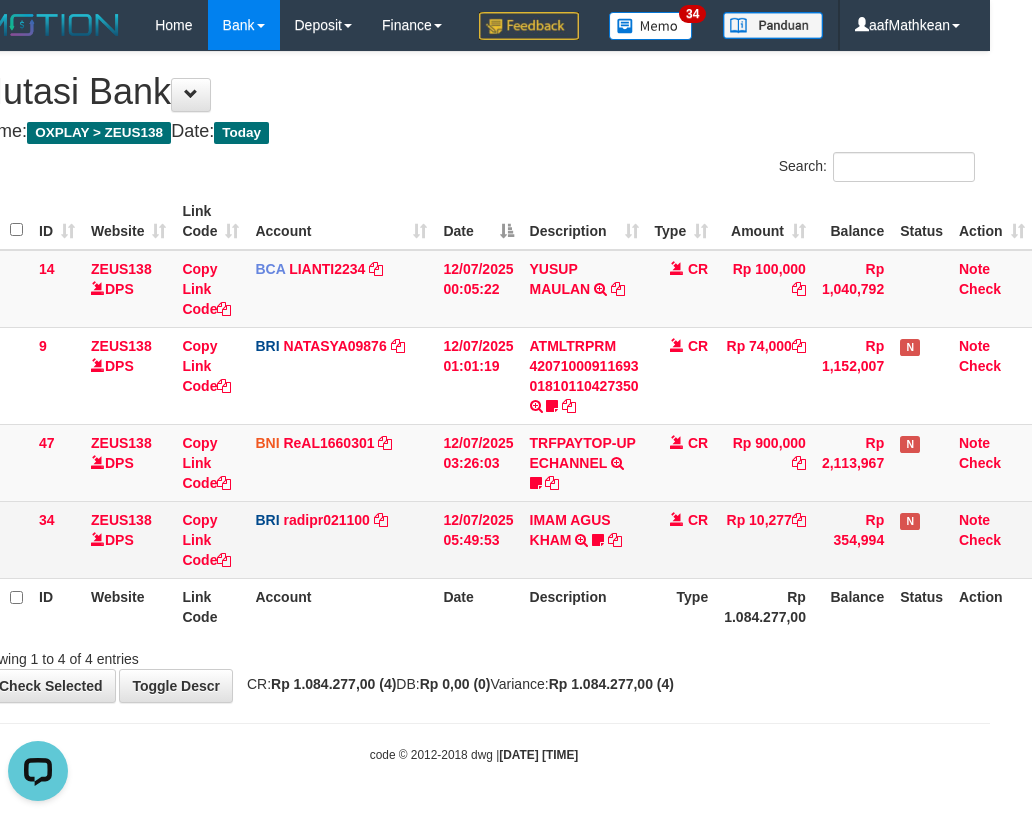 click on "IMAM AGUS KHAM            TRANSFER NBMB IMAM AGUS KHAM TO REYNALDI ADI PRATAMA    Imampengky" at bounding box center [584, 539] 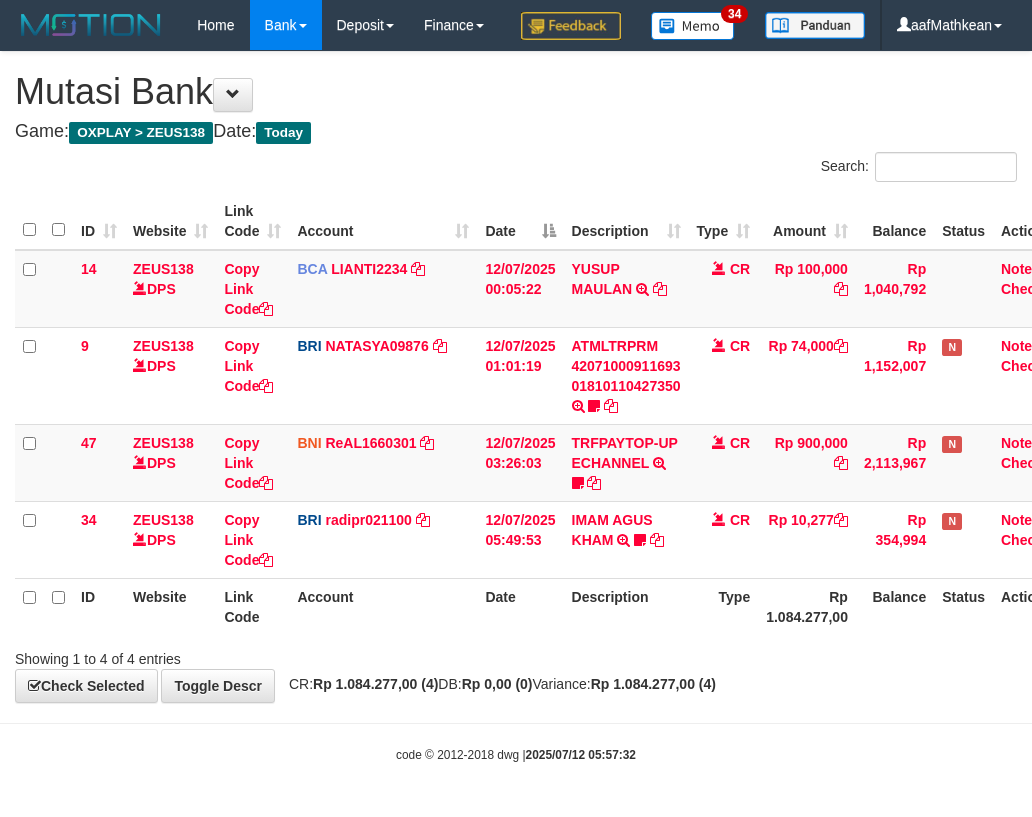 scroll, scrollTop: 47, scrollLeft: 42, axis: both 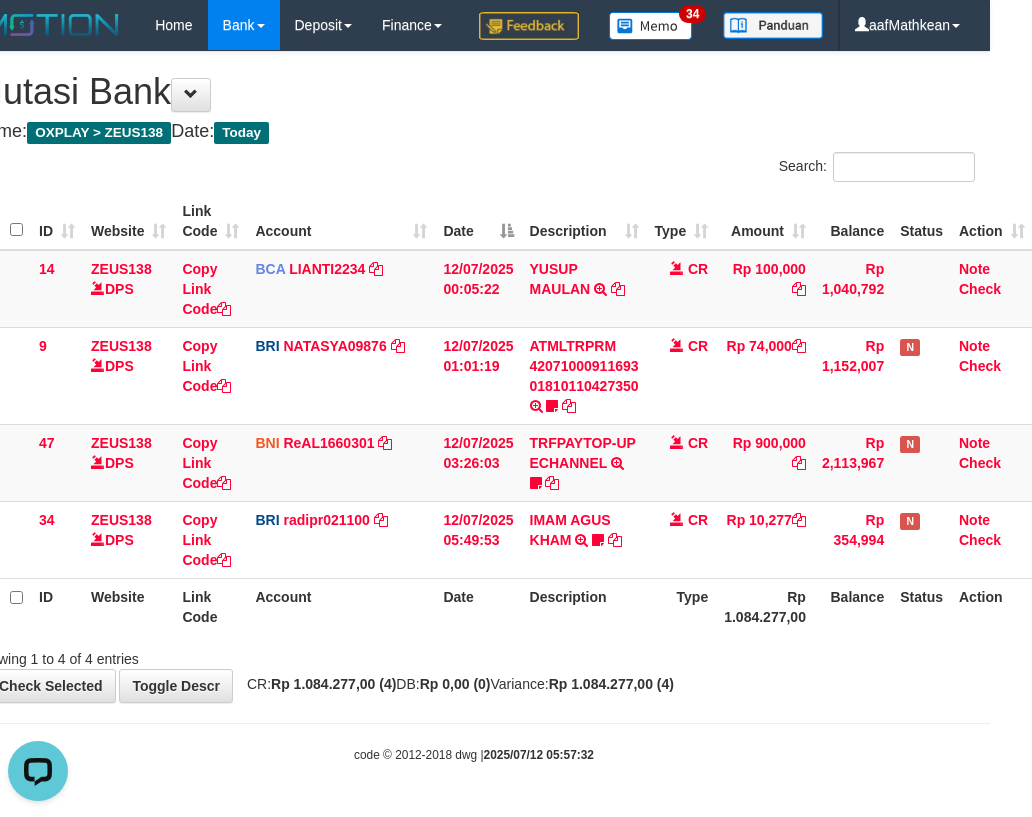 drag, startPoint x: 657, startPoint y: 623, endPoint x: 639, endPoint y: 625, distance: 18.110771 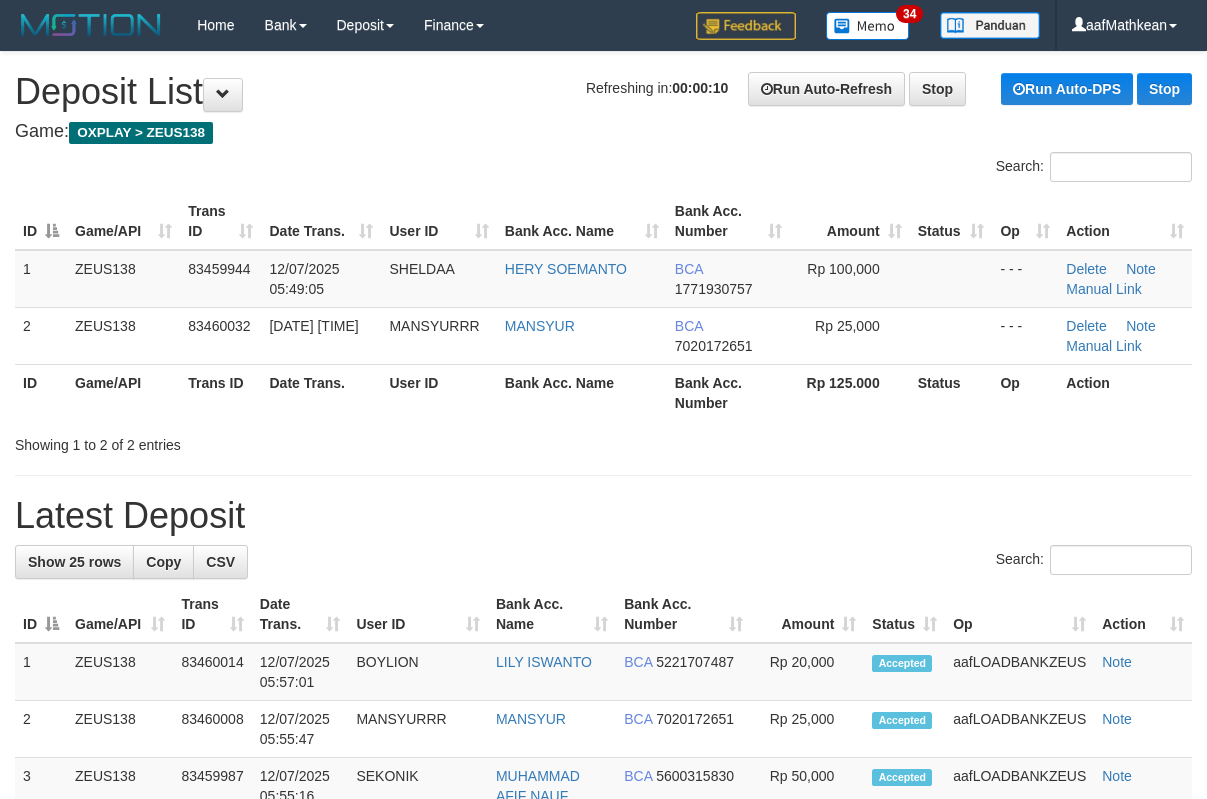 scroll, scrollTop: 0, scrollLeft: 0, axis: both 